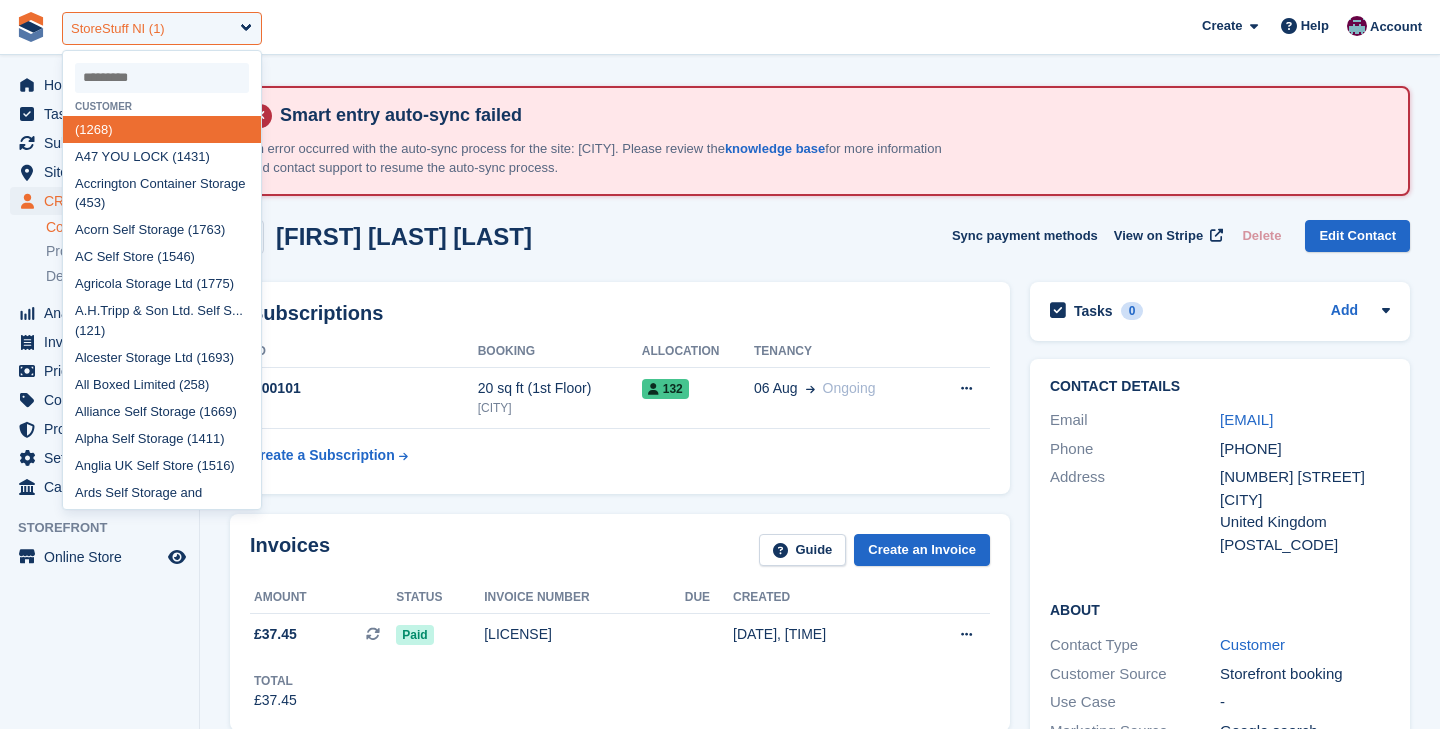 scroll, scrollTop: 332, scrollLeft: 0, axis: vertical 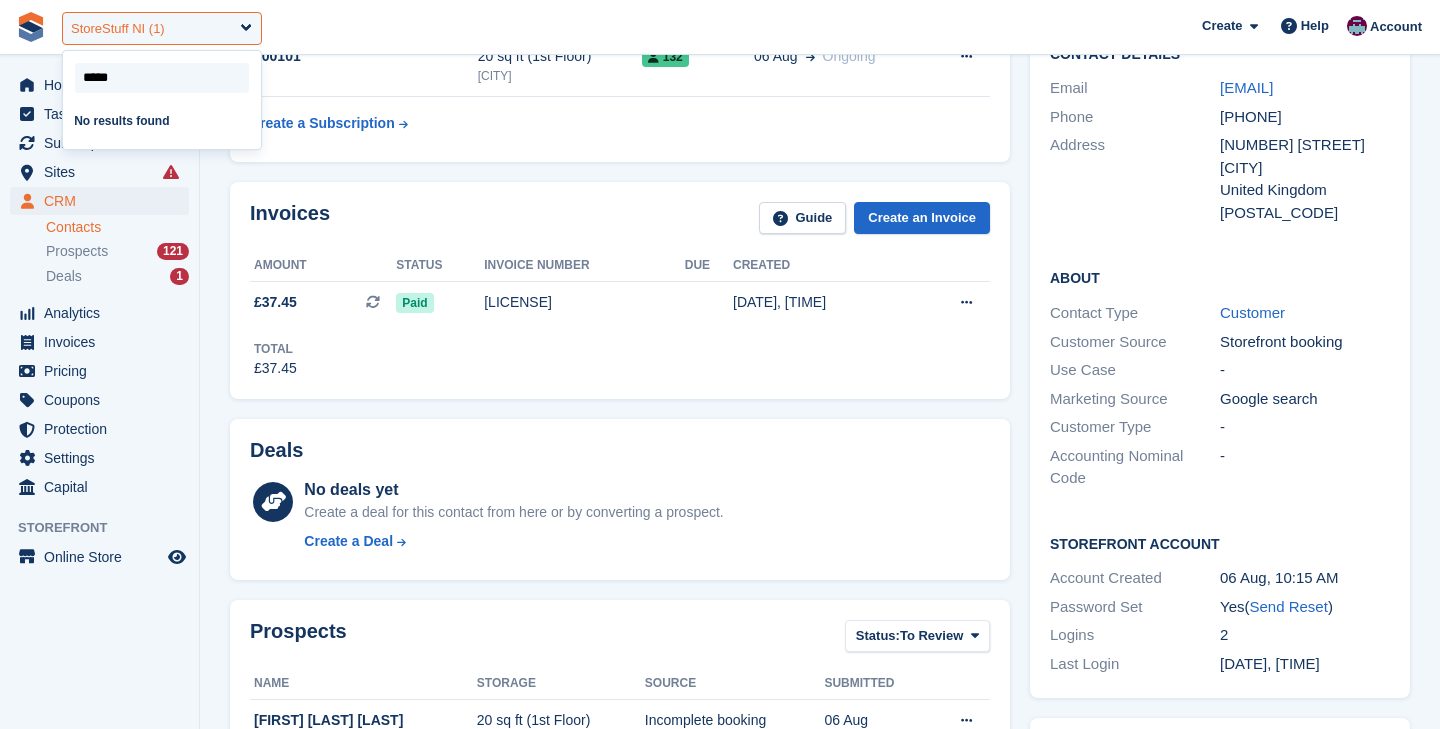 type on "****" 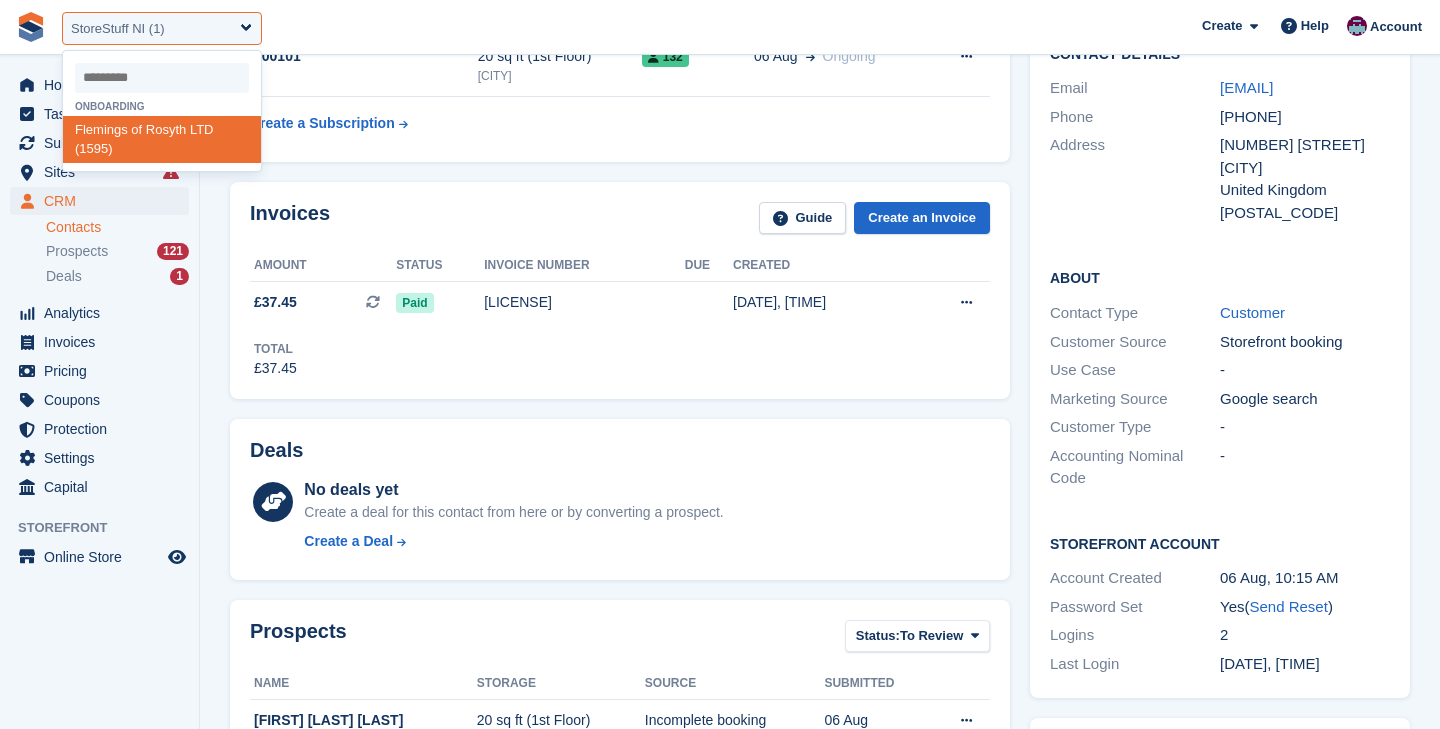select on "****" 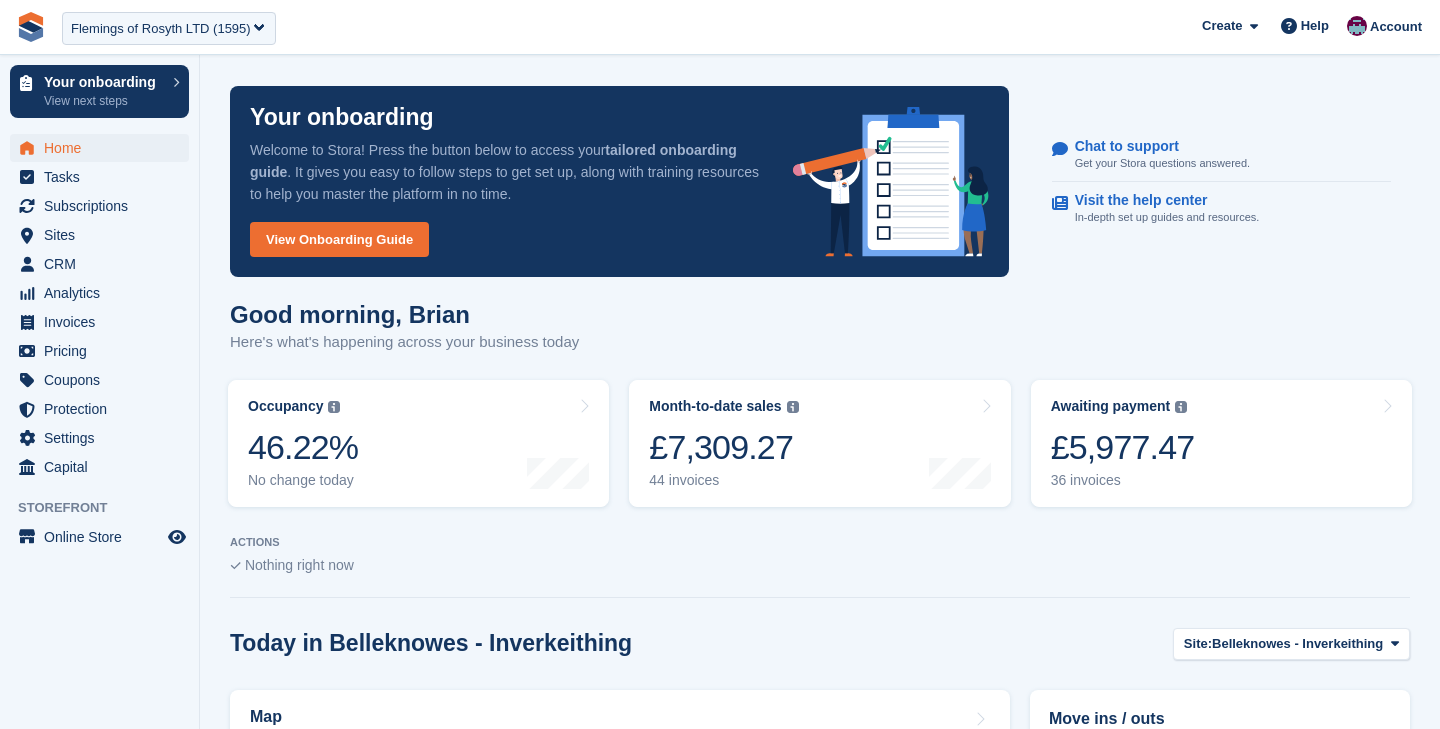 scroll, scrollTop: 0, scrollLeft: 0, axis: both 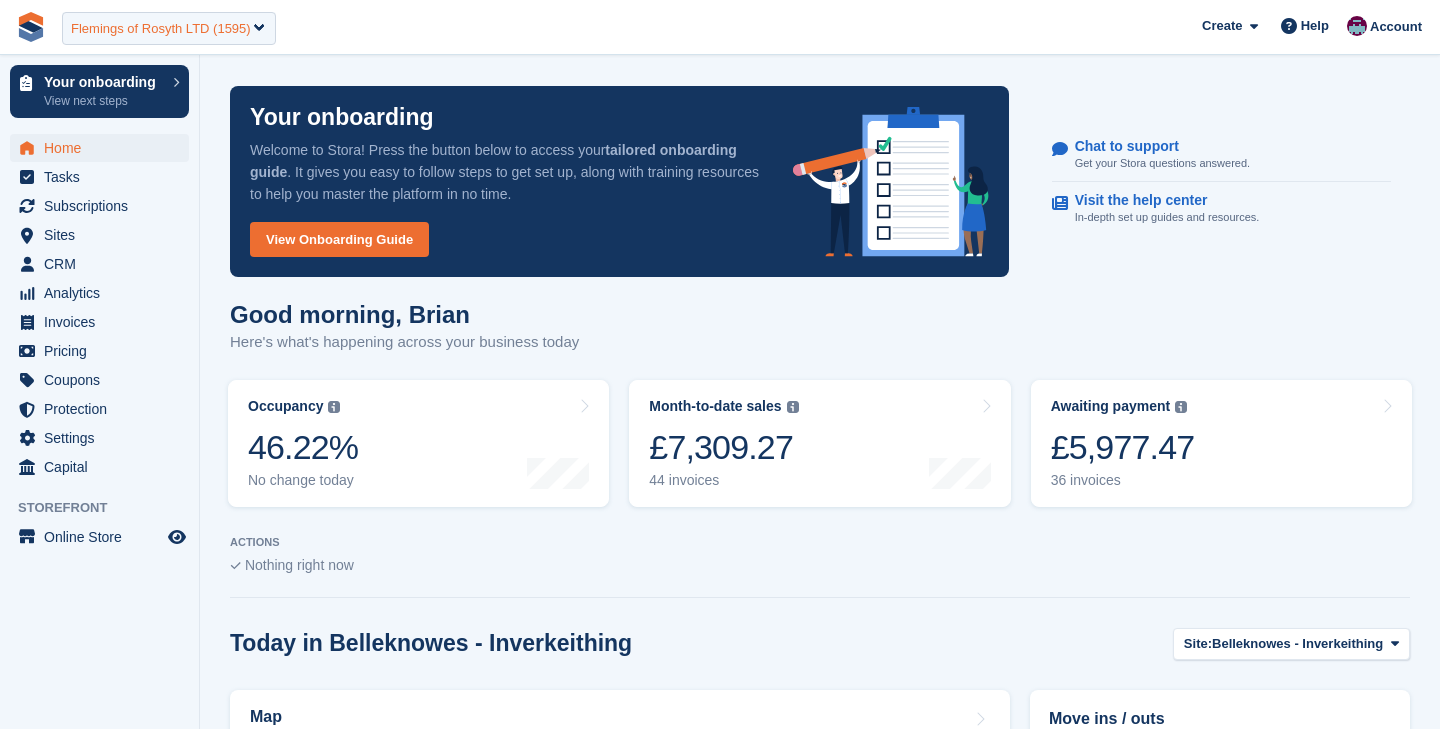 click on "Flemings of Rosyth LTD (1595)" at bounding box center [161, 29] 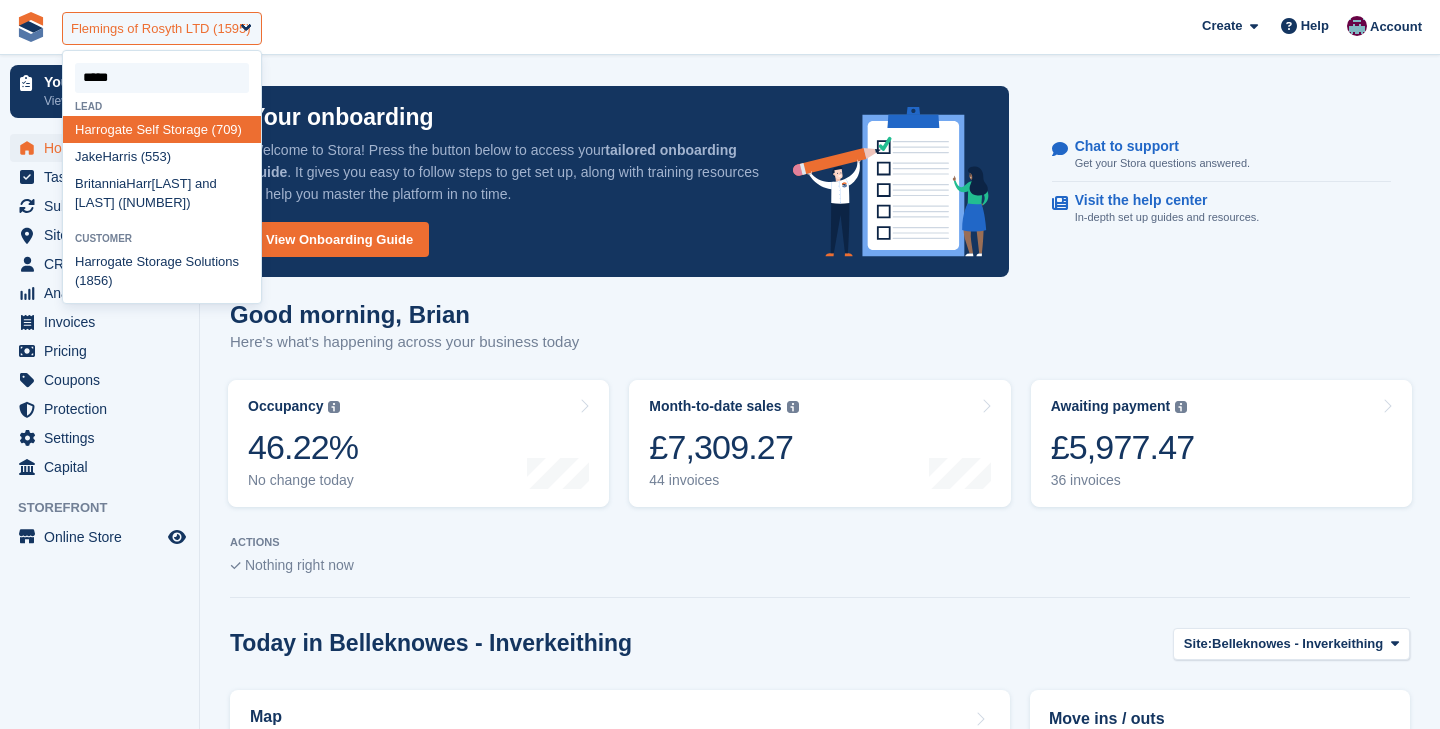 type on "******" 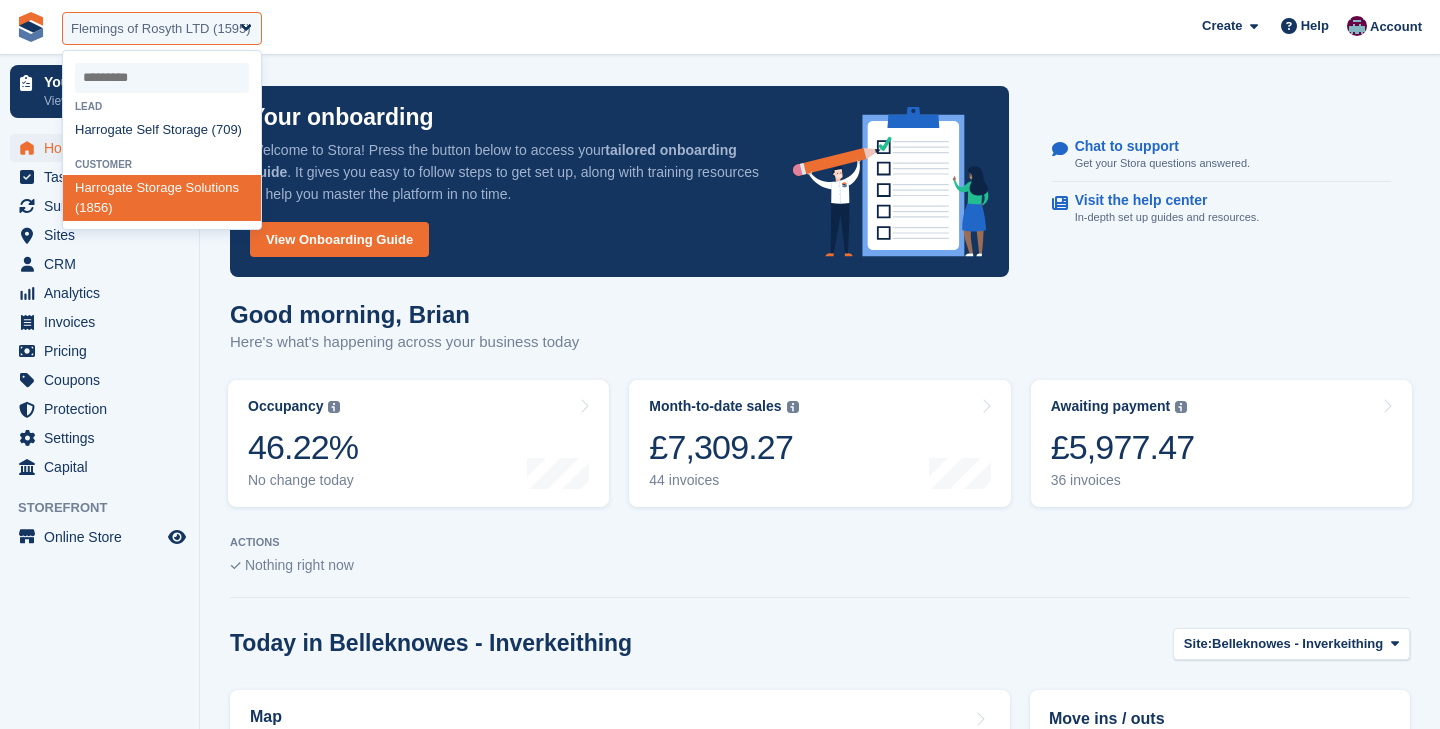 select on "****" 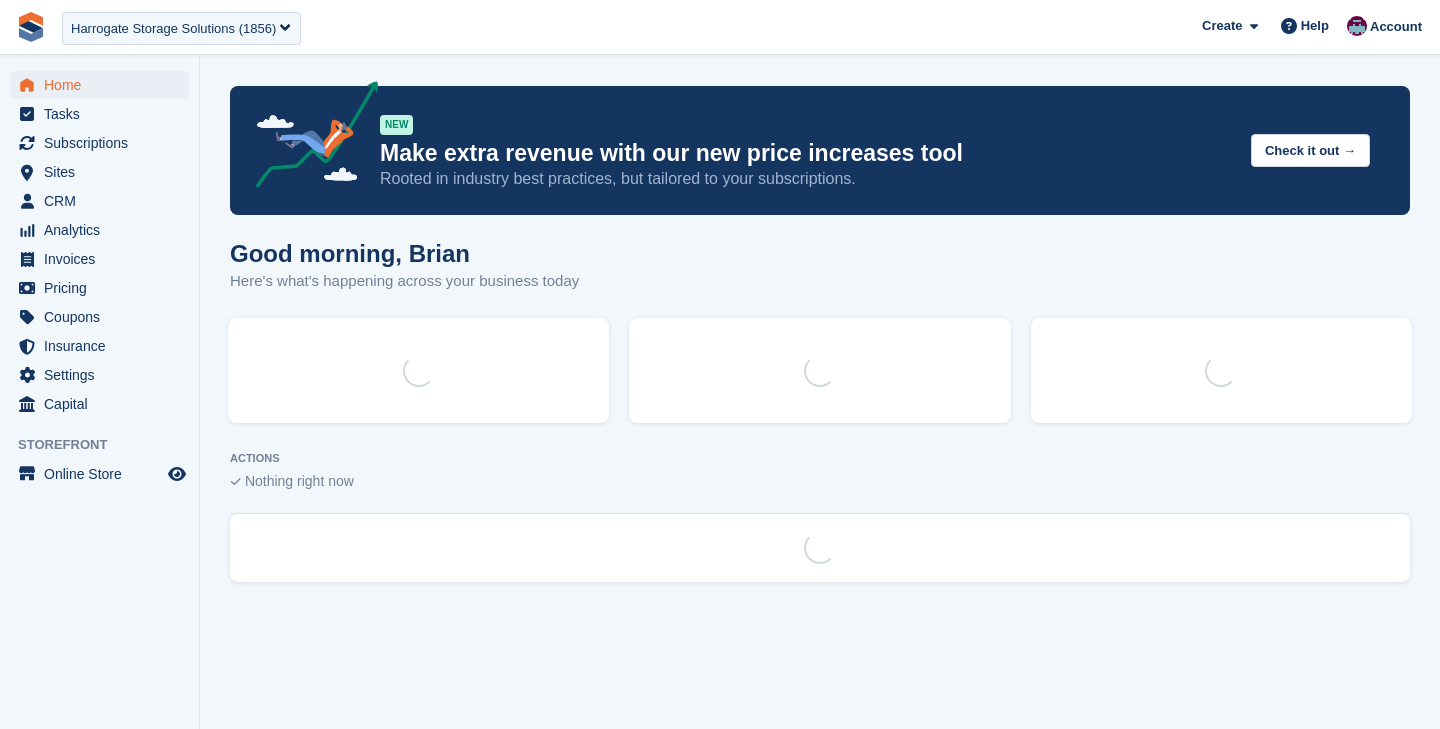 scroll, scrollTop: 0, scrollLeft: 0, axis: both 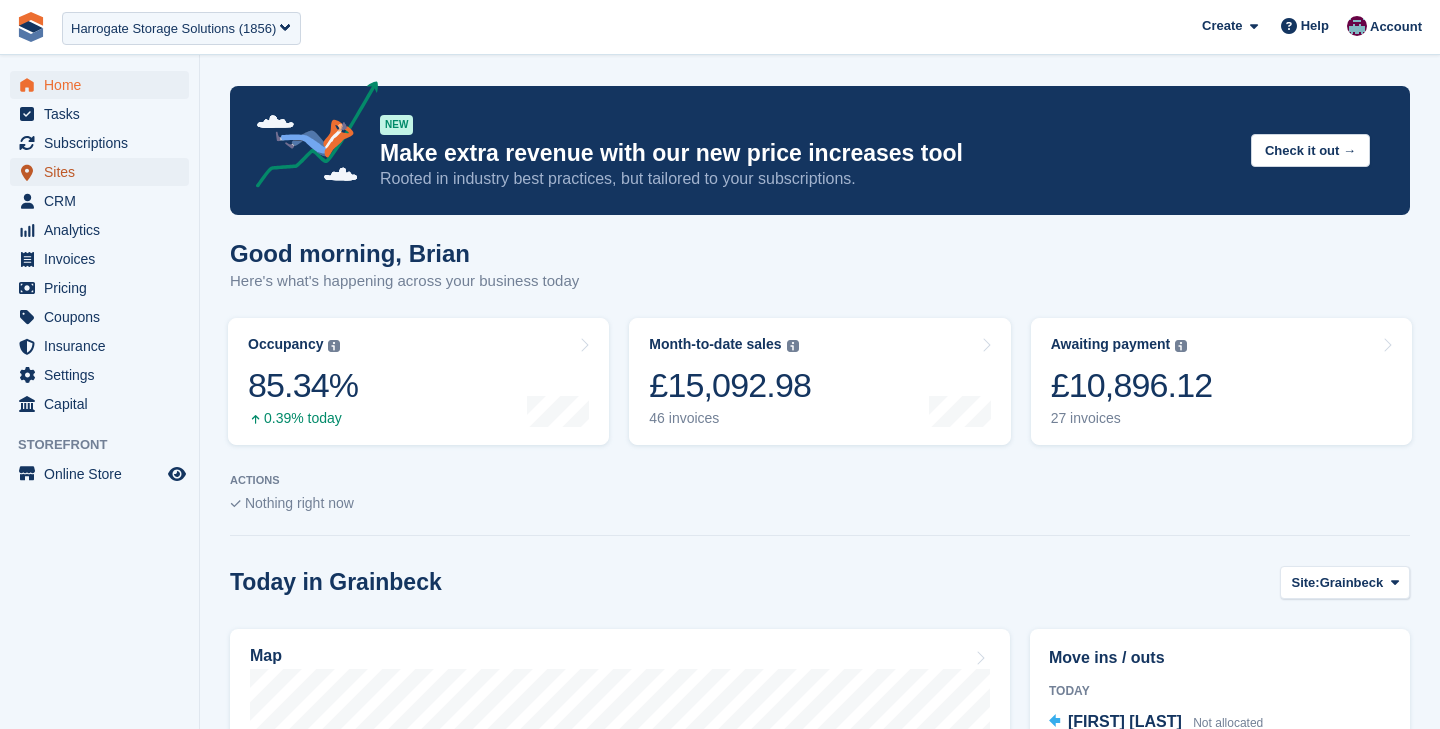 click on "Sites" at bounding box center [104, 172] 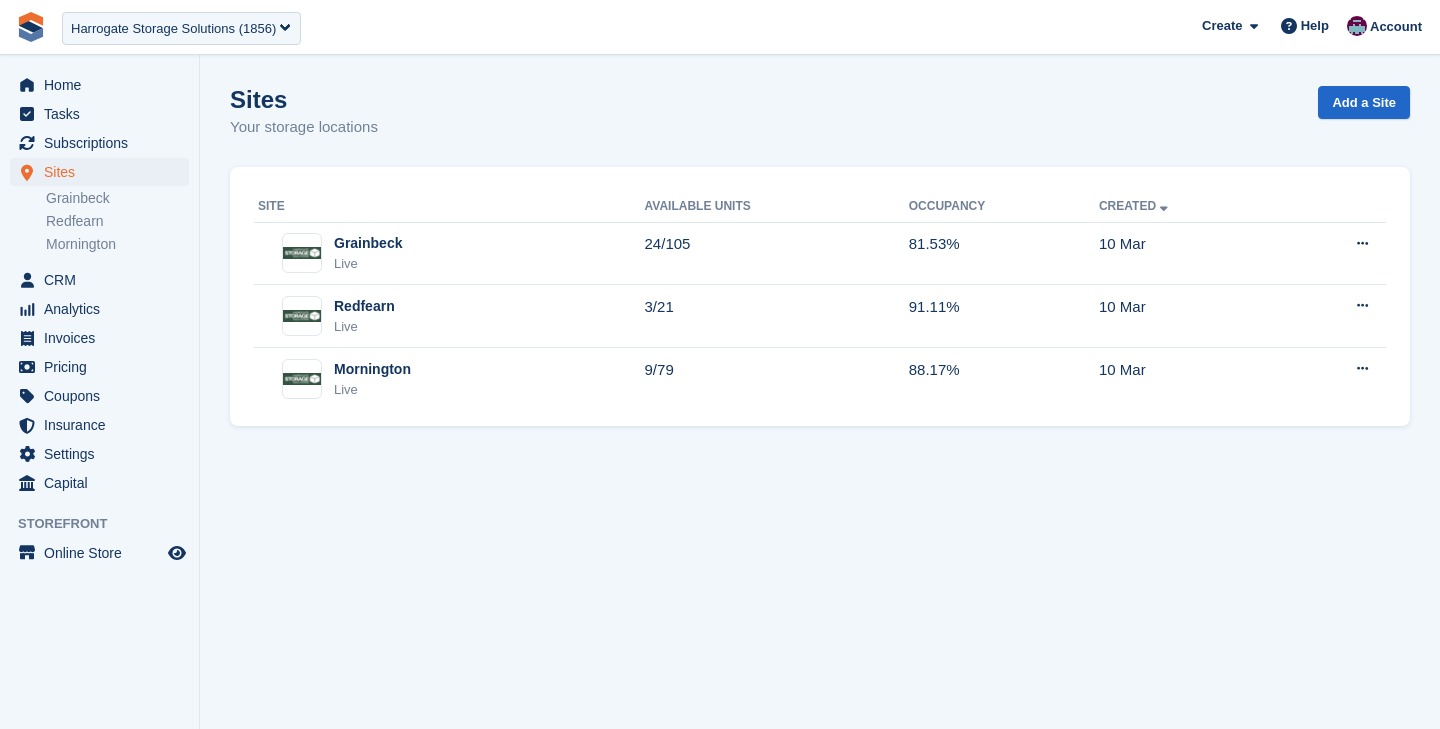 scroll, scrollTop: 0, scrollLeft: 0, axis: both 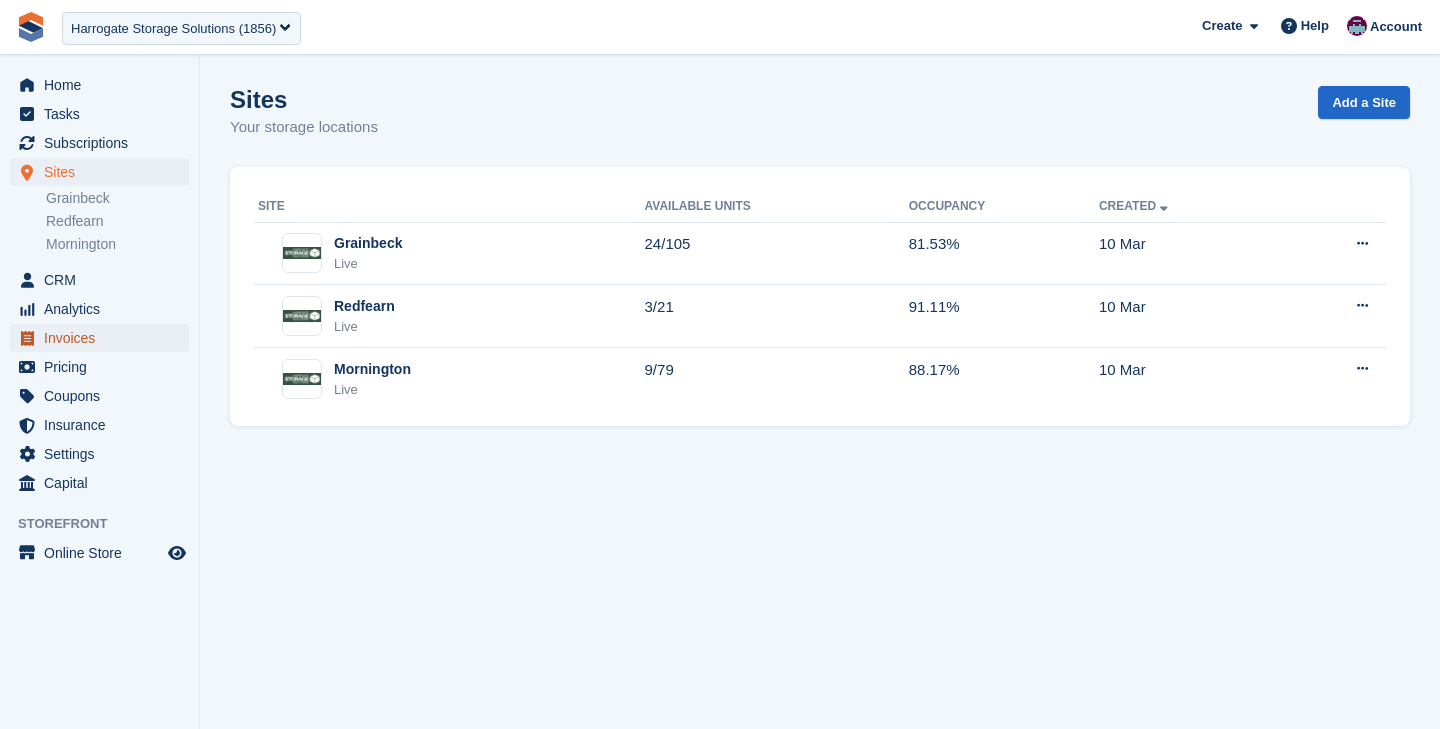 click on "Invoices" at bounding box center [104, 338] 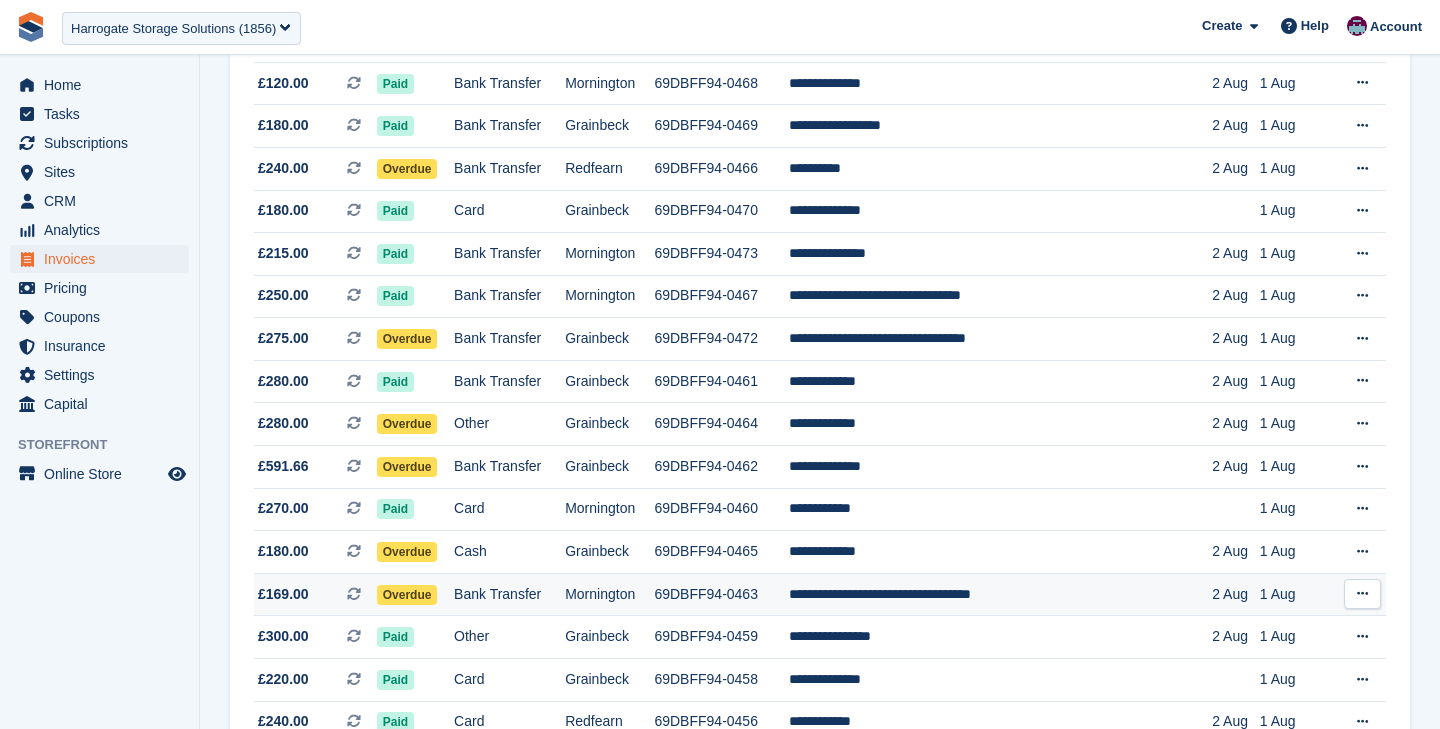 scroll, scrollTop: 1520, scrollLeft: 0, axis: vertical 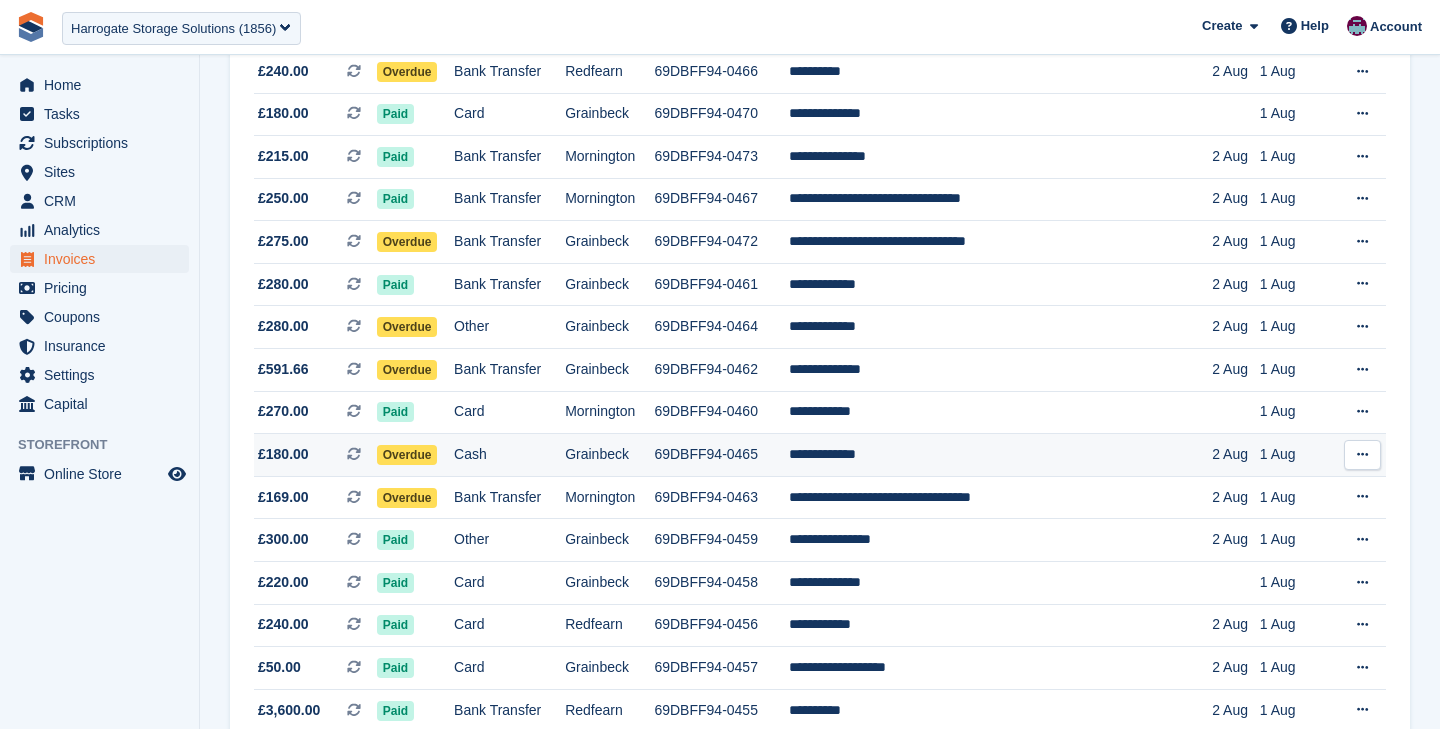 click on "Grainbeck" at bounding box center (609, 455) 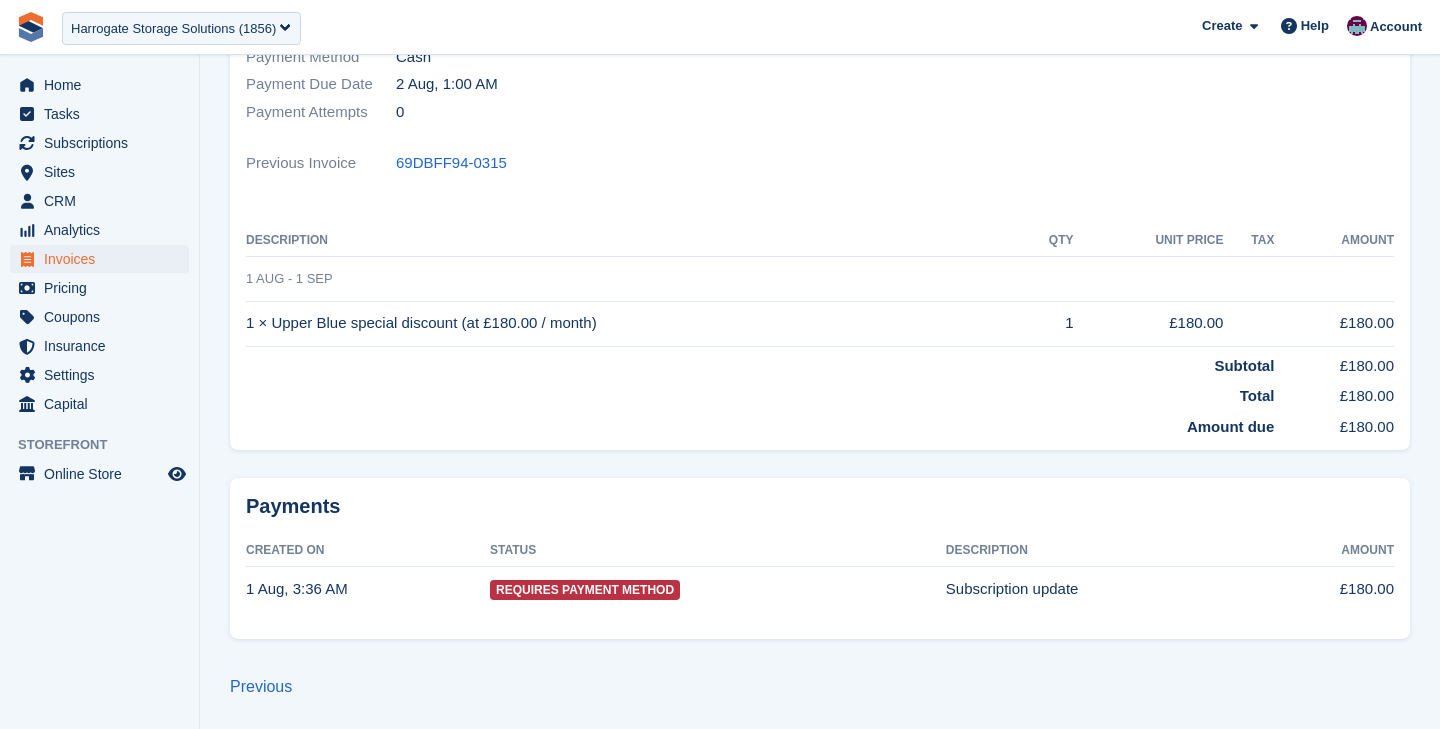 scroll, scrollTop: 0, scrollLeft: 0, axis: both 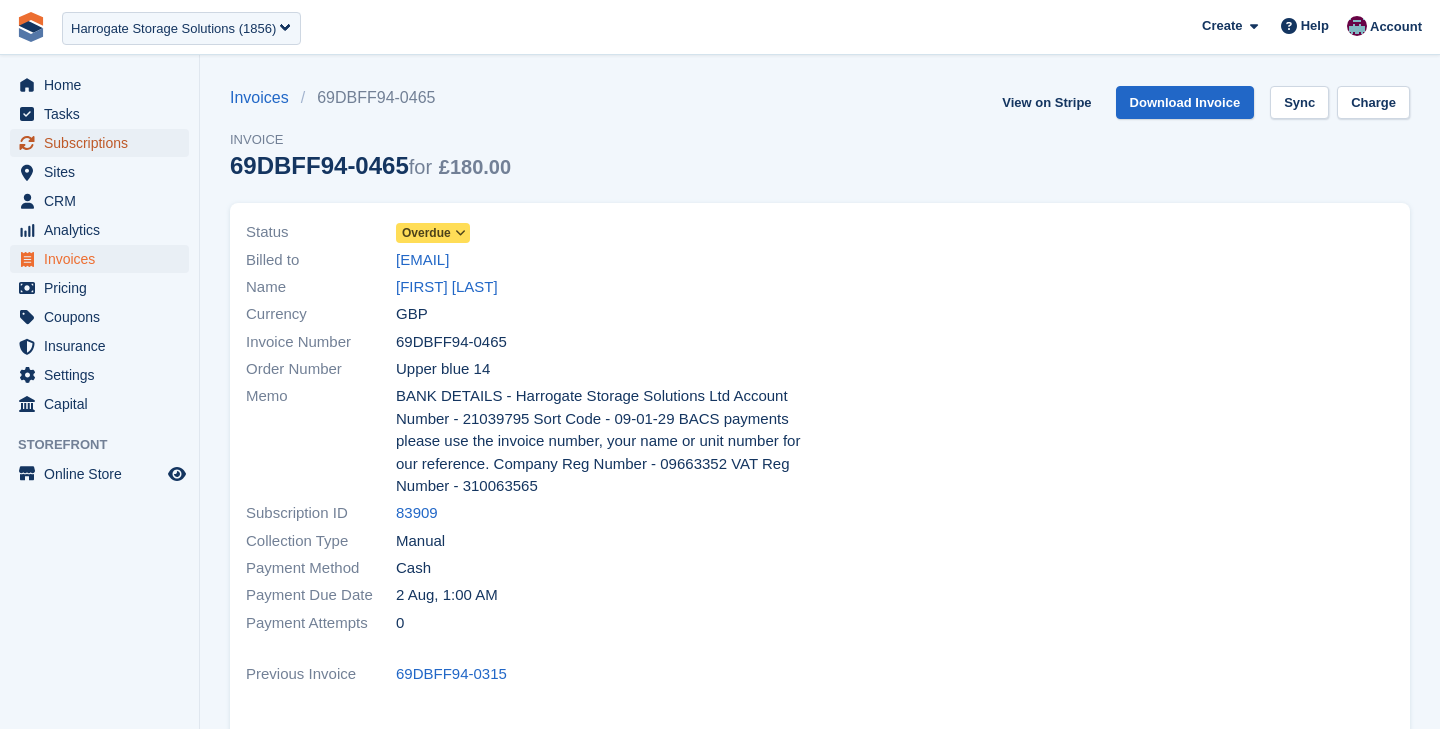 click on "Subscriptions" at bounding box center [104, 143] 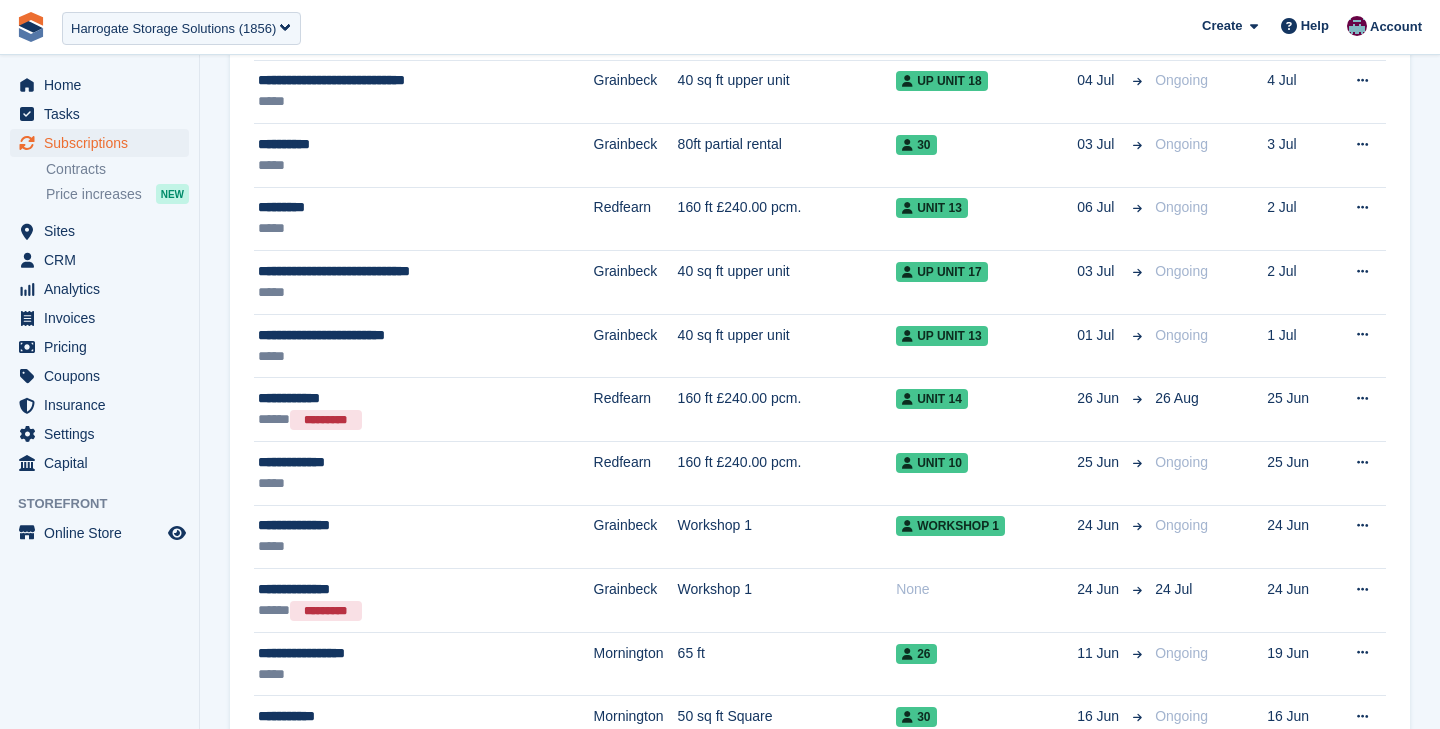 scroll, scrollTop: 2885, scrollLeft: 0, axis: vertical 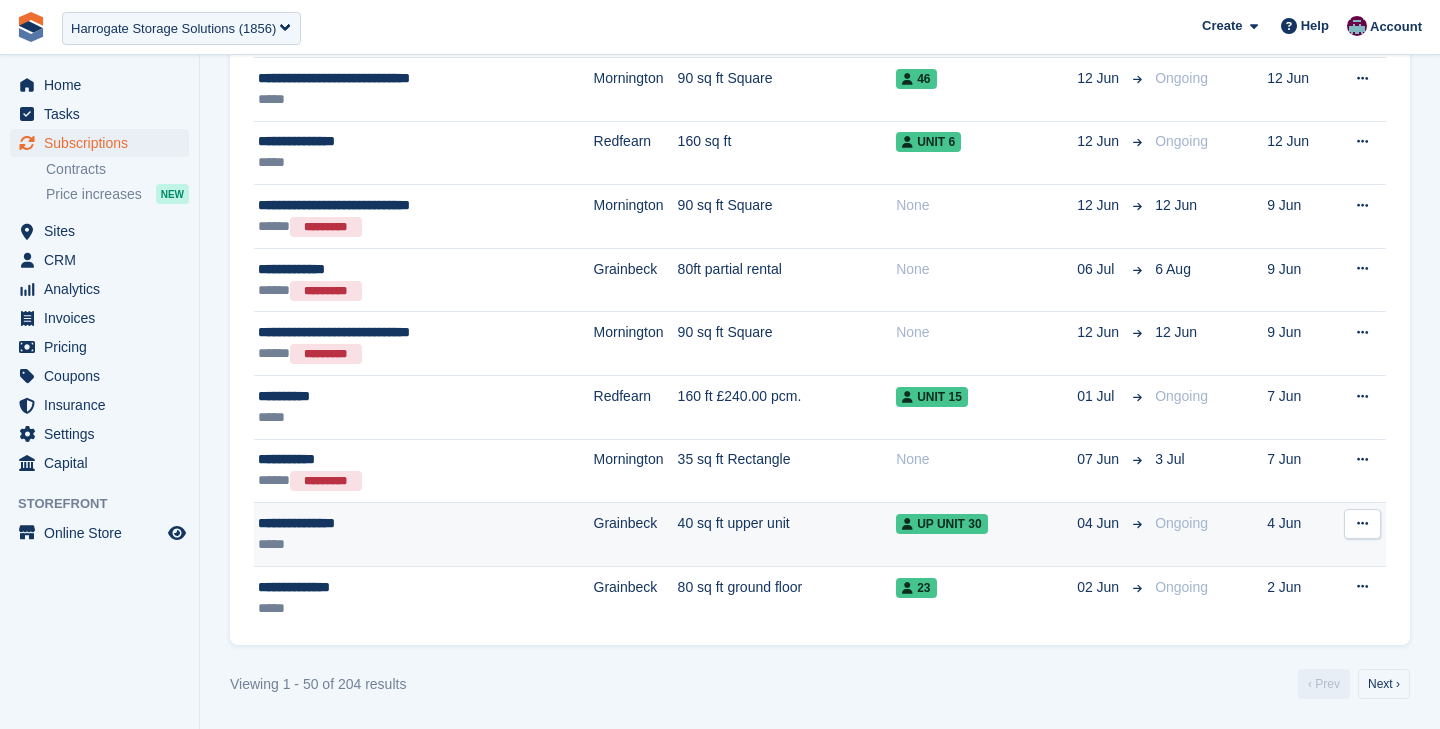 click on "**********" at bounding box center (397, 523) 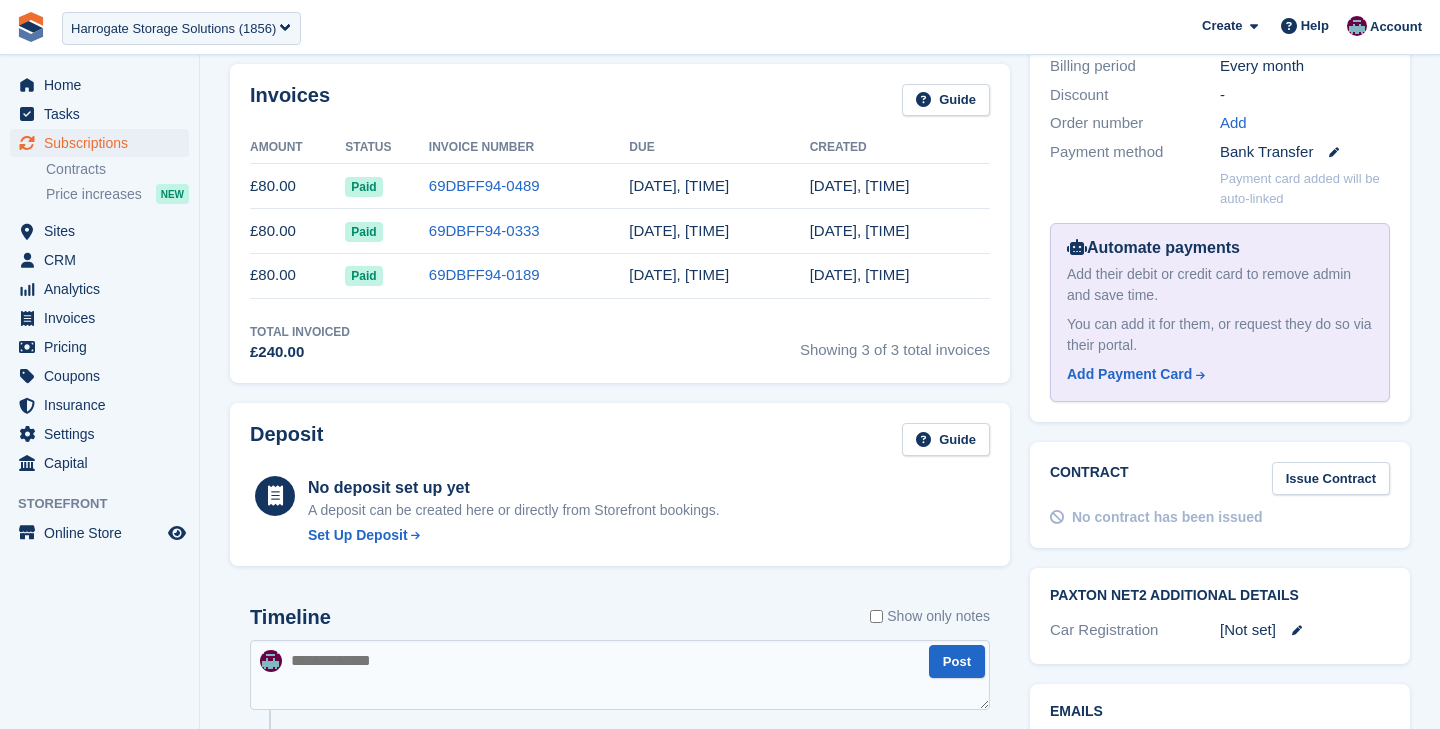 scroll, scrollTop: 584, scrollLeft: 0, axis: vertical 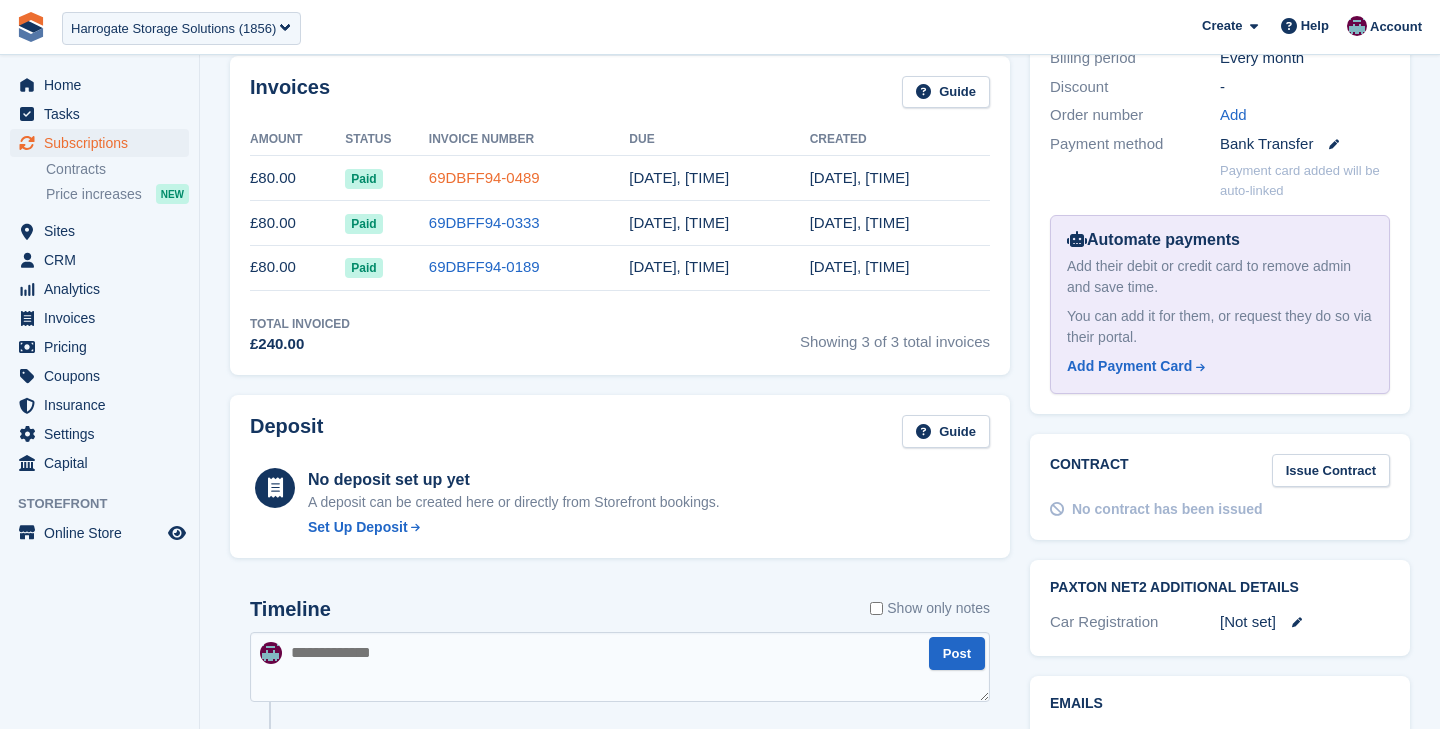 click on "69DBFF94-0489" at bounding box center (484, 177) 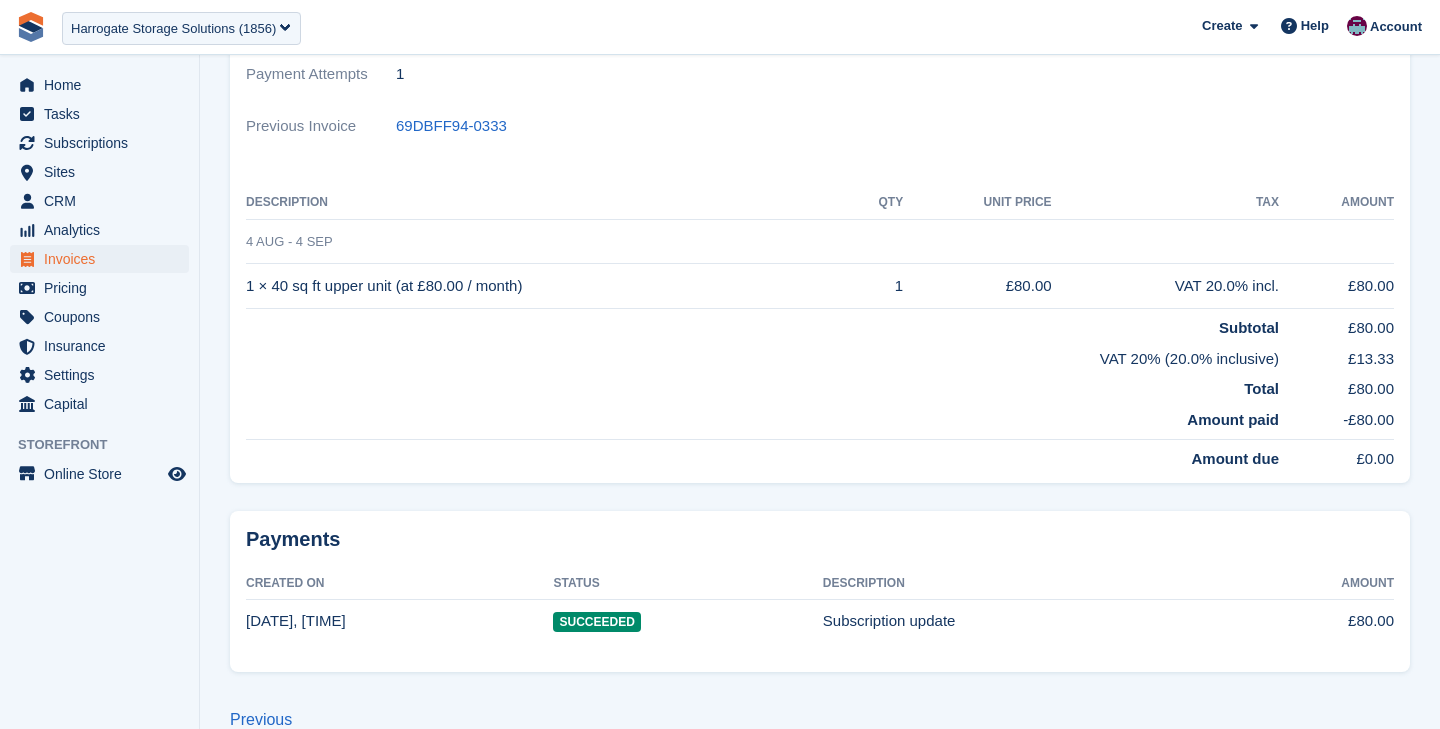 scroll, scrollTop: 523, scrollLeft: 0, axis: vertical 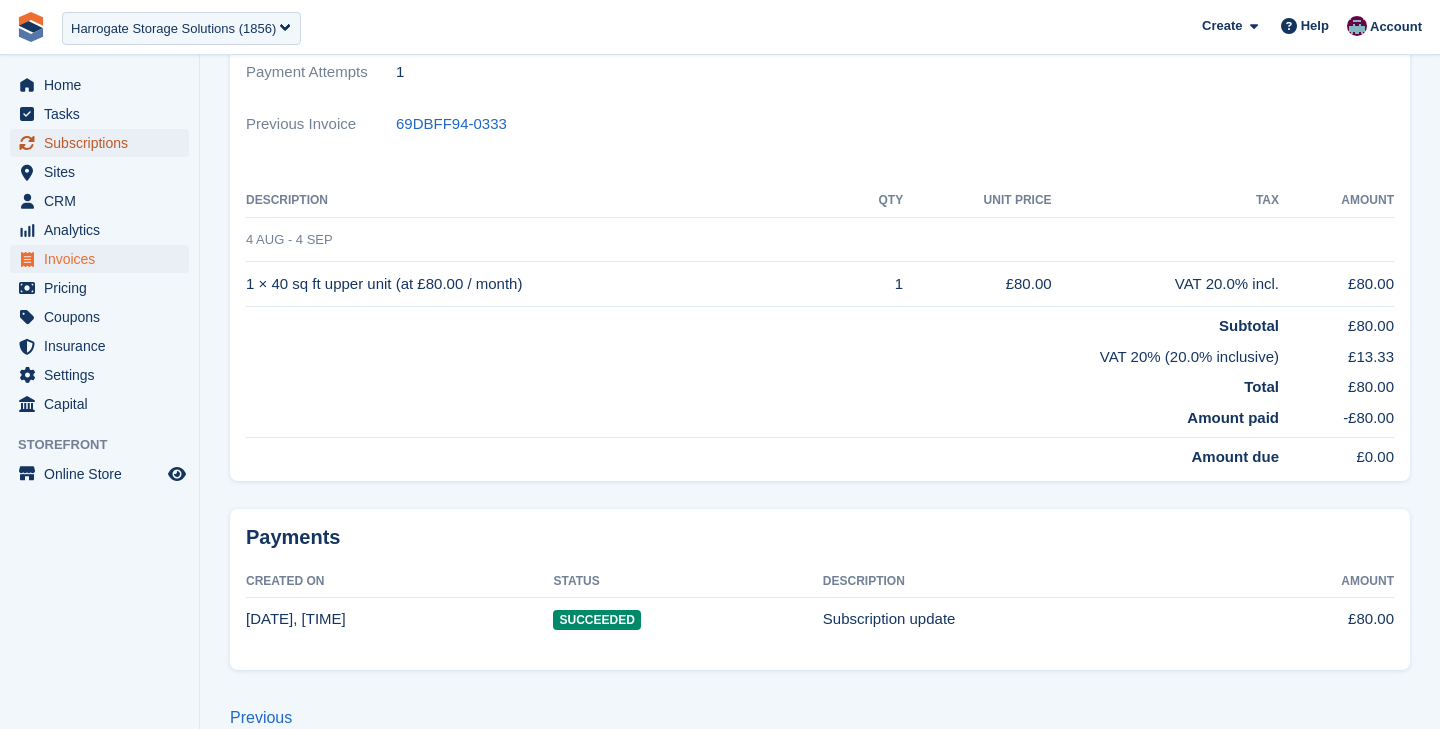 click on "Subscriptions" at bounding box center [104, 143] 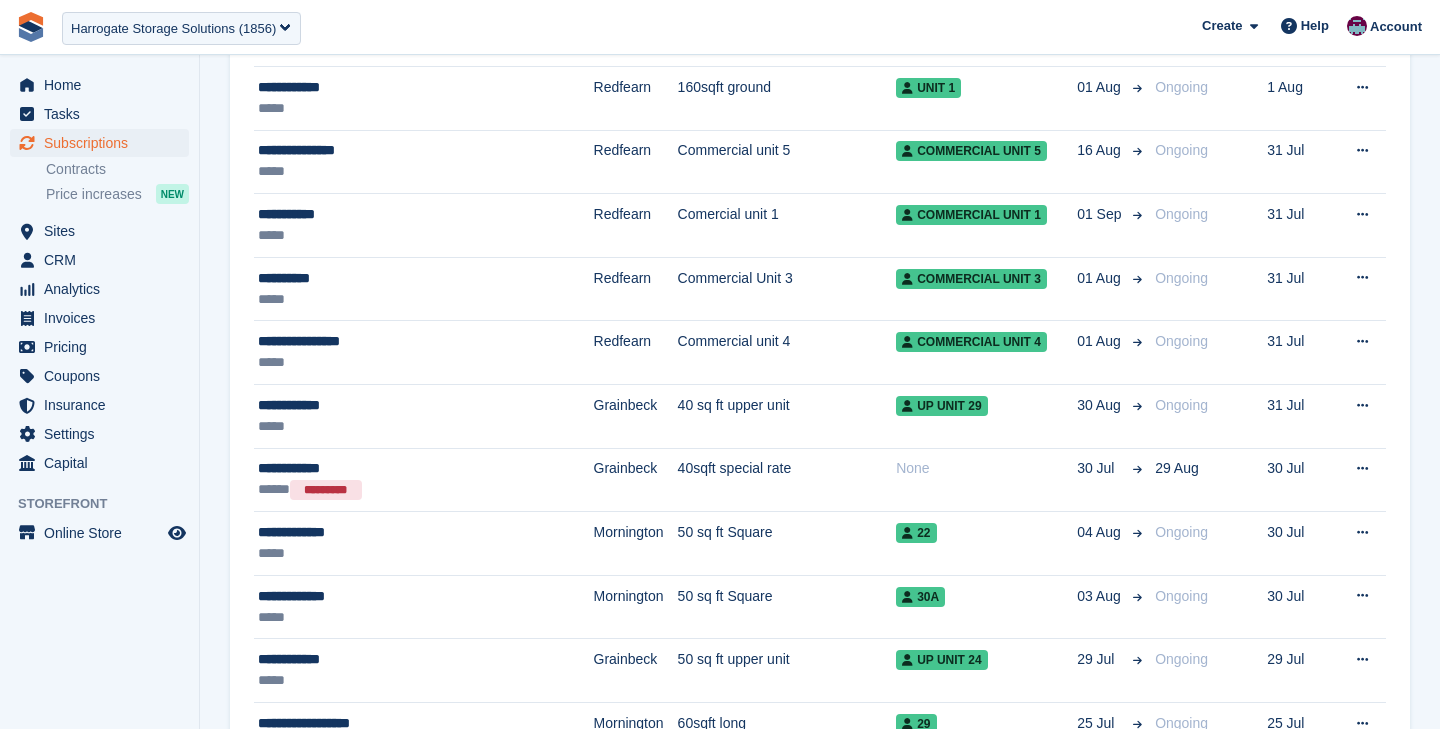 scroll, scrollTop: 0, scrollLeft: 0, axis: both 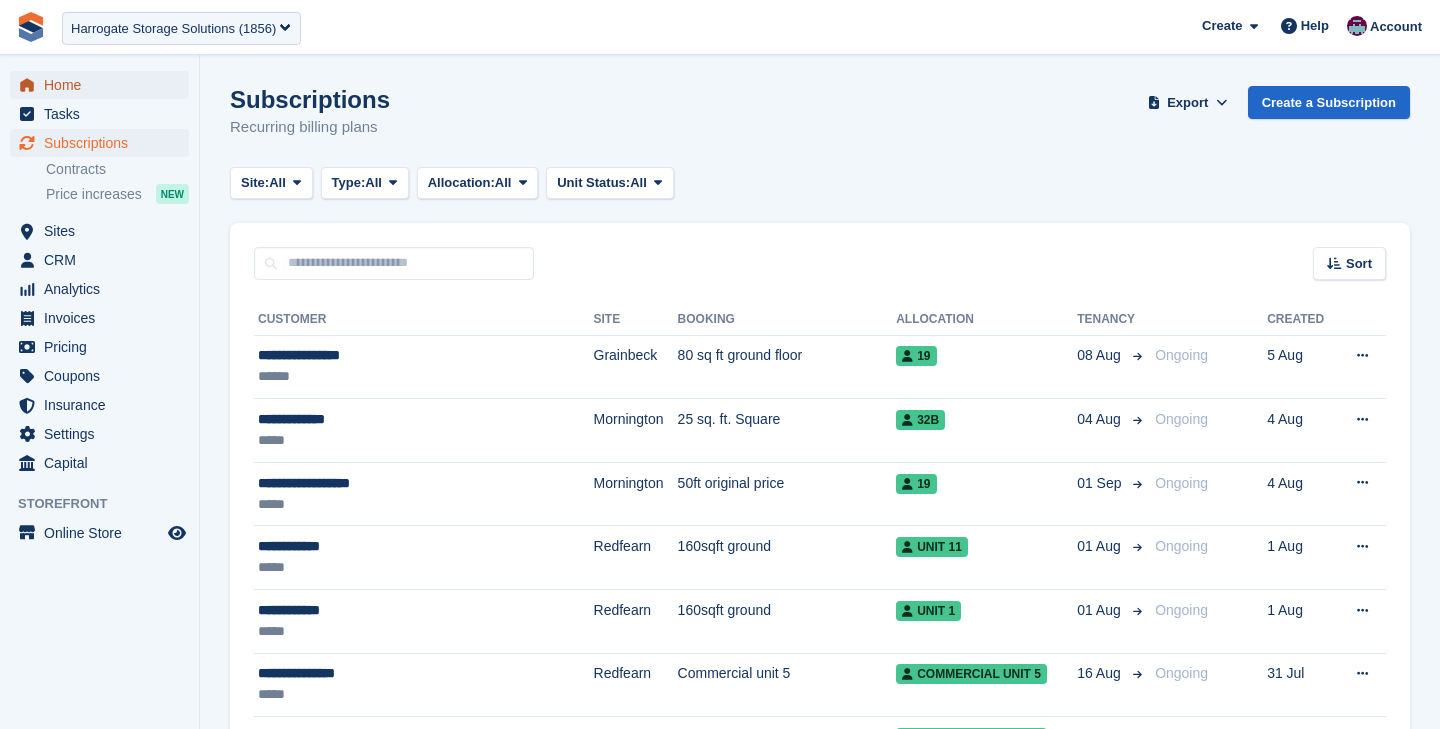 click on "Home" at bounding box center [104, 85] 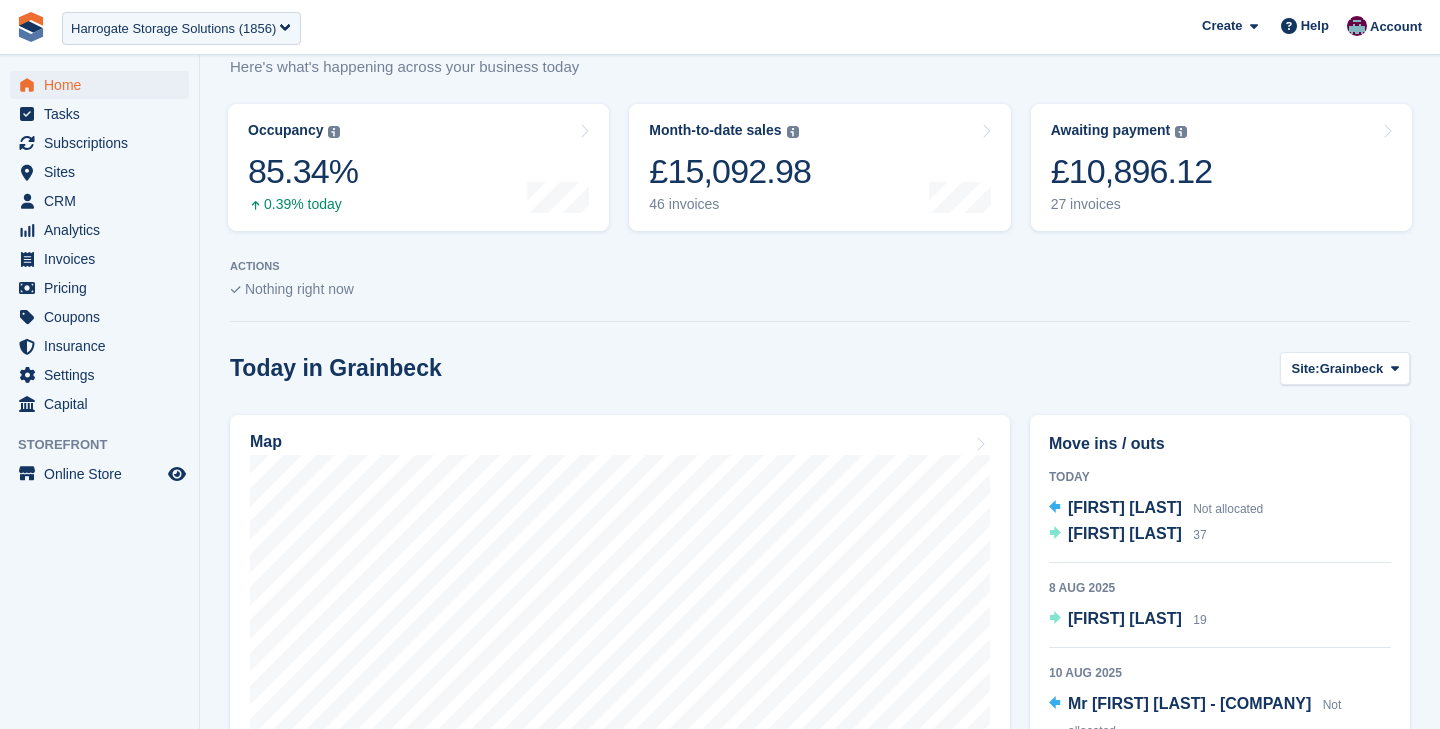 scroll, scrollTop: 0, scrollLeft: 0, axis: both 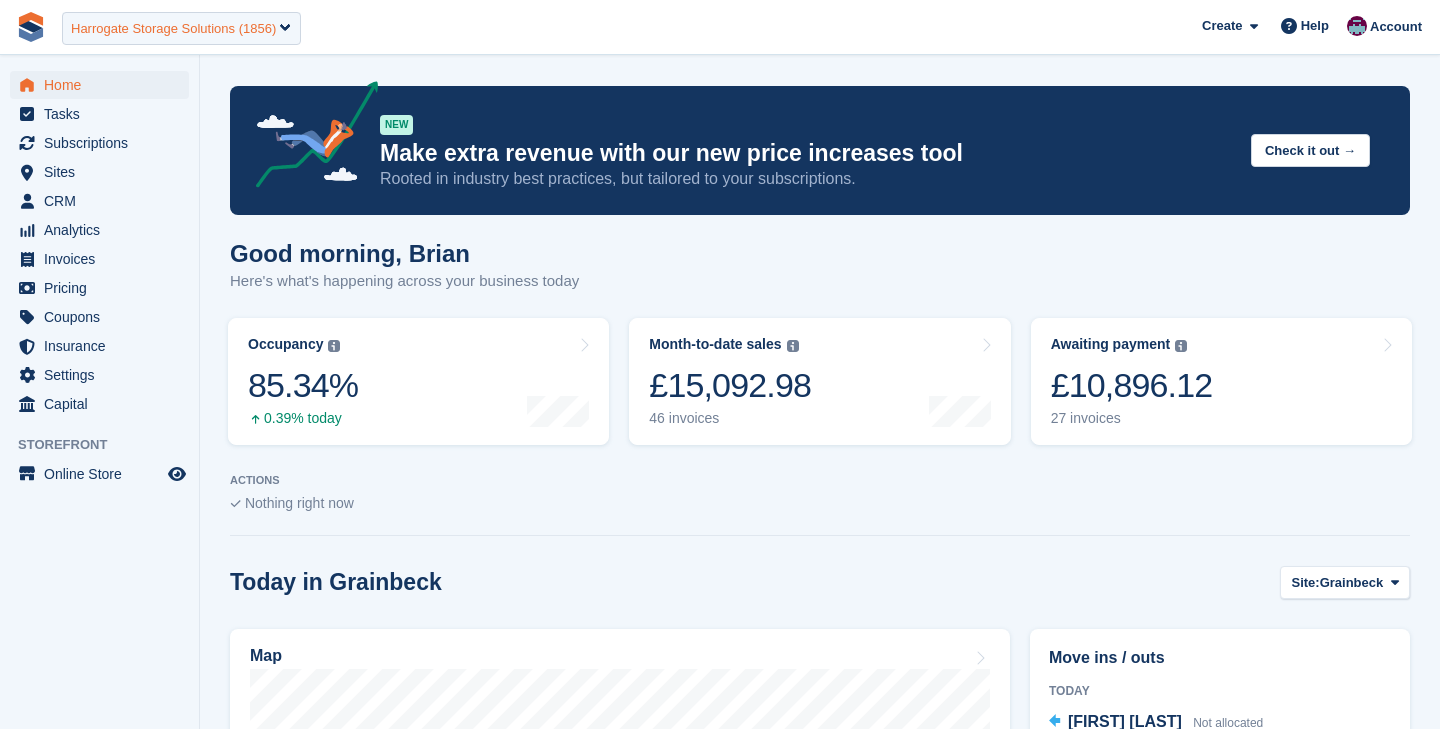 click on "Harrogate Storage Solutions (1856)" at bounding box center [181, 28] 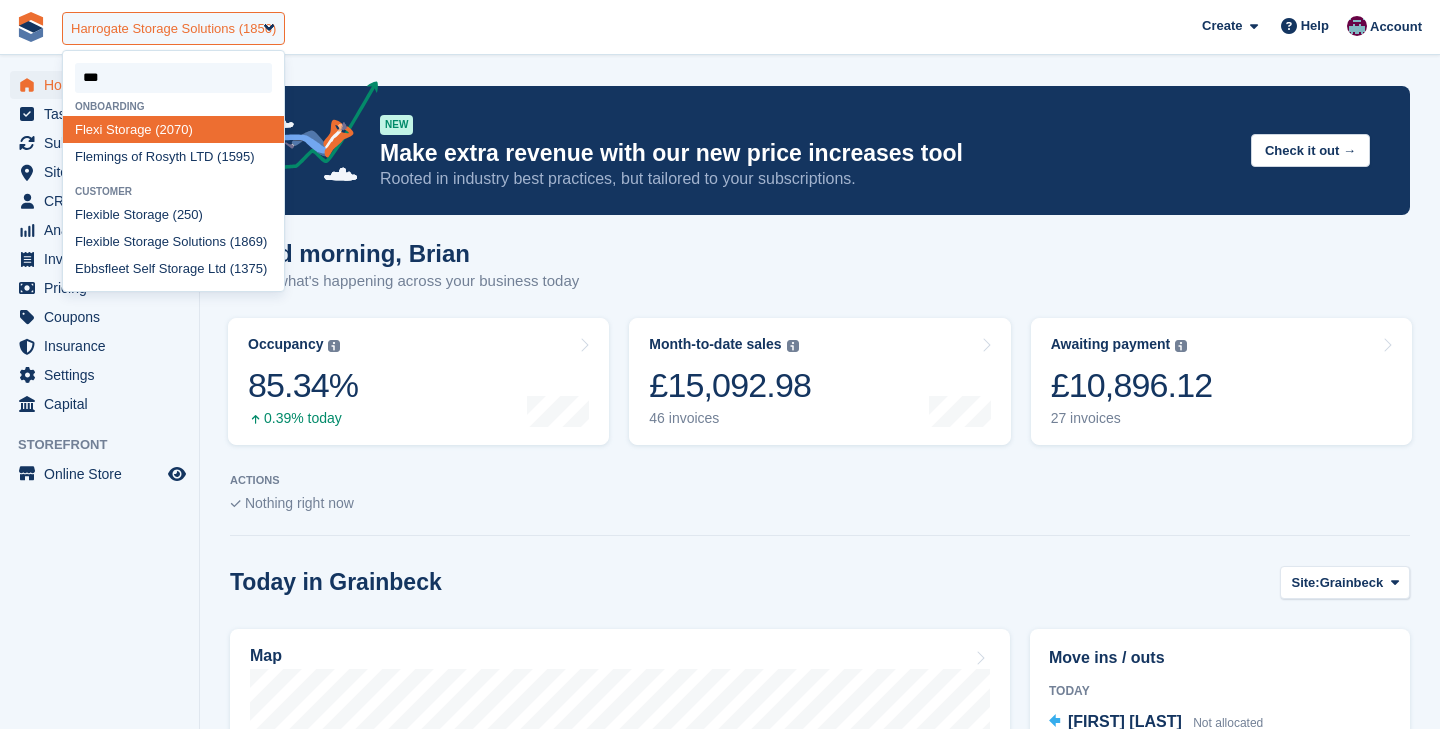 type on "****" 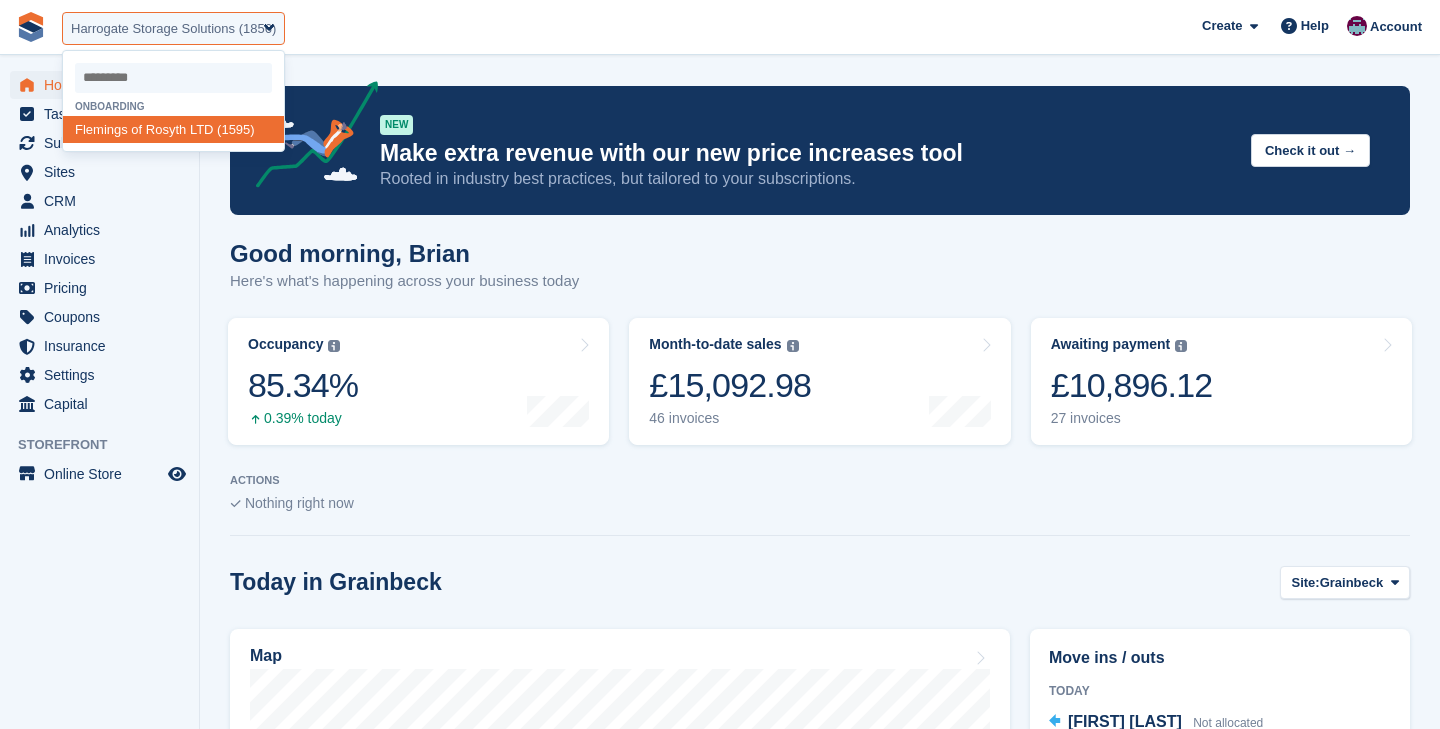 select on "****" 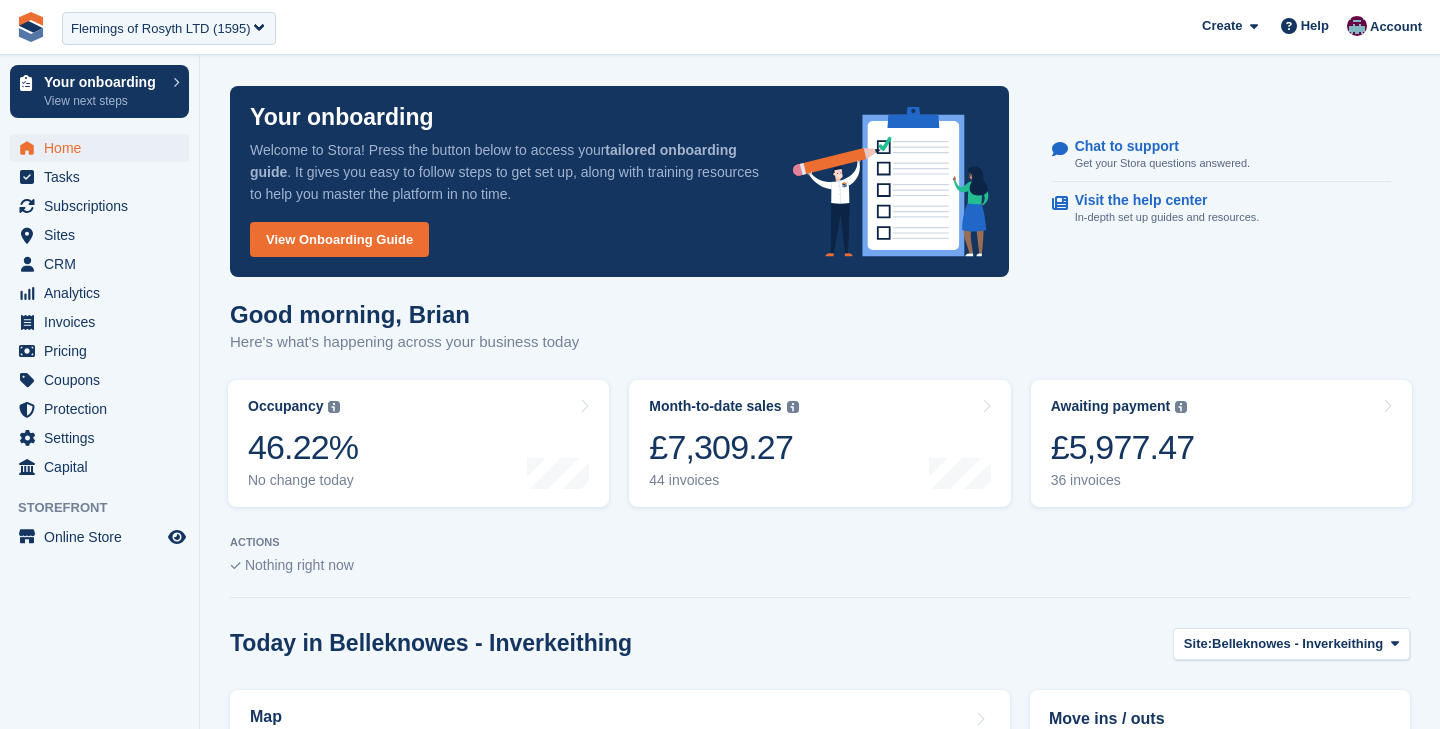 scroll, scrollTop: 0, scrollLeft: 0, axis: both 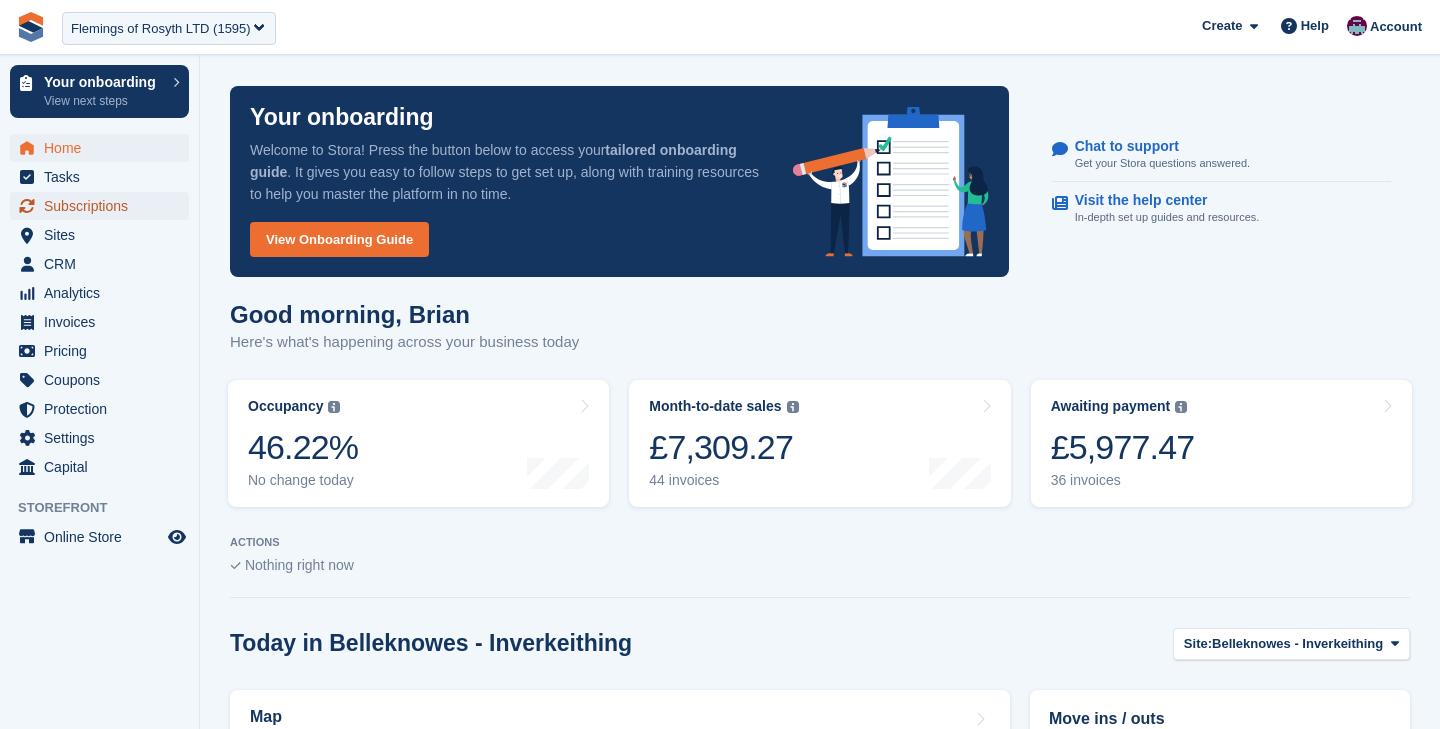 click on "Subscriptions" at bounding box center (104, 206) 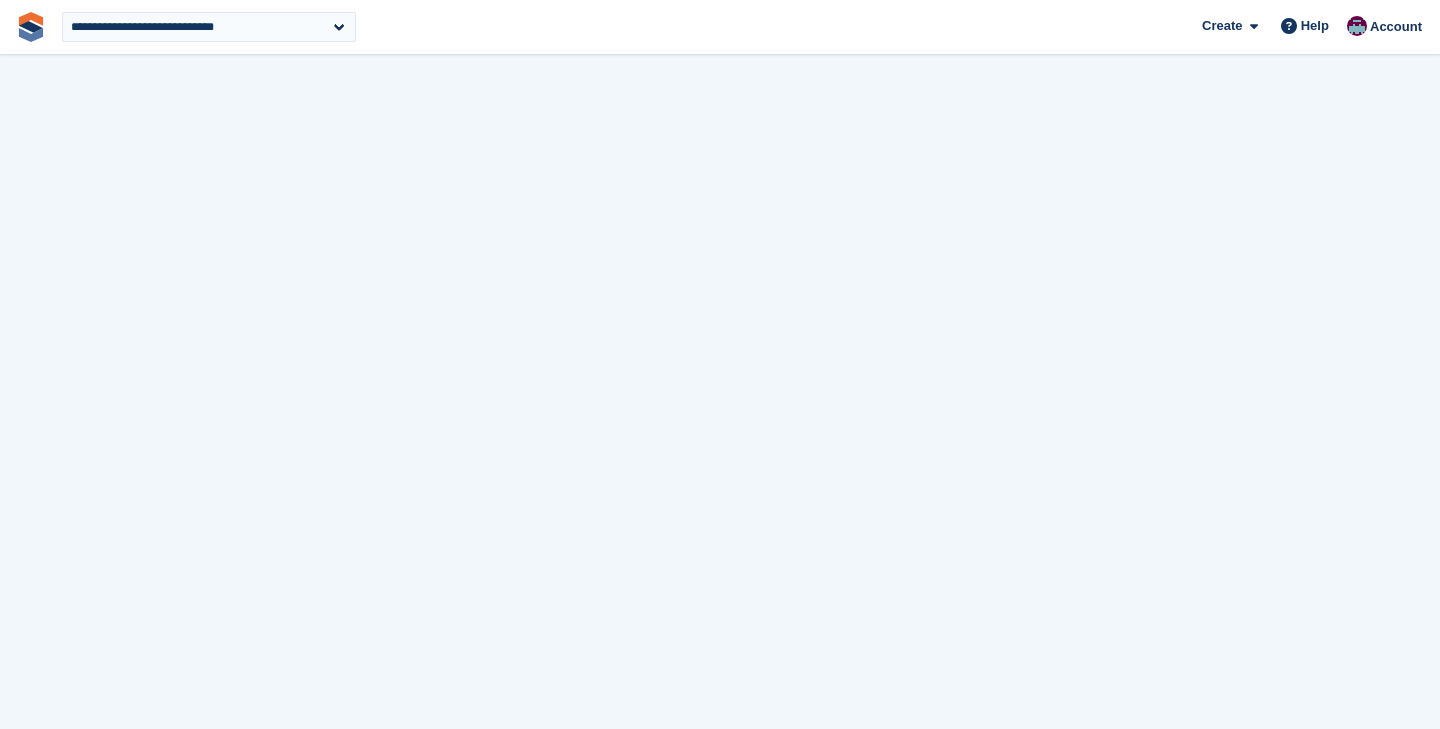 scroll, scrollTop: 0, scrollLeft: 0, axis: both 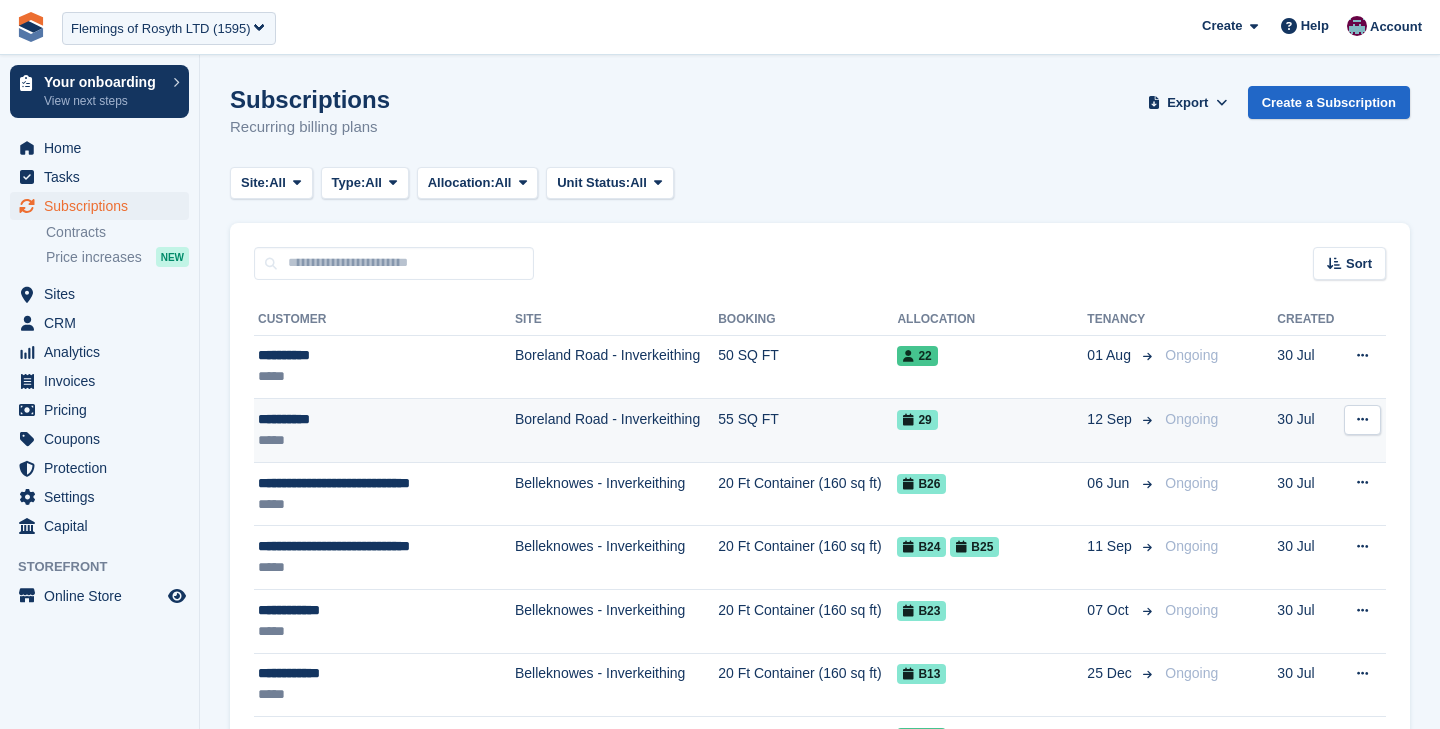 click on "**********" at bounding box center [375, 419] 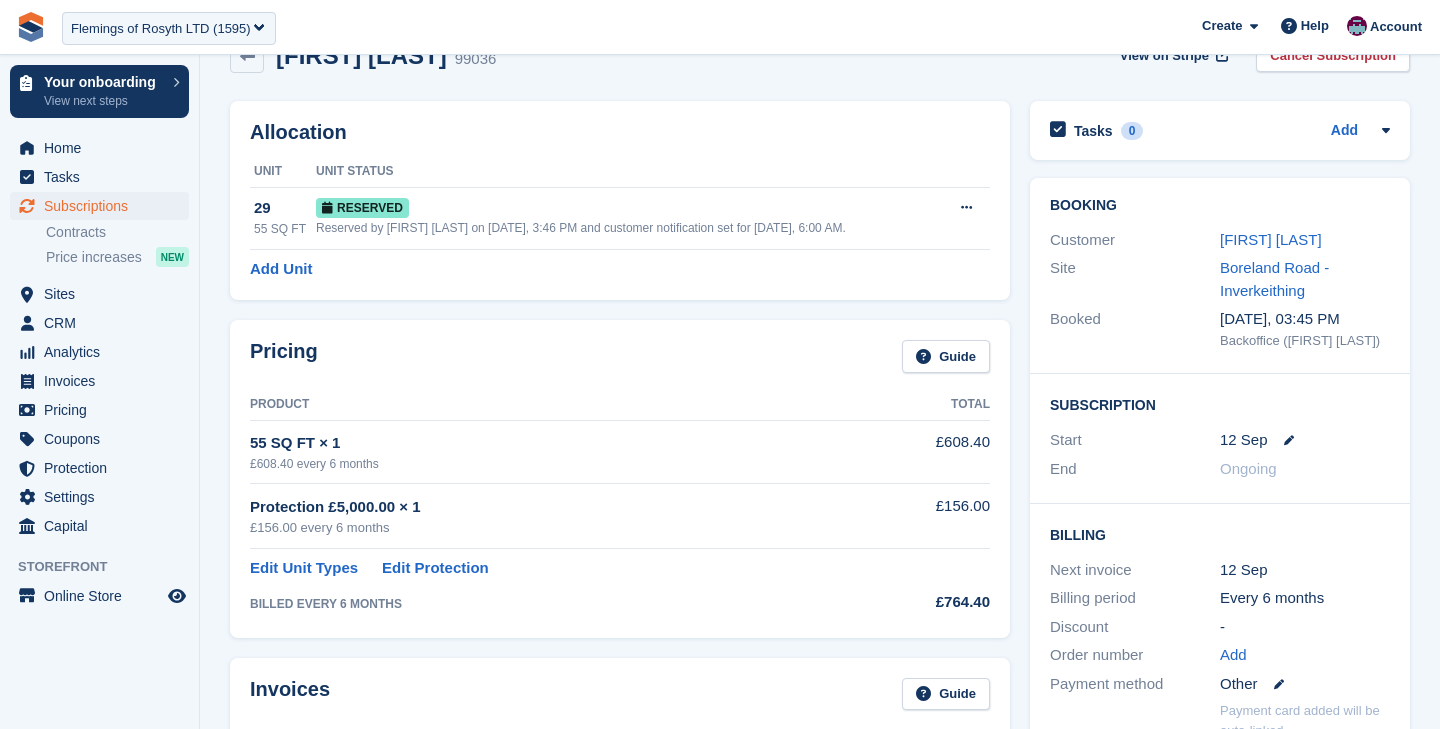 scroll, scrollTop: 63, scrollLeft: 0, axis: vertical 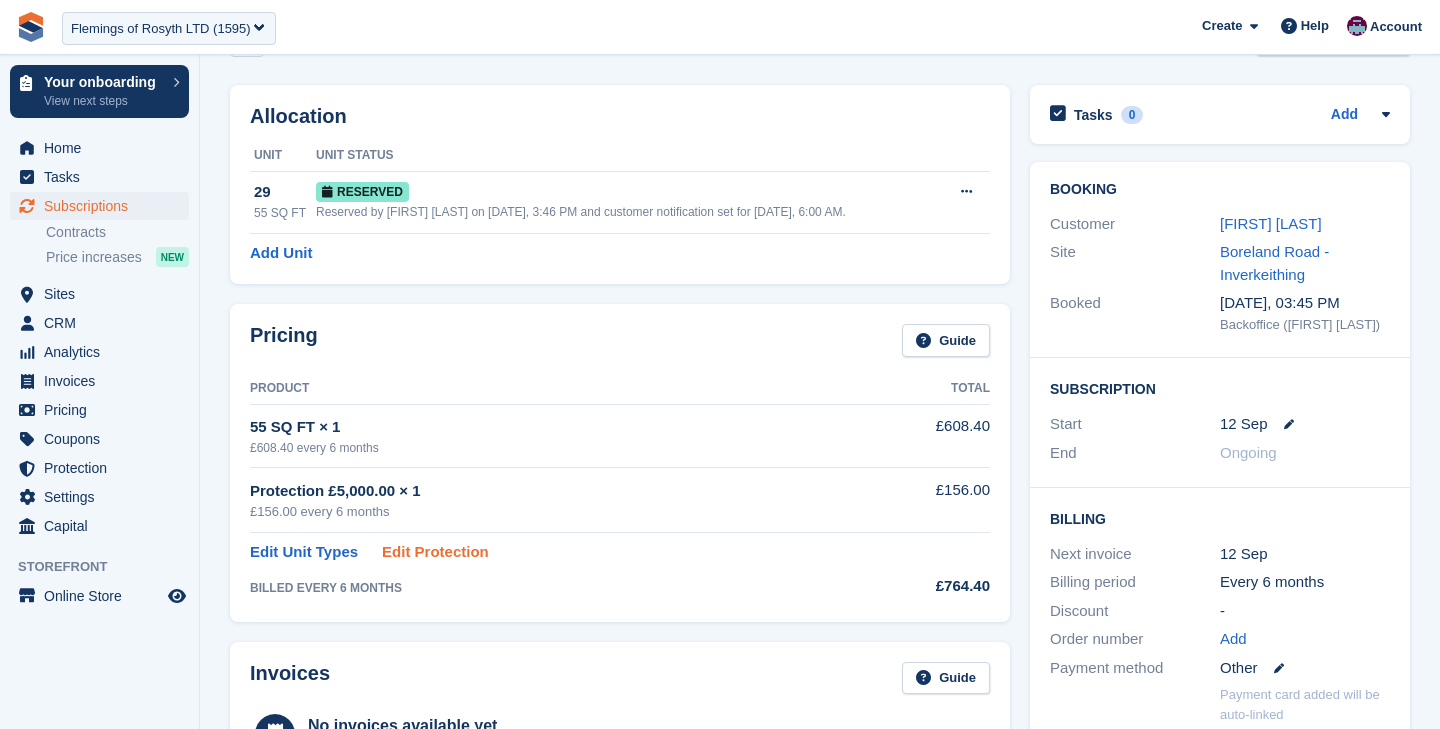 click on "Edit Protection" at bounding box center [435, 552] 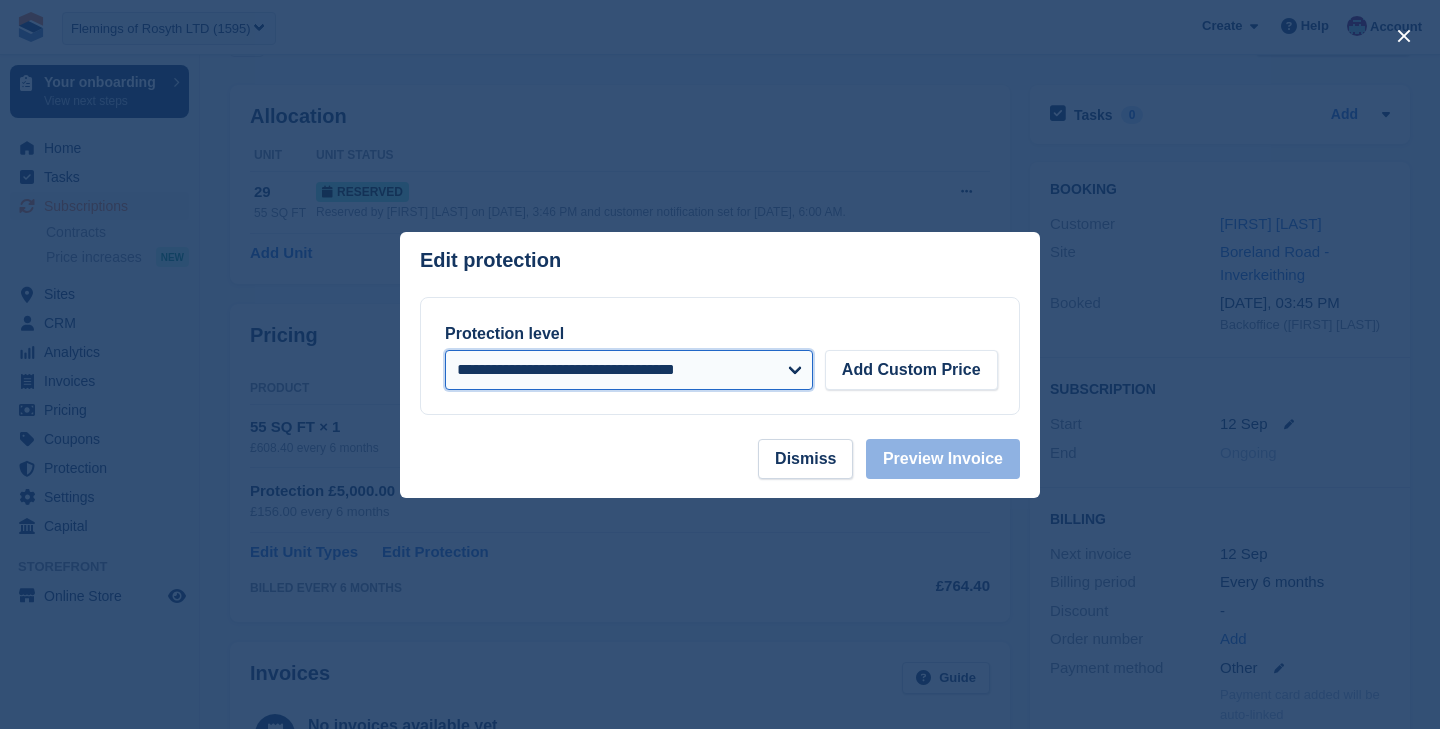 click on "**********" at bounding box center [629, 370] 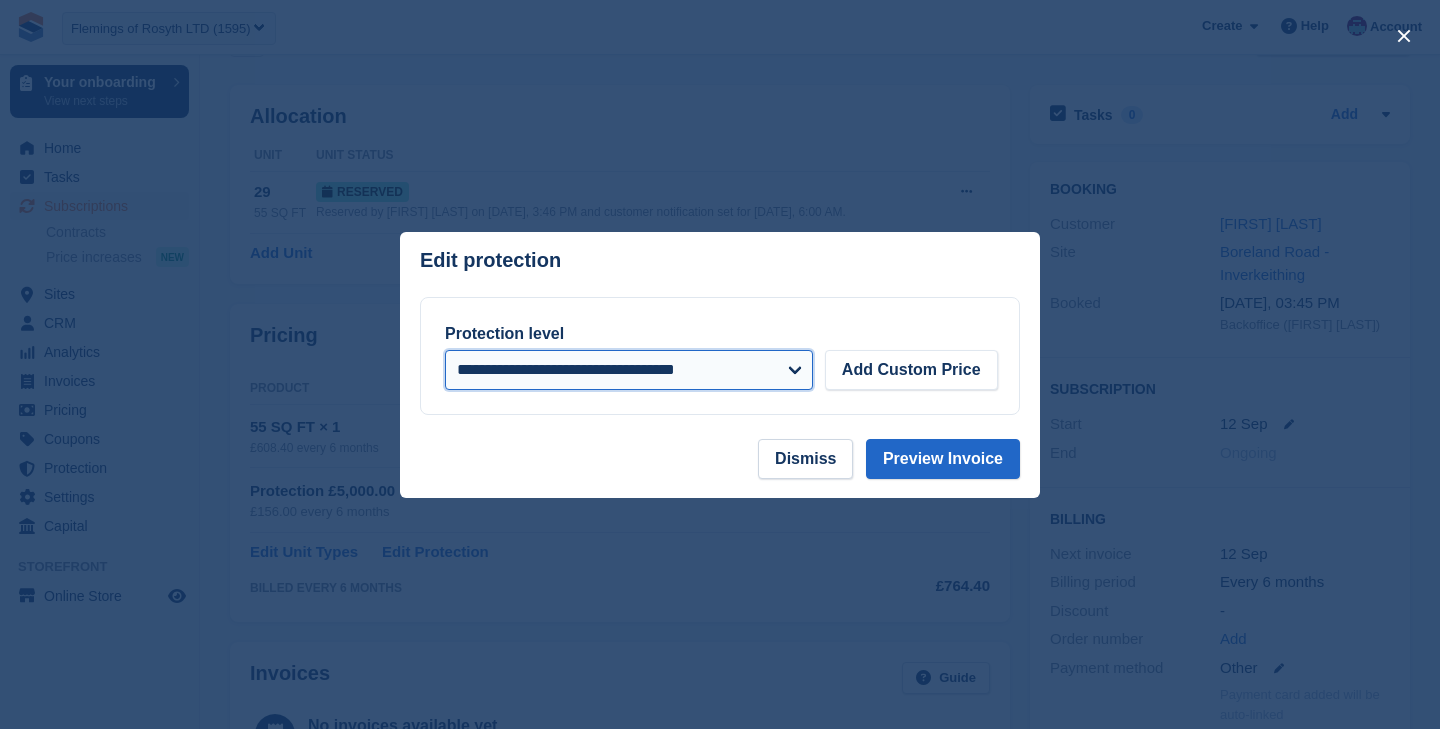 click on "**********" at bounding box center (629, 370) 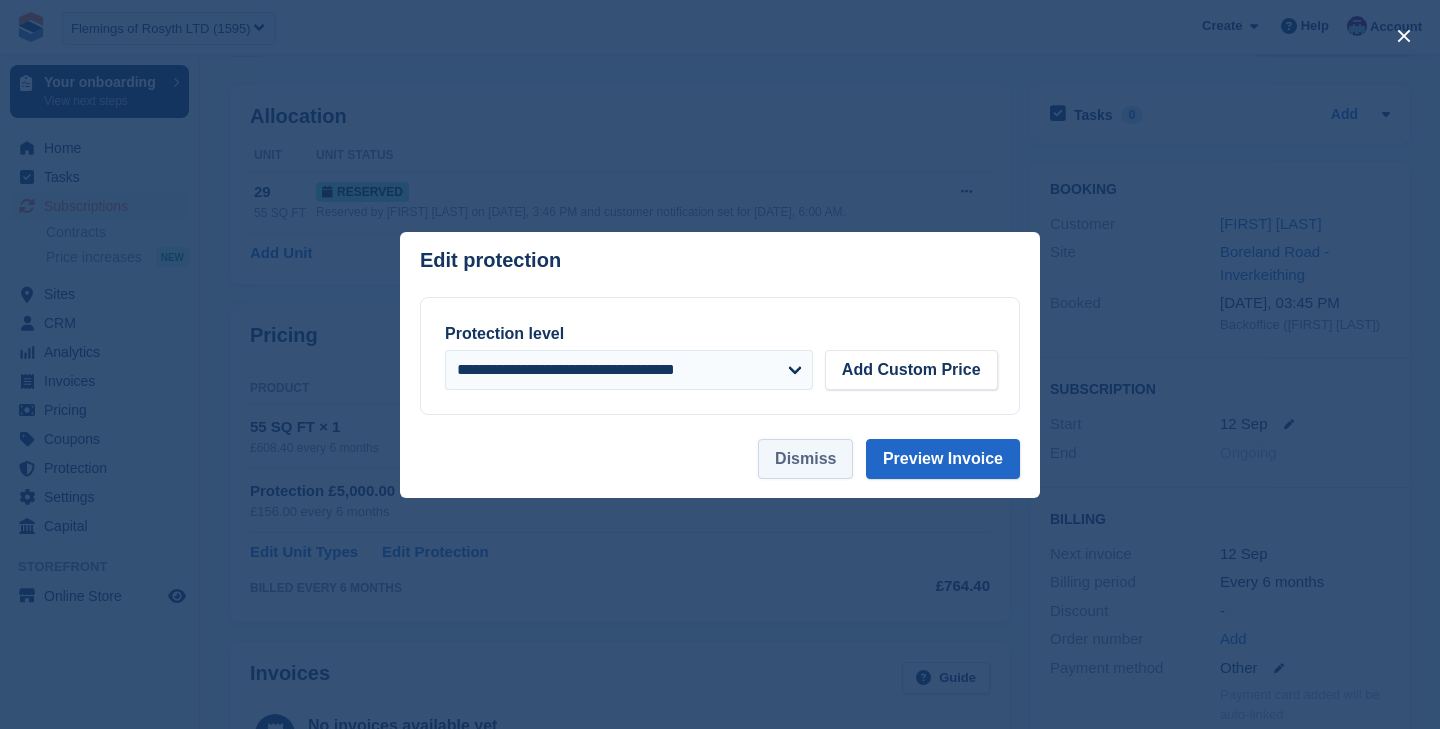 click on "Dismiss" at bounding box center [805, 459] 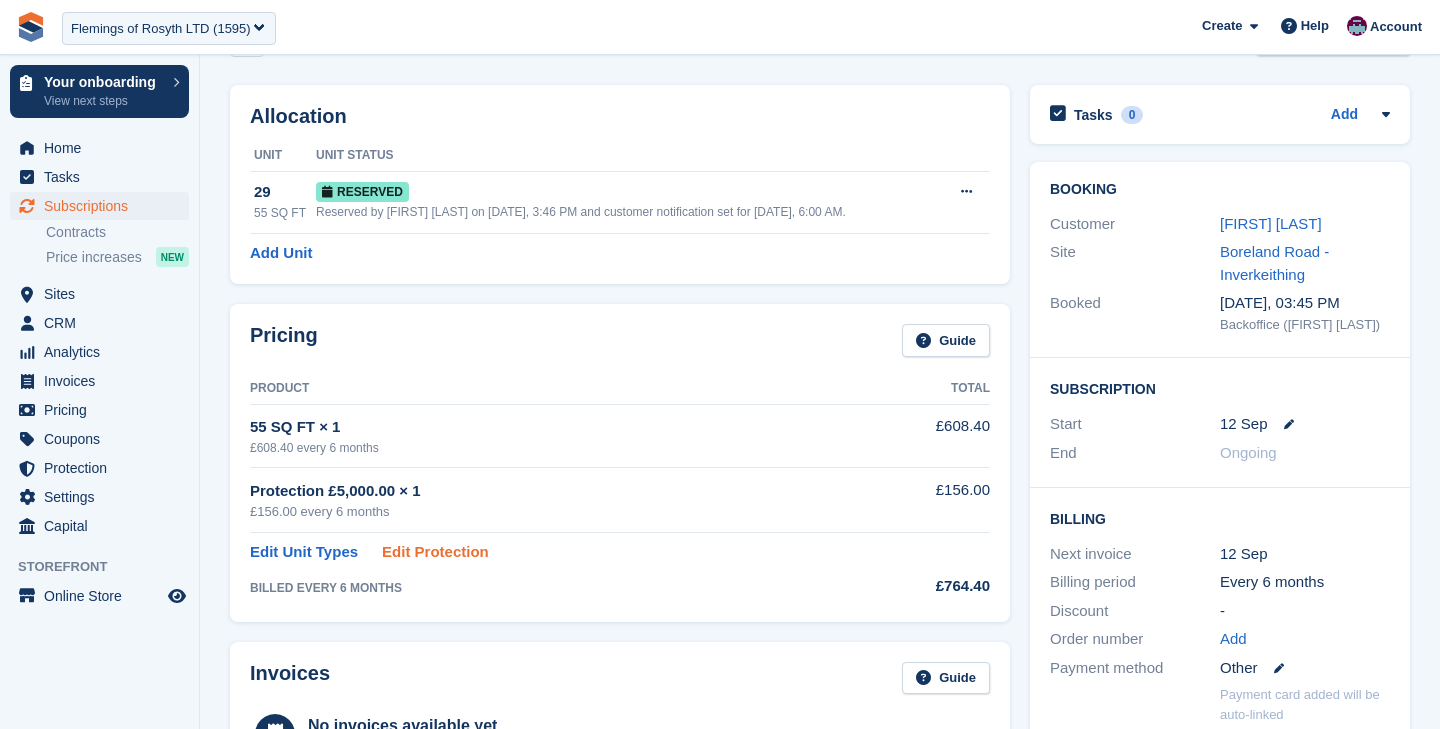 click on "Edit Protection" at bounding box center (435, 552) 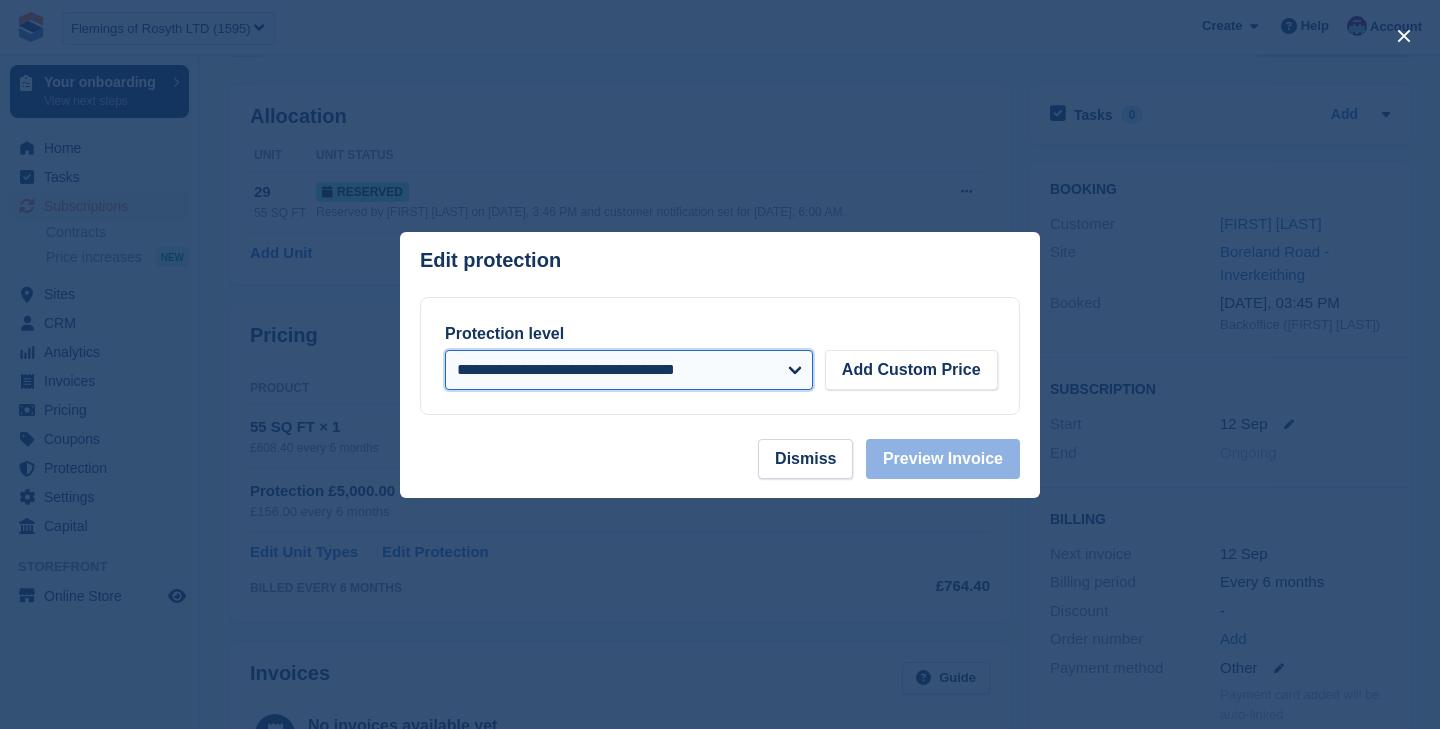 click on "**********" at bounding box center (629, 370) 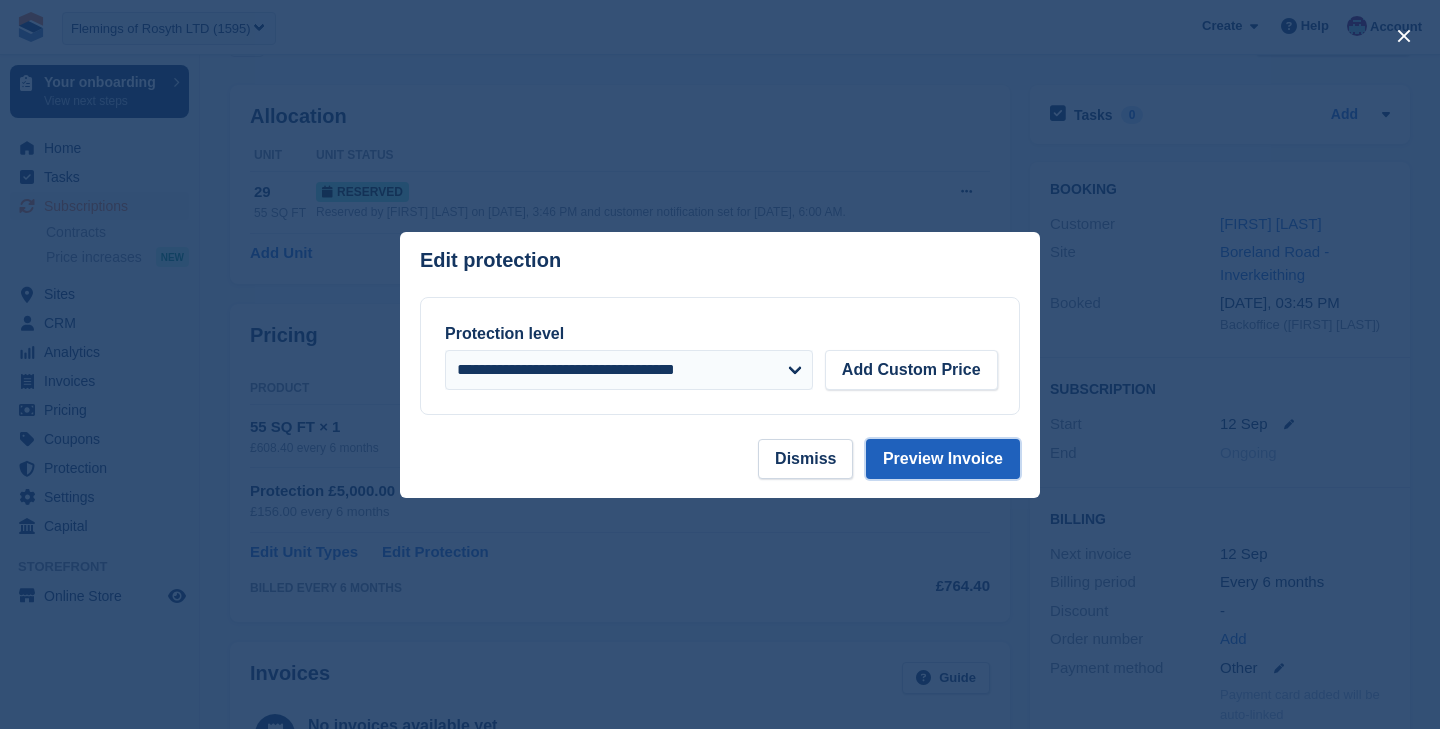 click on "Preview Invoice" at bounding box center [943, 459] 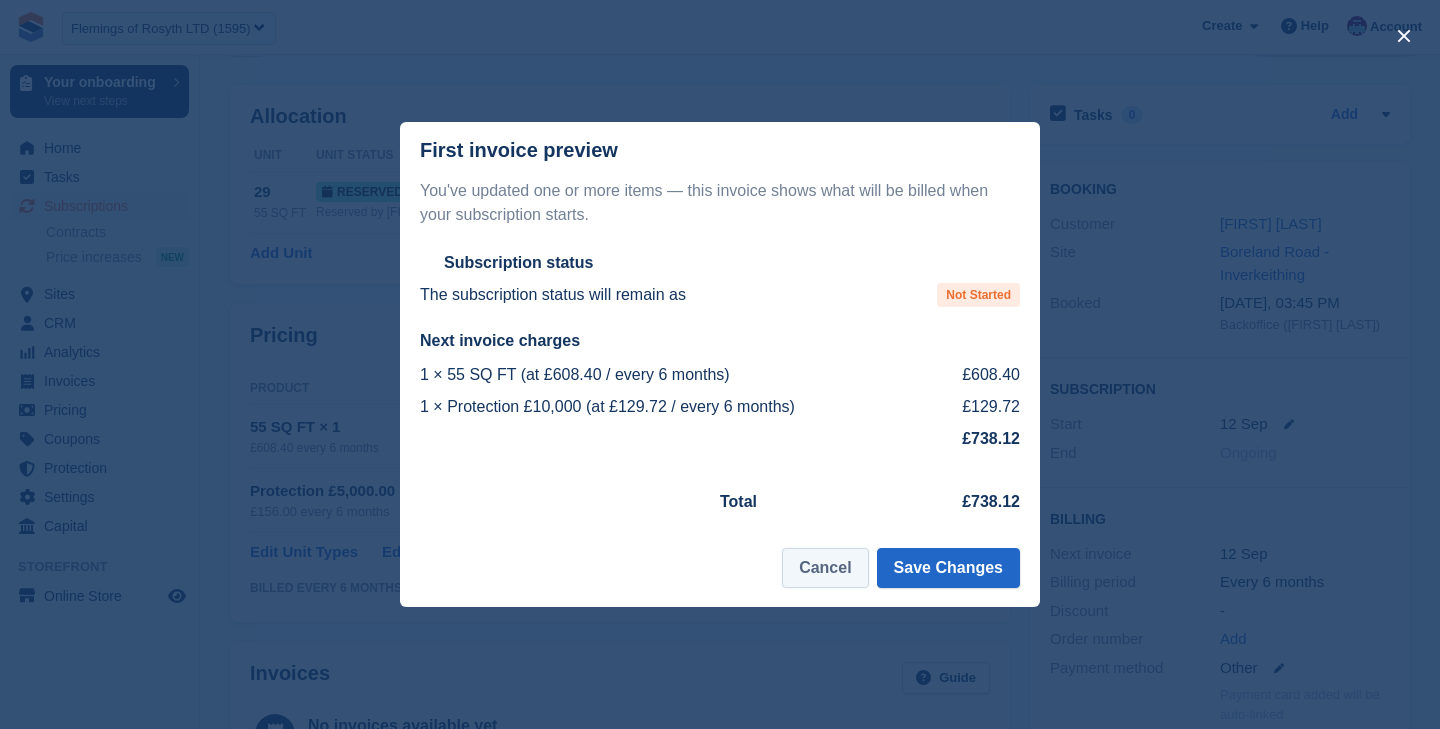 click on "Cancel" at bounding box center (825, 568) 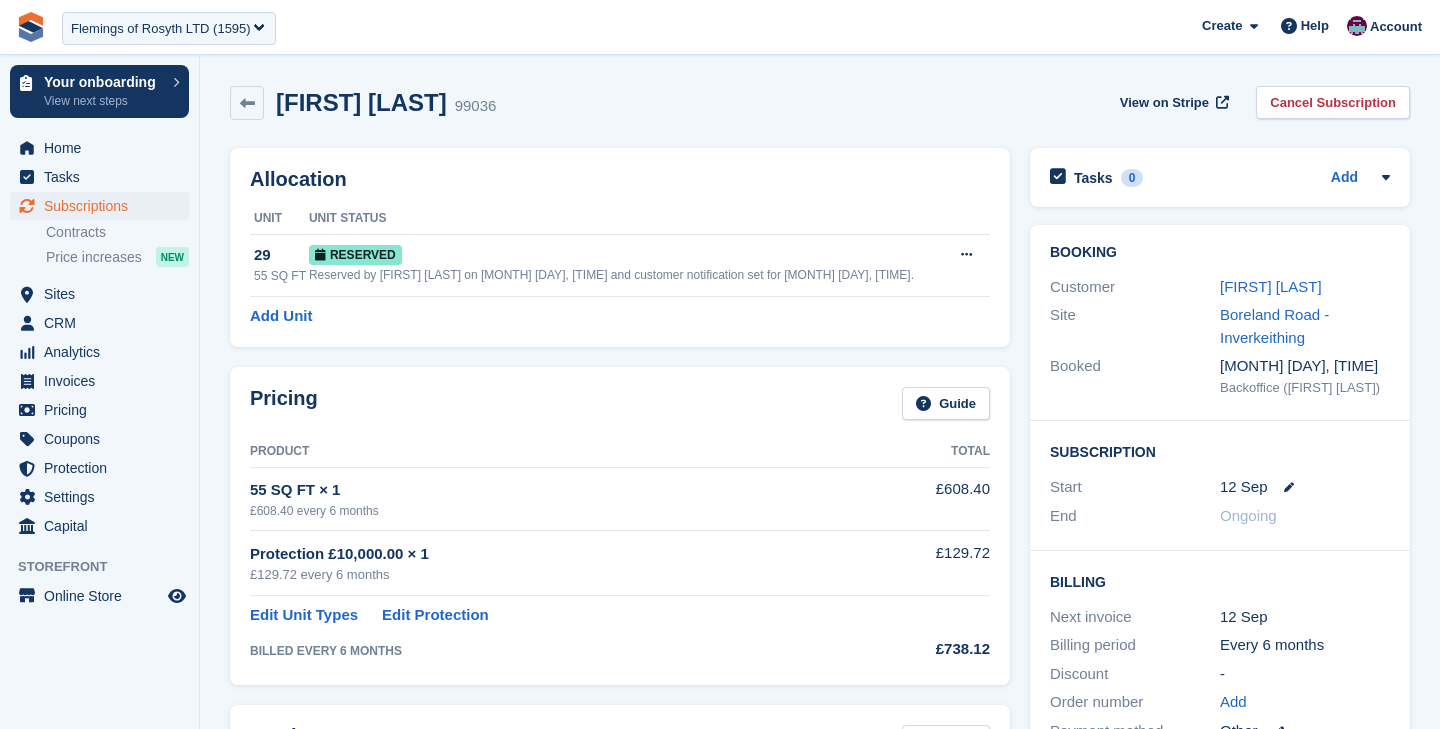scroll, scrollTop: 63, scrollLeft: 0, axis: vertical 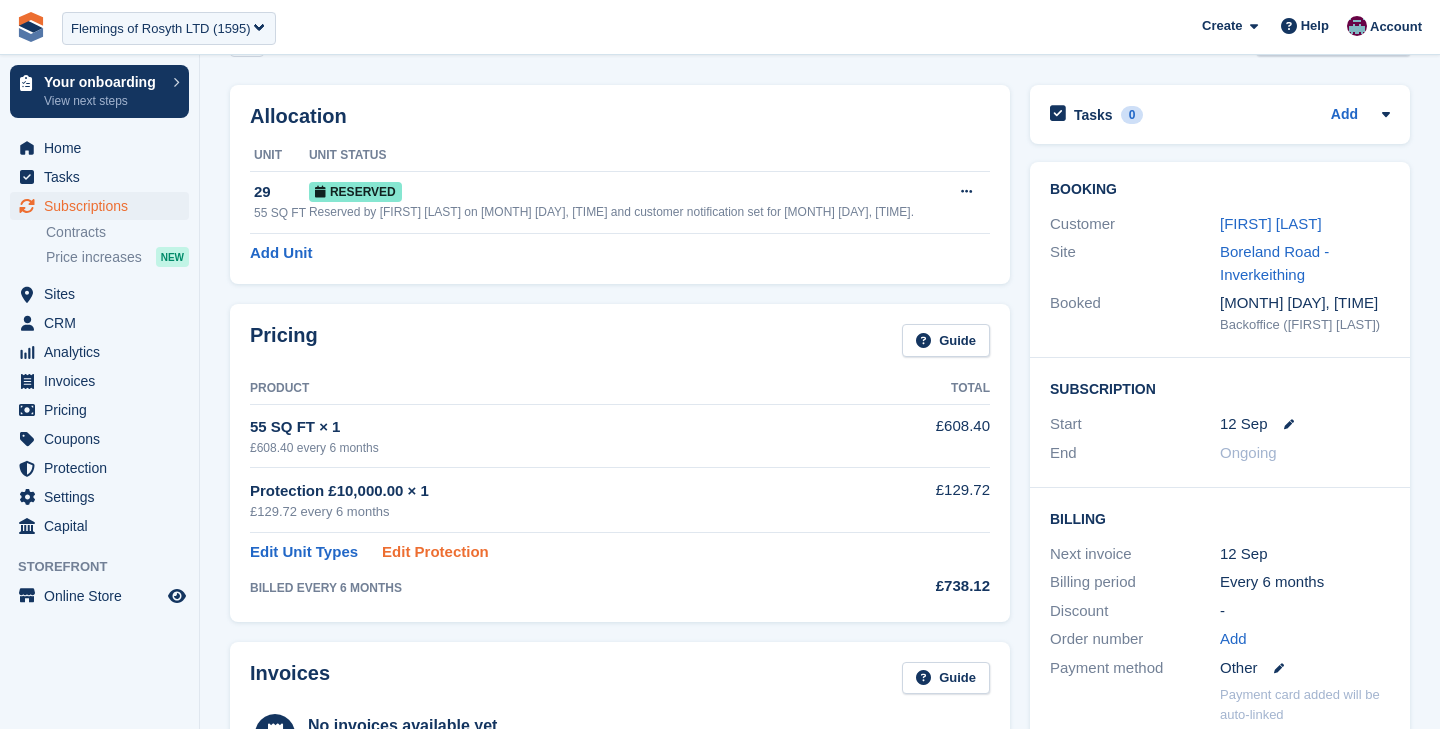 click on "Edit Protection" at bounding box center (435, 552) 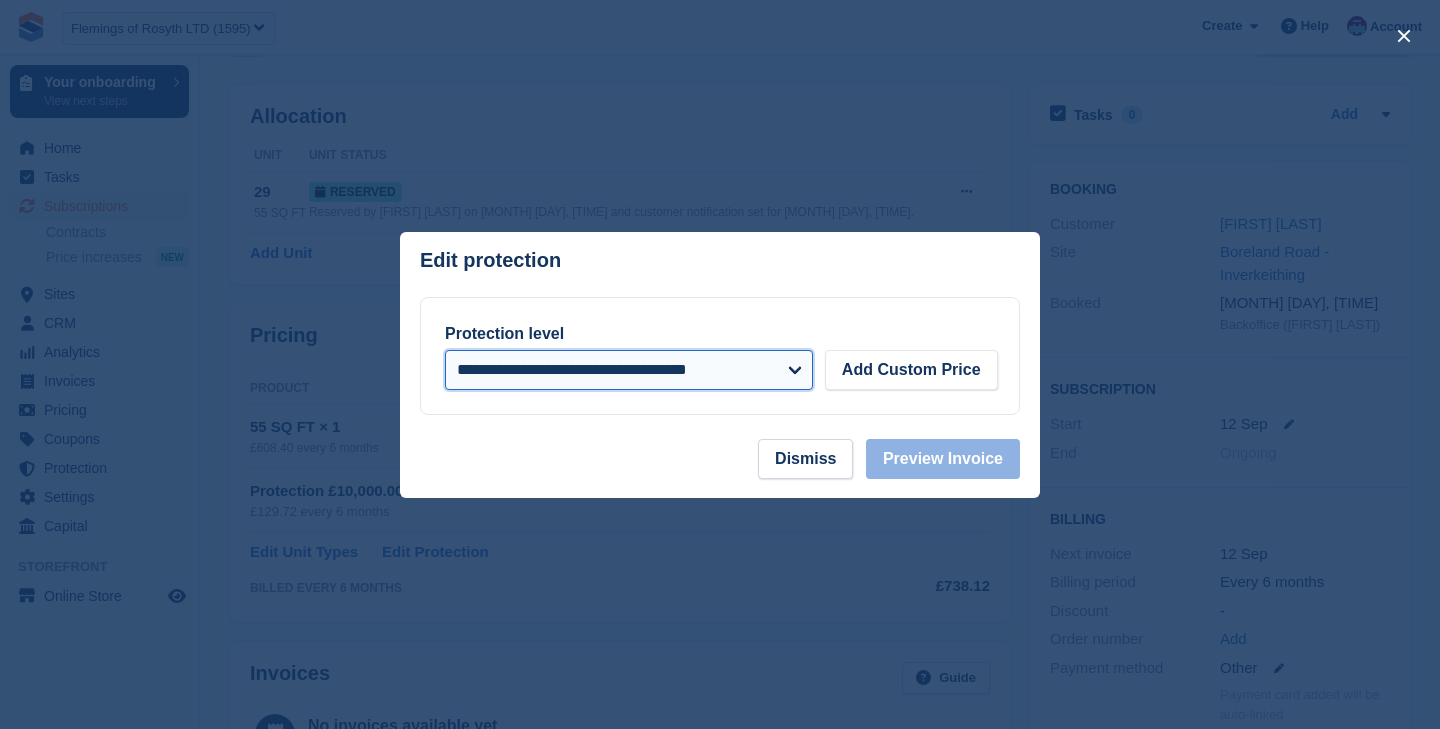 click on "**********" at bounding box center (629, 370) 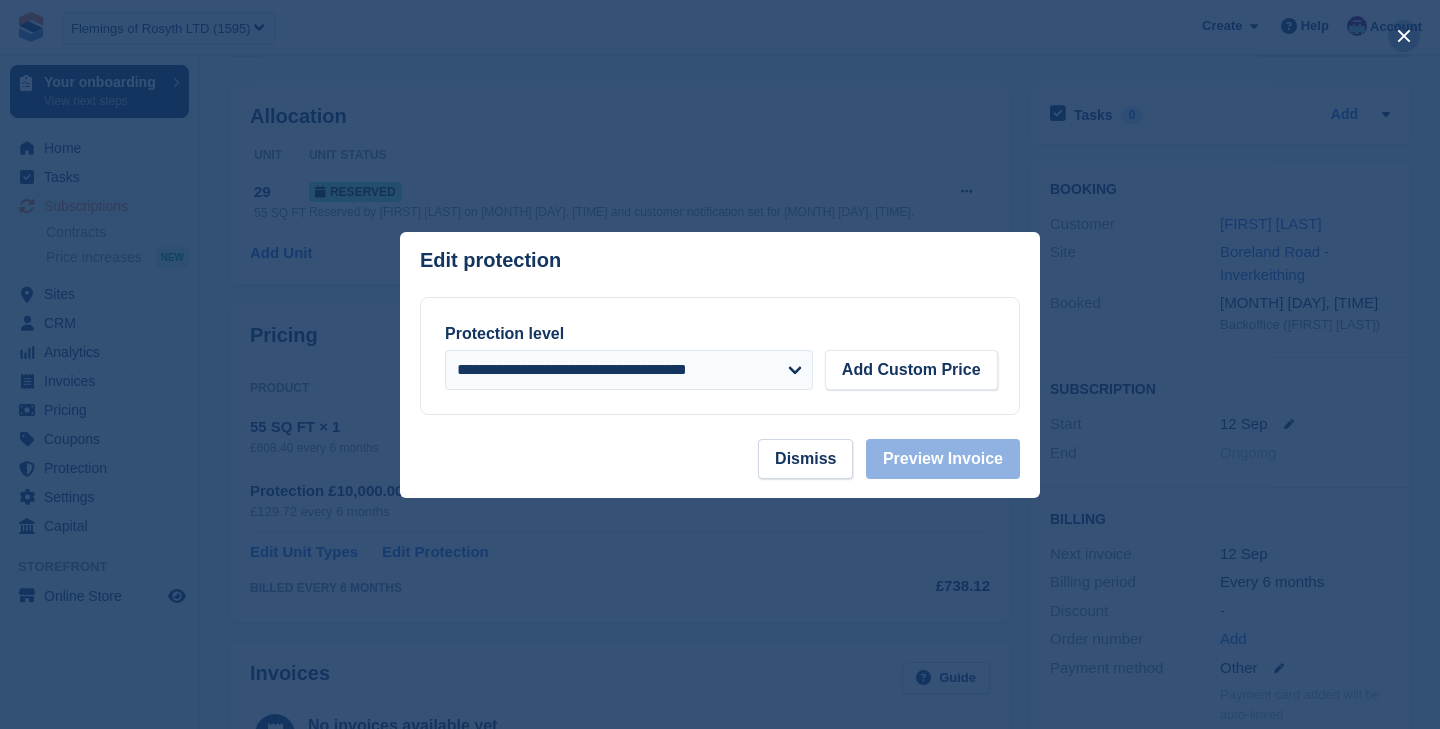 click at bounding box center (1404, 36) 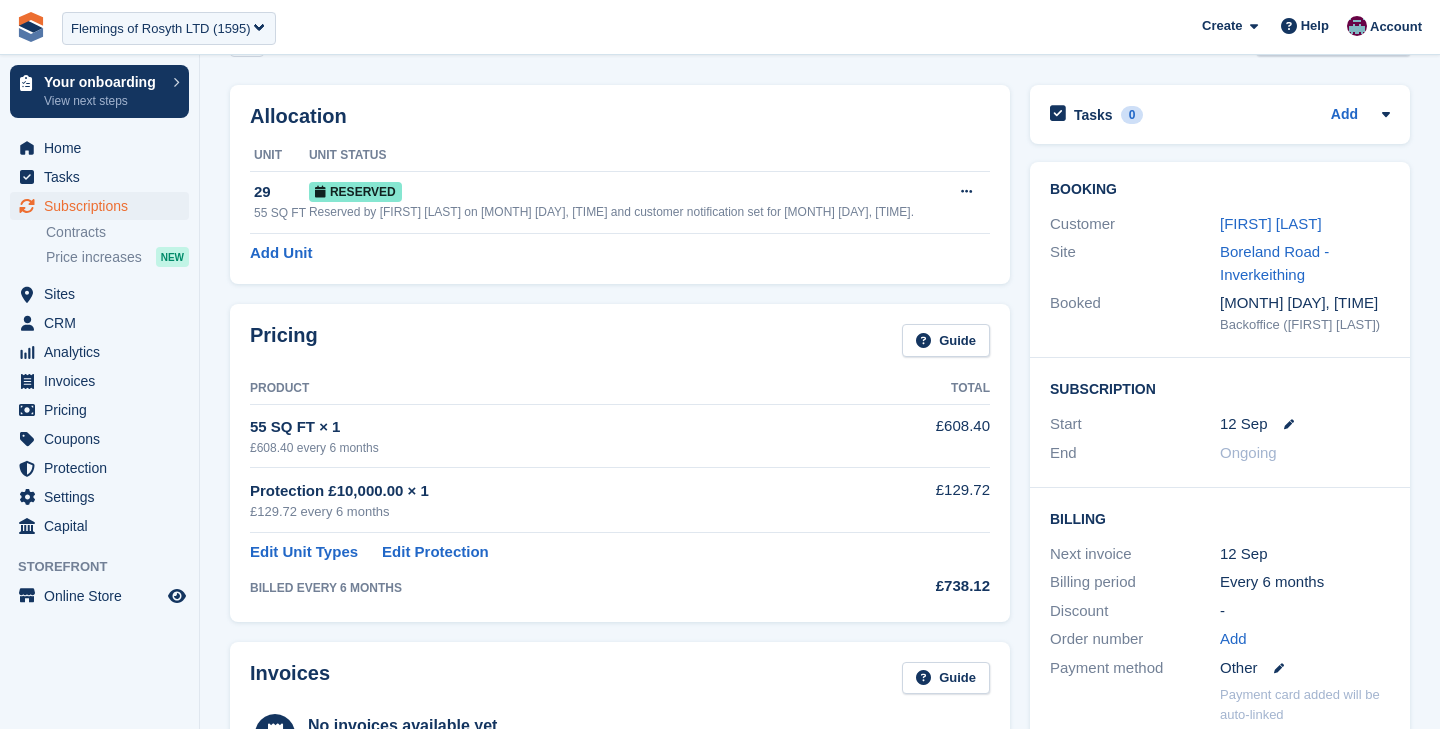 scroll, scrollTop: 0, scrollLeft: 0, axis: both 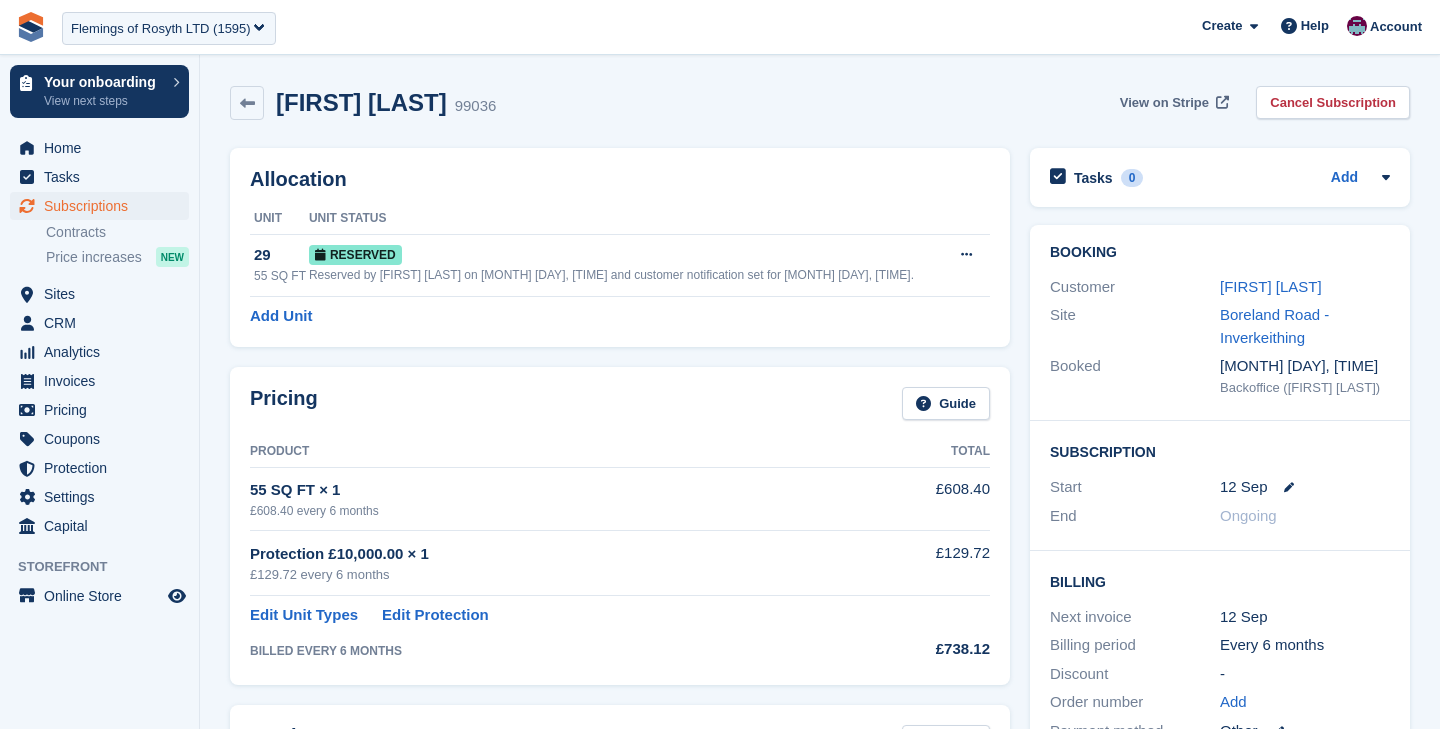 click on "View on Stripe" at bounding box center [1164, 103] 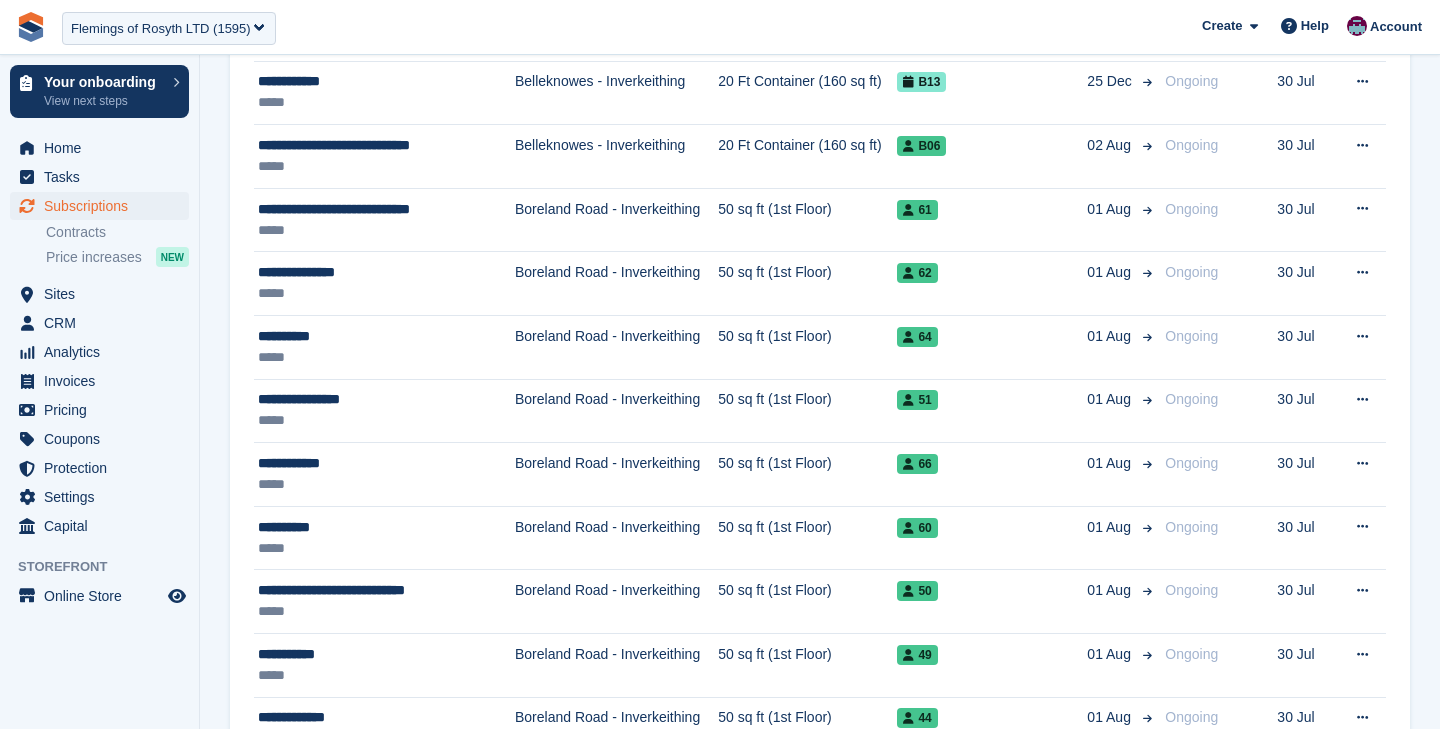 scroll, scrollTop: 480, scrollLeft: 0, axis: vertical 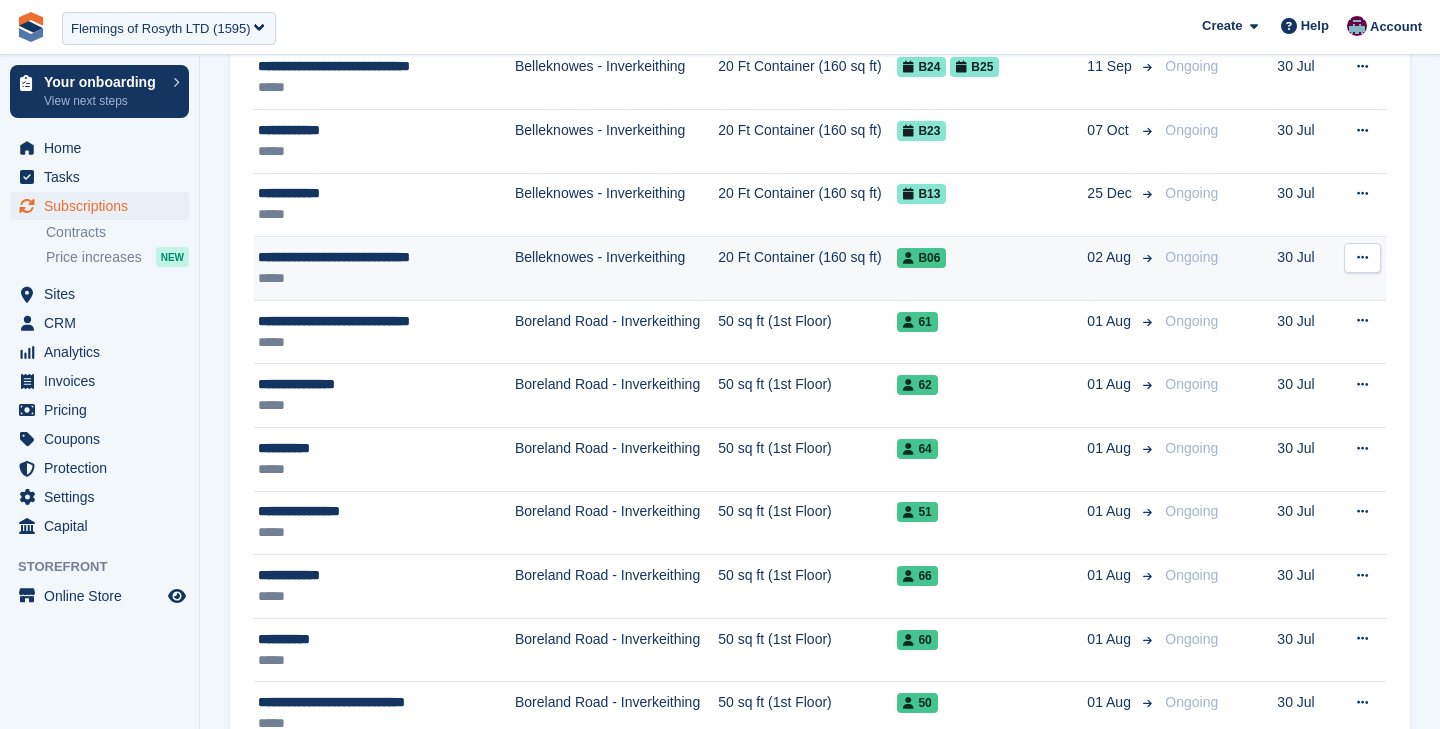 click on "*****" at bounding box center (375, 278) 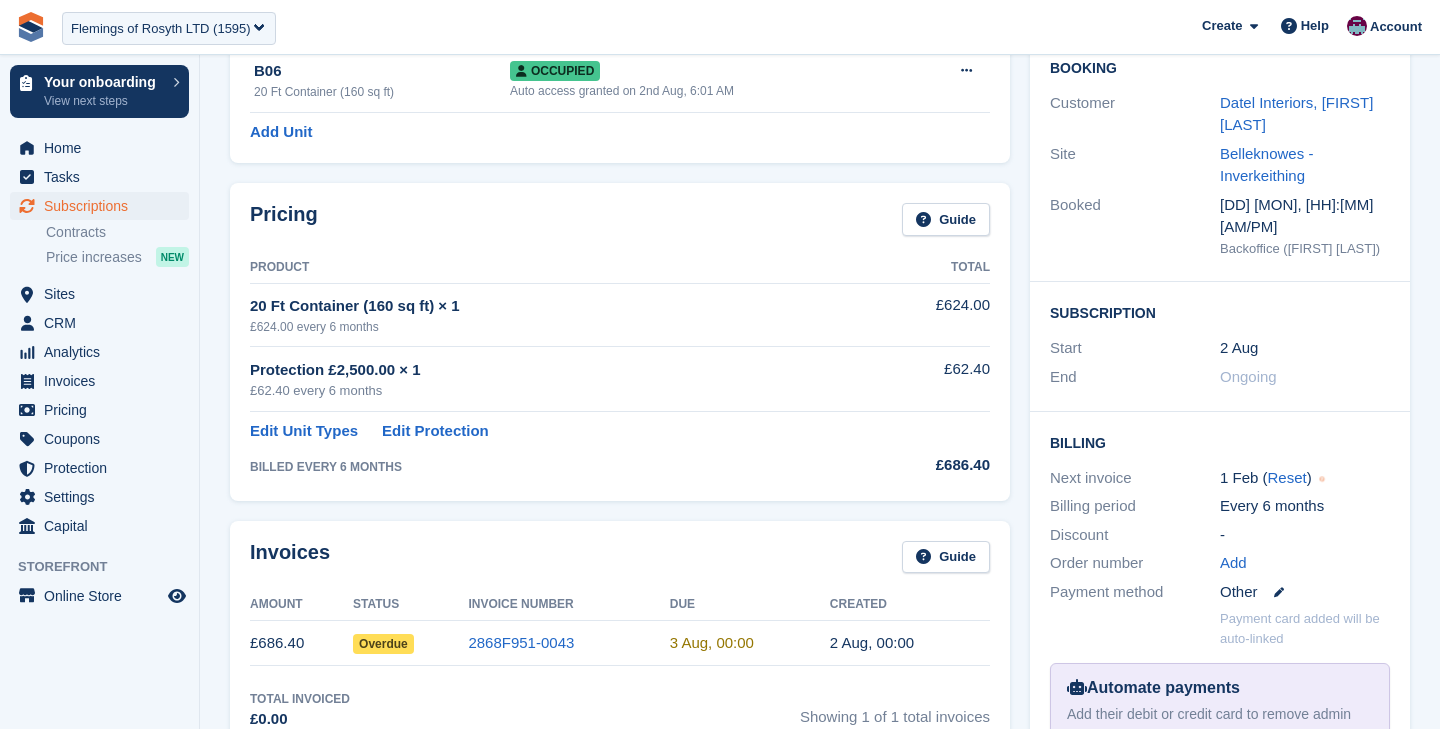 scroll, scrollTop: 0, scrollLeft: 0, axis: both 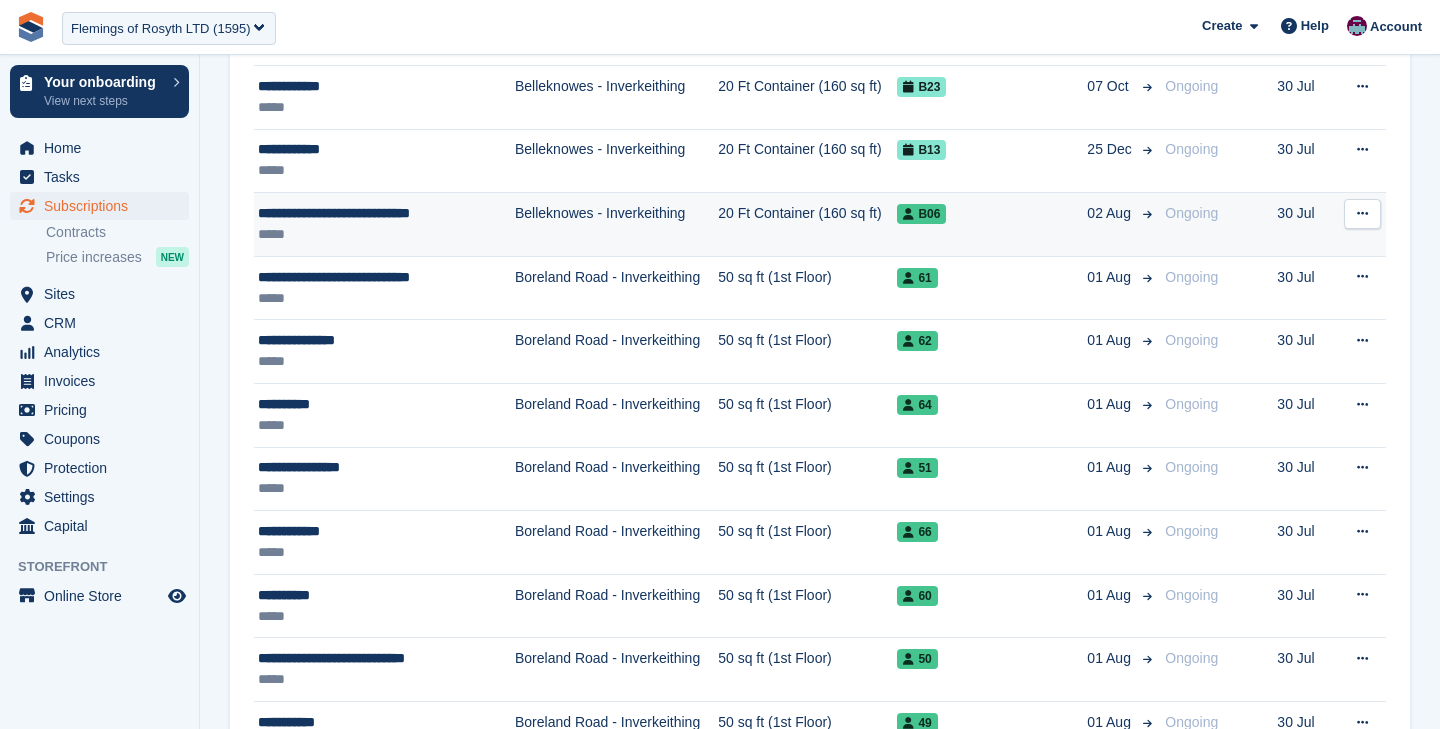 click on "*****" at bounding box center (375, 234) 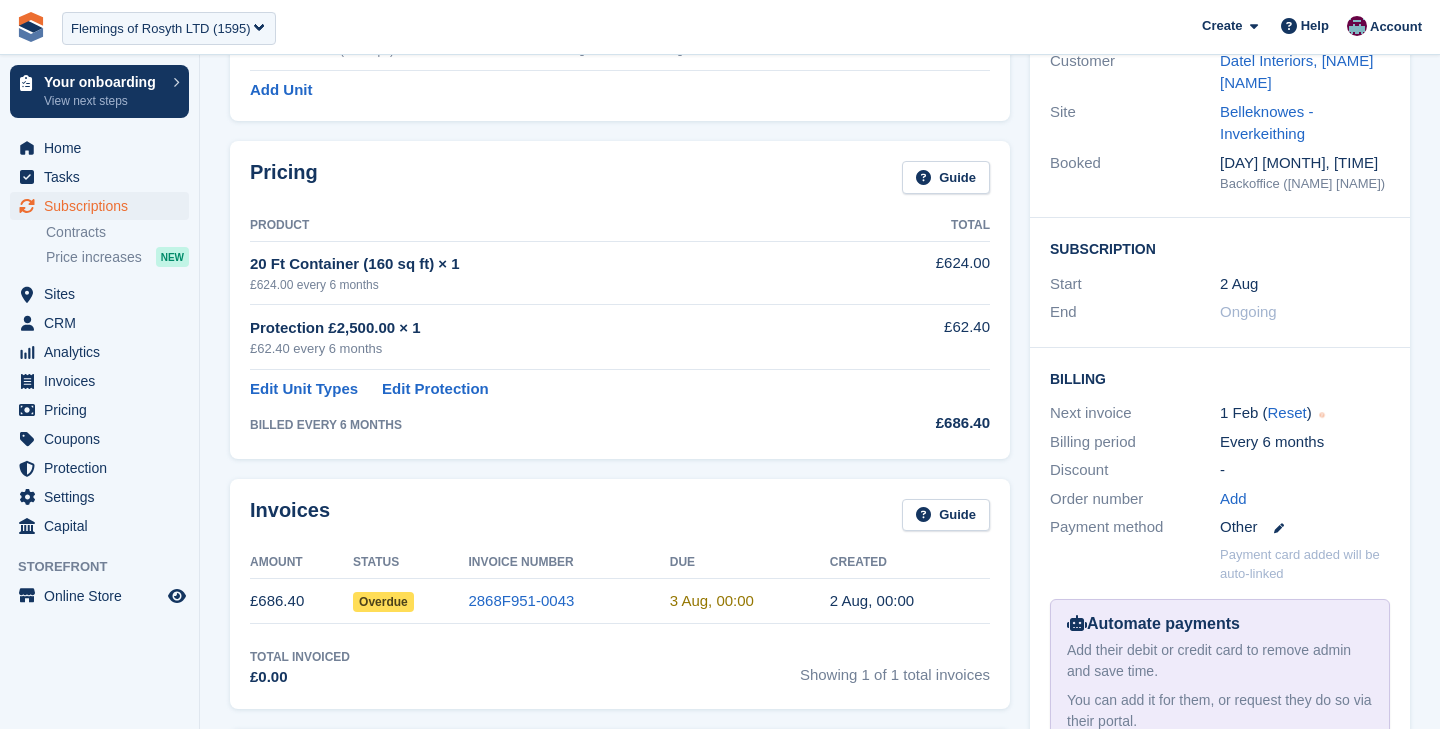scroll, scrollTop: 218, scrollLeft: 0, axis: vertical 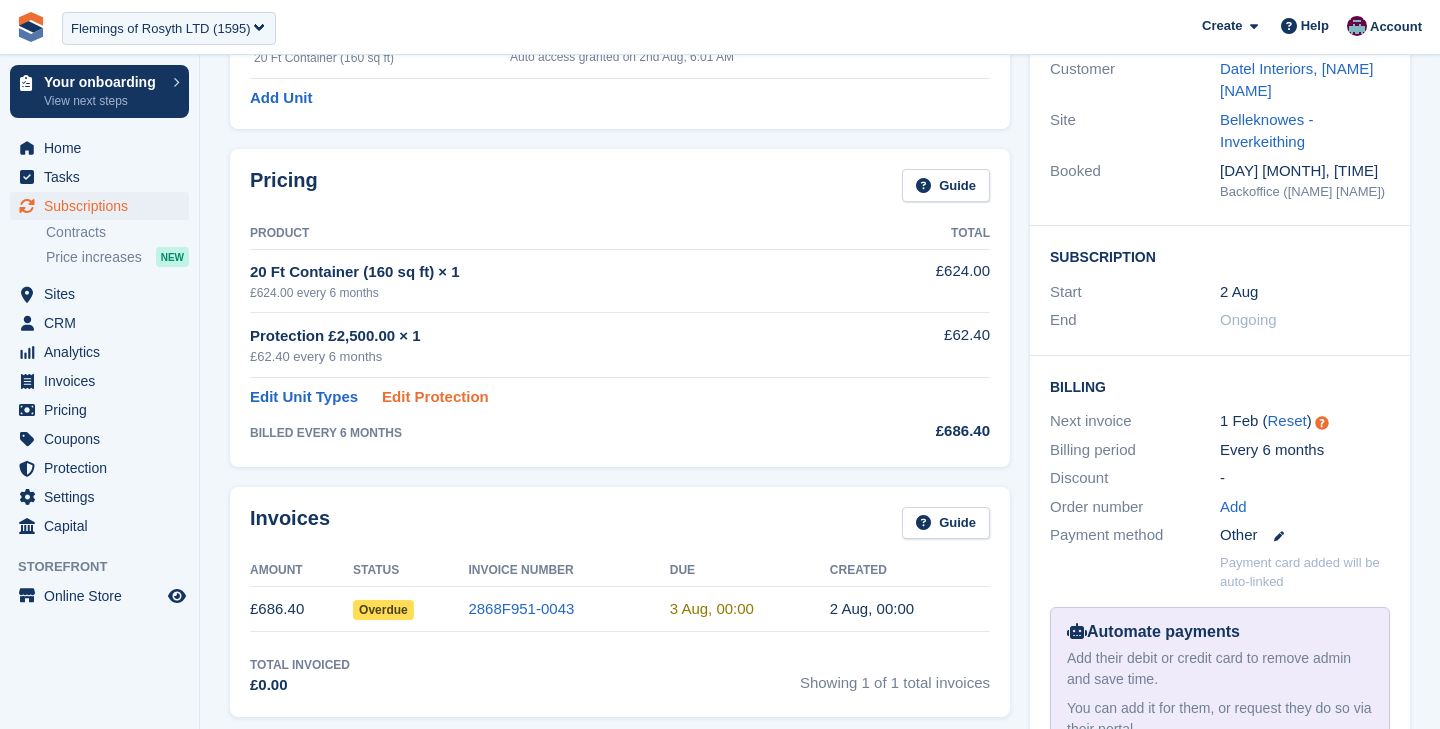 click on "Edit Protection" at bounding box center (435, 397) 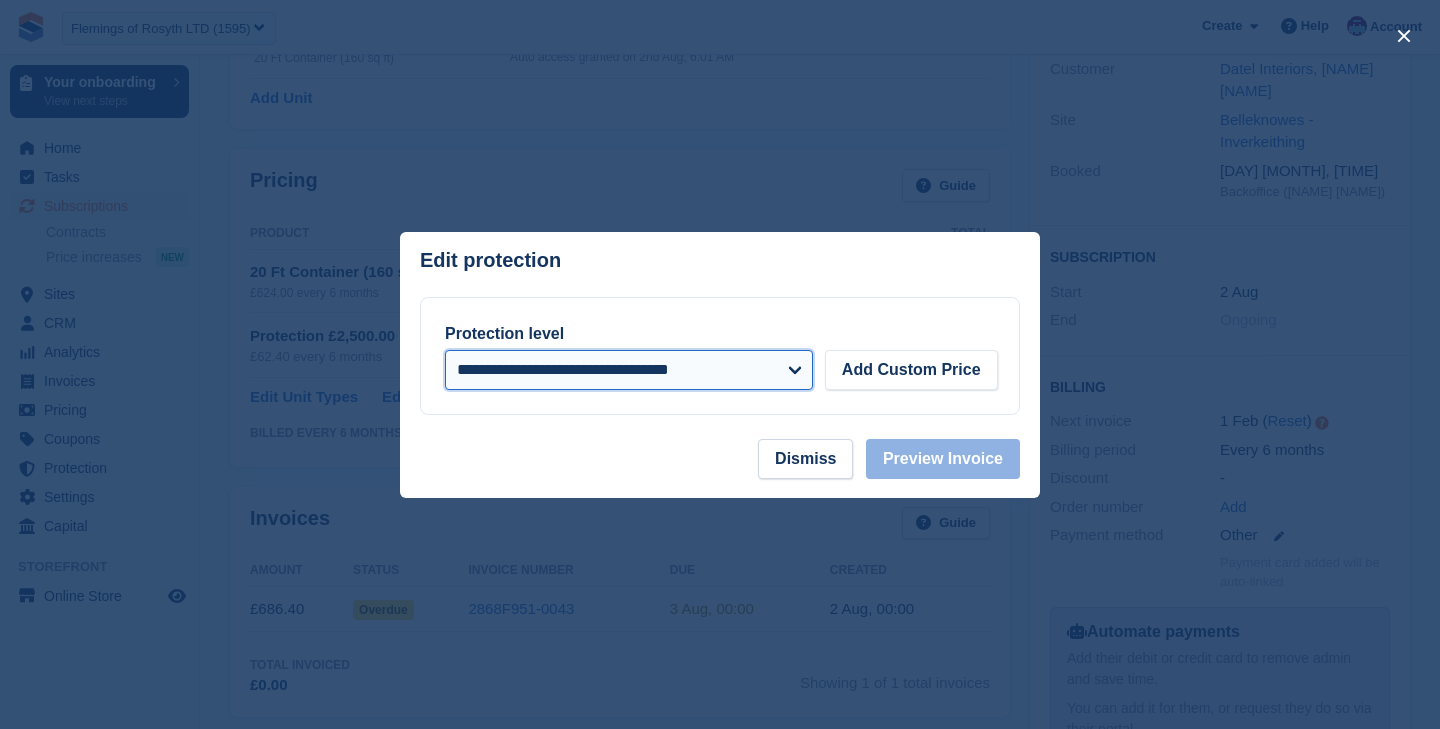 click on "**********" at bounding box center (629, 370) 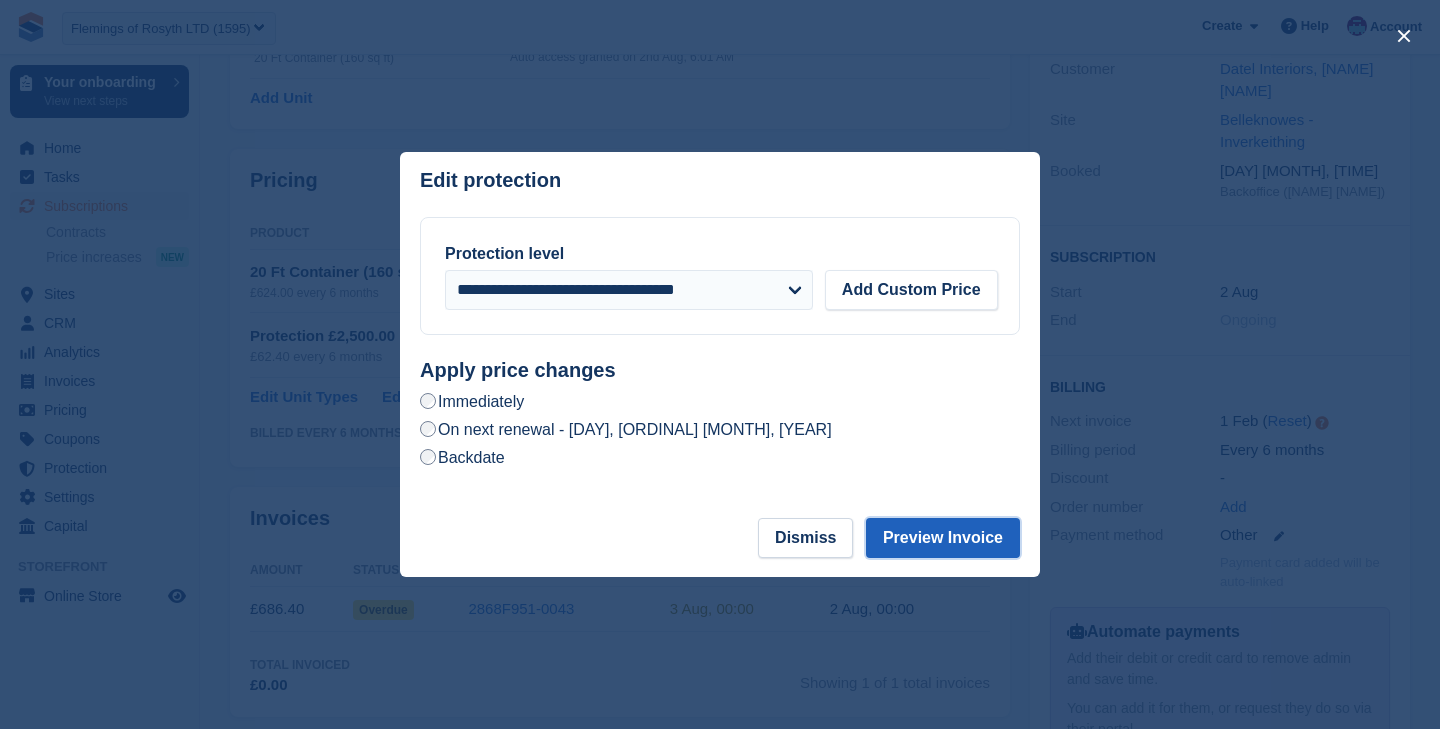 click on "Preview Invoice" at bounding box center (943, 538) 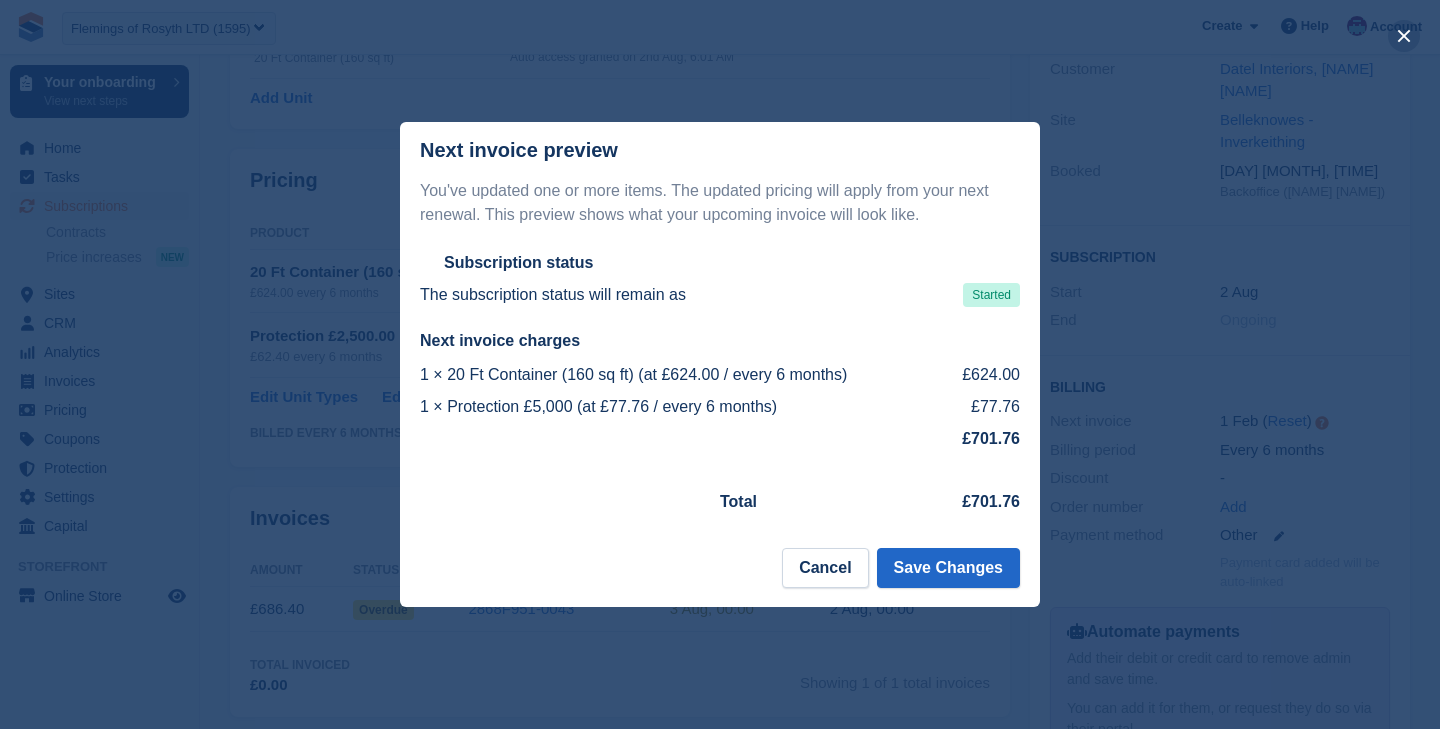 click at bounding box center (1404, 36) 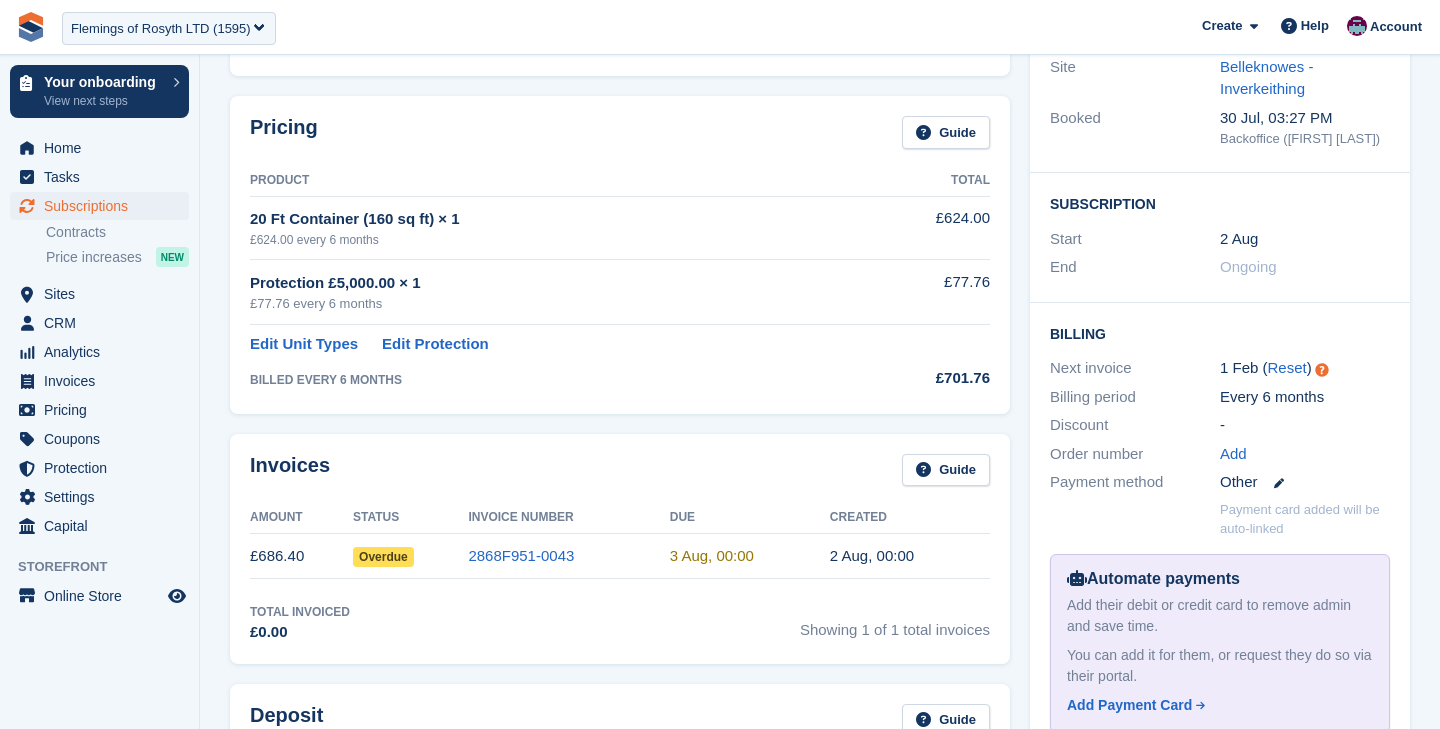 scroll, scrollTop: 231, scrollLeft: 0, axis: vertical 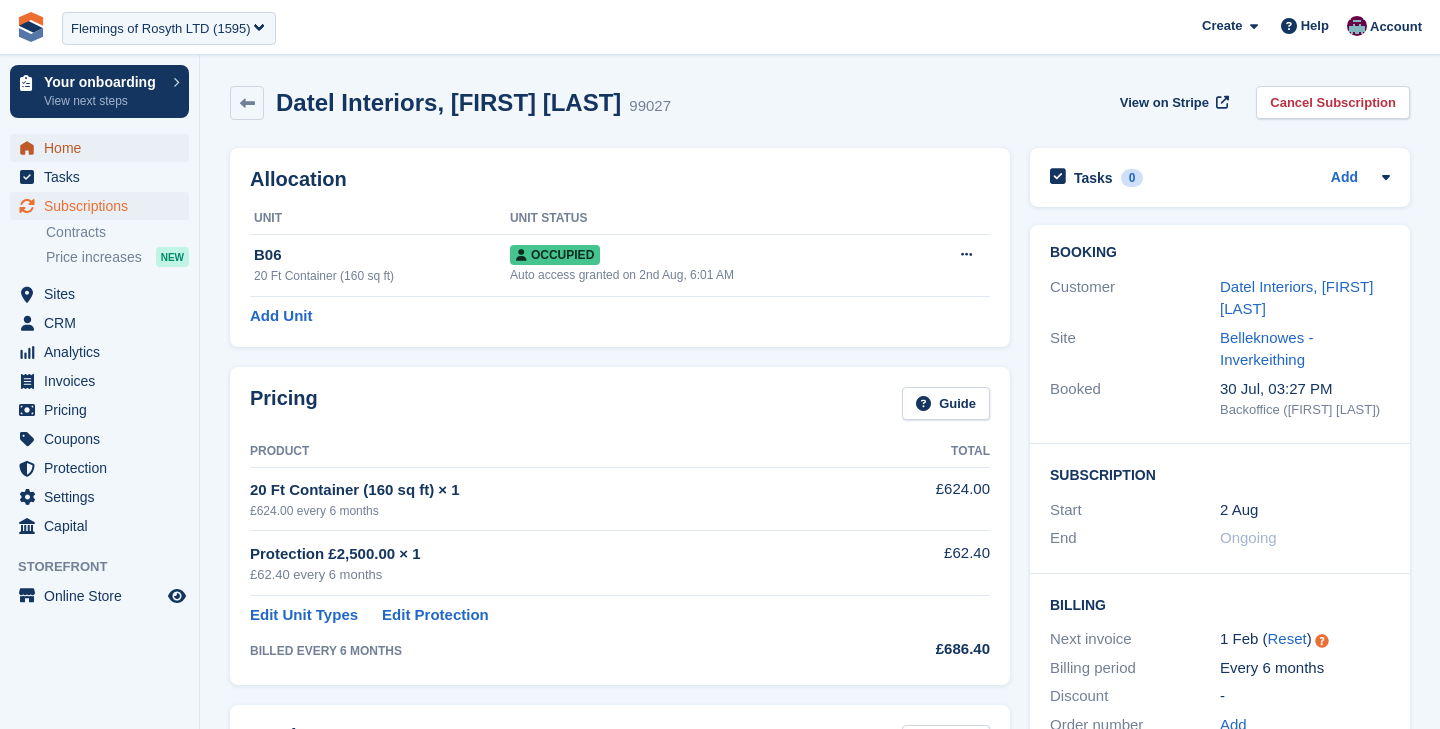 click on "Home" at bounding box center [104, 148] 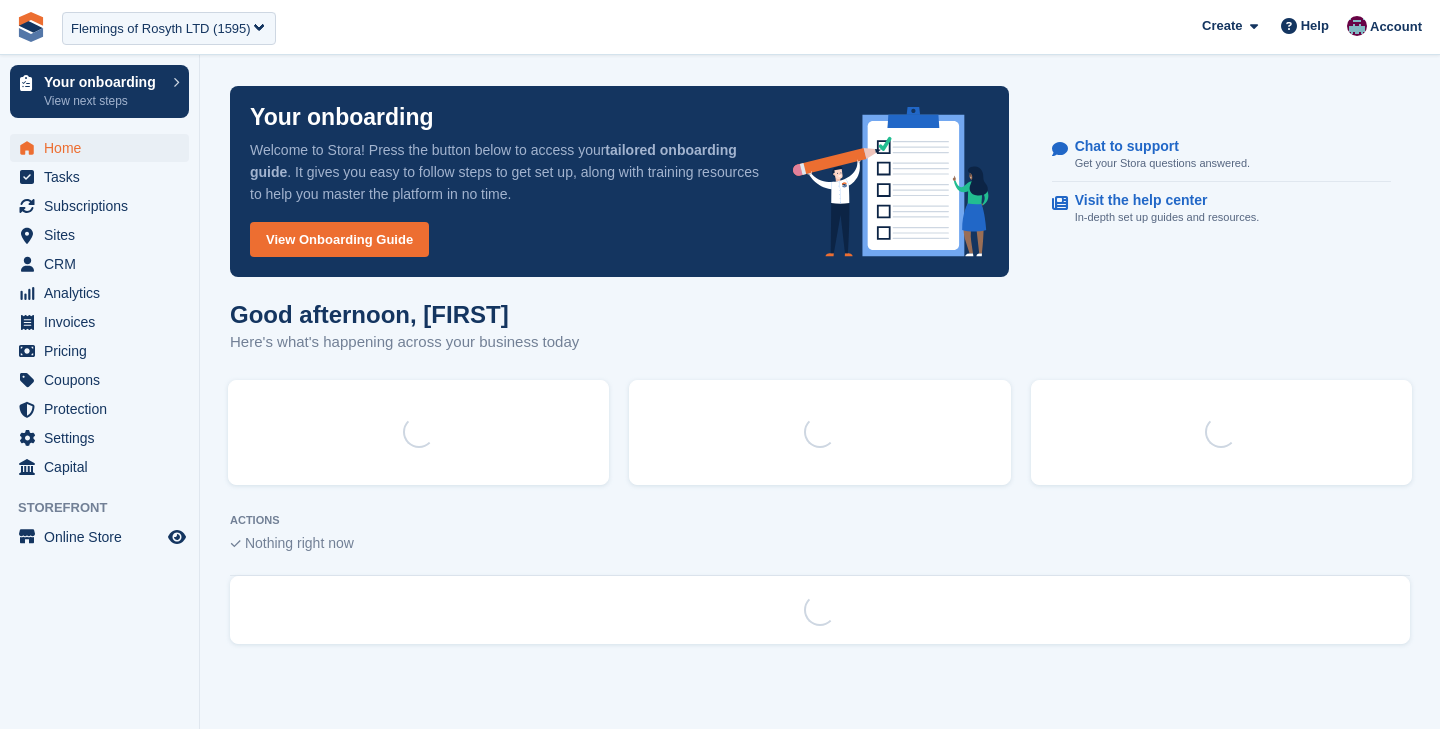 scroll, scrollTop: 0, scrollLeft: 0, axis: both 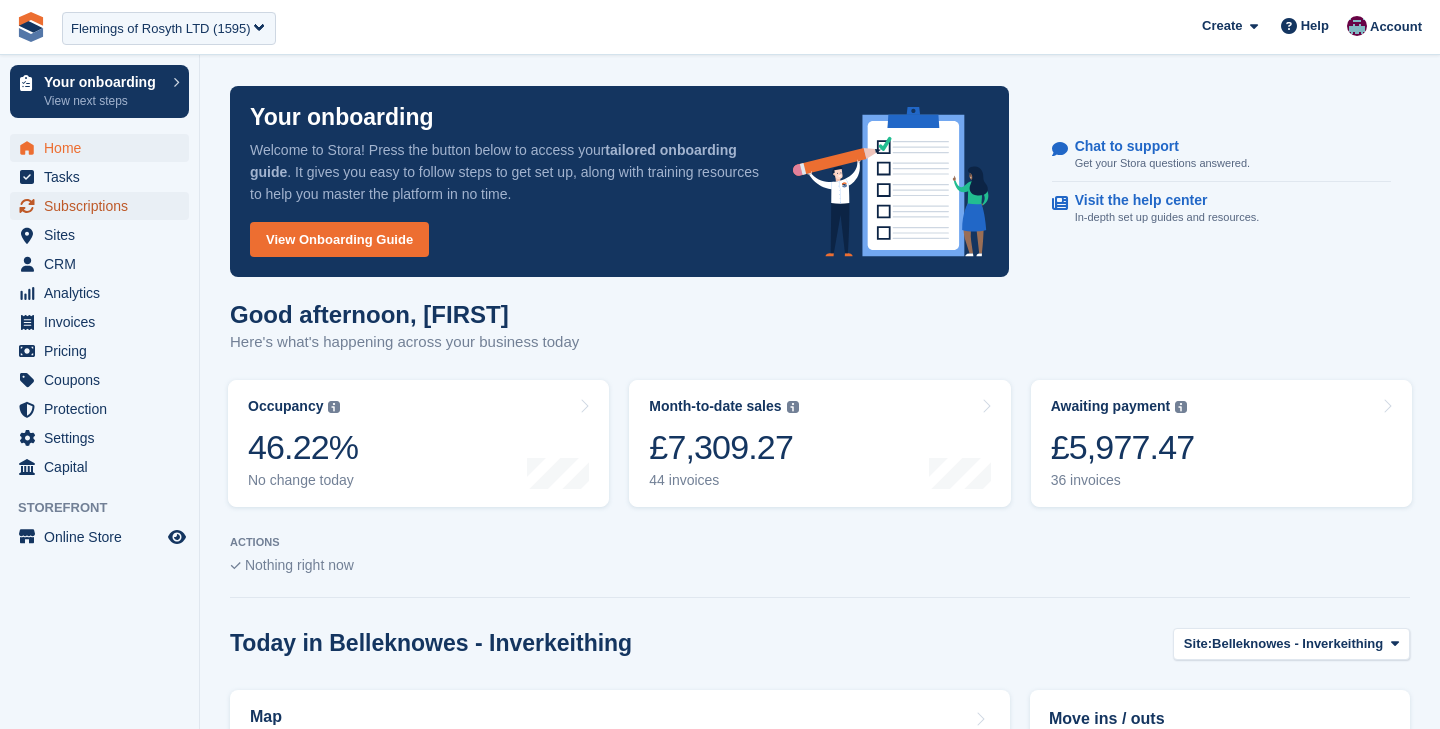 click on "Subscriptions" at bounding box center (104, 206) 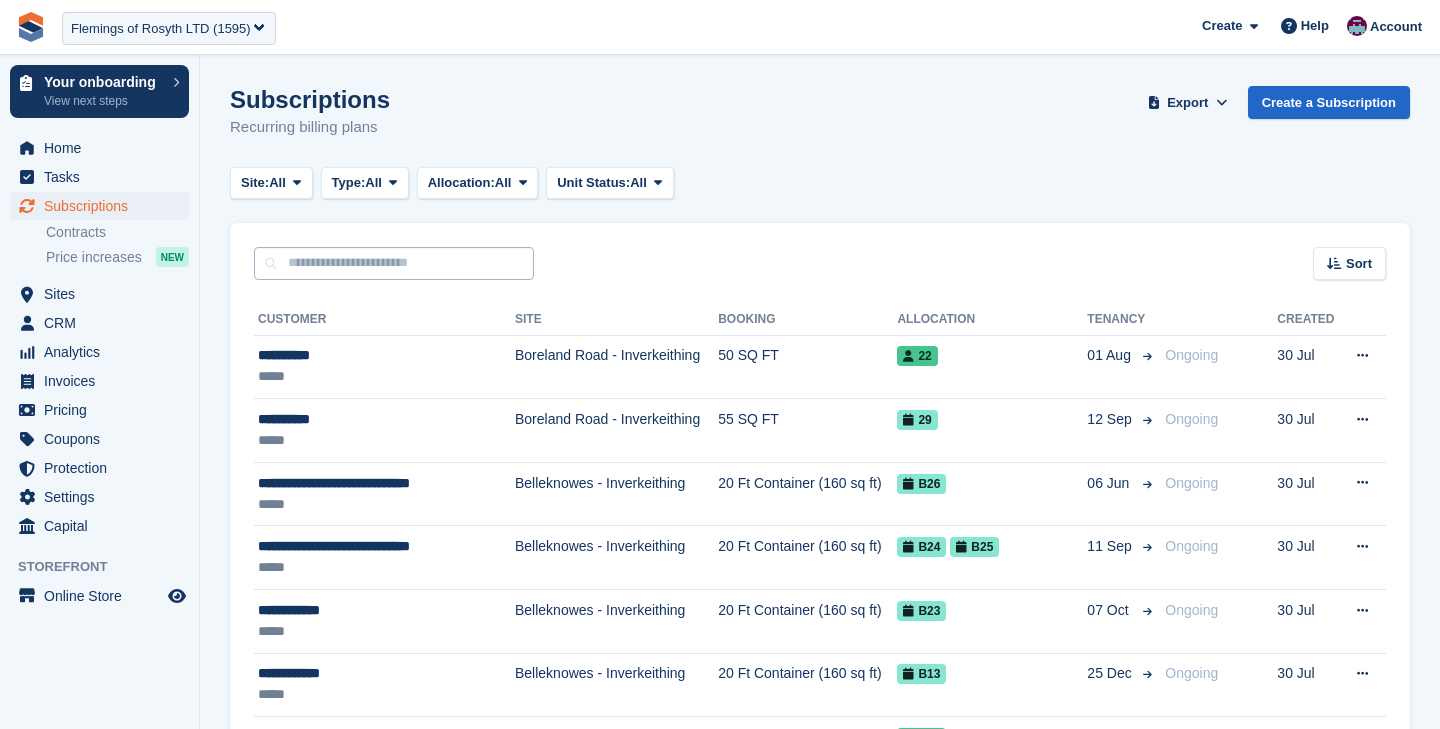 scroll, scrollTop: 0, scrollLeft: 0, axis: both 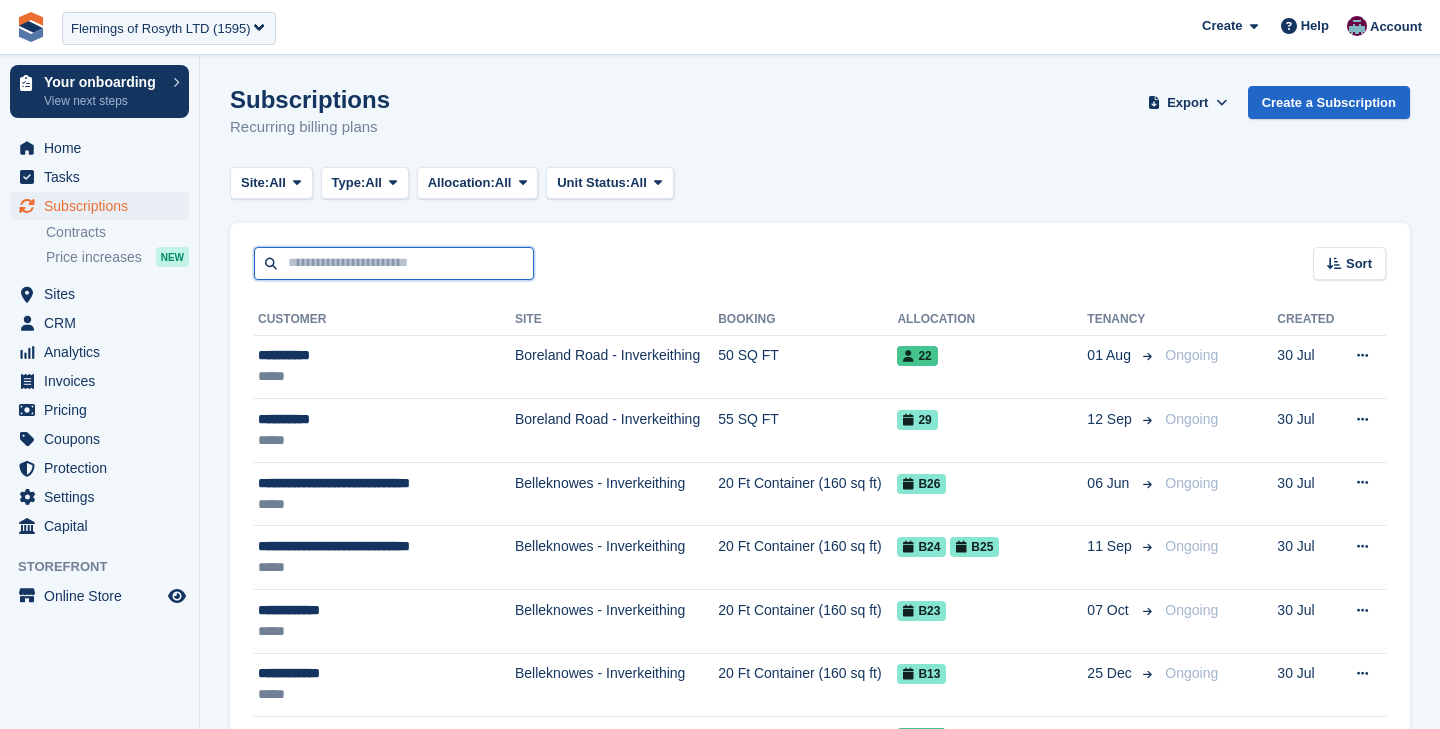 click at bounding box center [394, 263] 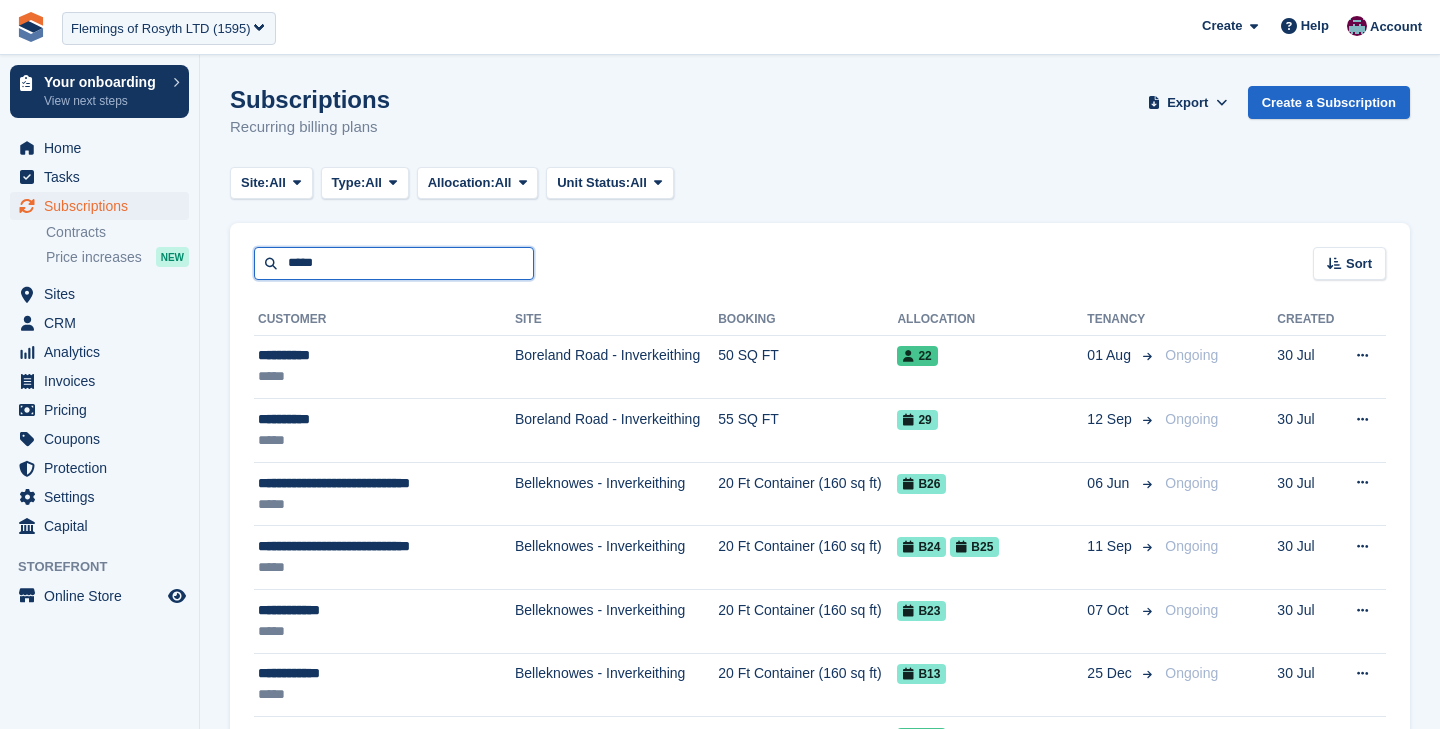 type on "*****" 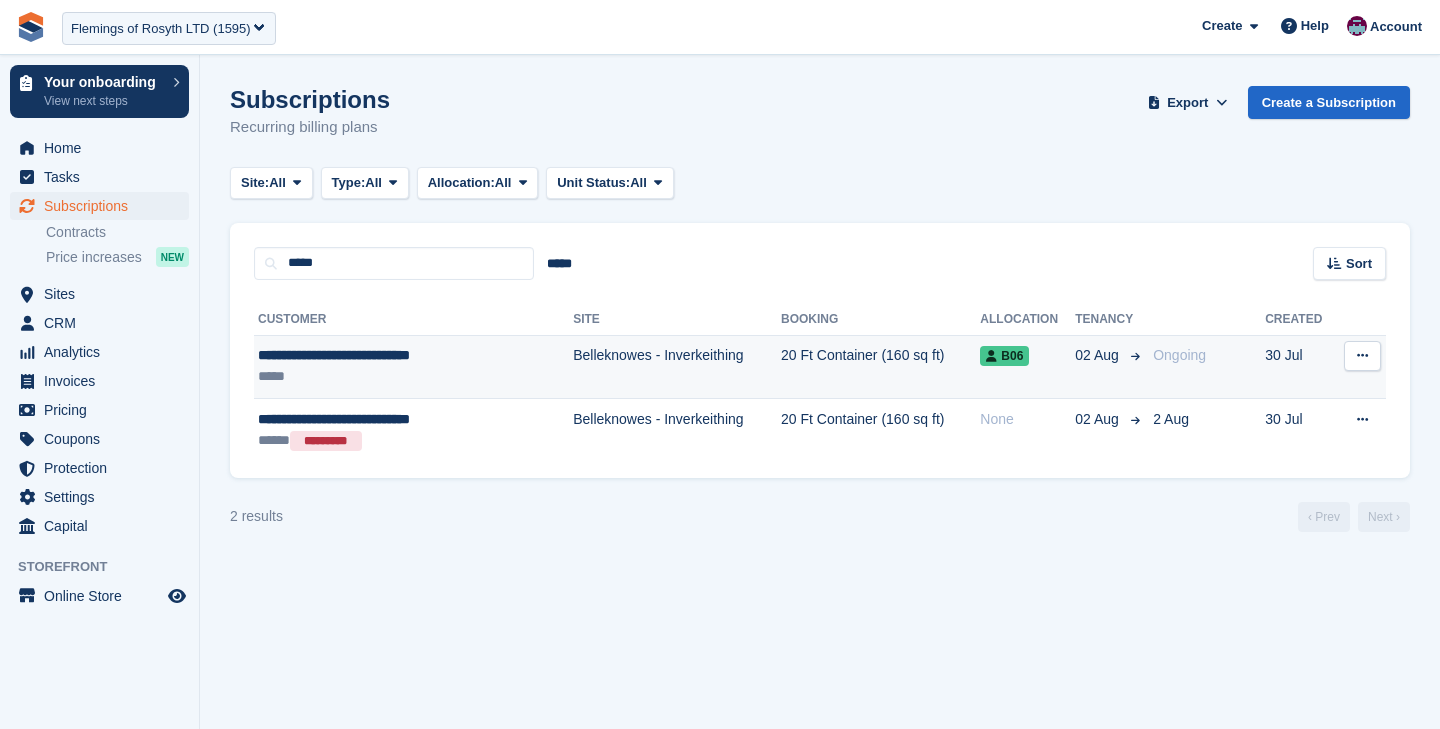 click on "*****" at bounding box center (387, 376) 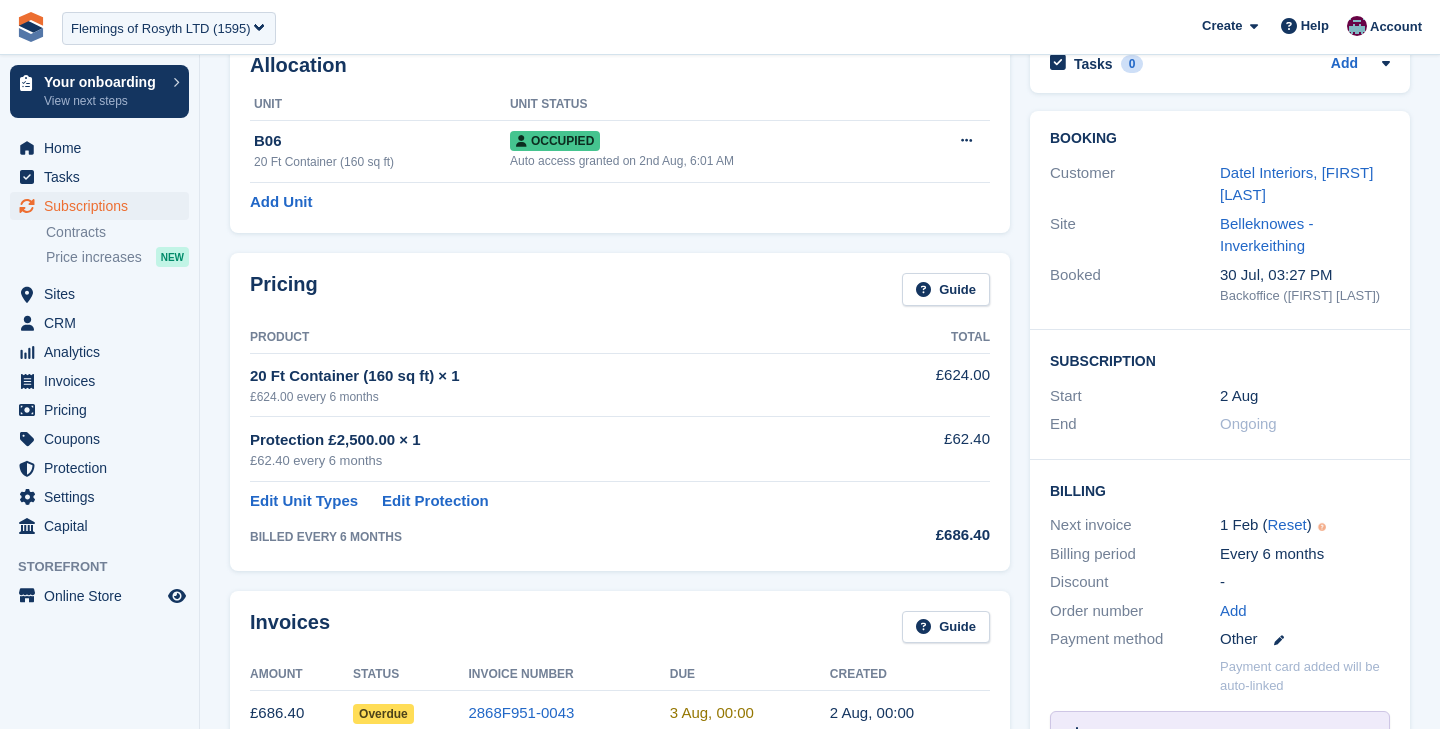 scroll, scrollTop: 0, scrollLeft: 0, axis: both 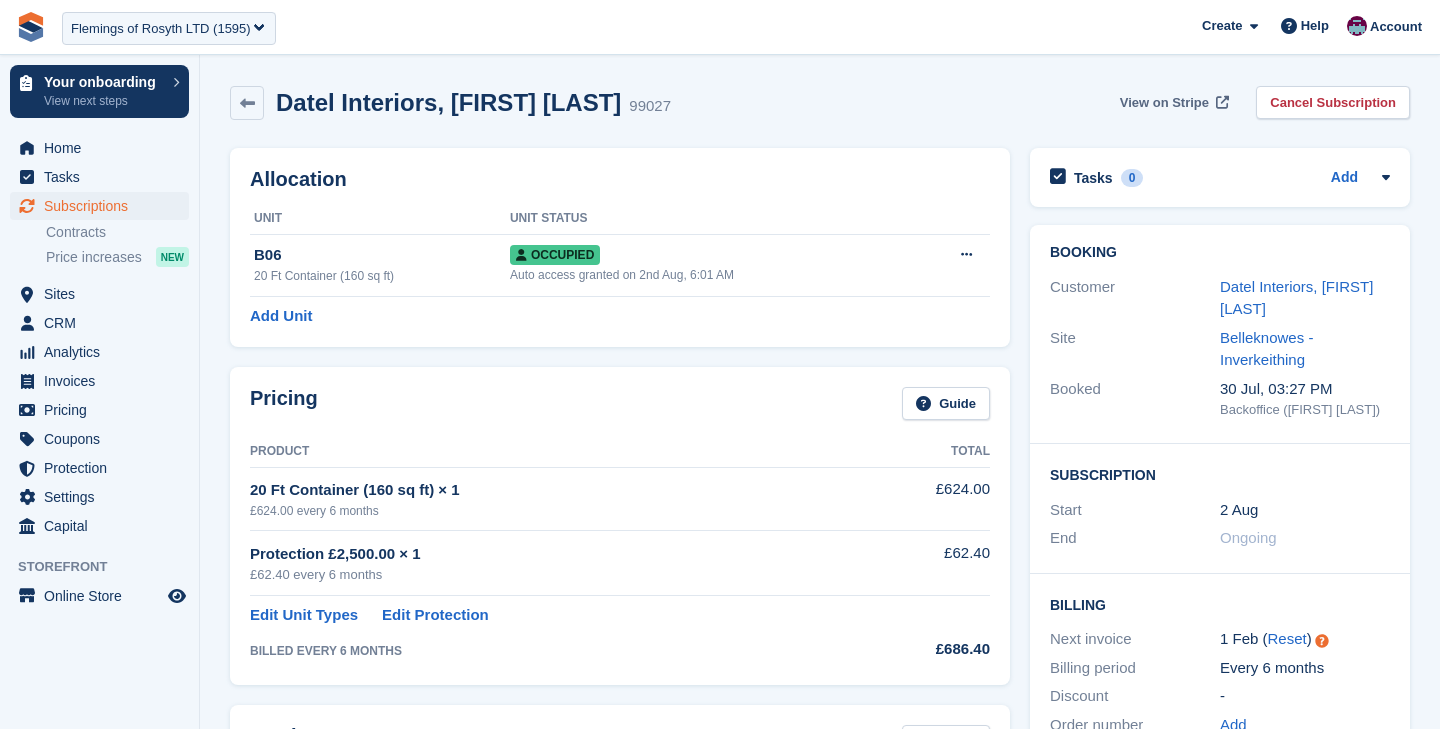 click on "View on Stripe" at bounding box center [1164, 103] 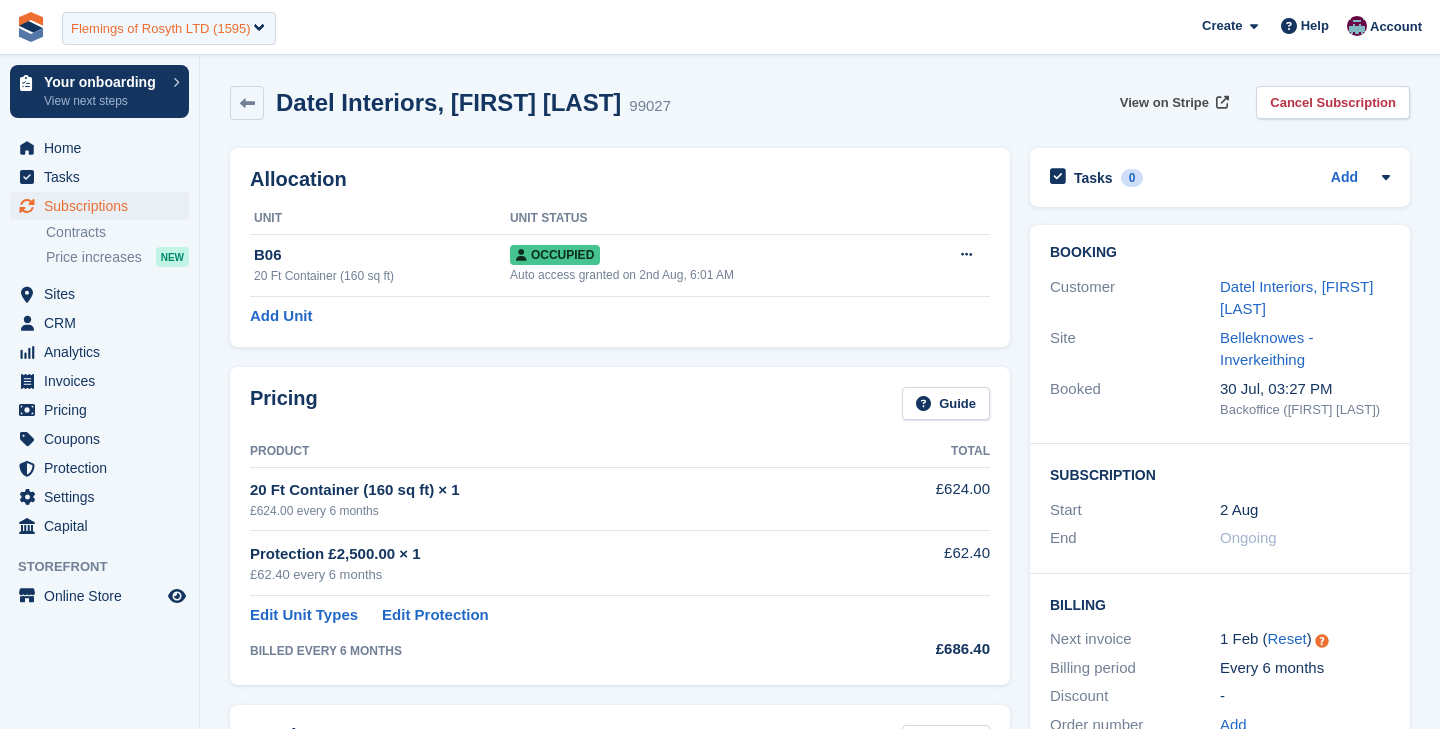 click on "Flemings of Rosyth LTD (1595)" at bounding box center [161, 29] 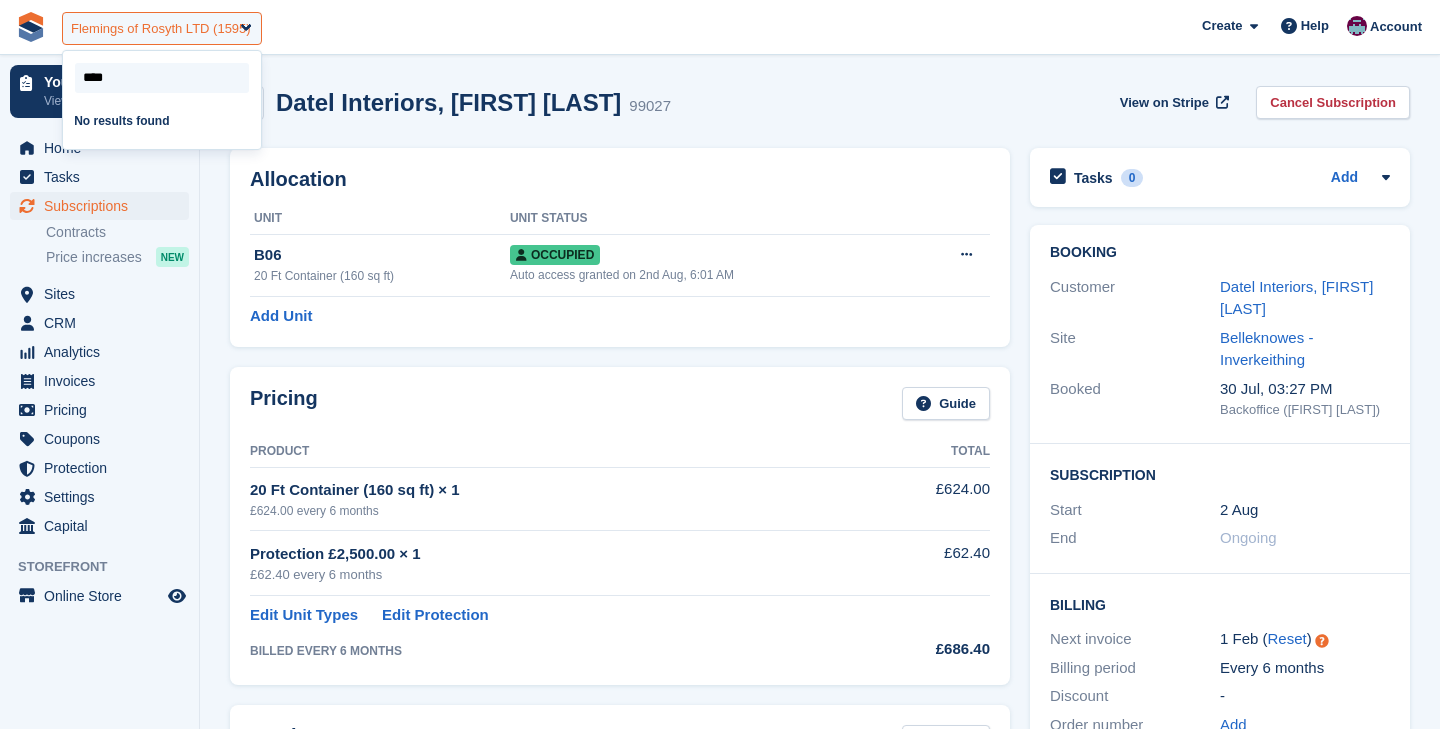 type on "***" 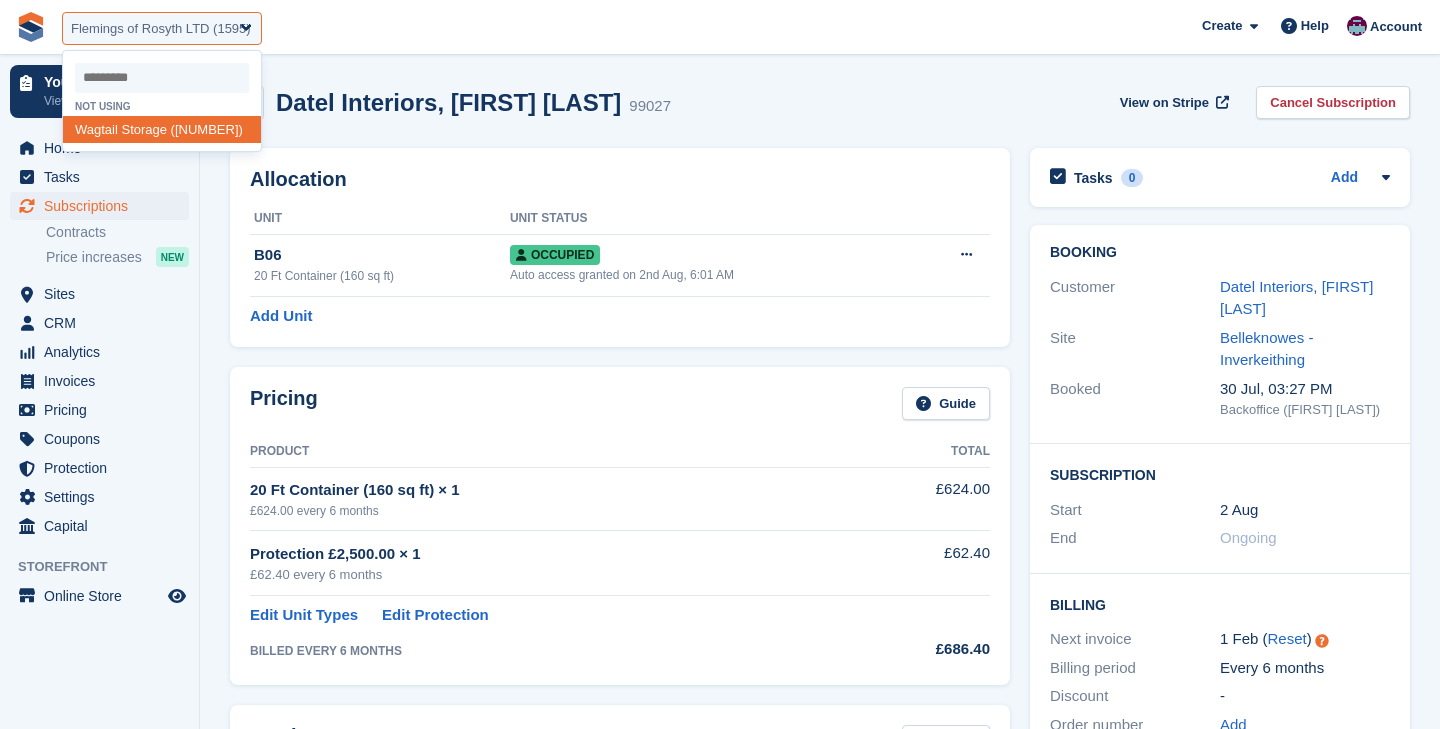 select on "****" 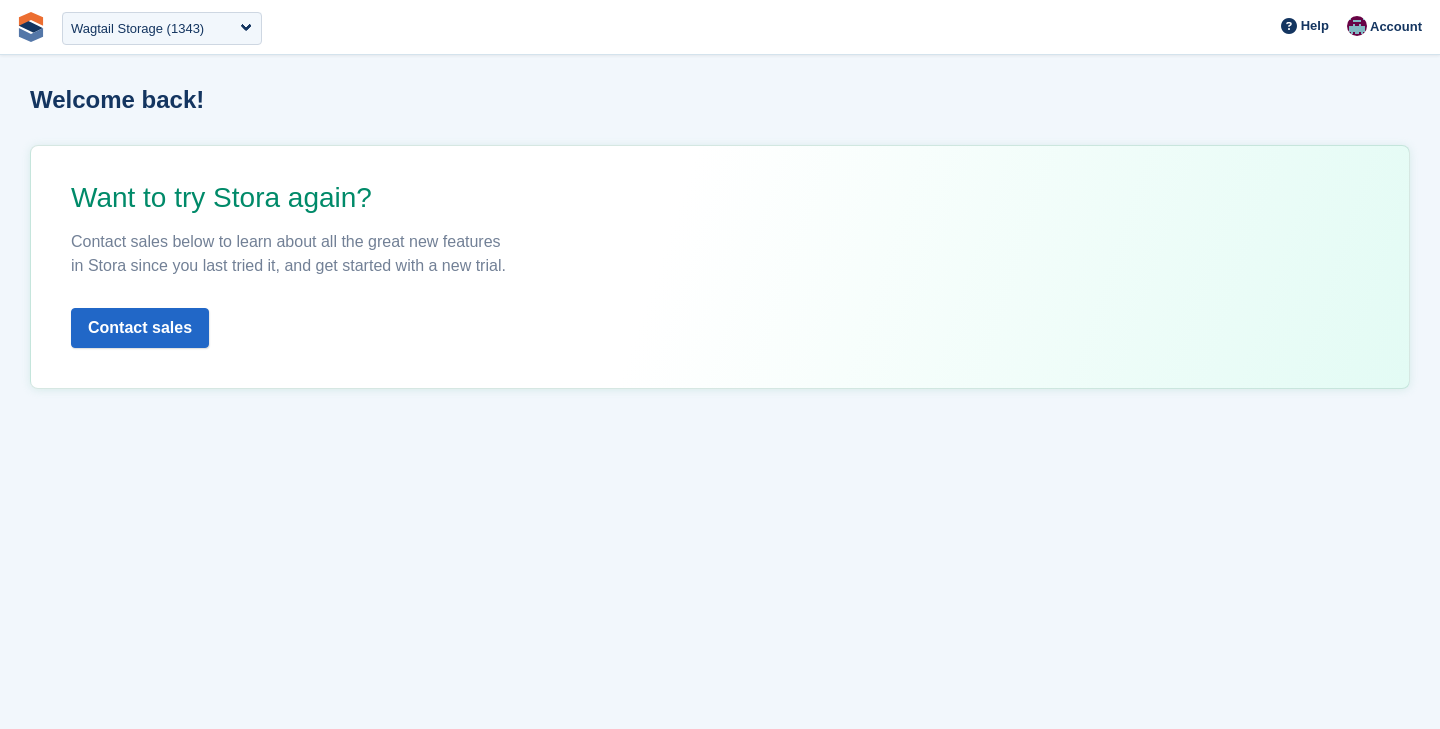 scroll, scrollTop: 0, scrollLeft: 0, axis: both 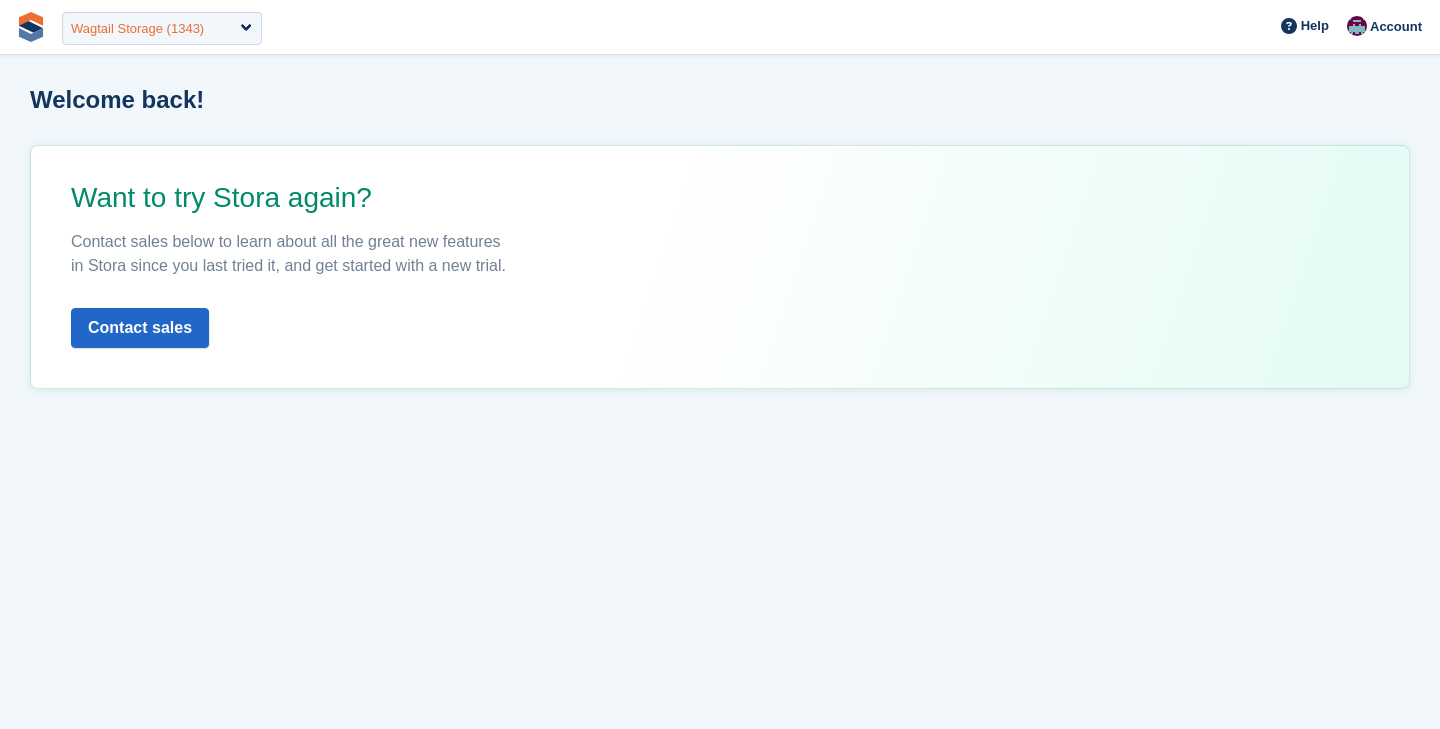 click on "Wagtail Storage (1343)" at bounding box center (137, 29) 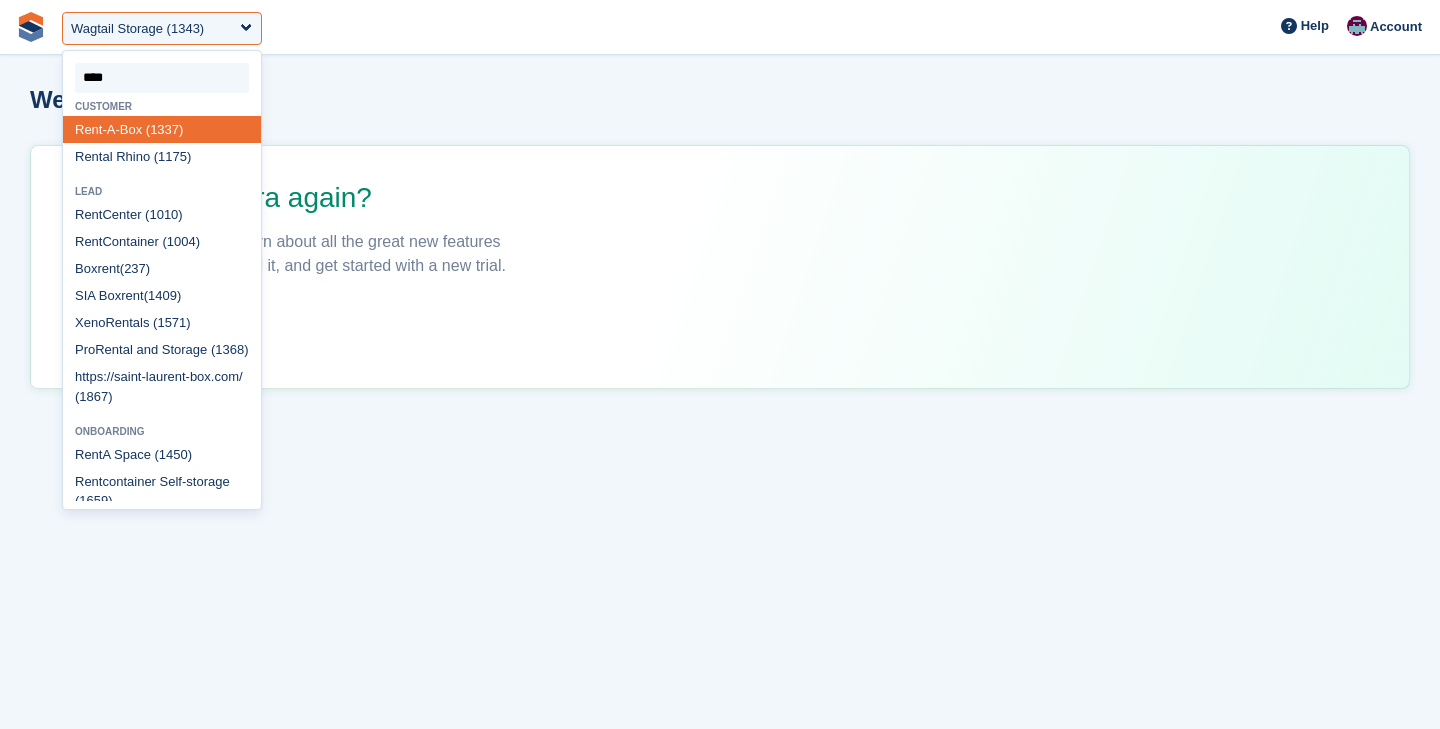 type on "****" 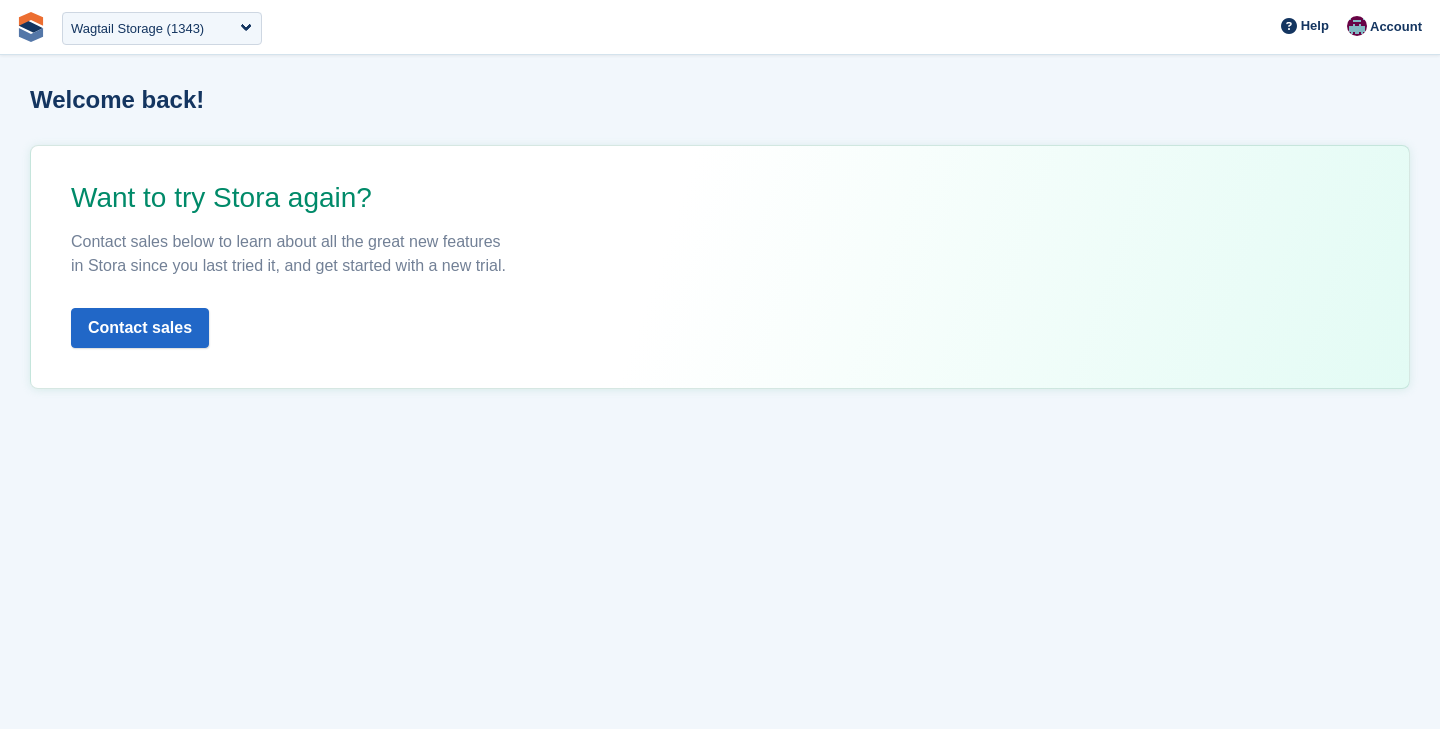 click at bounding box center [31, 27] 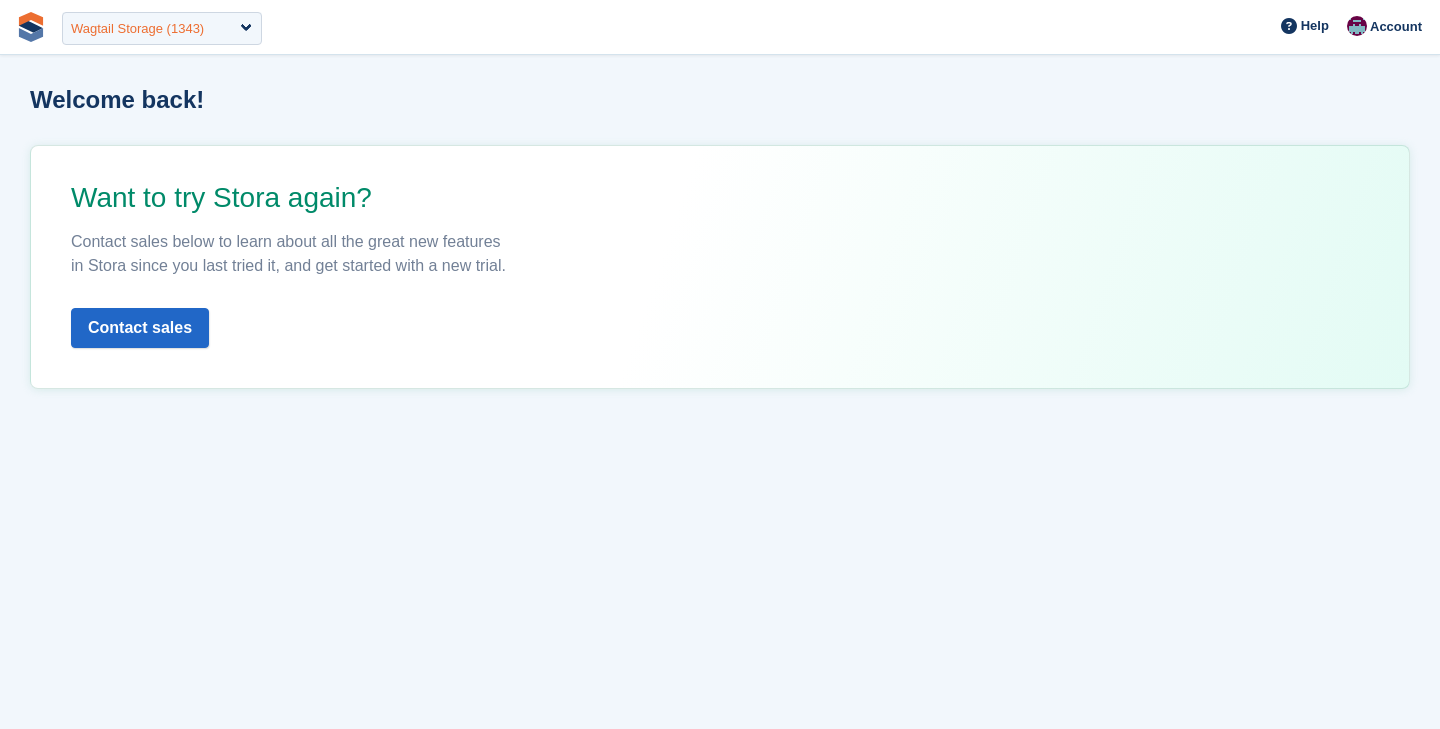 click on "Wagtail Storage (1343)" at bounding box center (137, 29) 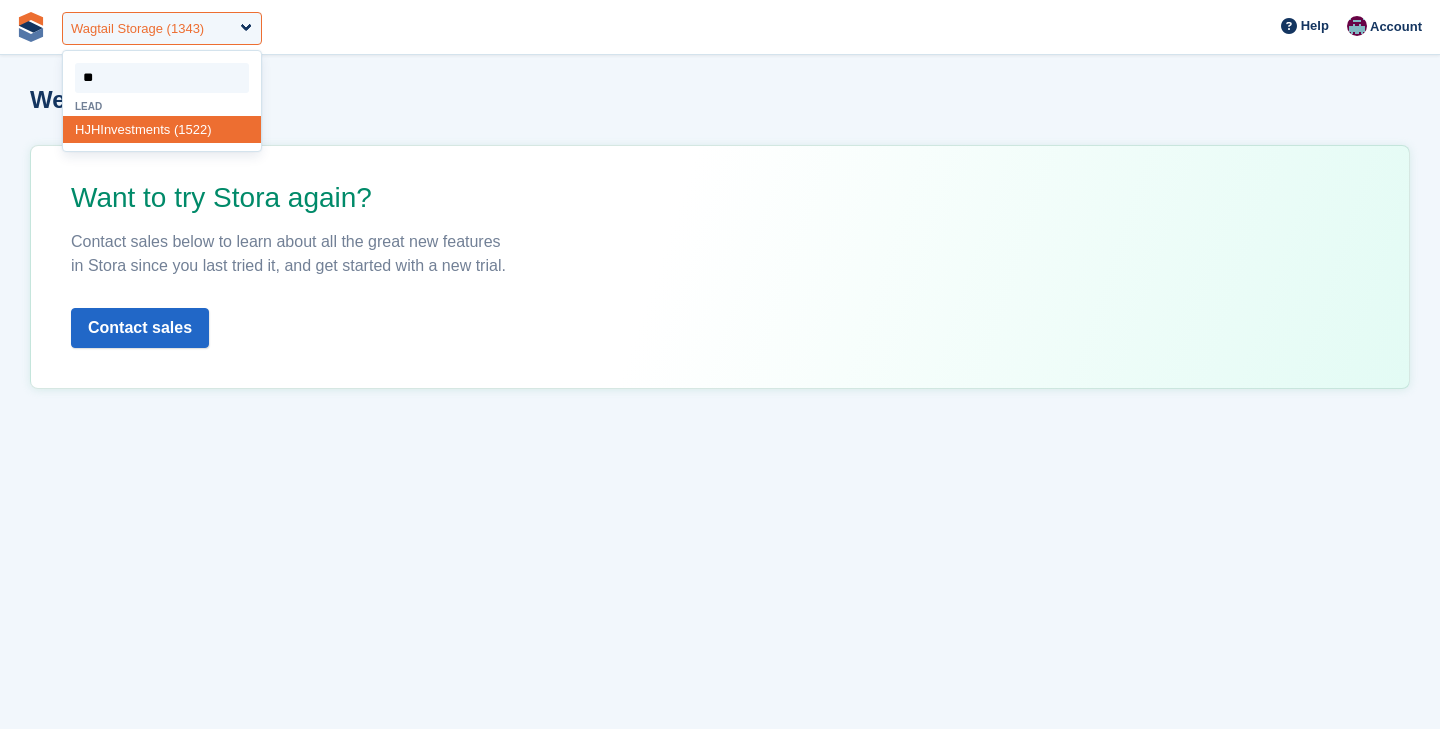 type on "*" 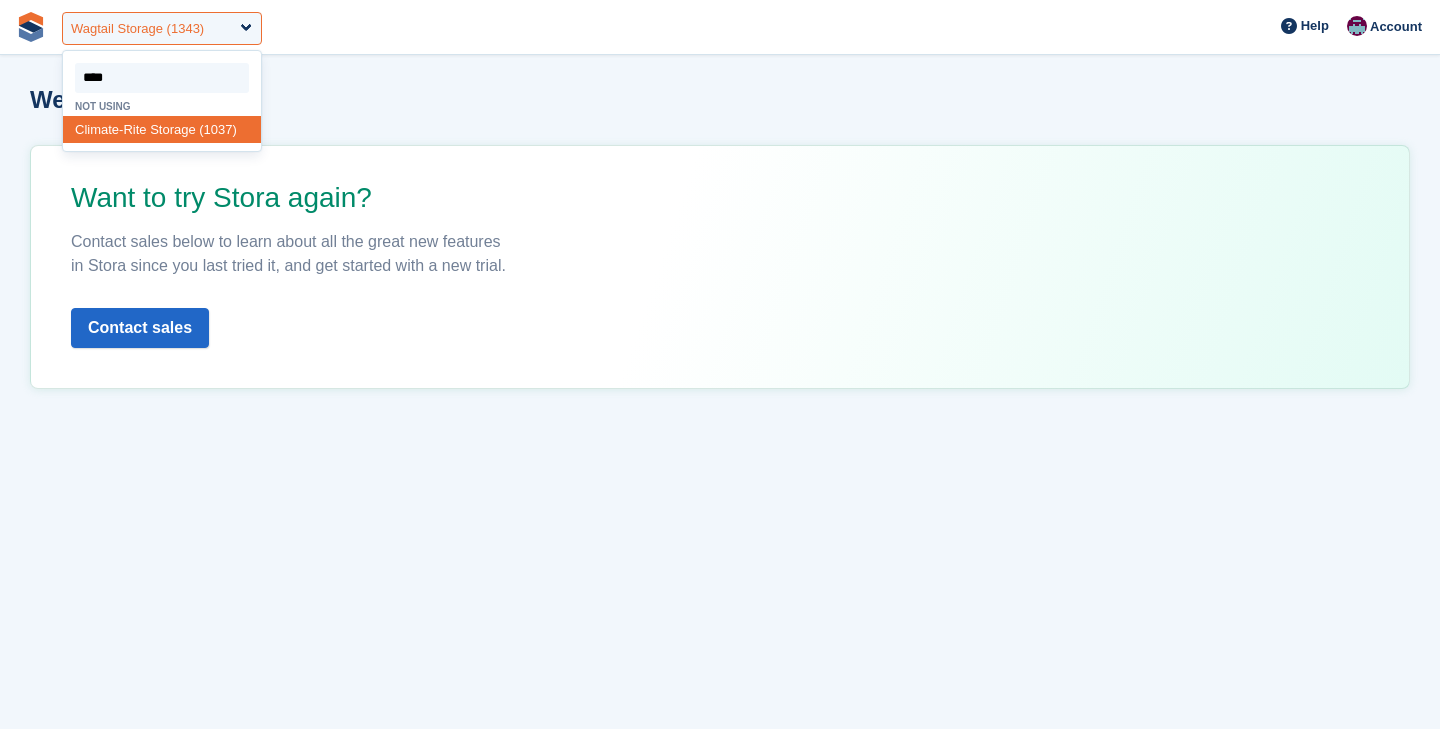 type on "*****" 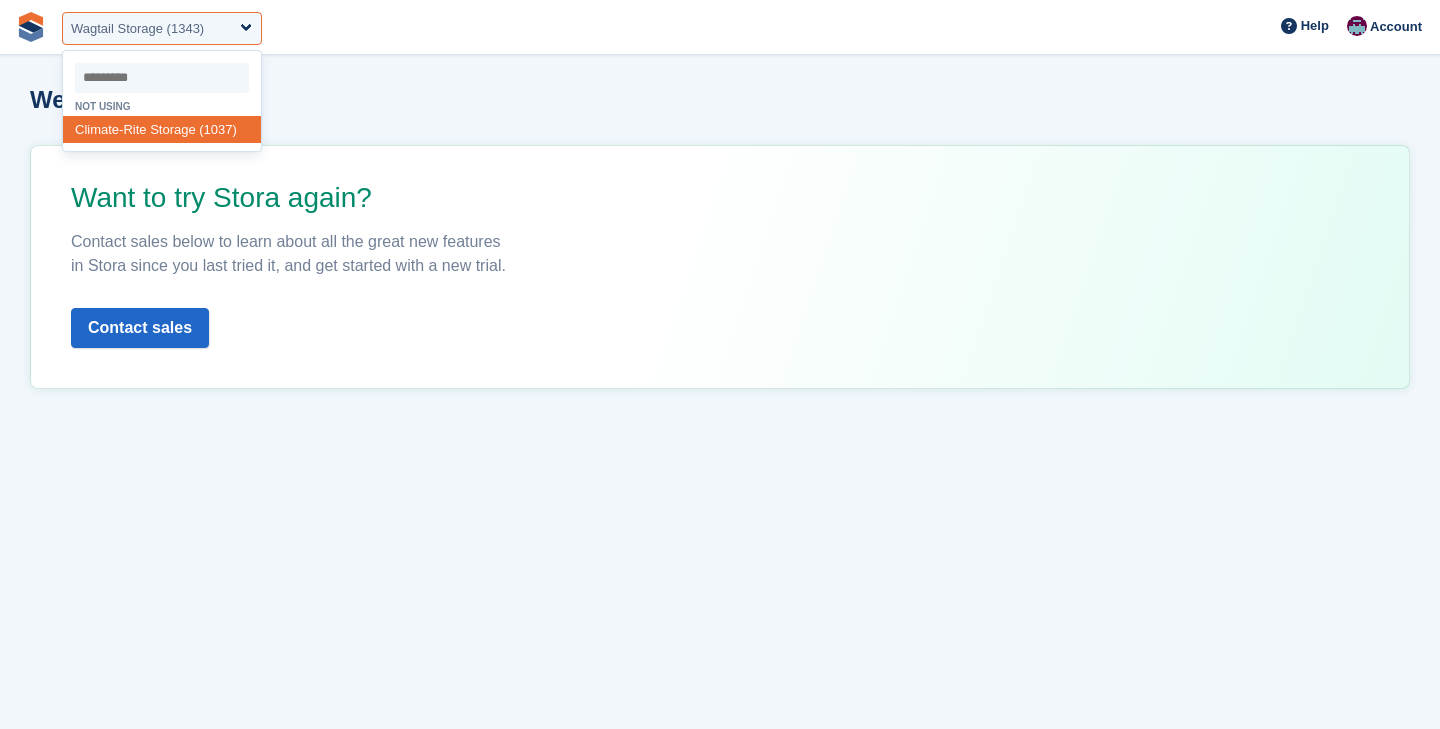 select on "****" 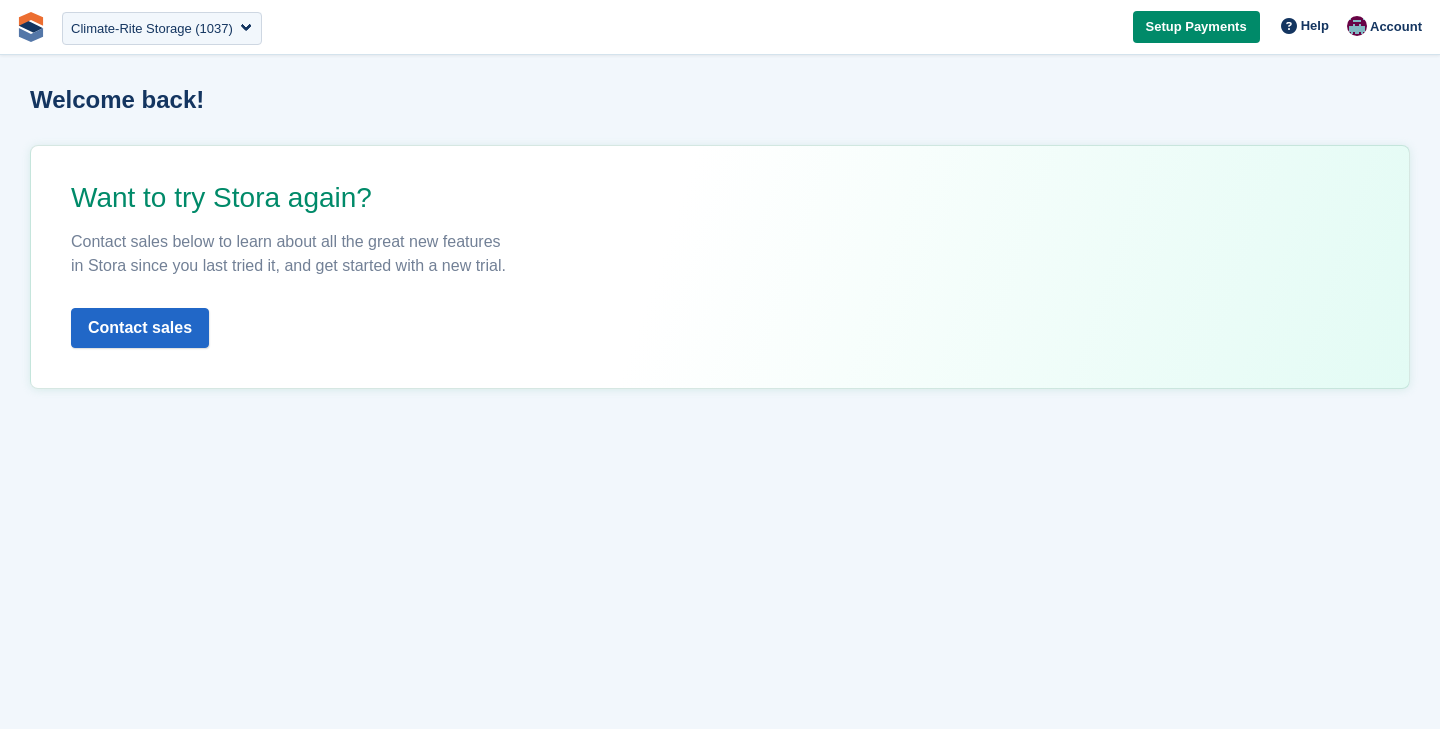 scroll, scrollTop: 0, scrollLeft: 0, axis: both 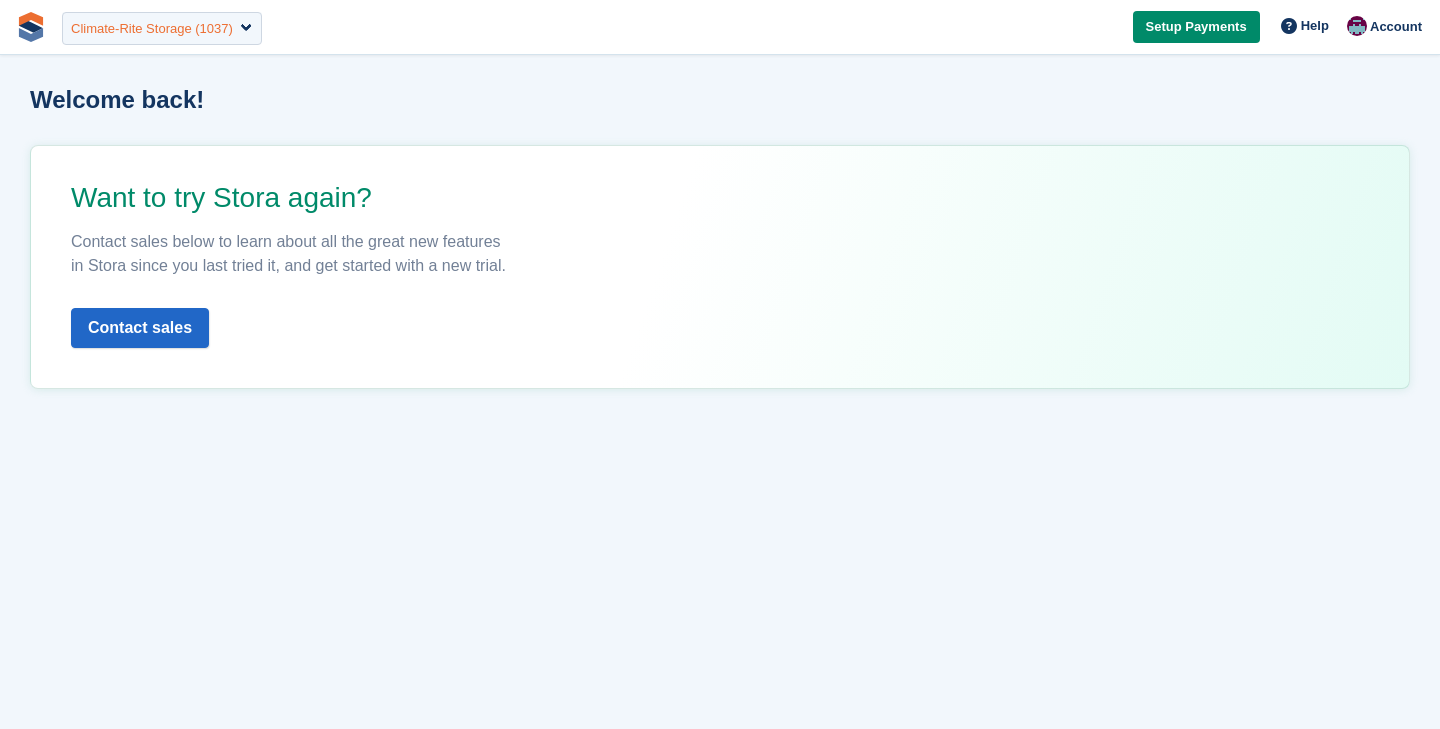 click on "Climate-Rite Storage (1037)" at bounding box center [152, 29] 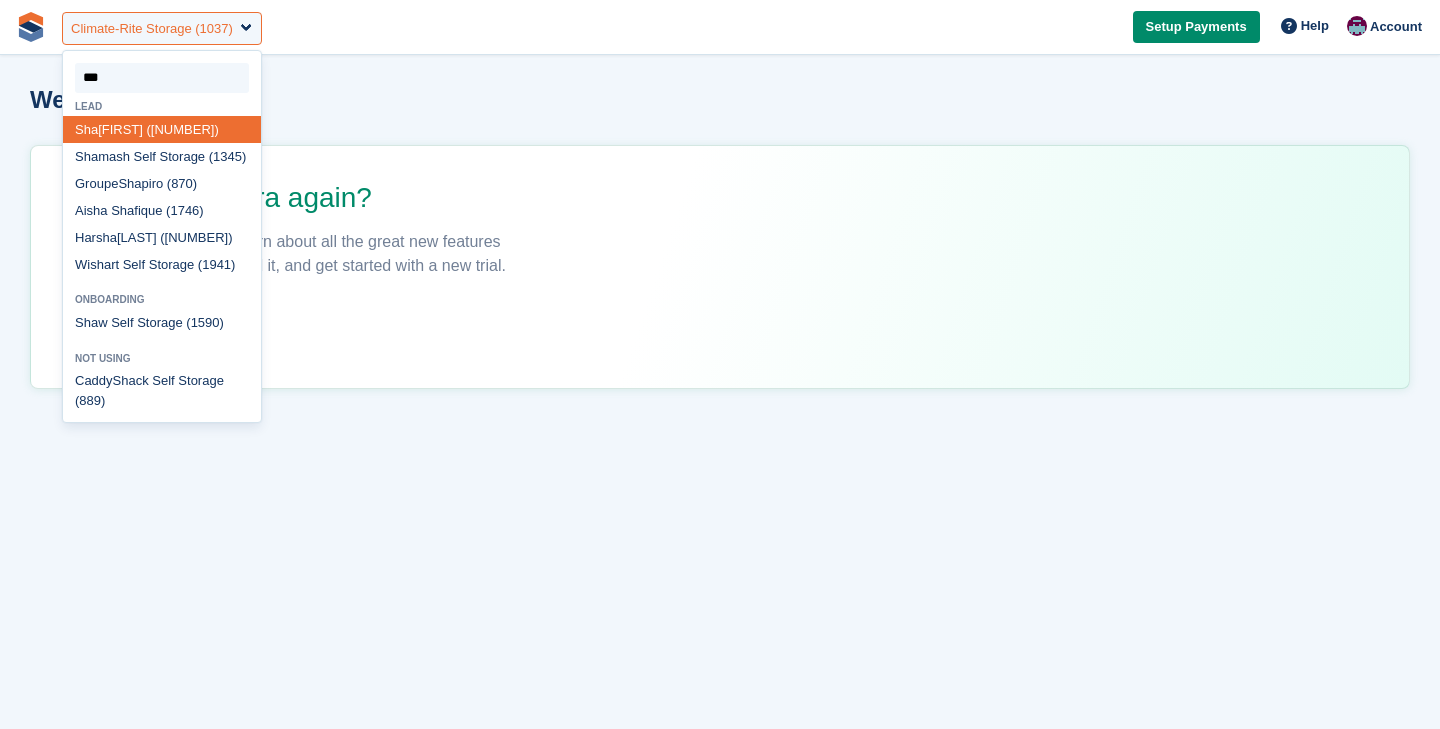 type on "****" 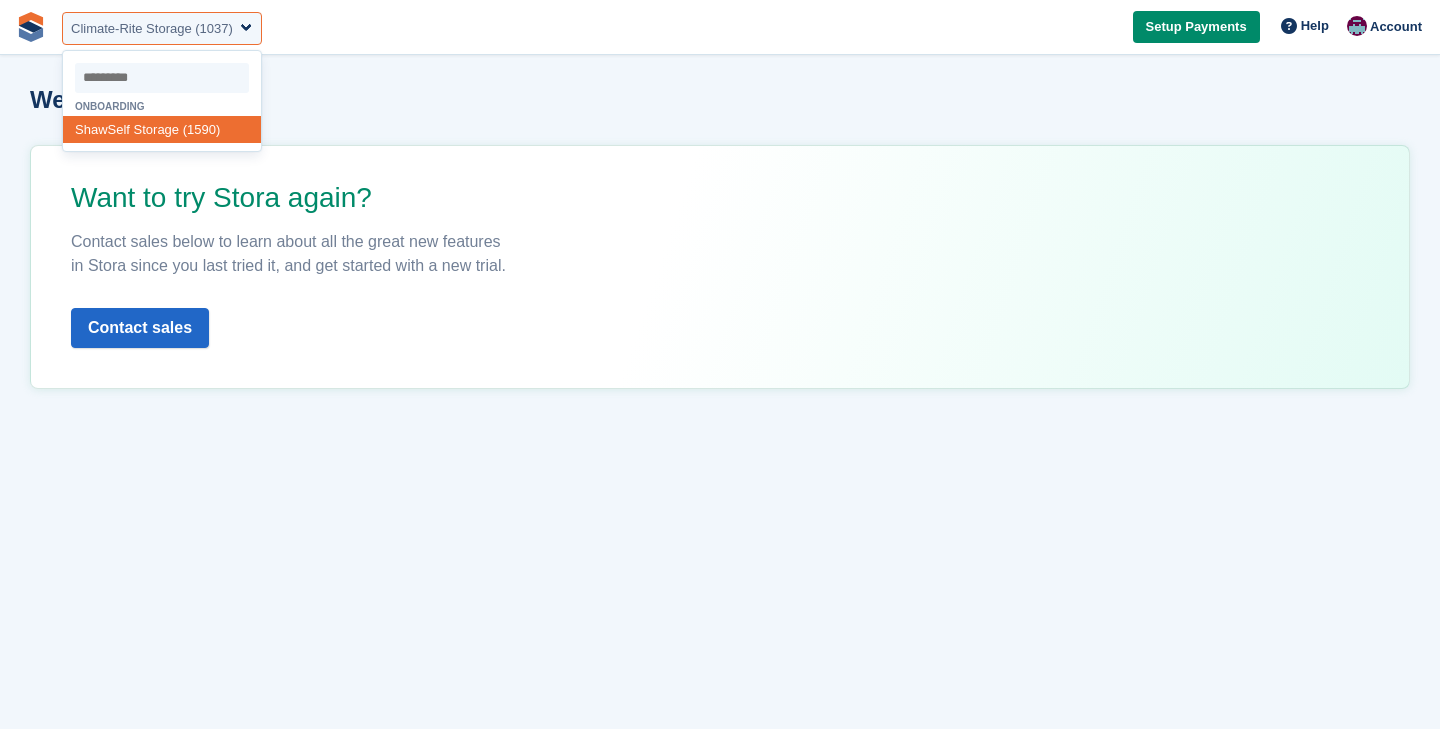select on "****" 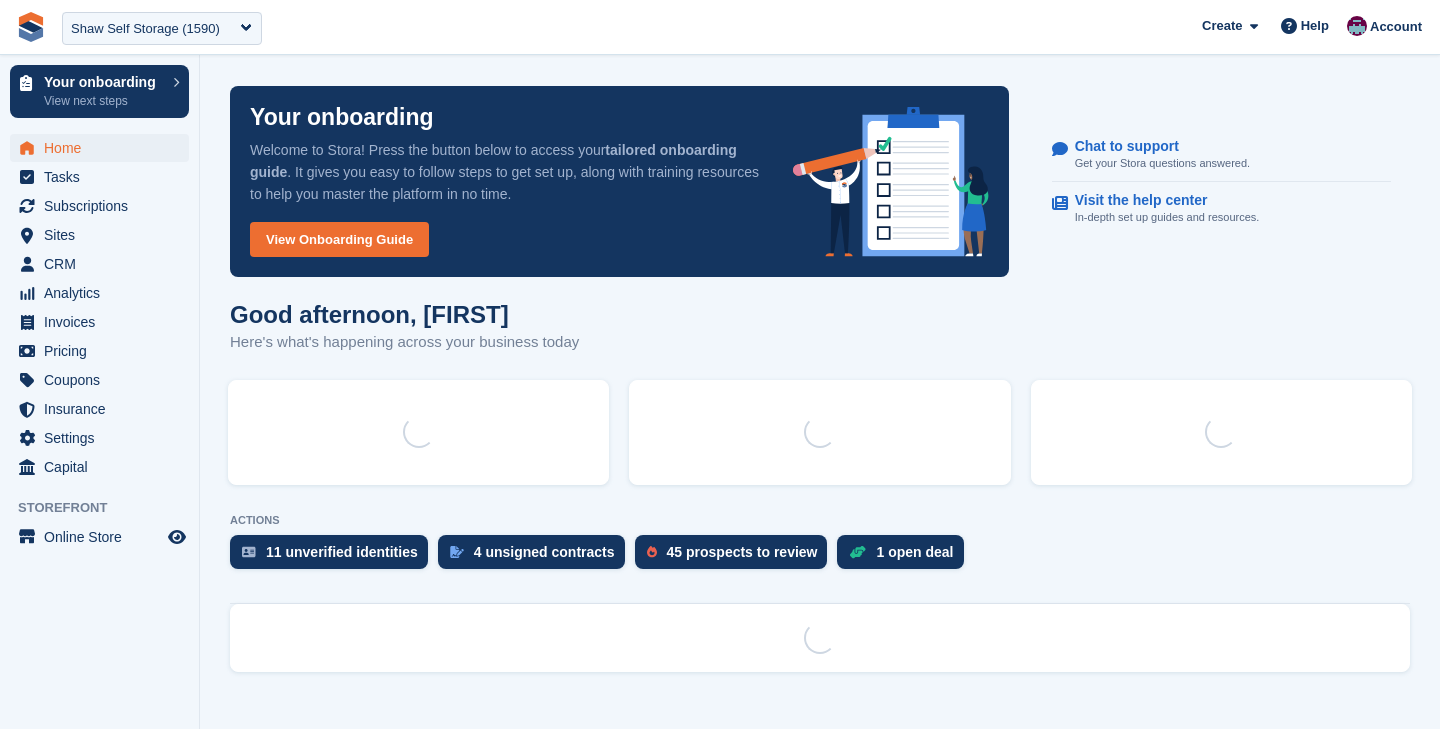 scroll, scrollTop: 0, scrollLeft: 0, axis: both 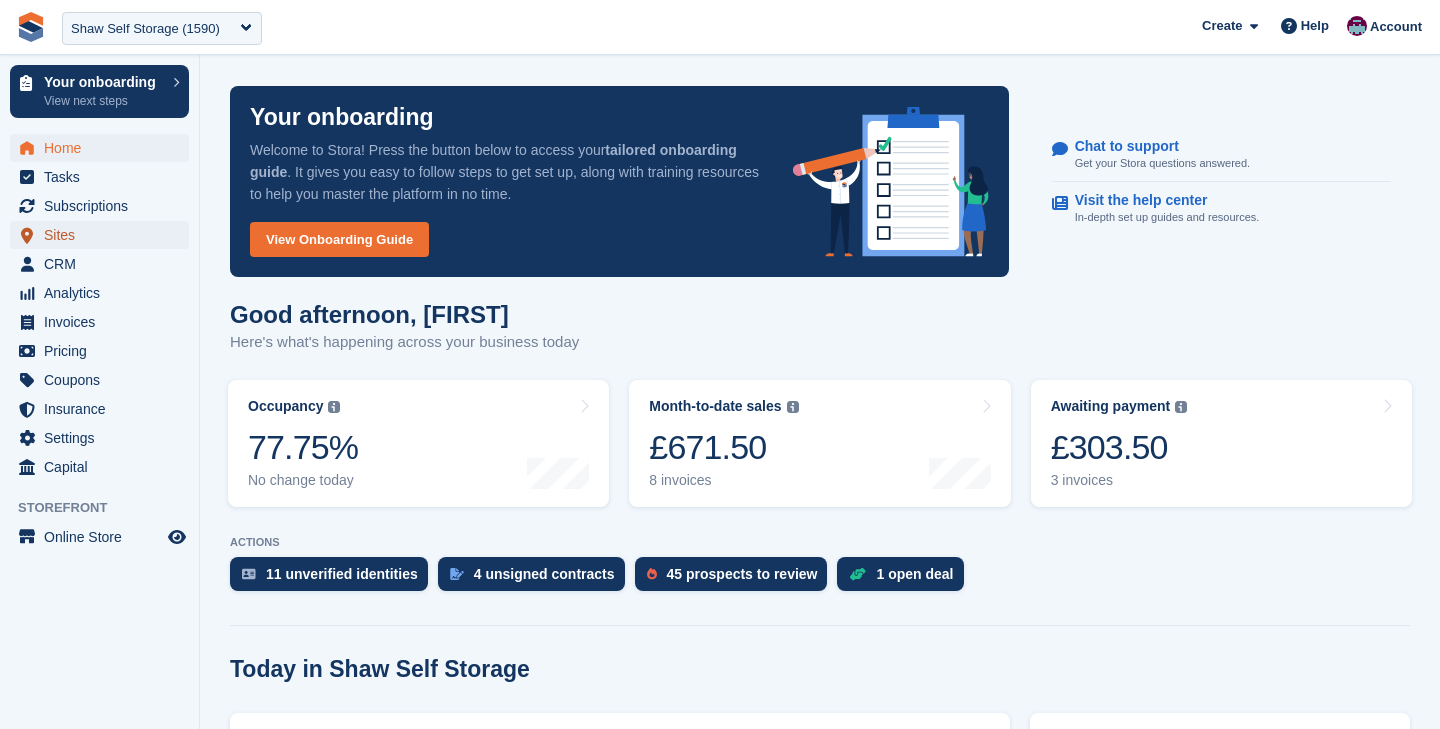 click on "Sites" at bounding box center (104, 235) 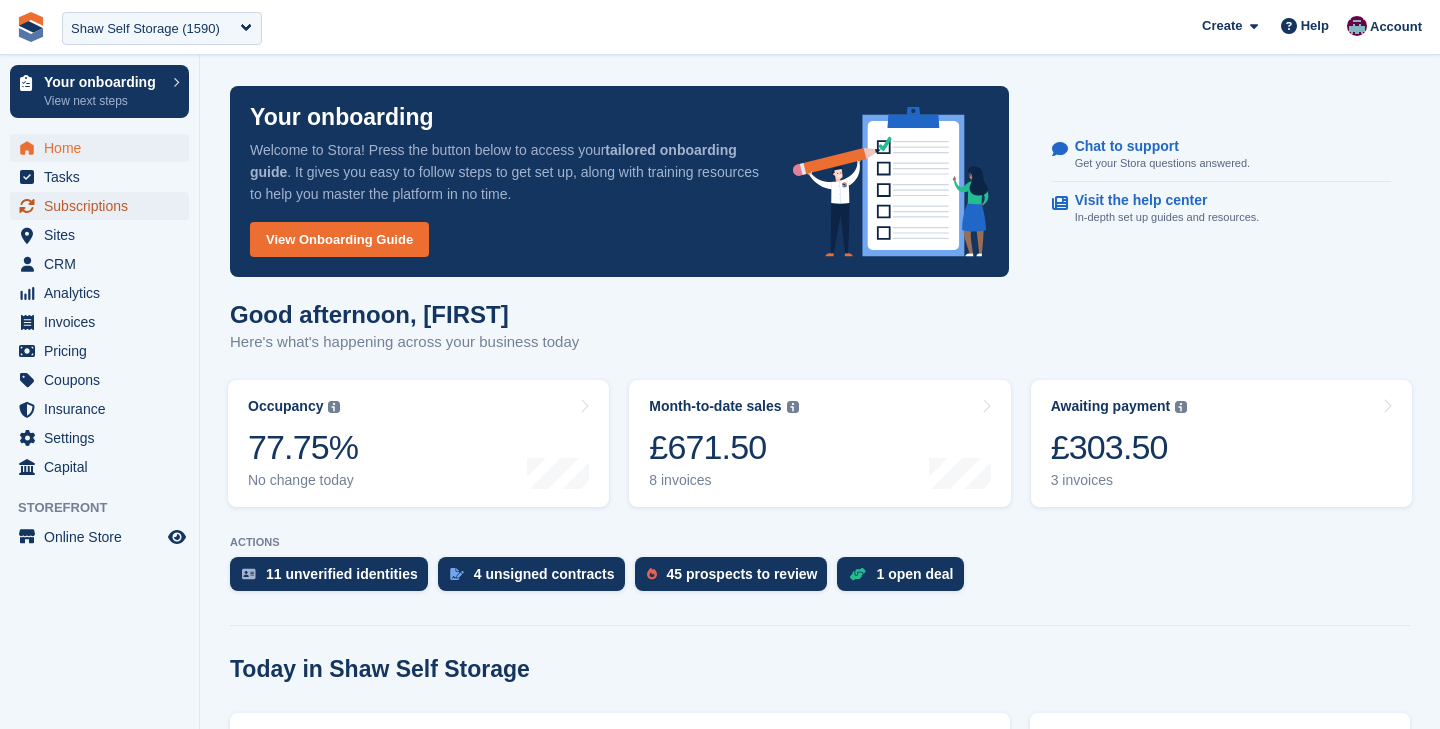 click on "Subscriptions" at bounding box center [104, 206] 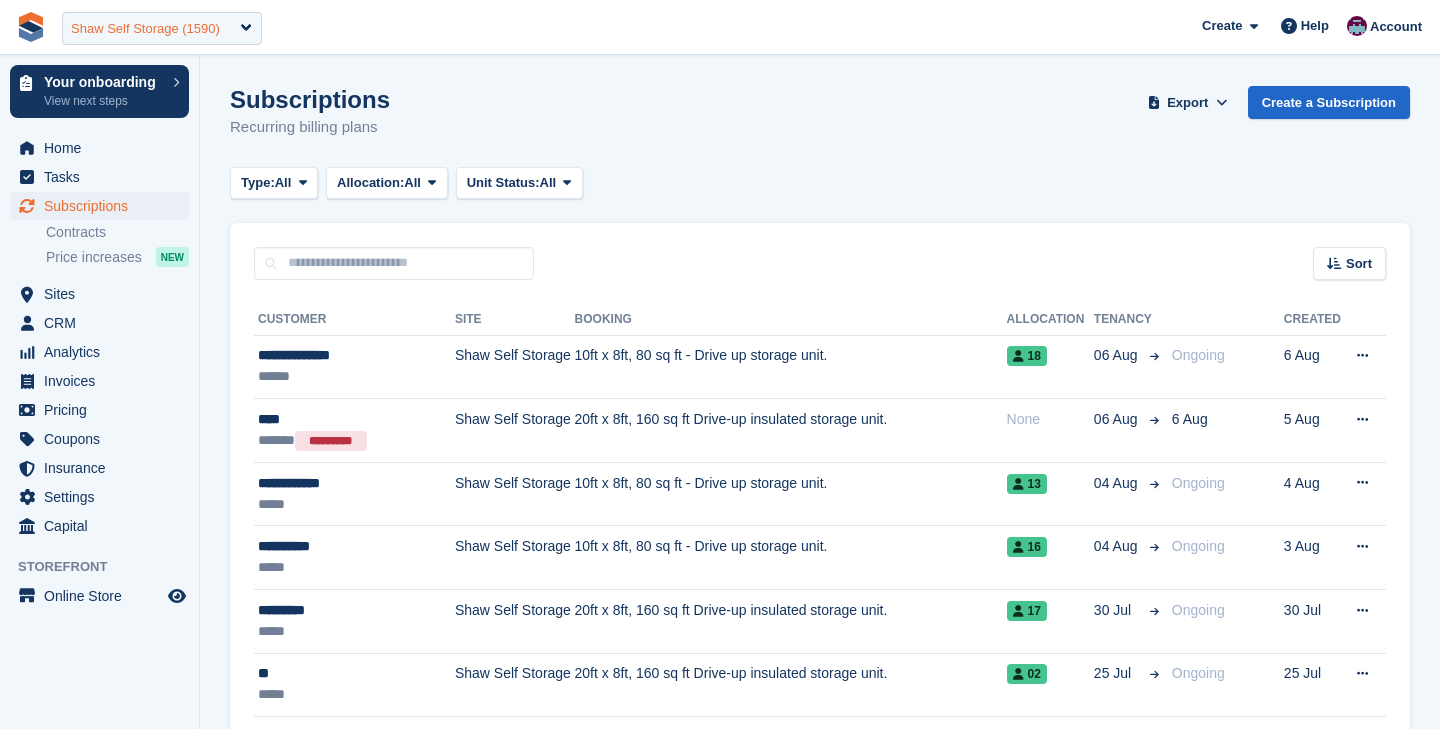 scroll, scrollTop: 0, scrollLeft: 0, axis: both 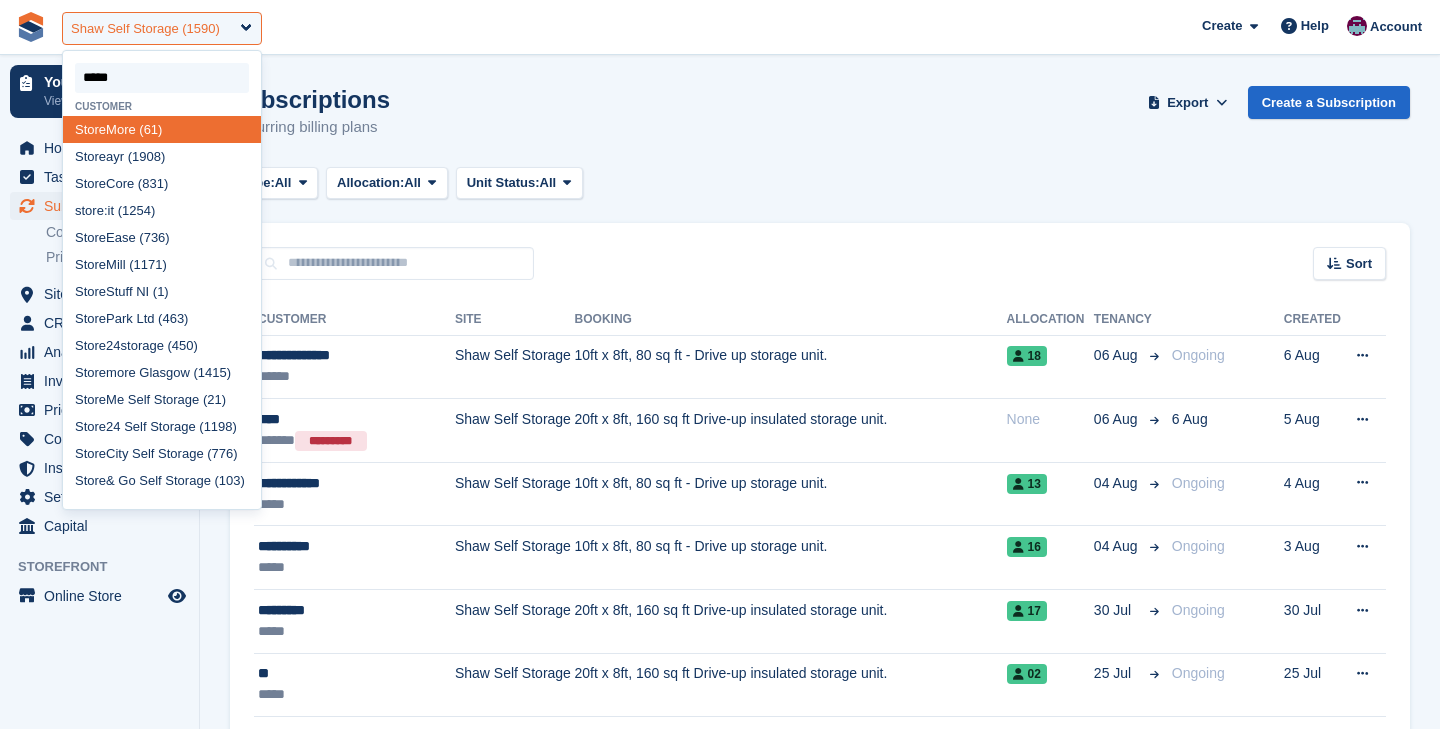 type on "******" 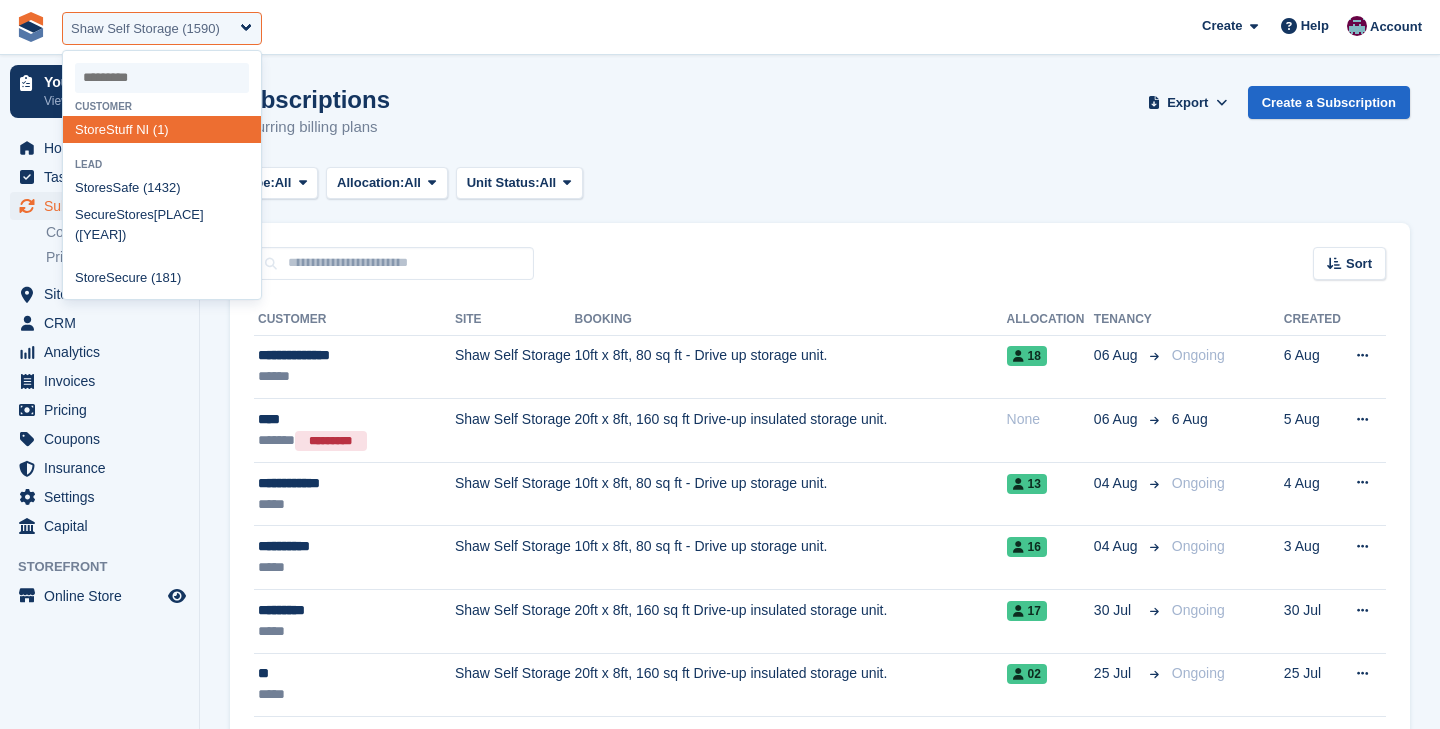 select on "*" 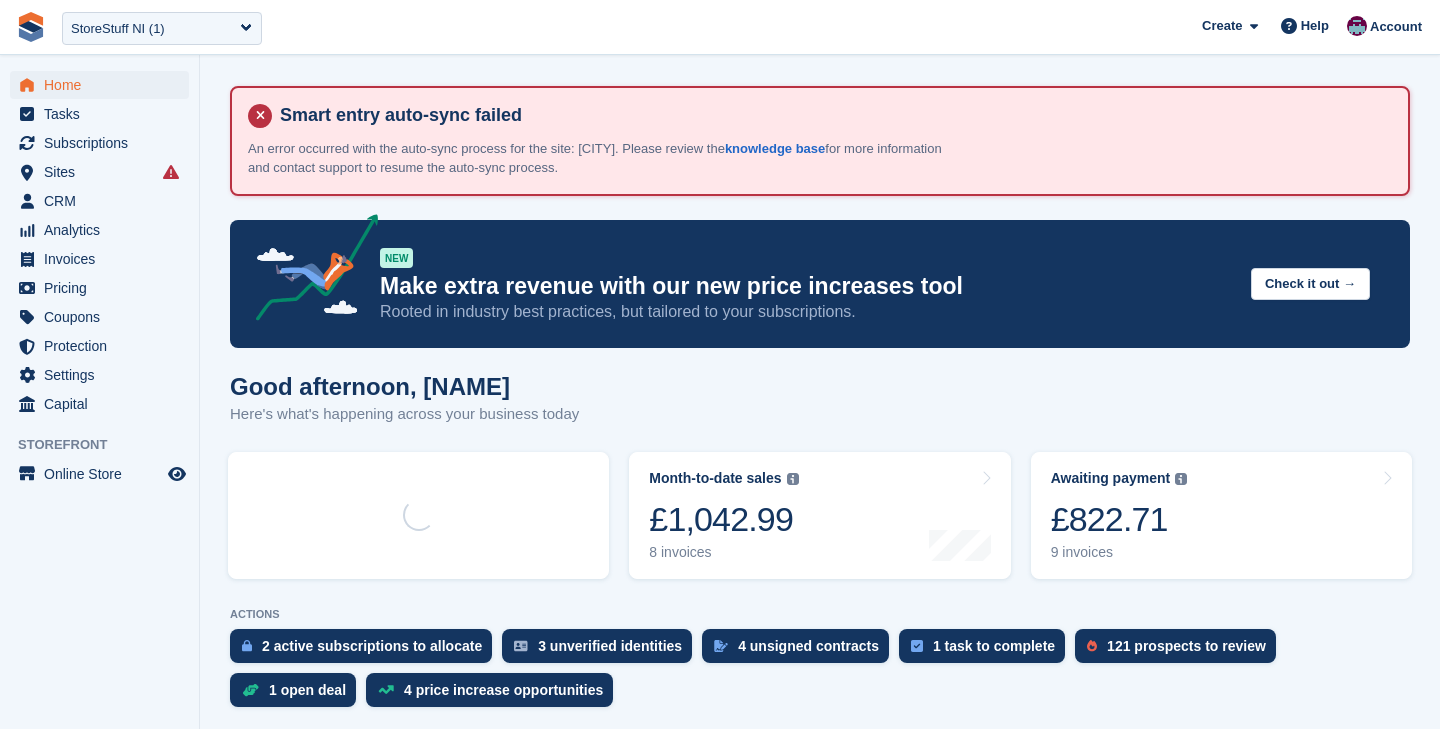 scroll, scrollTop: 0, scrollLeft: 0, axis: both 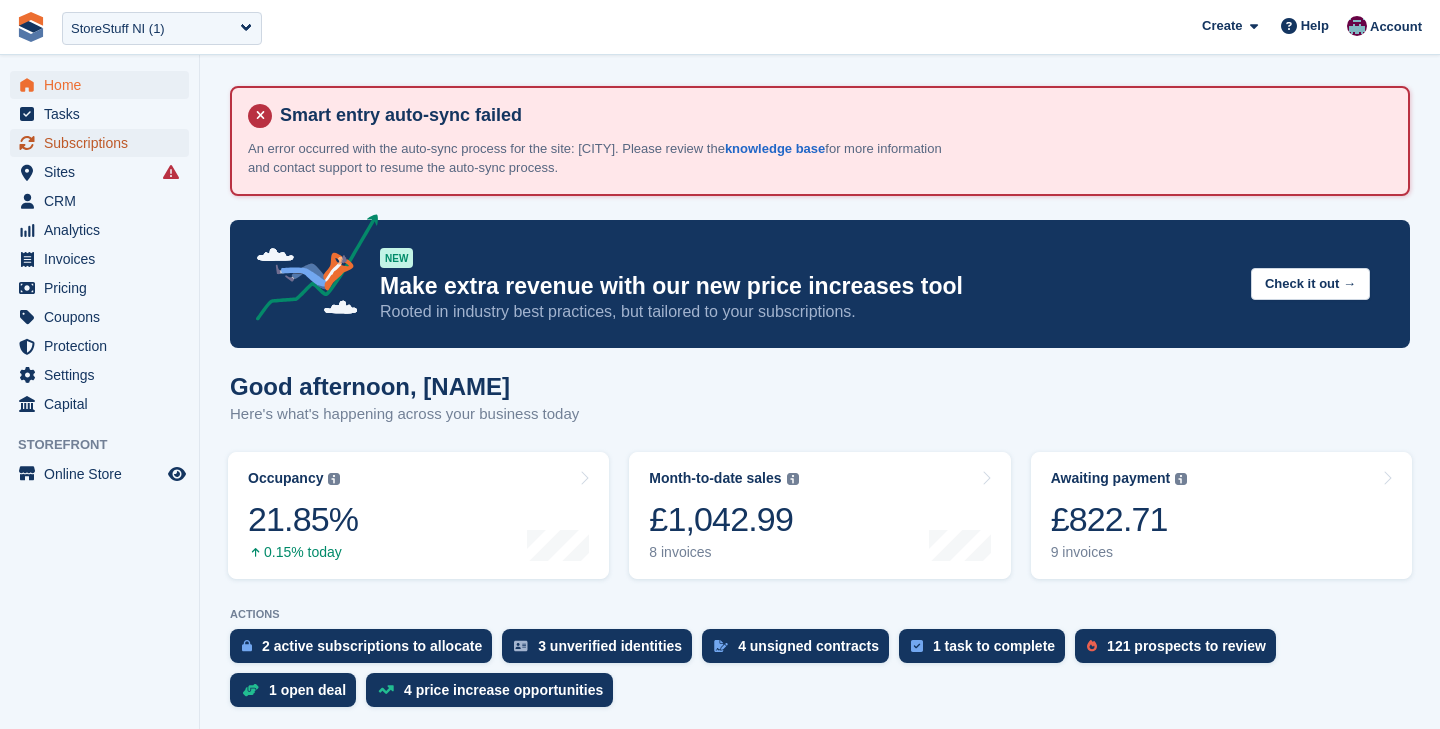 click on "Subscriptions" at bounding box center [104, 143] 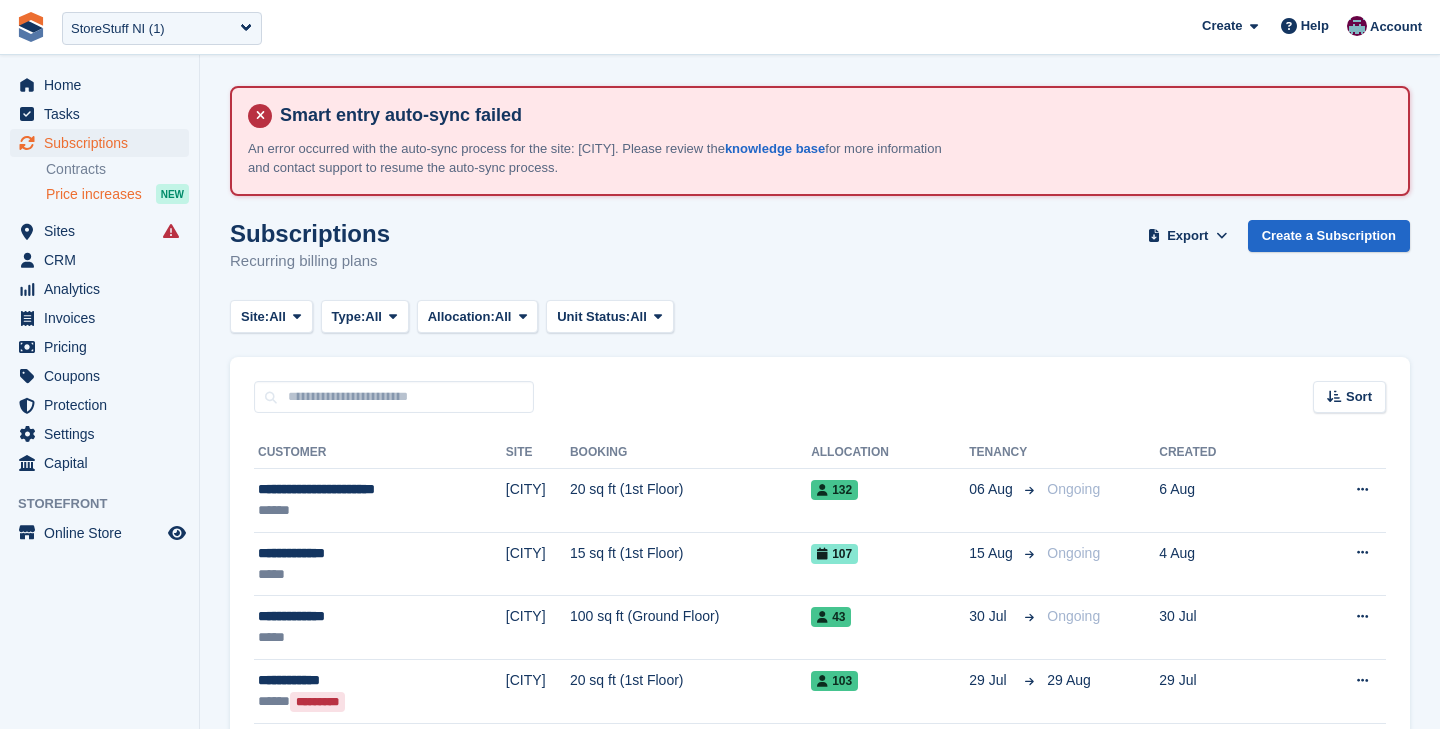 scroll, scrollTop: 0, scrollLeft: 0, axis: both 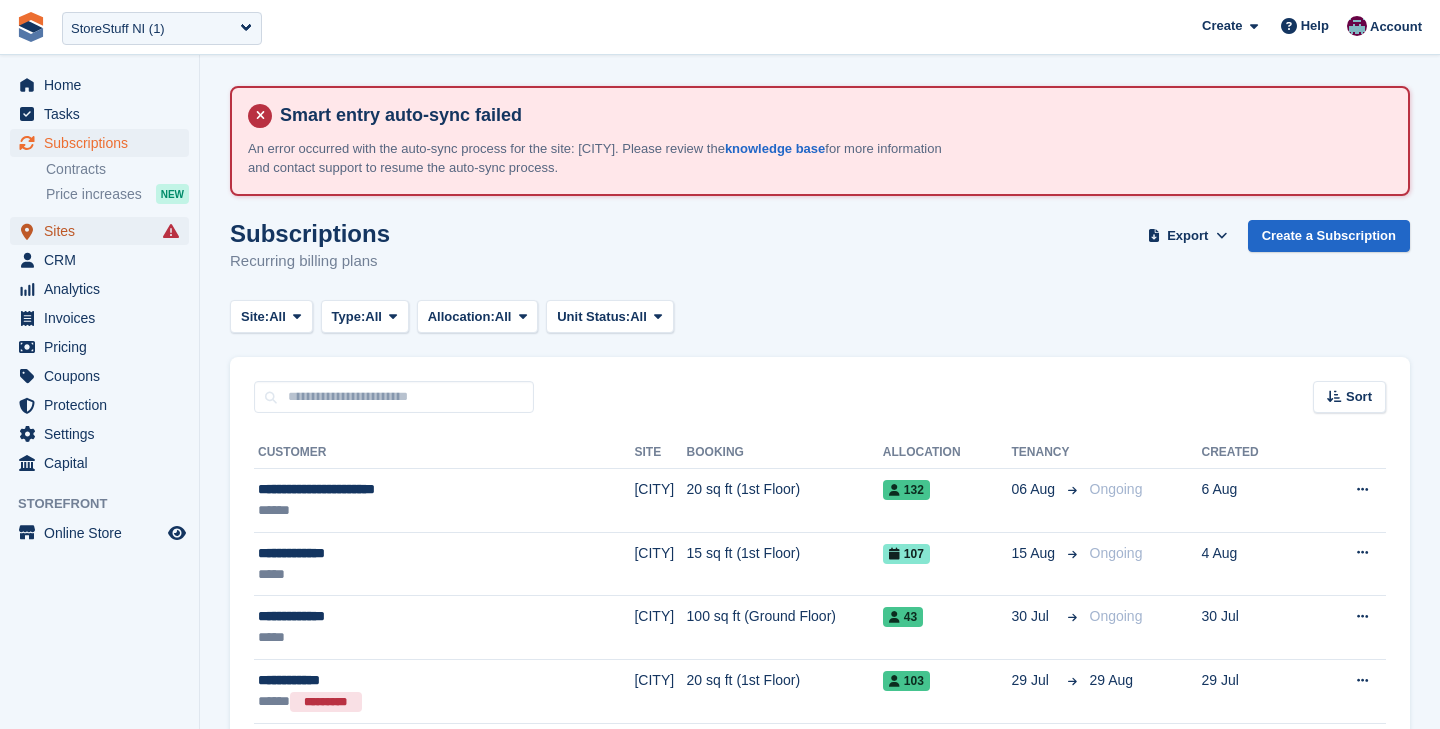 click on "Sites" at bounding box center (104, 231) 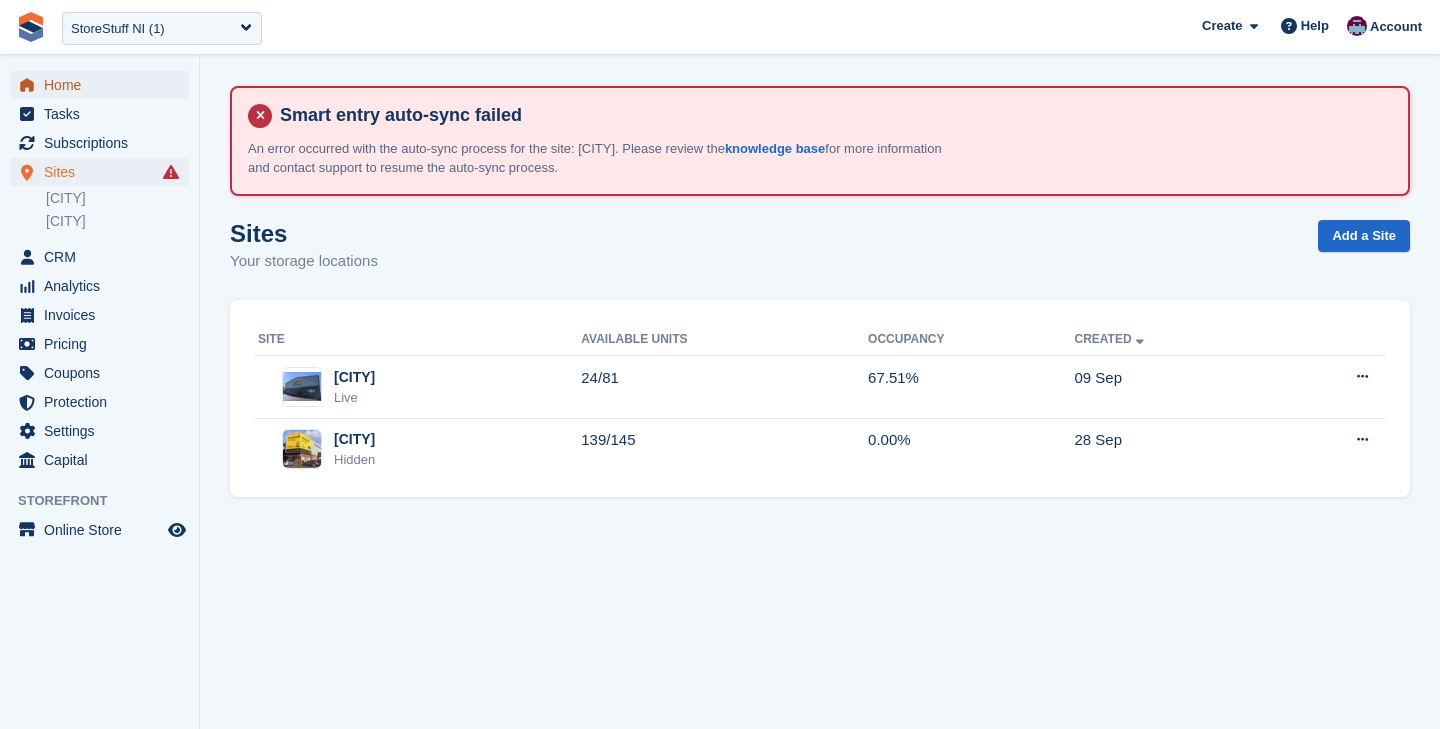 click on "Home" at bounding box center [104, 85] 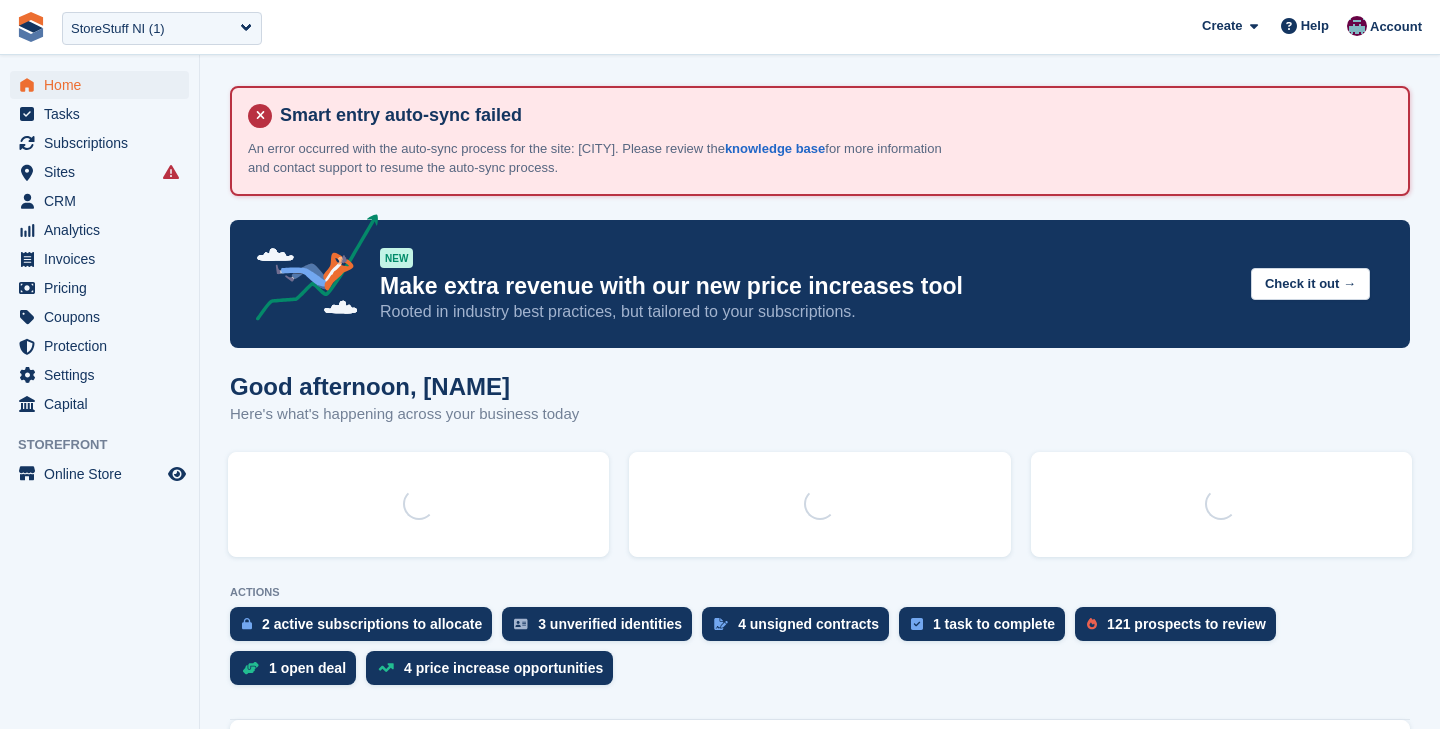 scroll, scrollTop: 0, scrollLeft: 0, axis: both 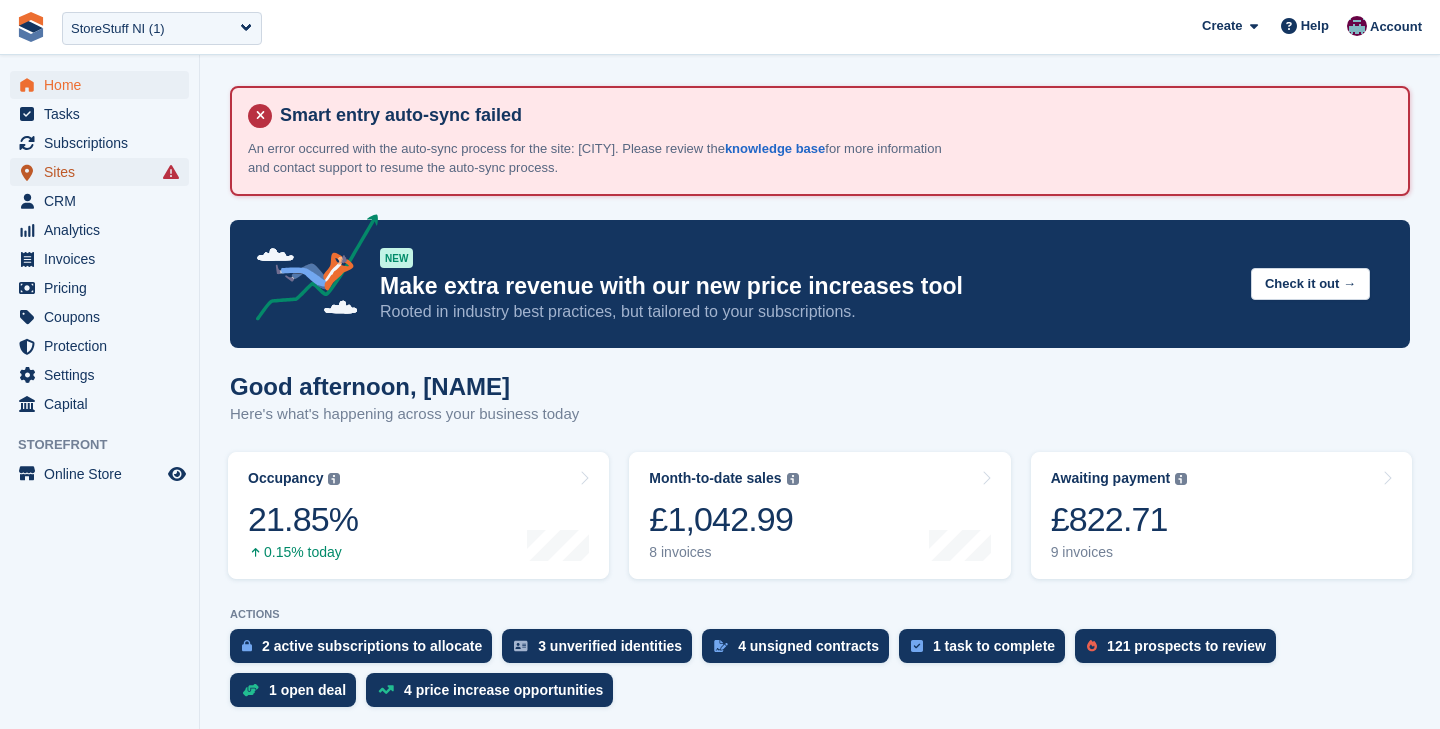 click on "Sites" at bounding box center (104, 172) 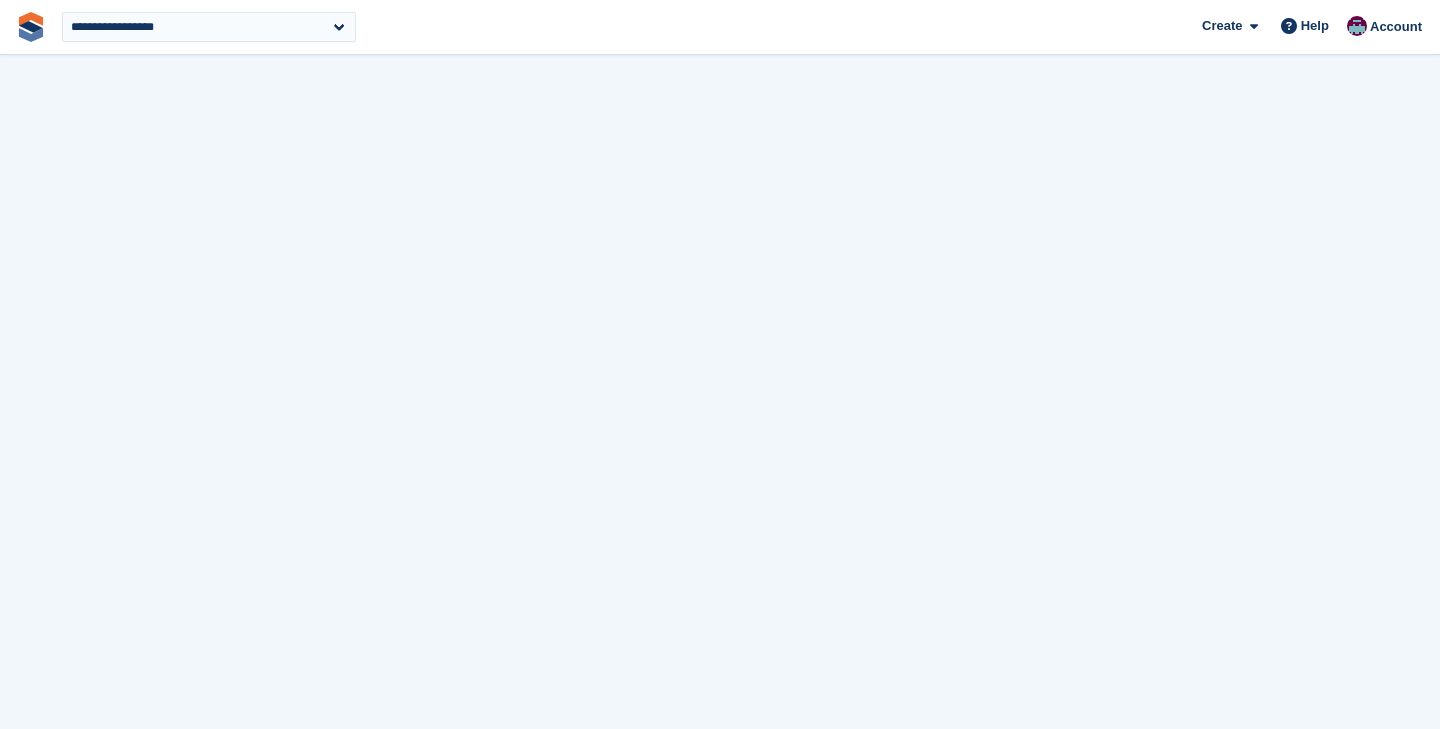 select on "*" 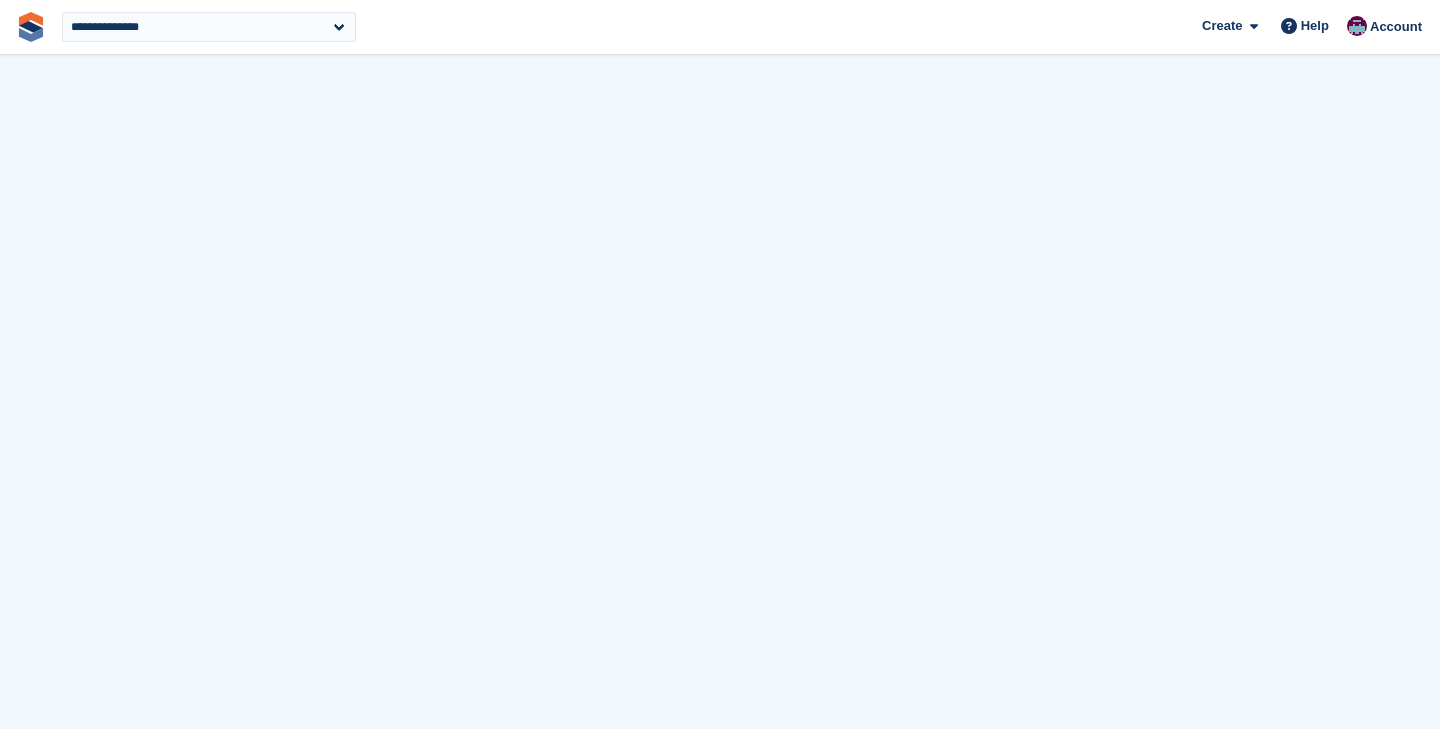scroll, scrollTop: 0, scrollLeft: 0, axis: both 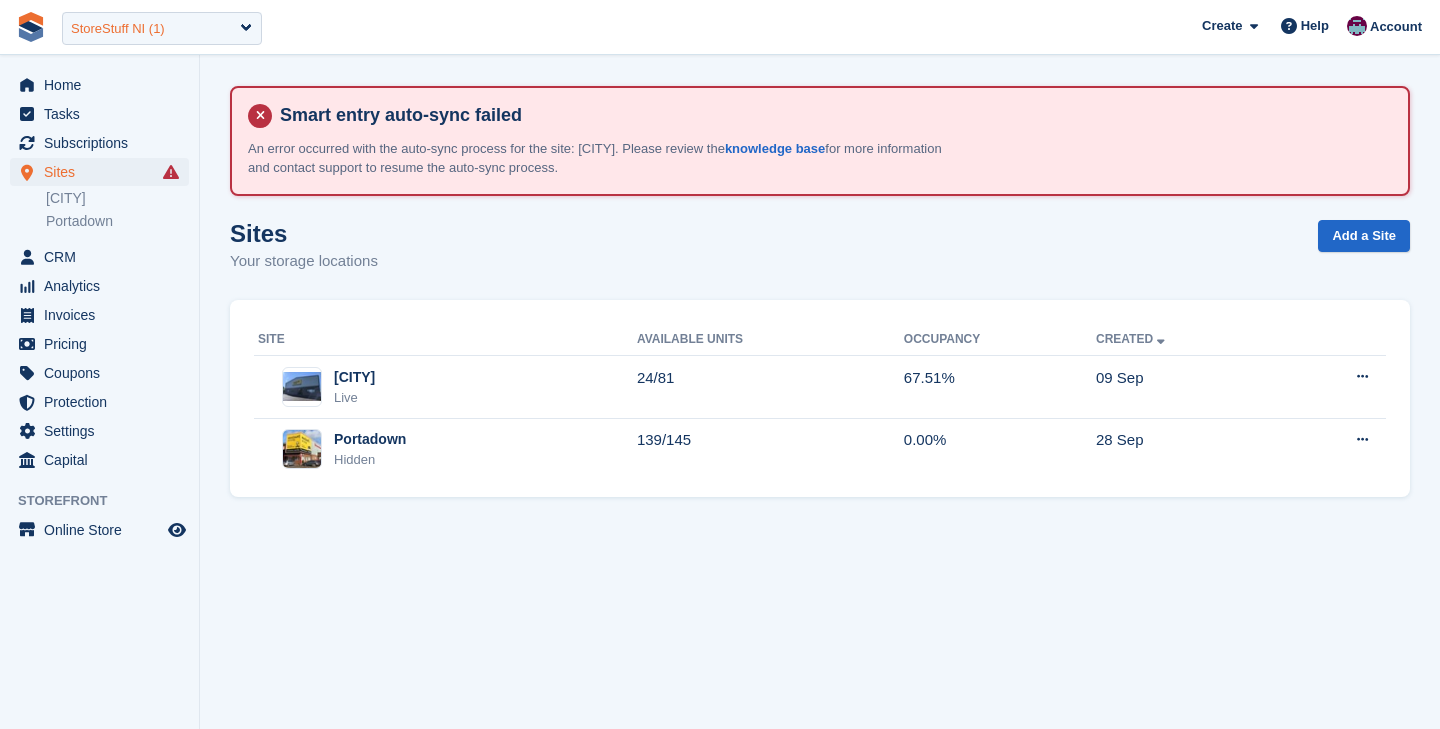 click on "StoreStuff NI (1)" at bounding box center [118, 29] 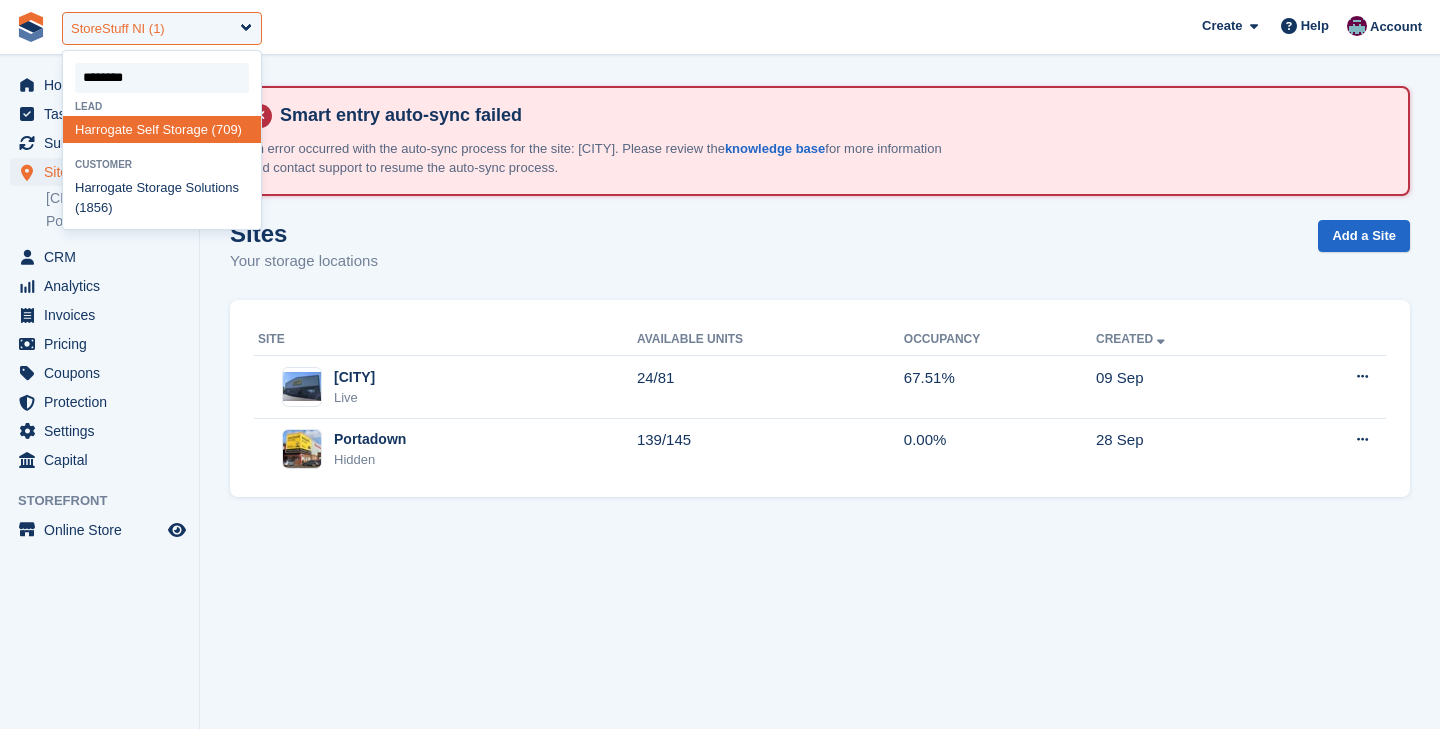 type on "*********" 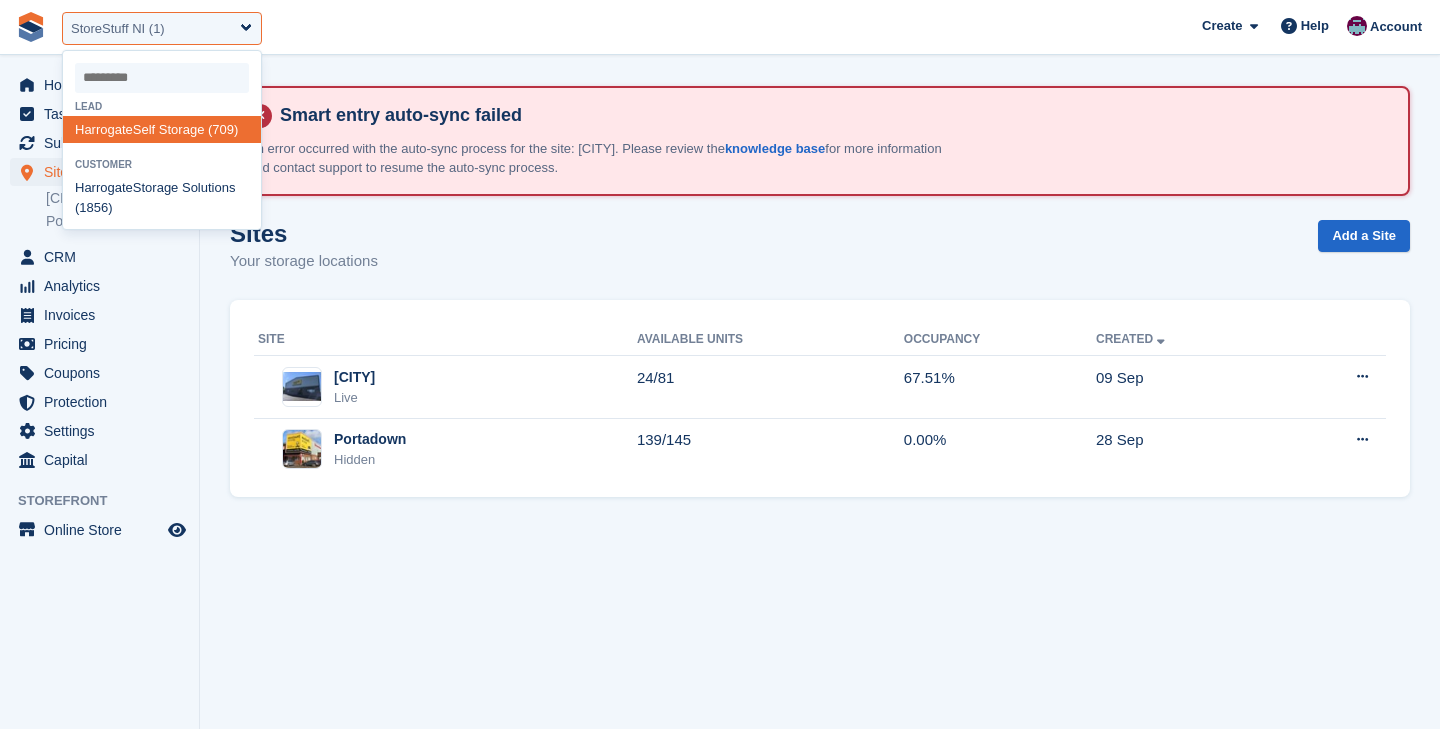 select on "****" 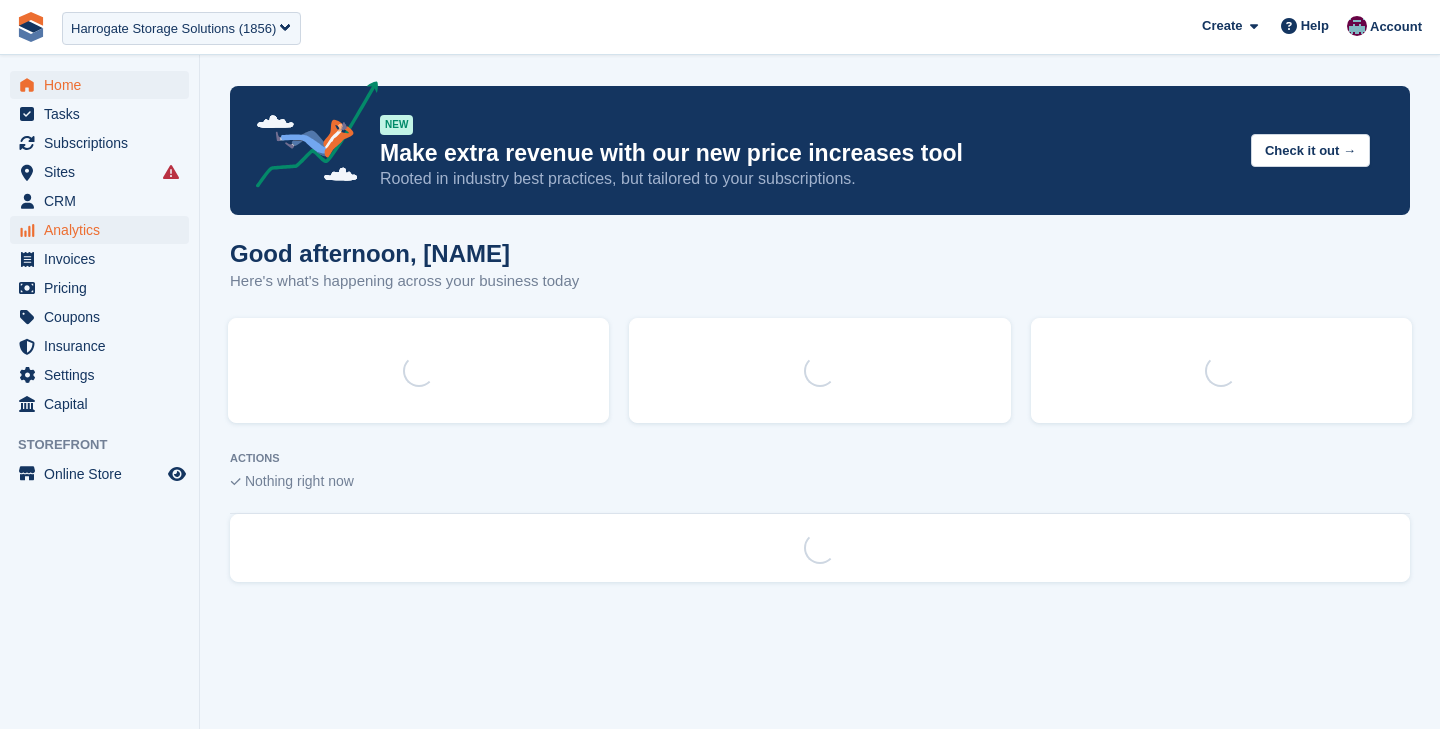 scroll, scrollTop: 0, scrollLeft: 0, axis: both 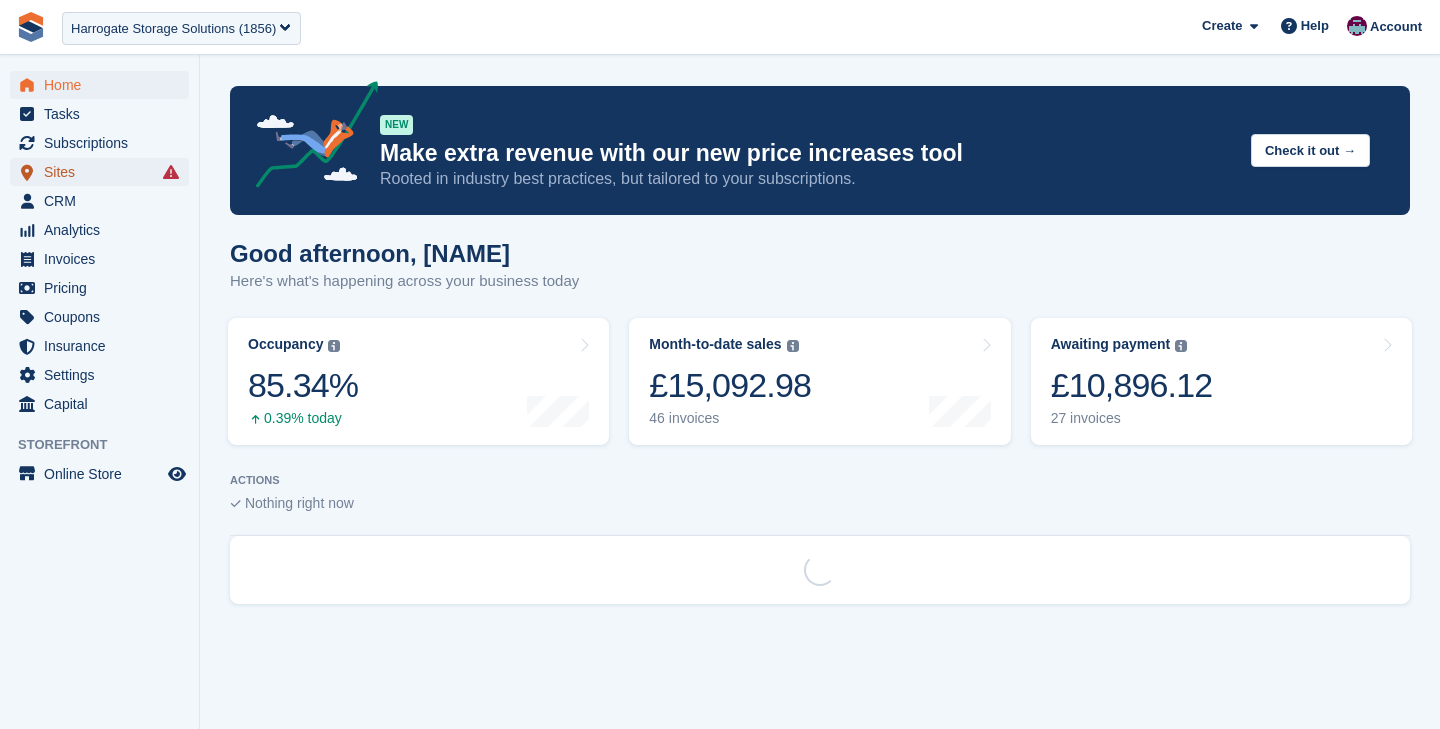 click on "Sites" at bounding box center (104, 172) 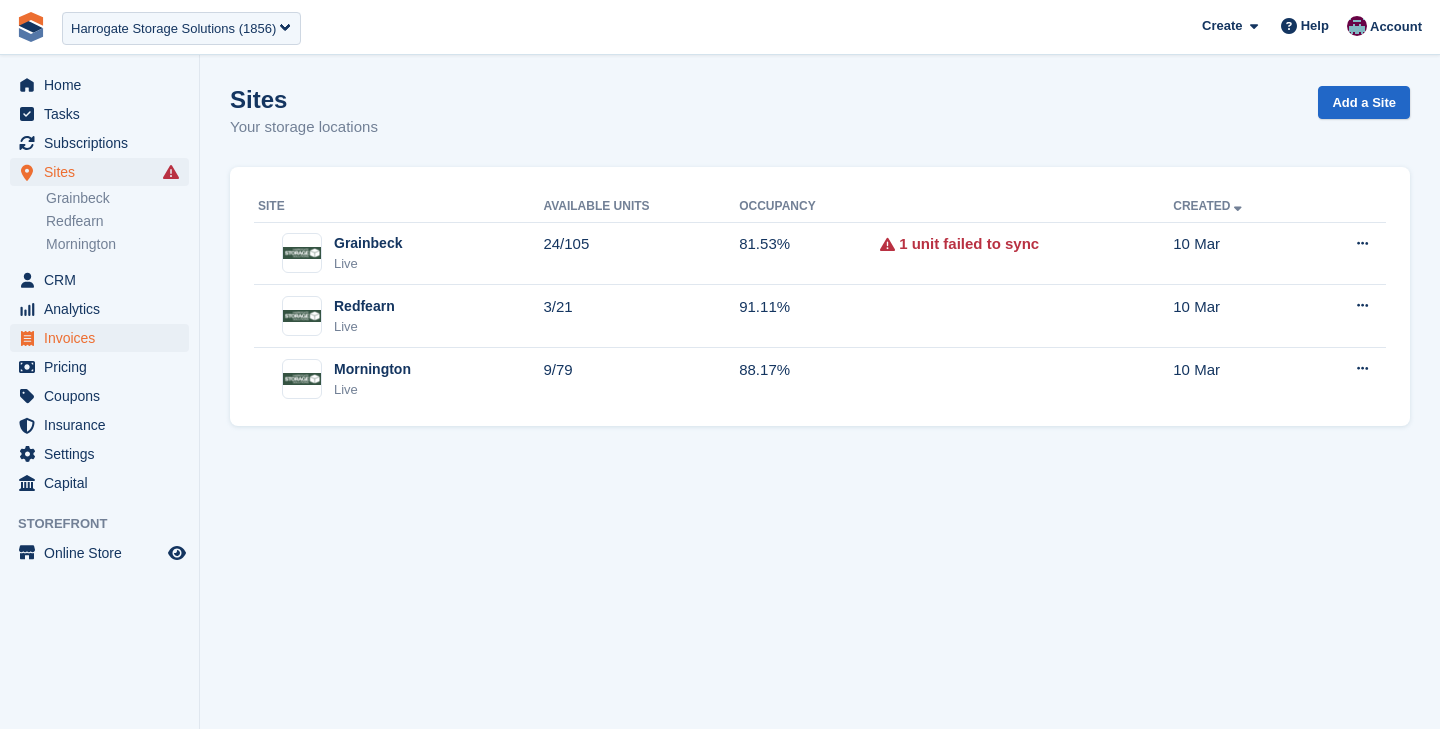 scroll, scrollTop: 0, scrollLeft: 0, axis: both 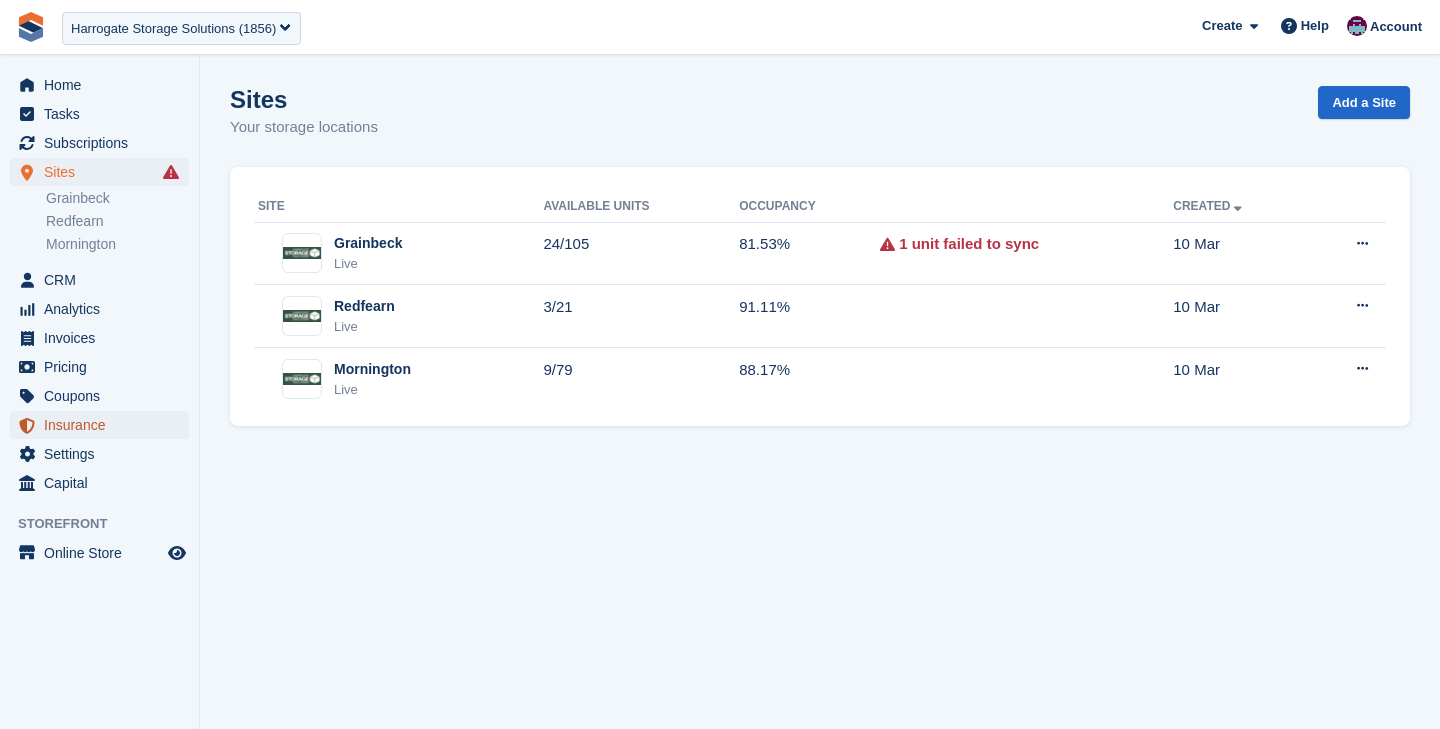 click on "Insurance" at bounding box center [104, 425] 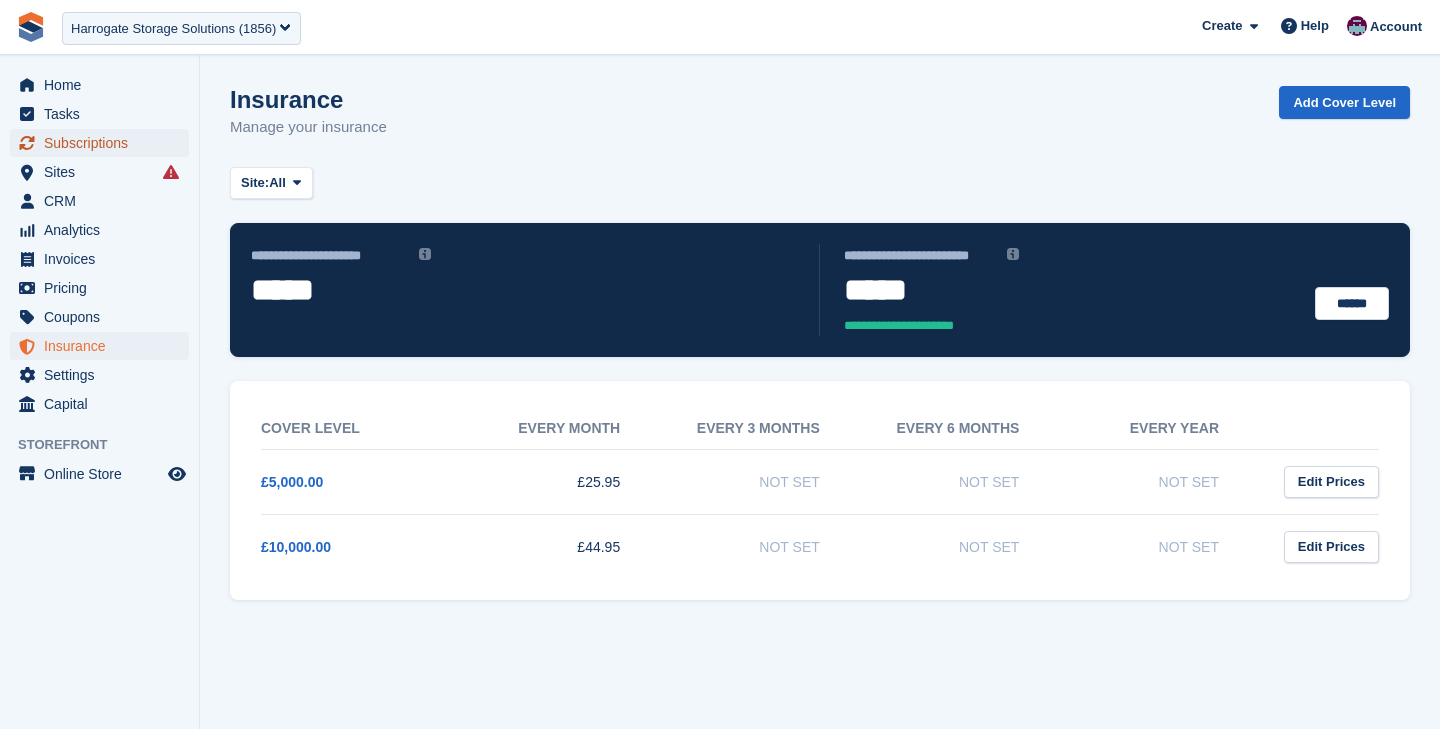 click on "Subscriptions" at bounding box center (104, 143) 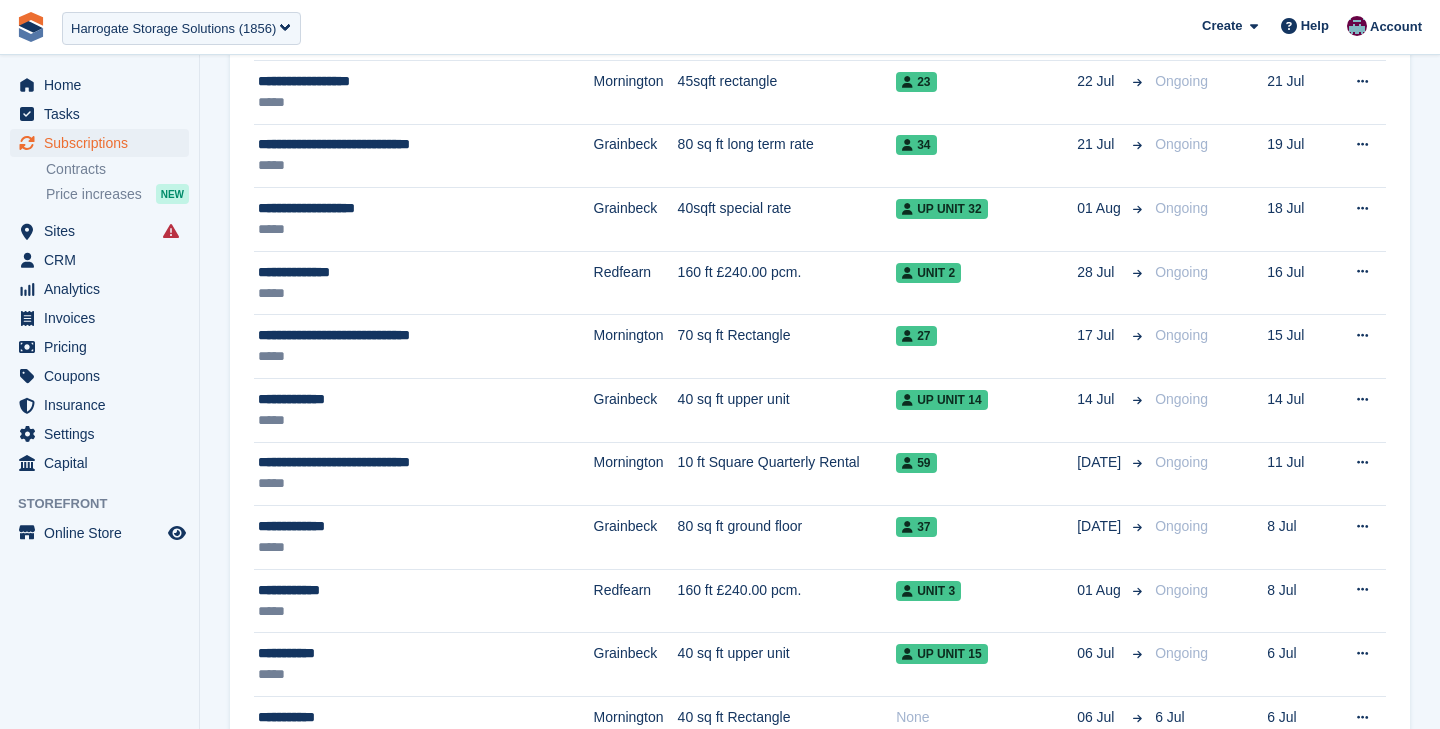 scroll, scrollTop: 1581, scrollLeft: 0, axis: vertical 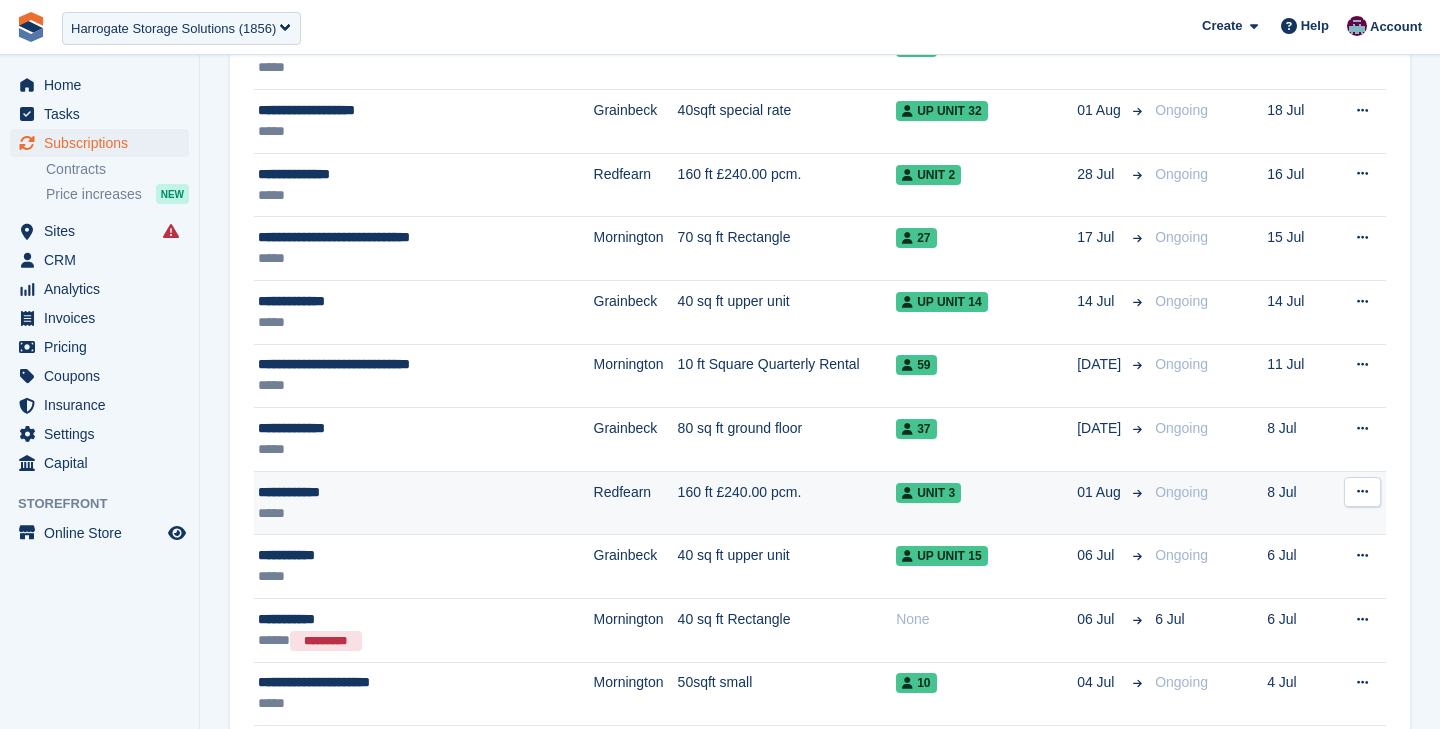 click on "**********" at bounding box center [397, 492] 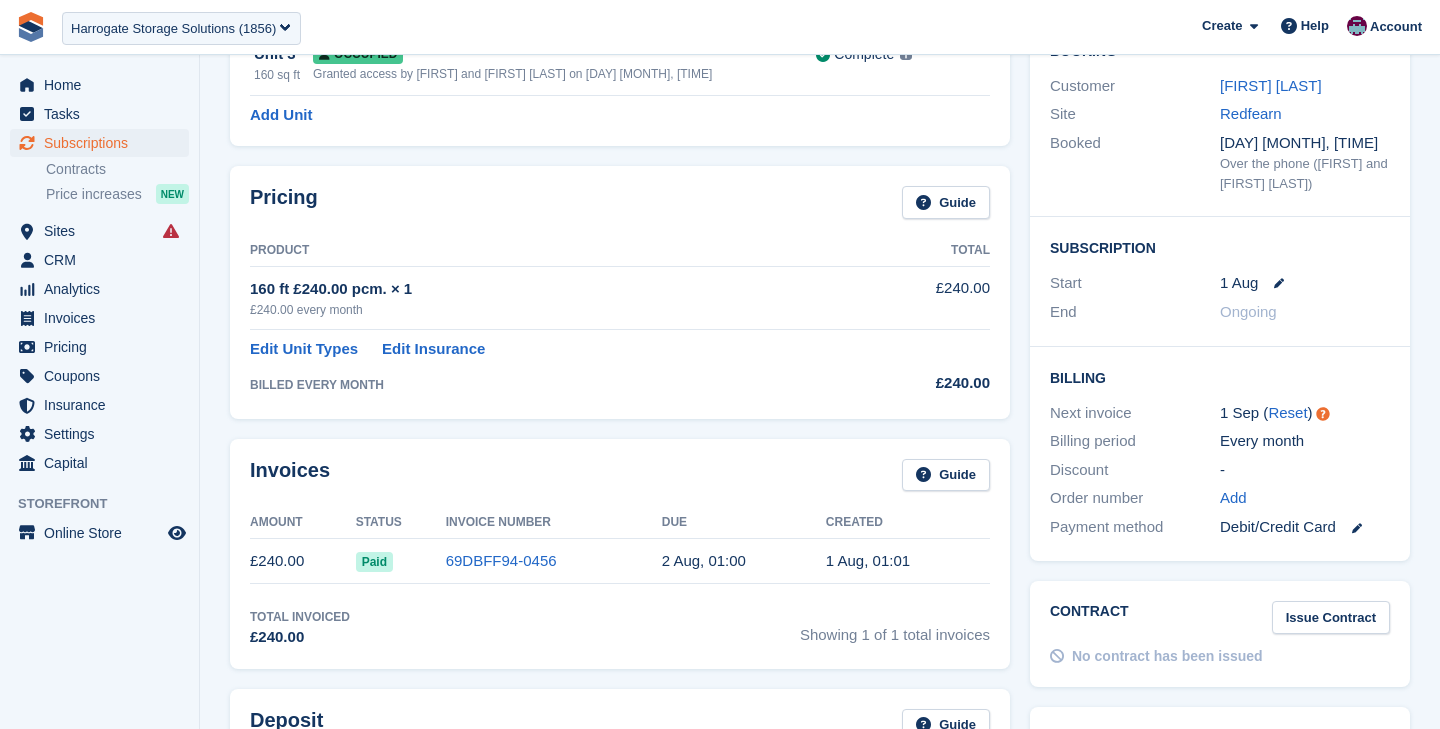 scroll, scrollTop: 214, scrollLeft: 0, axis: vertical 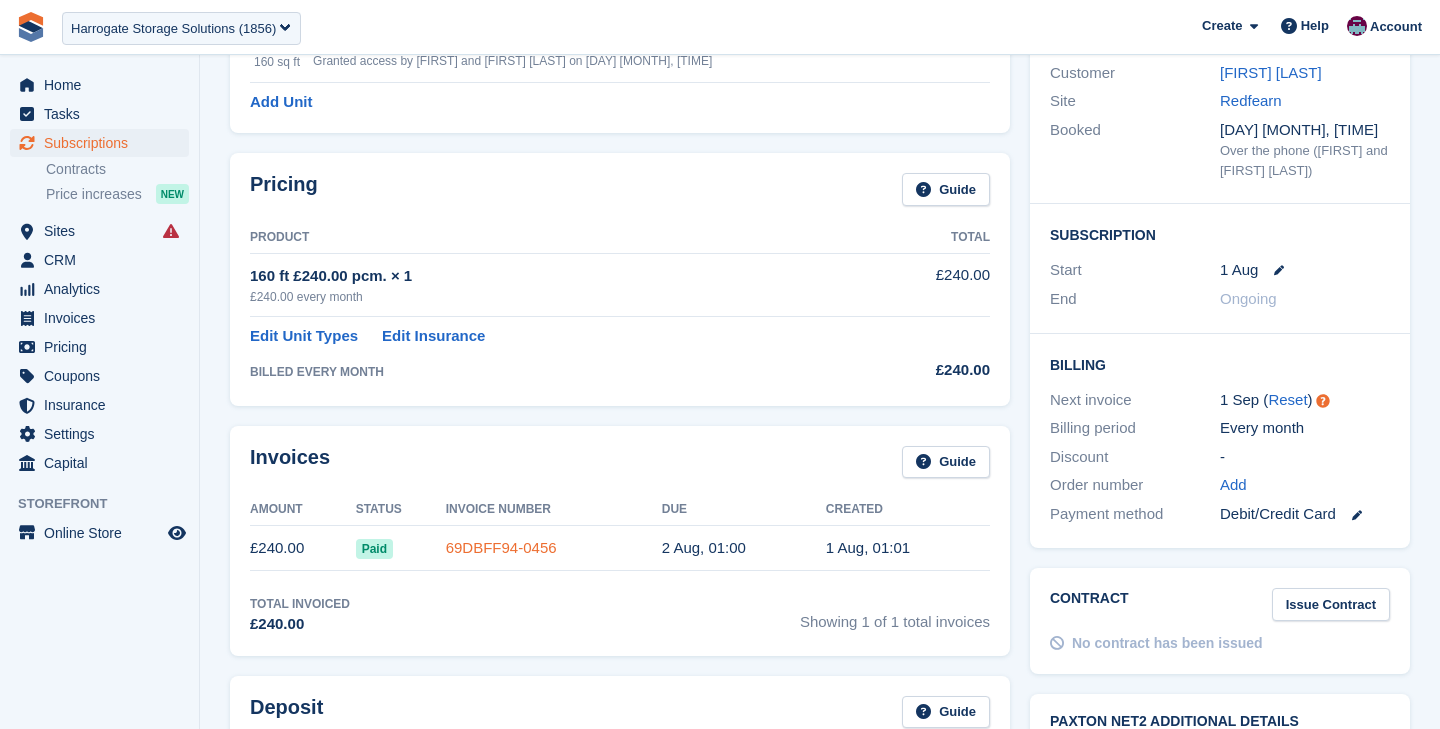 click on "69DBFF94-0456" at bounding box center [501, 547] 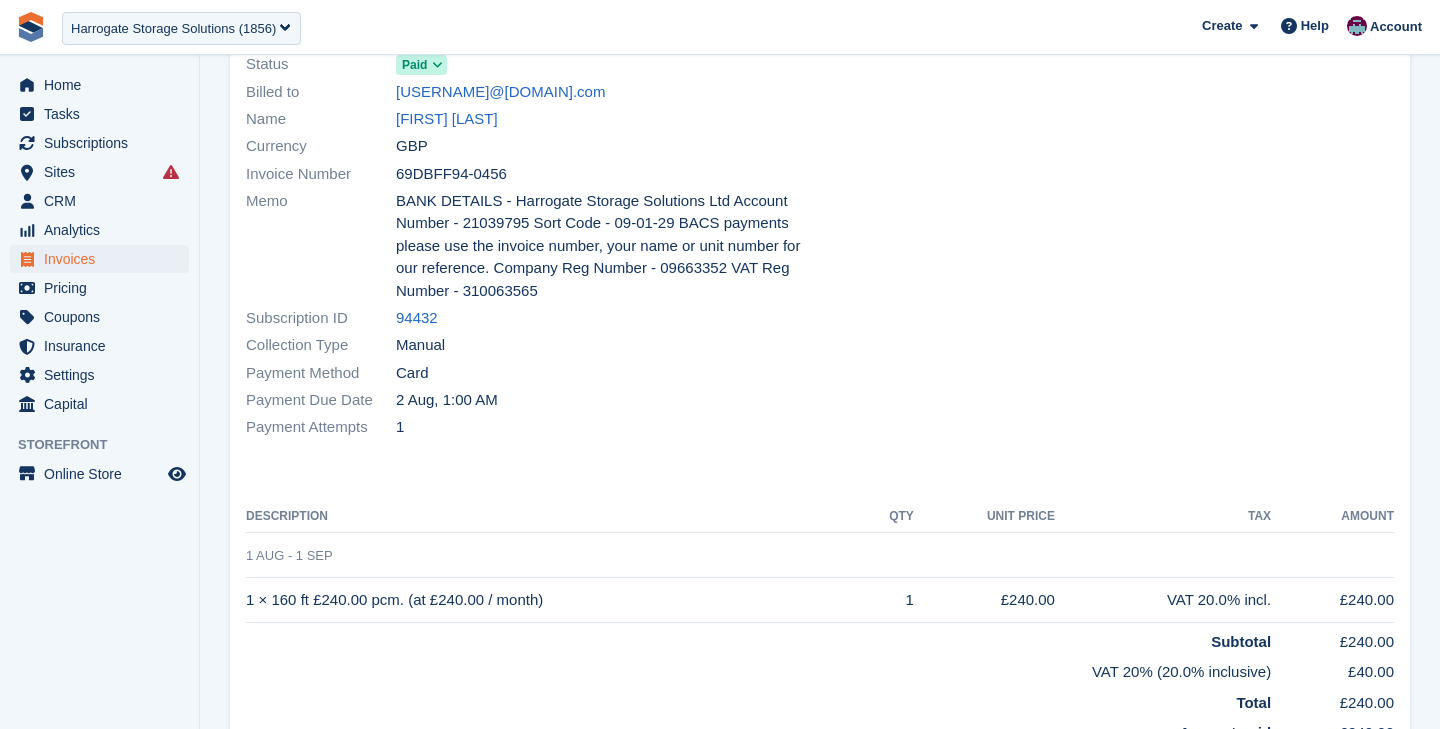scroll, scrollTop: 163, scrollLeft: 0, axis: vertical 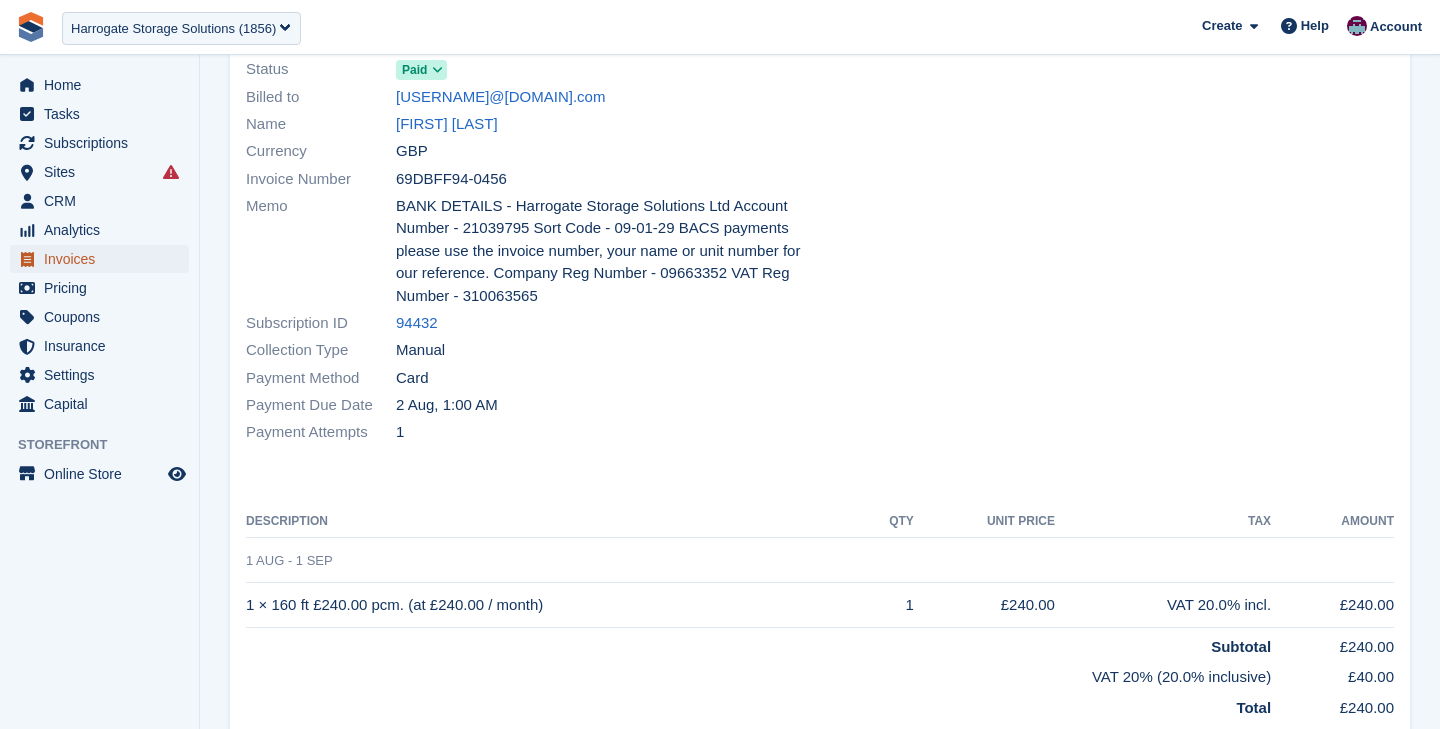 click on "Invoices" at bounding box center [104, 259] 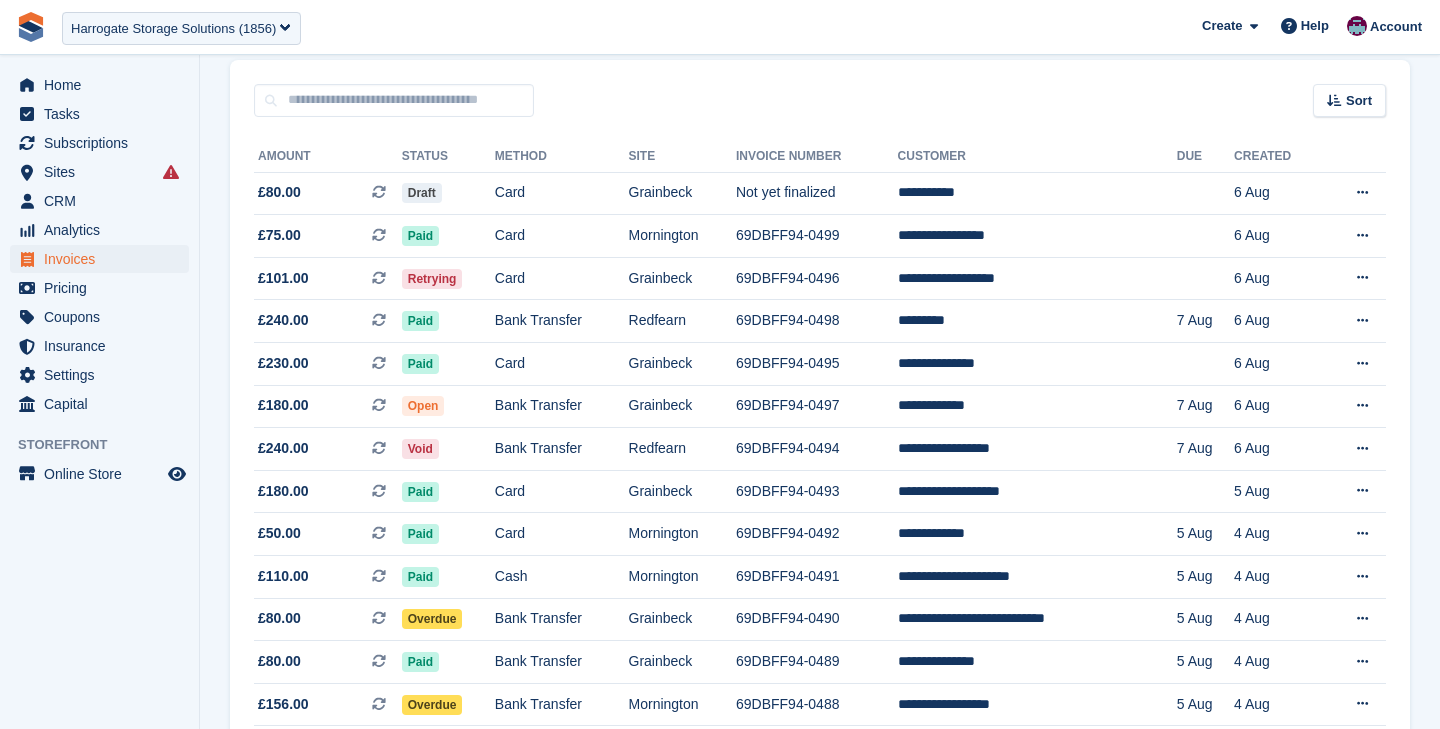 scroll, scrollTop: 0, scrollLeft: 0, axis: both 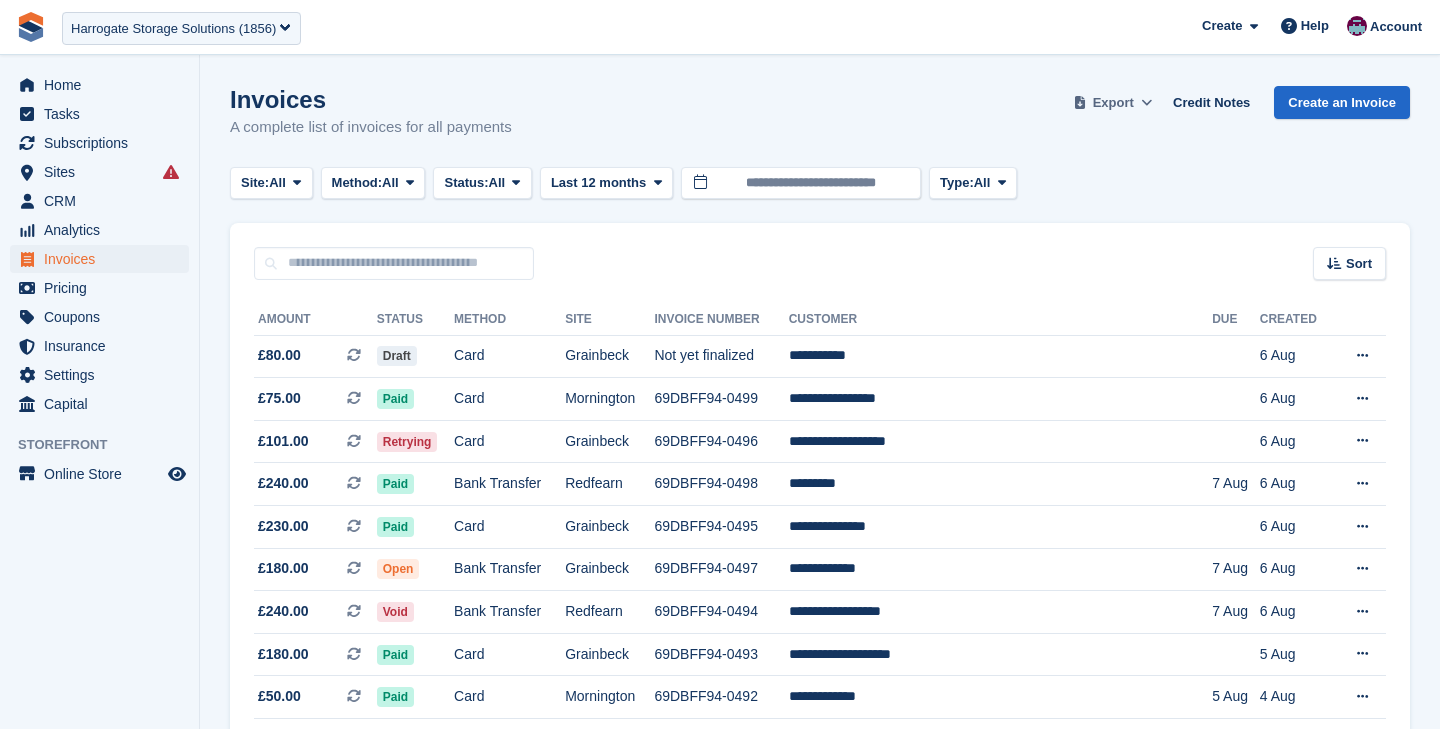 click on "Export" at bounding box center [1113, 103] 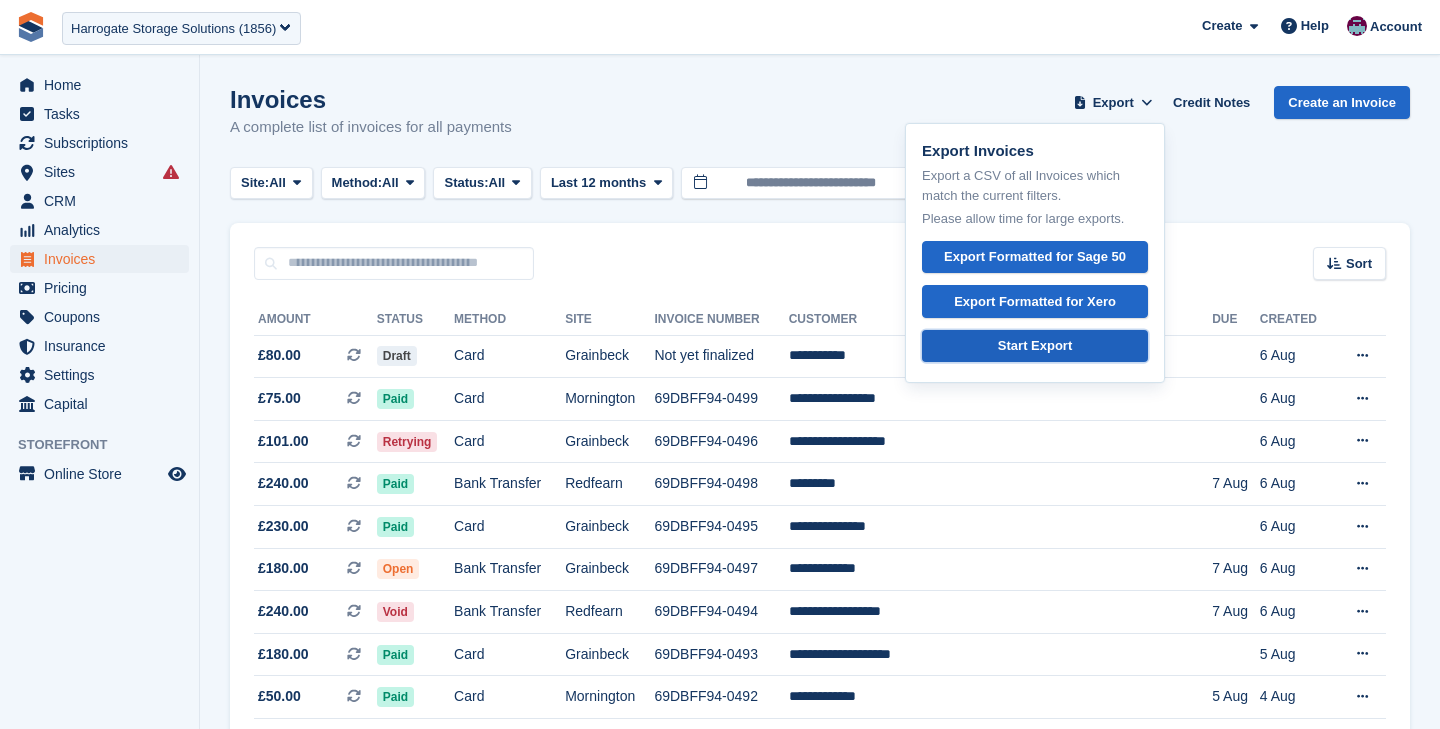 click on "Start Export" at bounding box center [1035, 346] 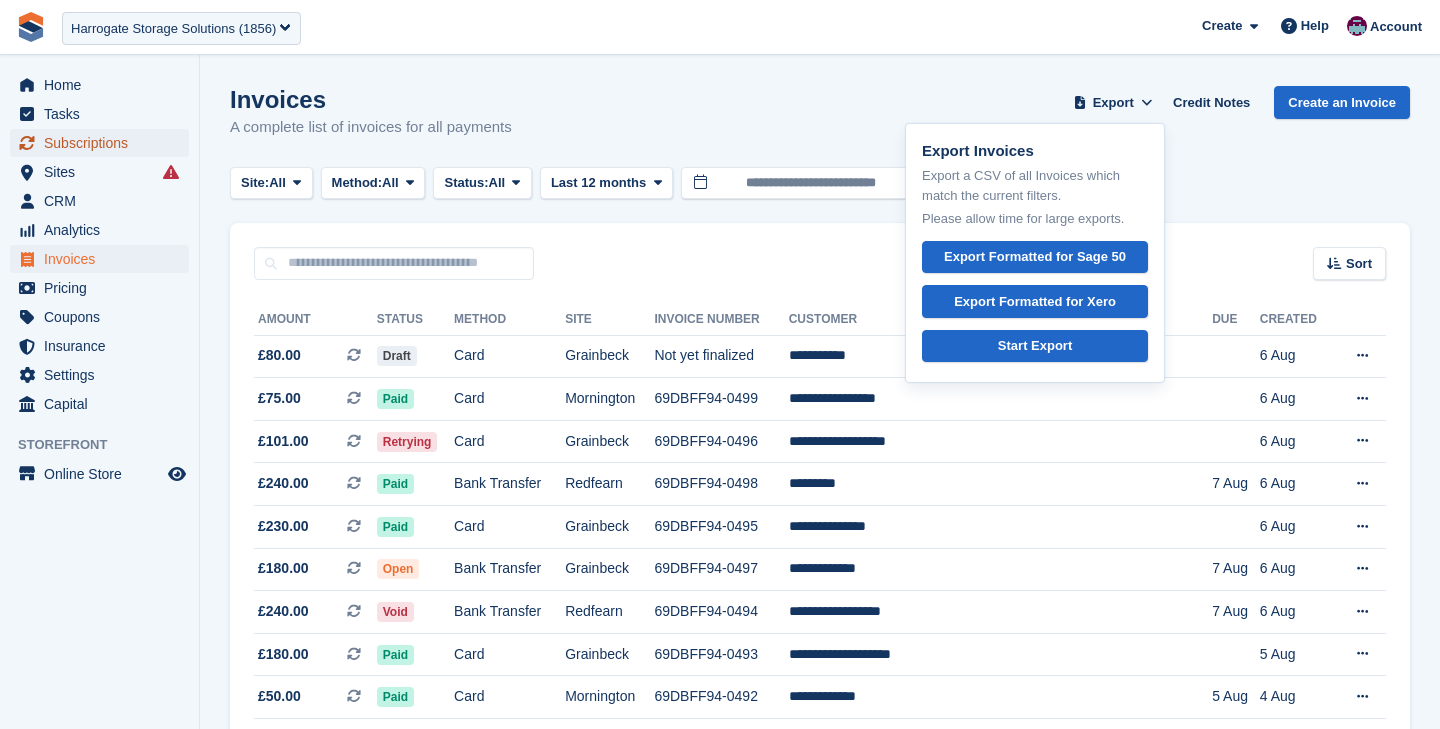 click on "Subscriptions" at bounding box center (104, 143) 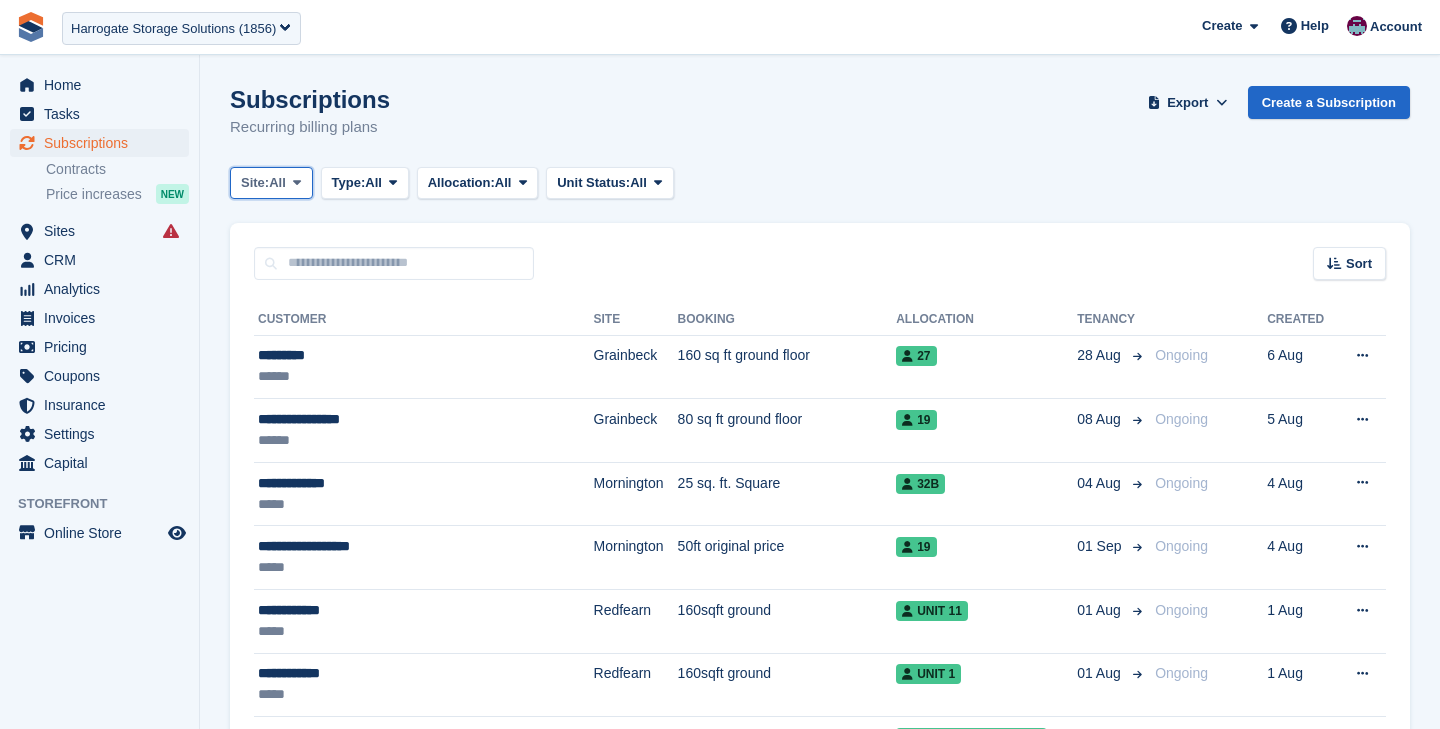 click on "All" at bounding box center [277, 183] 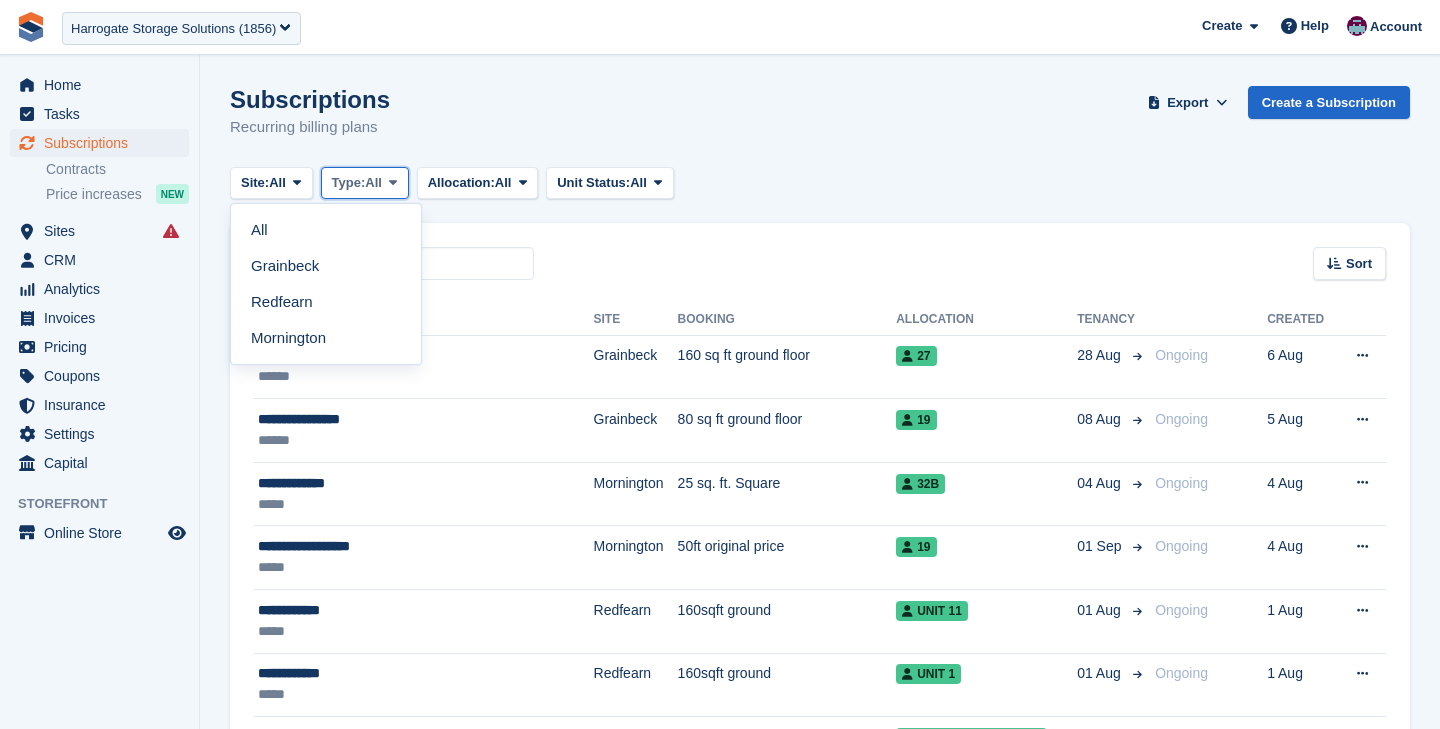 click on "Type:" at bounding box center (349, 183) 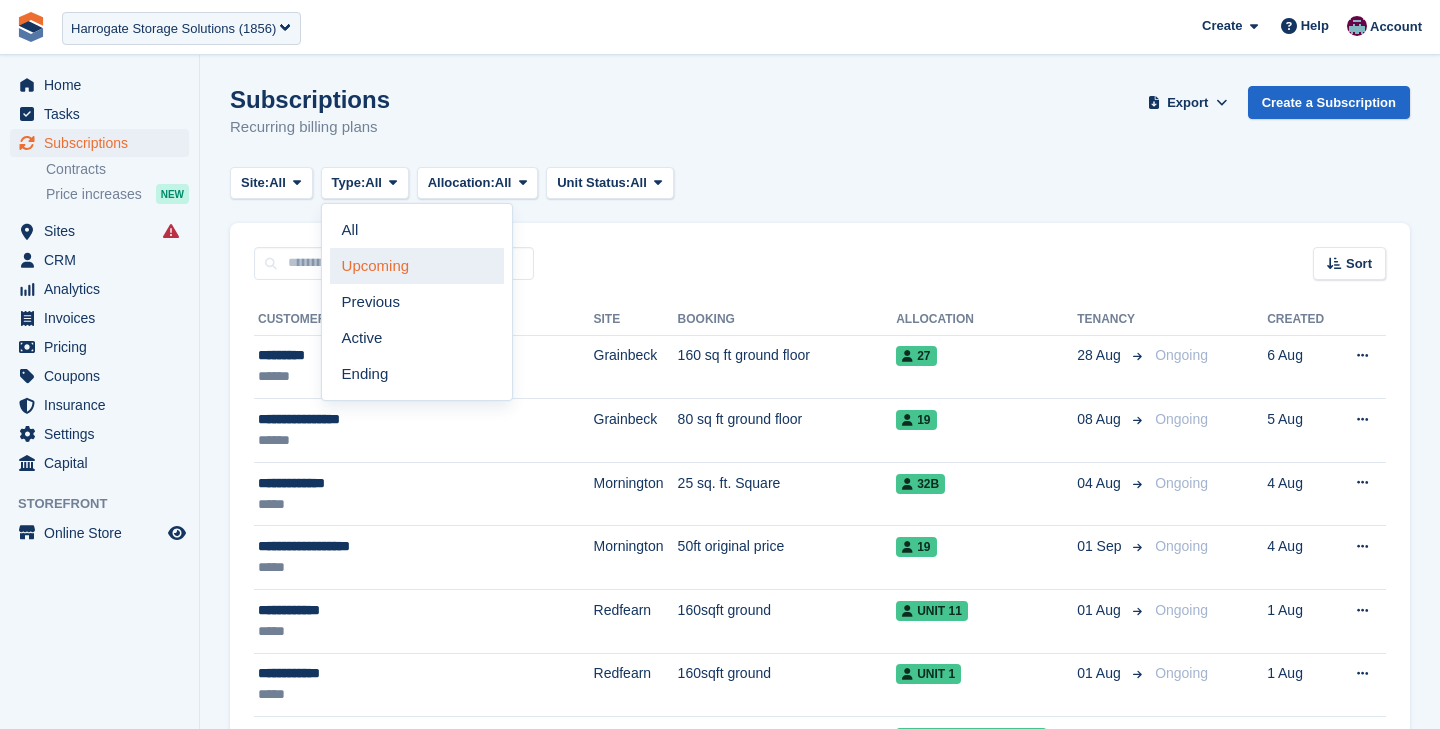 click on "Upcoming" at bounding box center [417, 266] 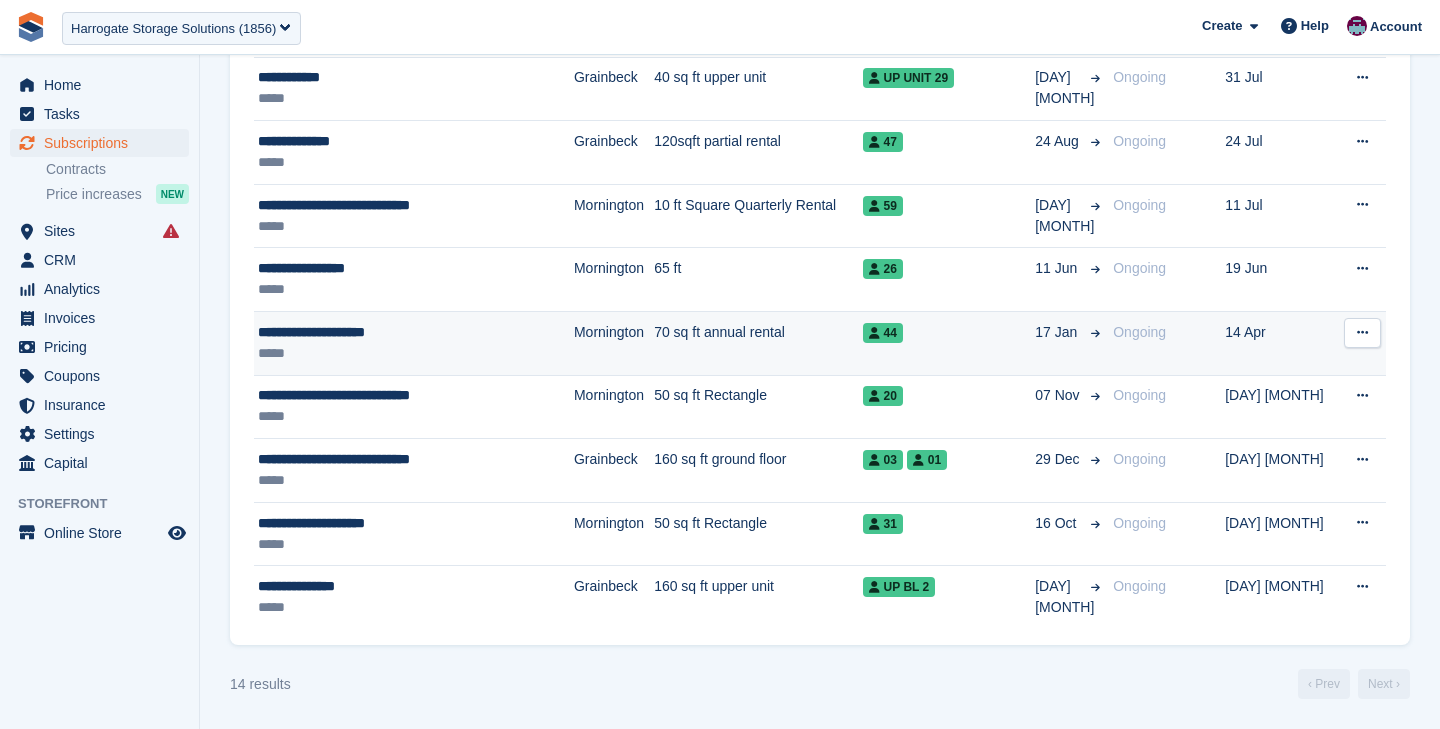 scroll, scrollTop: 0, scrollLeft: 0, axis: both 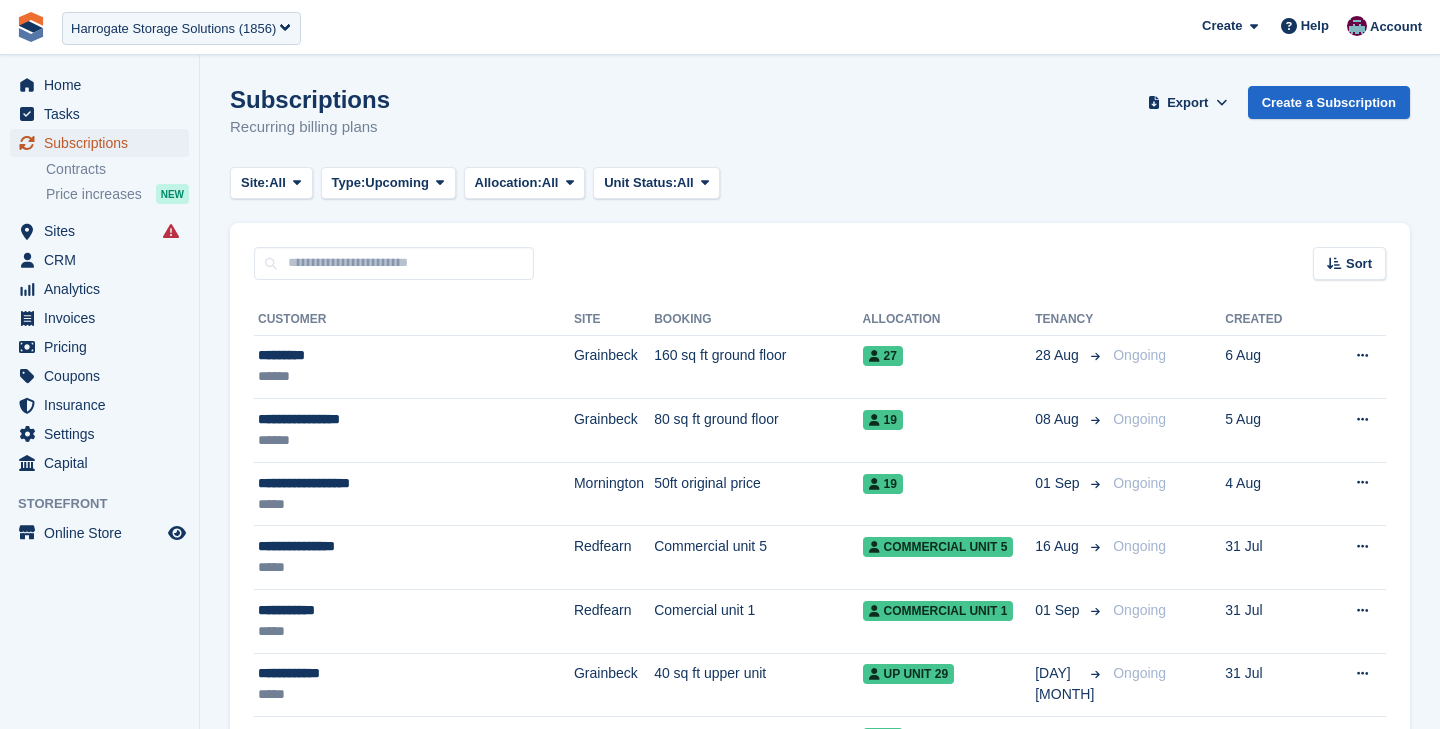 click on "Subscriptions" at bounding box center (104, 143) 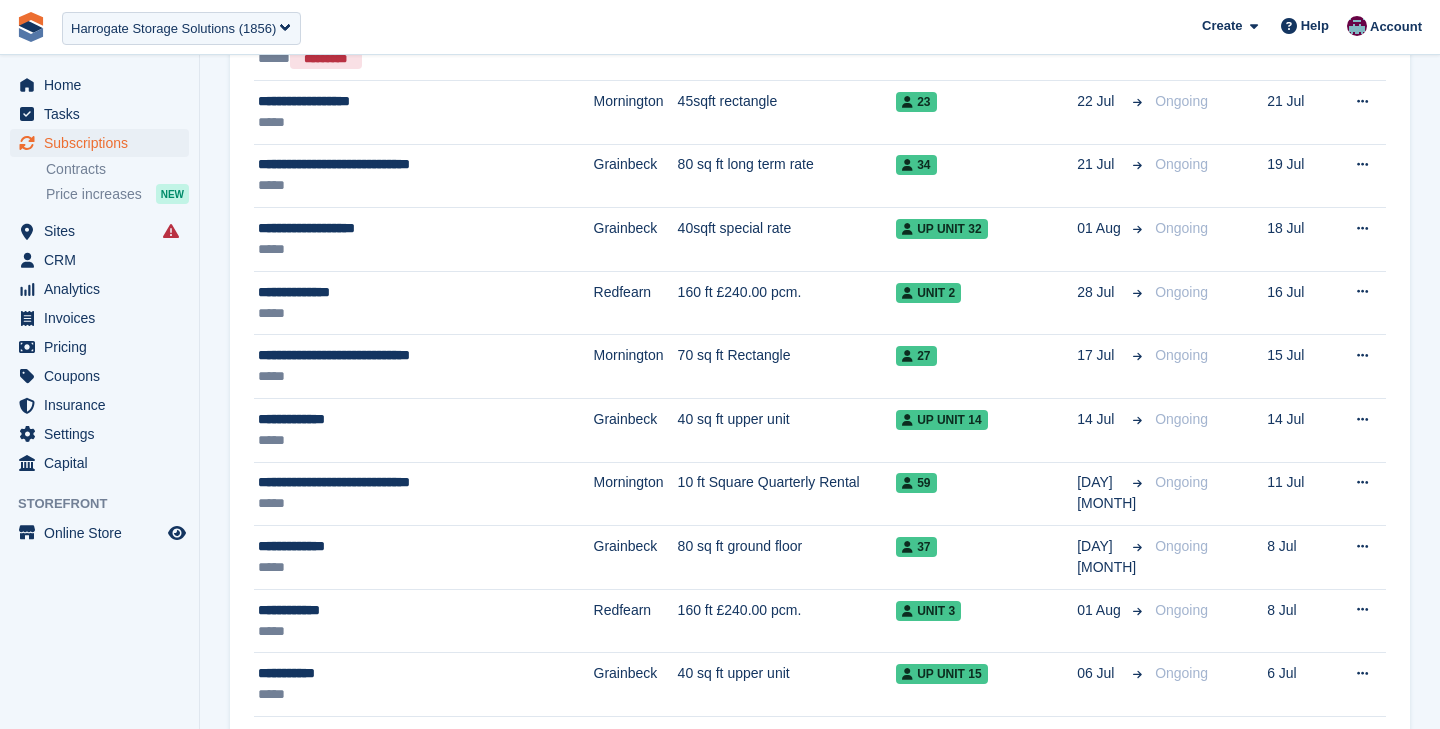 scroll, scrollTop: 329, scrollLeft: 0, axis: vertical 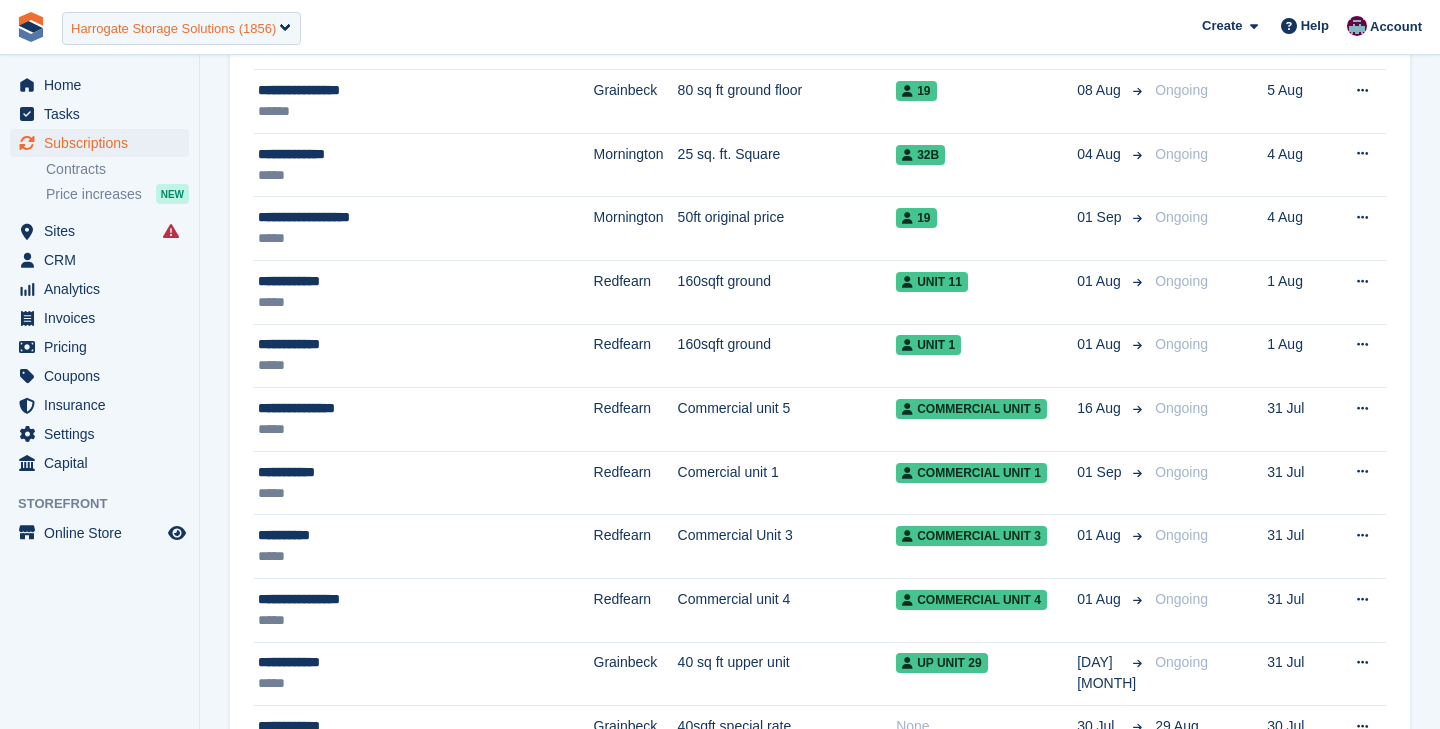 click on "Harrogate Storage Solutions (1856)" at bounding box center [173, 29] 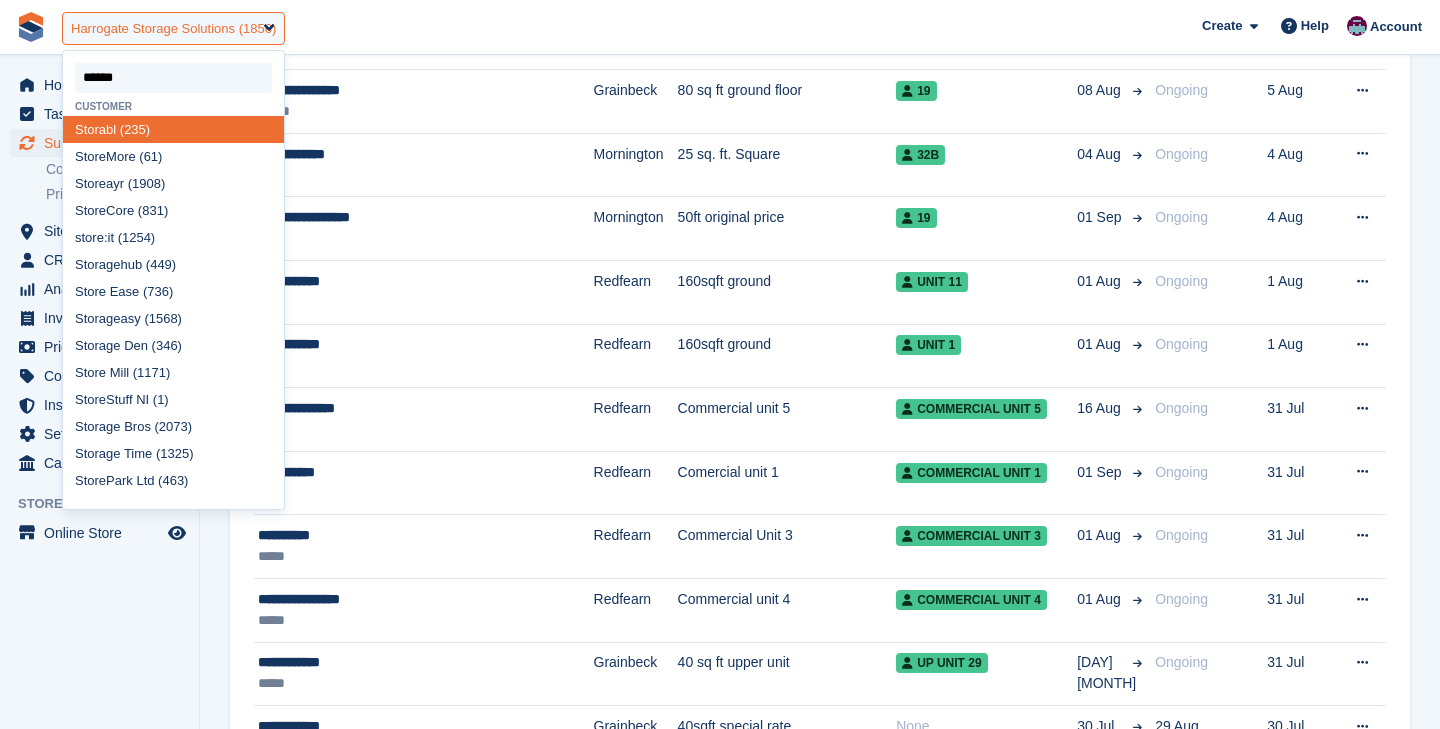 type on "*******" 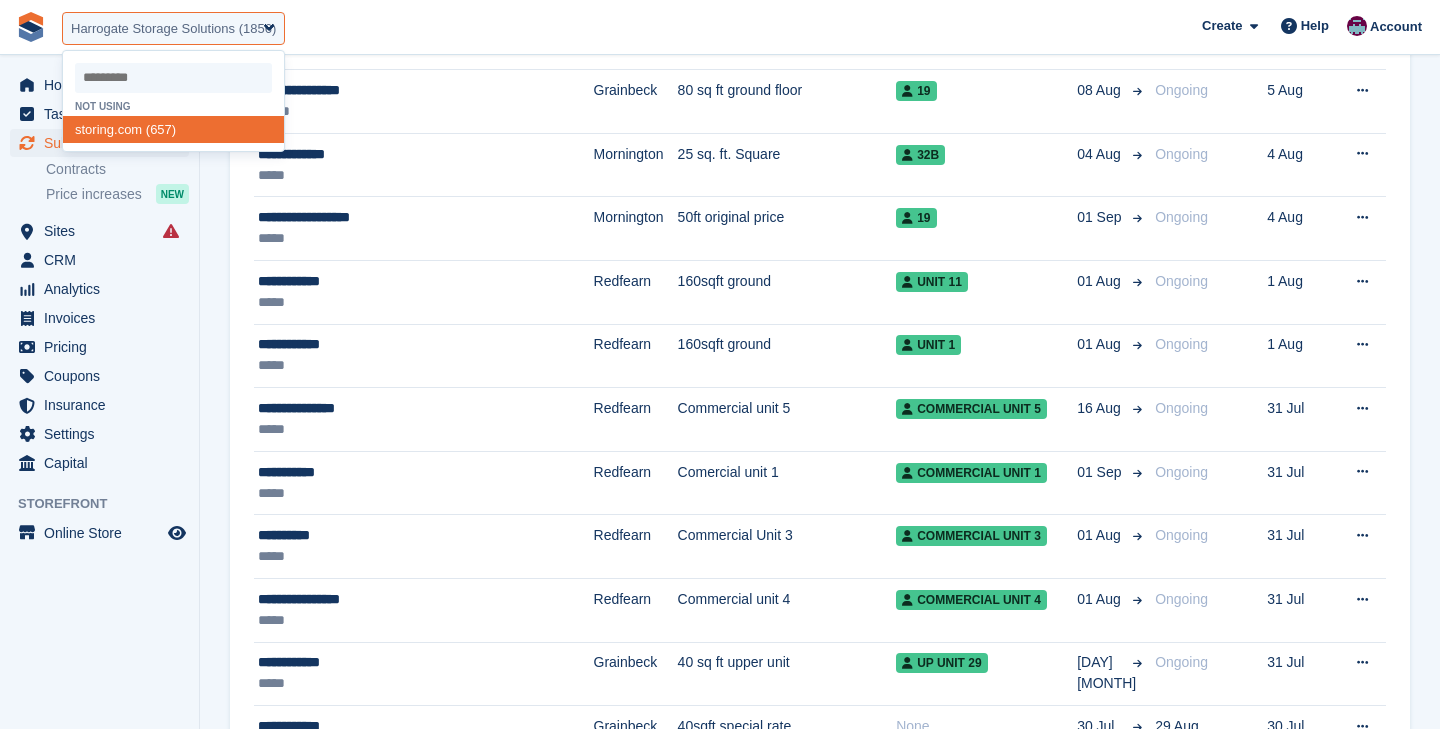select on "***" 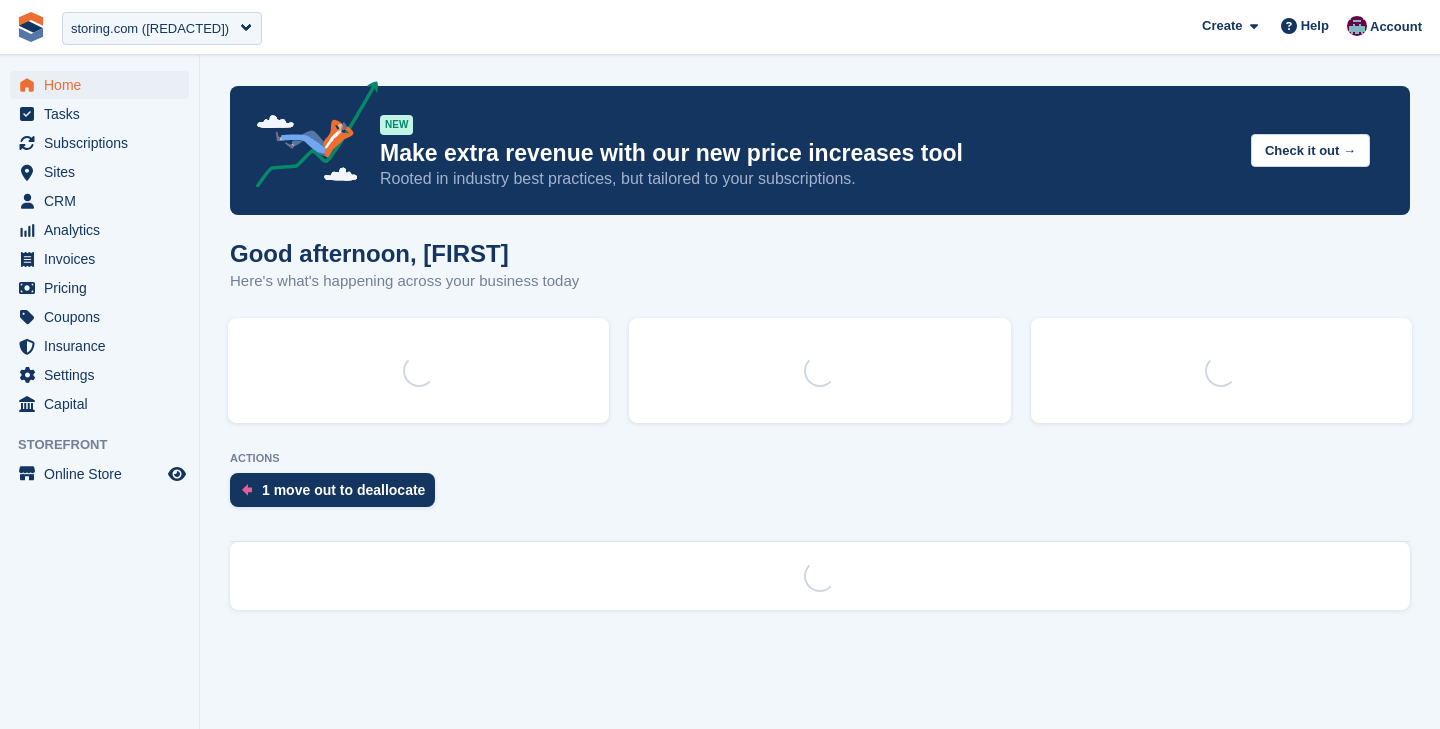 scroll, scrollTop: 0, scrollLeft: 0, axis: both 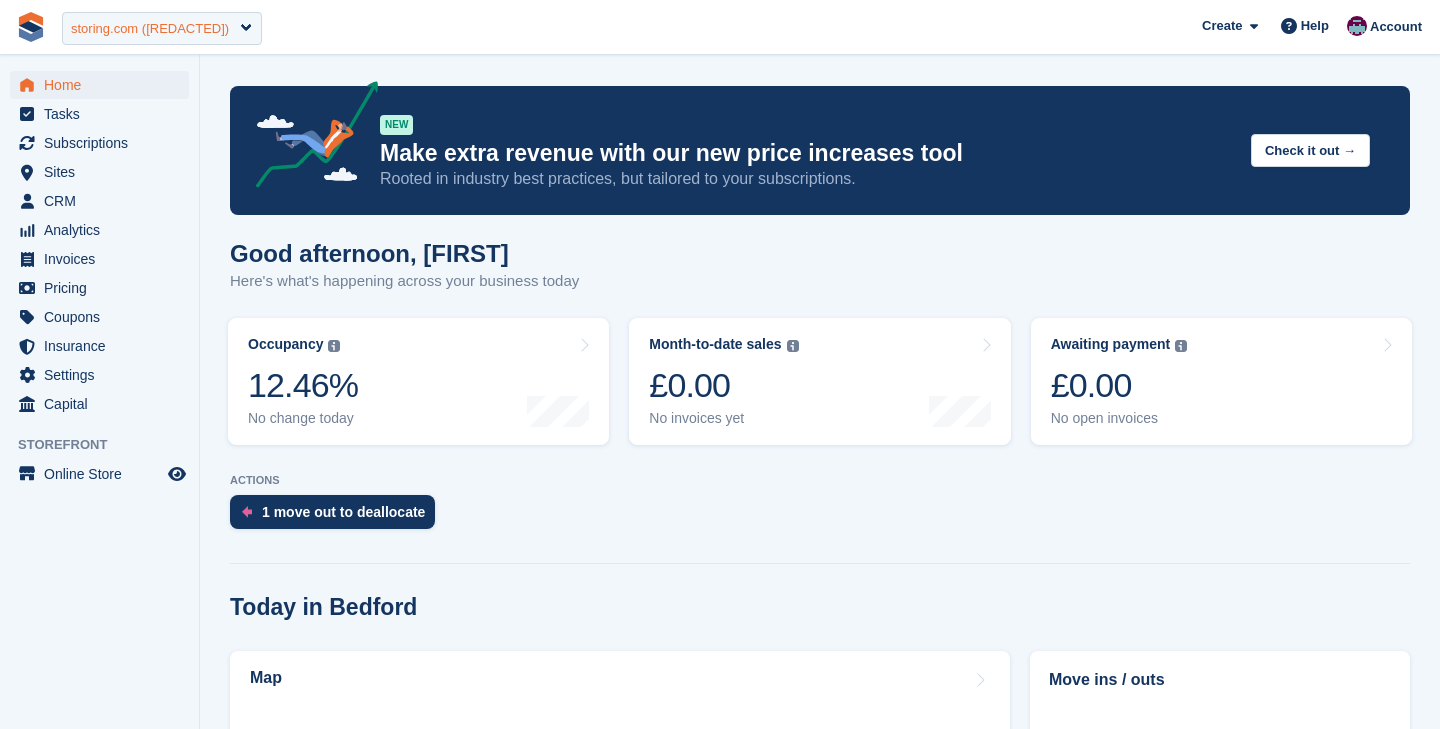 click on "storing.com (657)" at bounding box center [162, 28] 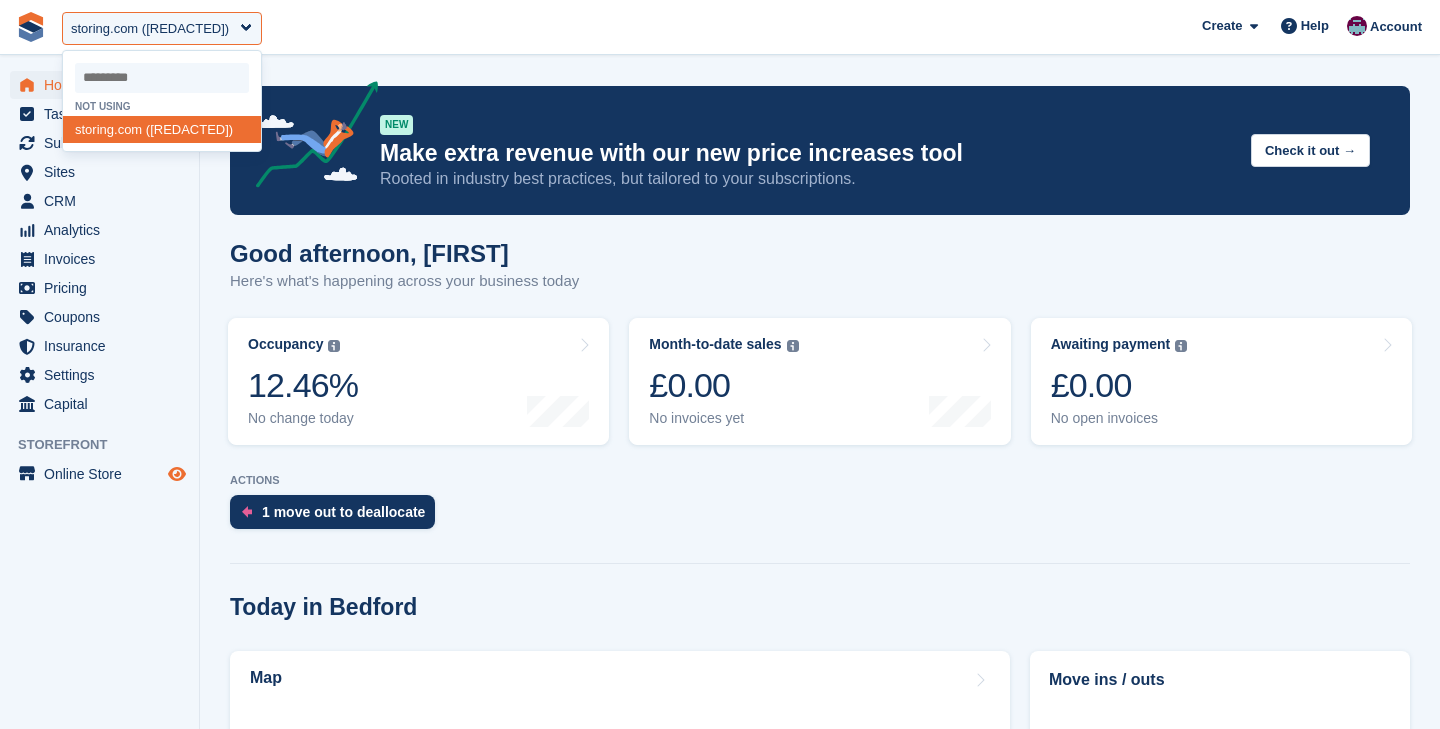 click at bounding box center (177, 474) 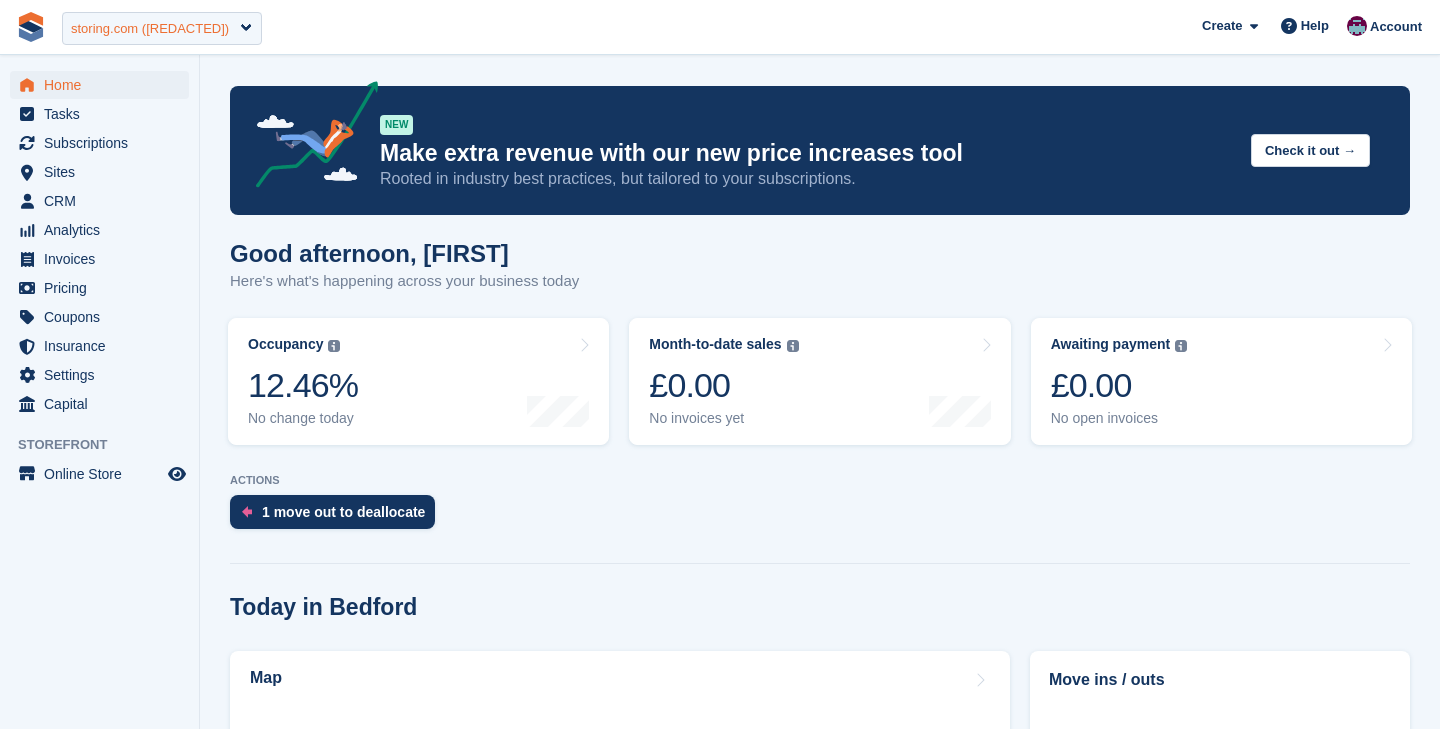 click on "storing.com (657)" at bounding box center [150, 29] 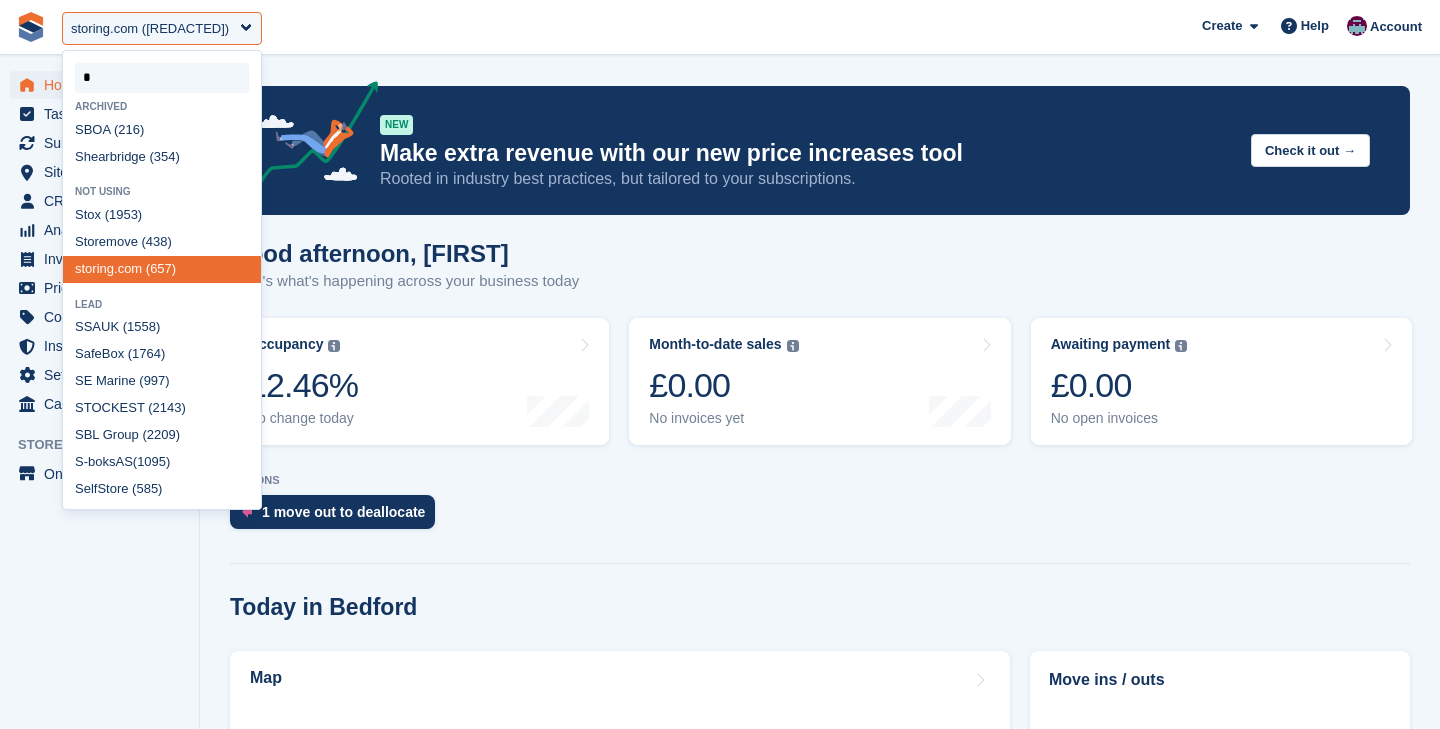 type on "*" 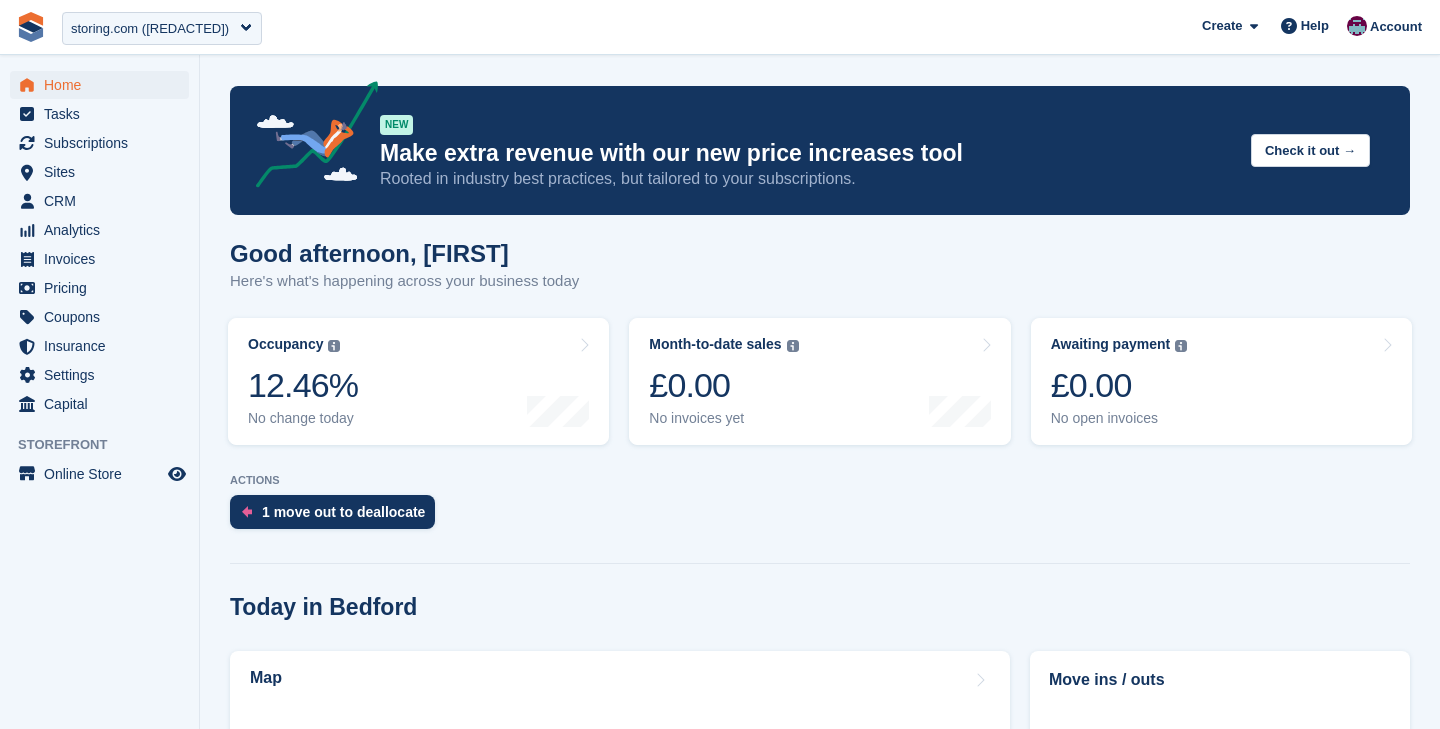 click on "Good afternoon, Brian
Here's what's happening across your business today" at bounding box center (820, 278) 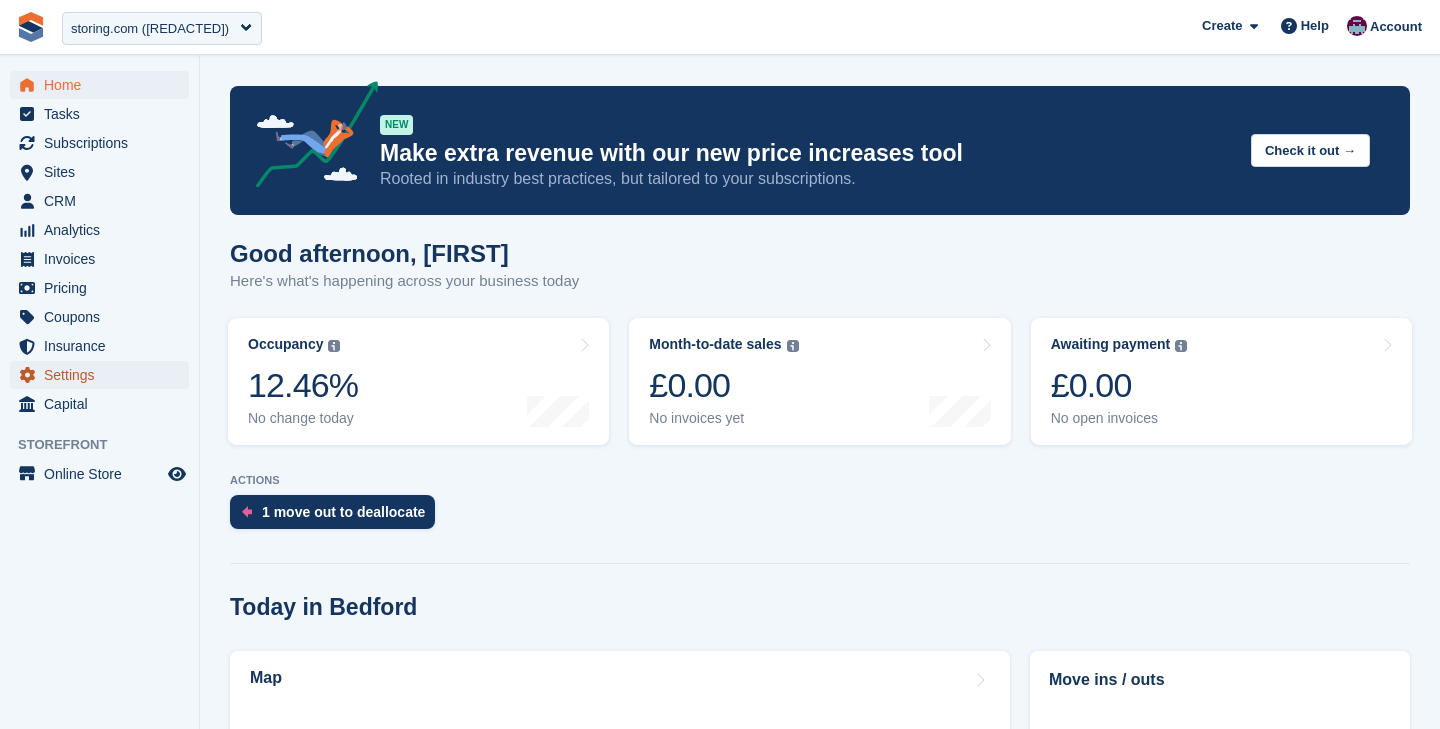 click on "Settings" at bounding box center (104, 375) 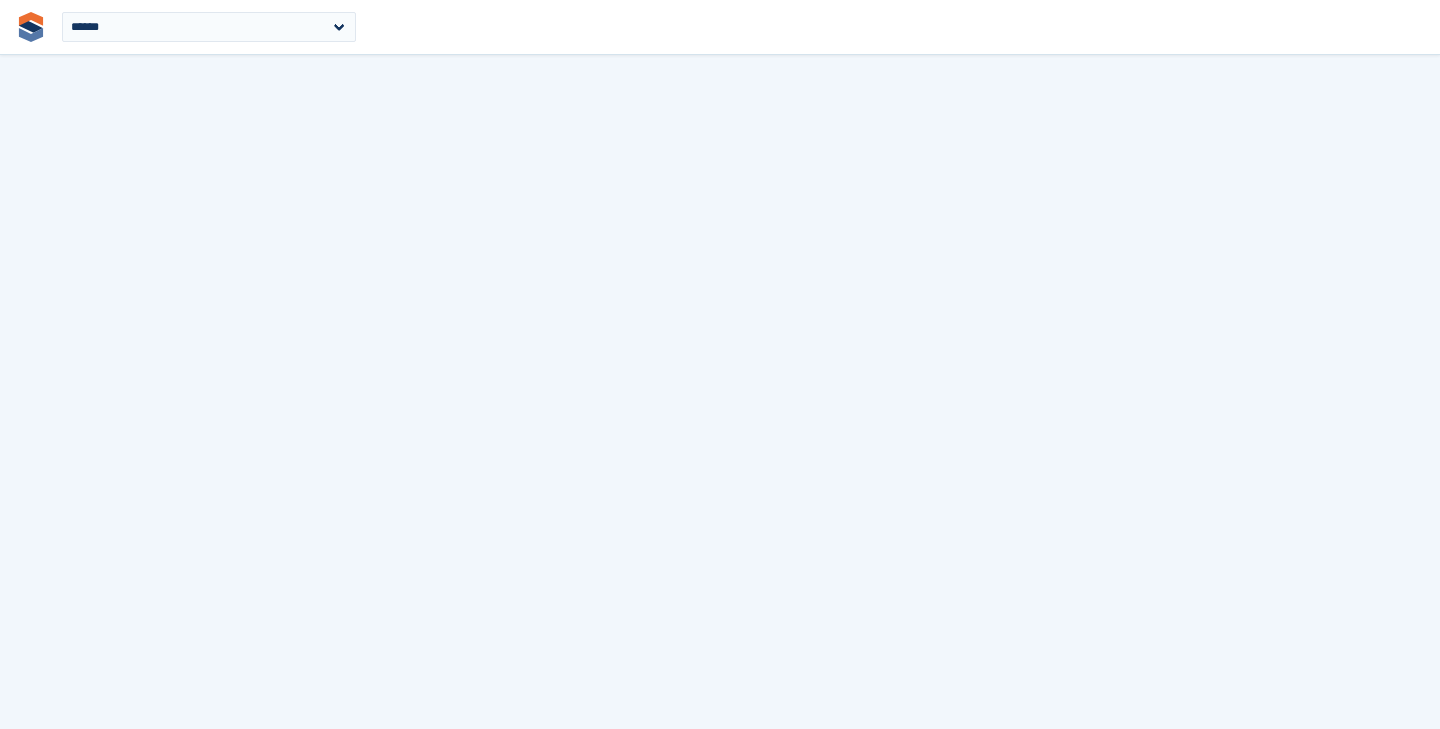 scroll, scrollTop: 0, scrollLeft: 0, axis: both 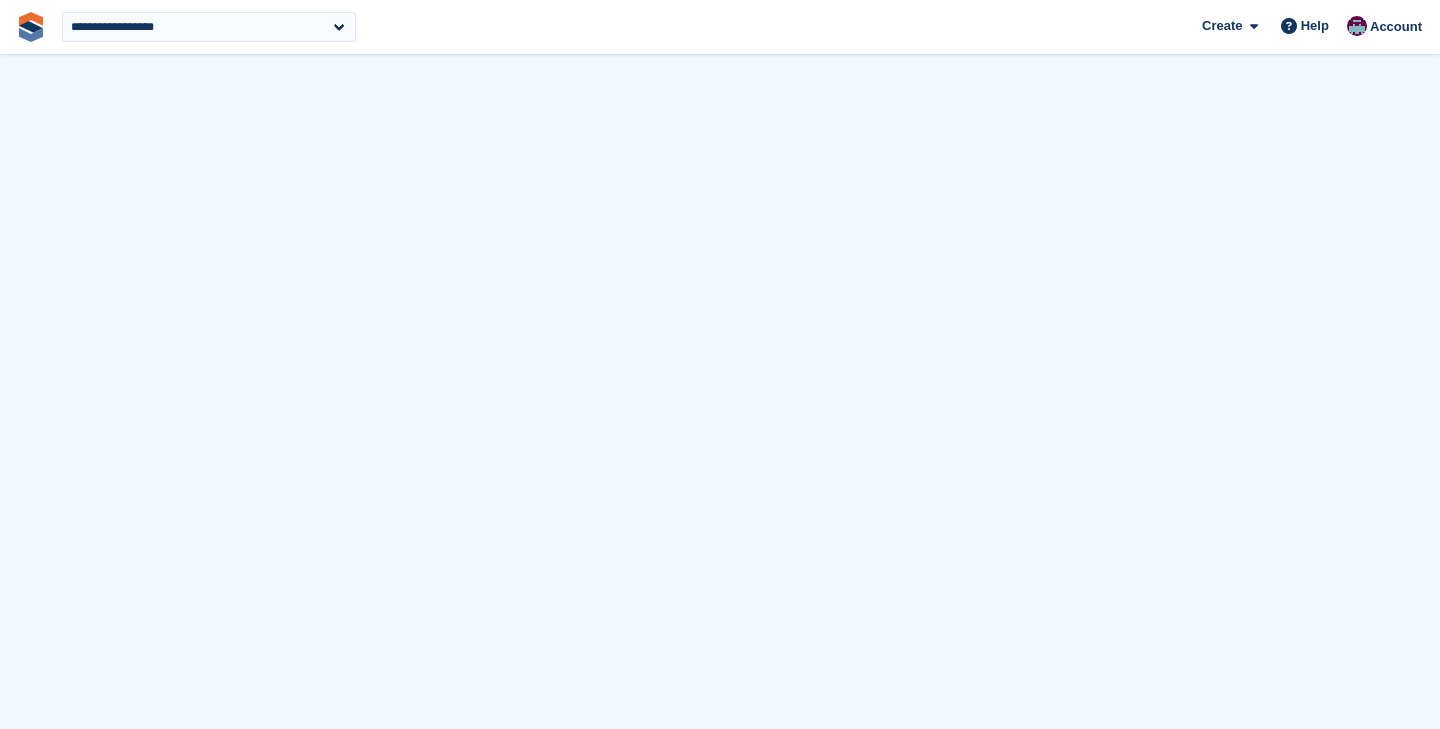 select on "***" 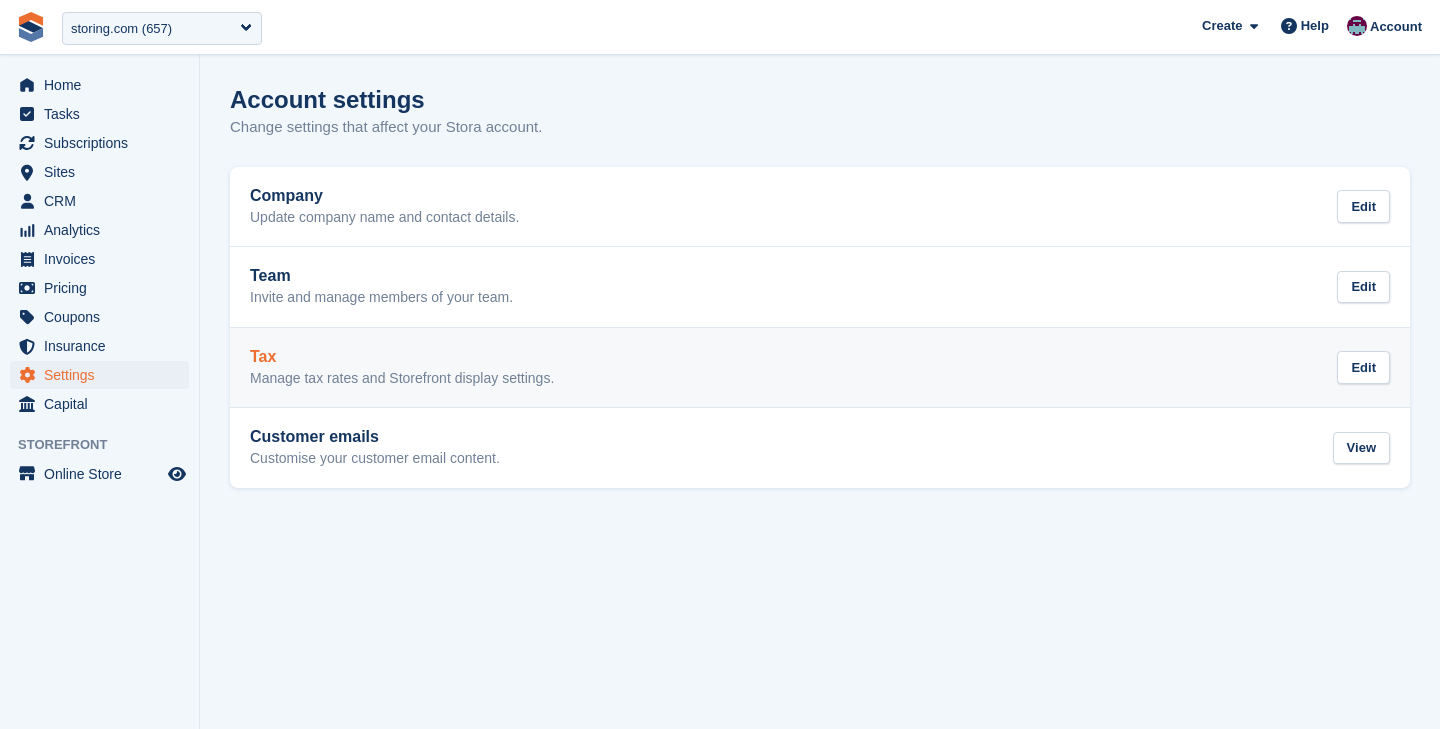 click on "Tax
Manage tax rates and Storefront display settings.
Edit" at bounding box center (820, 368) 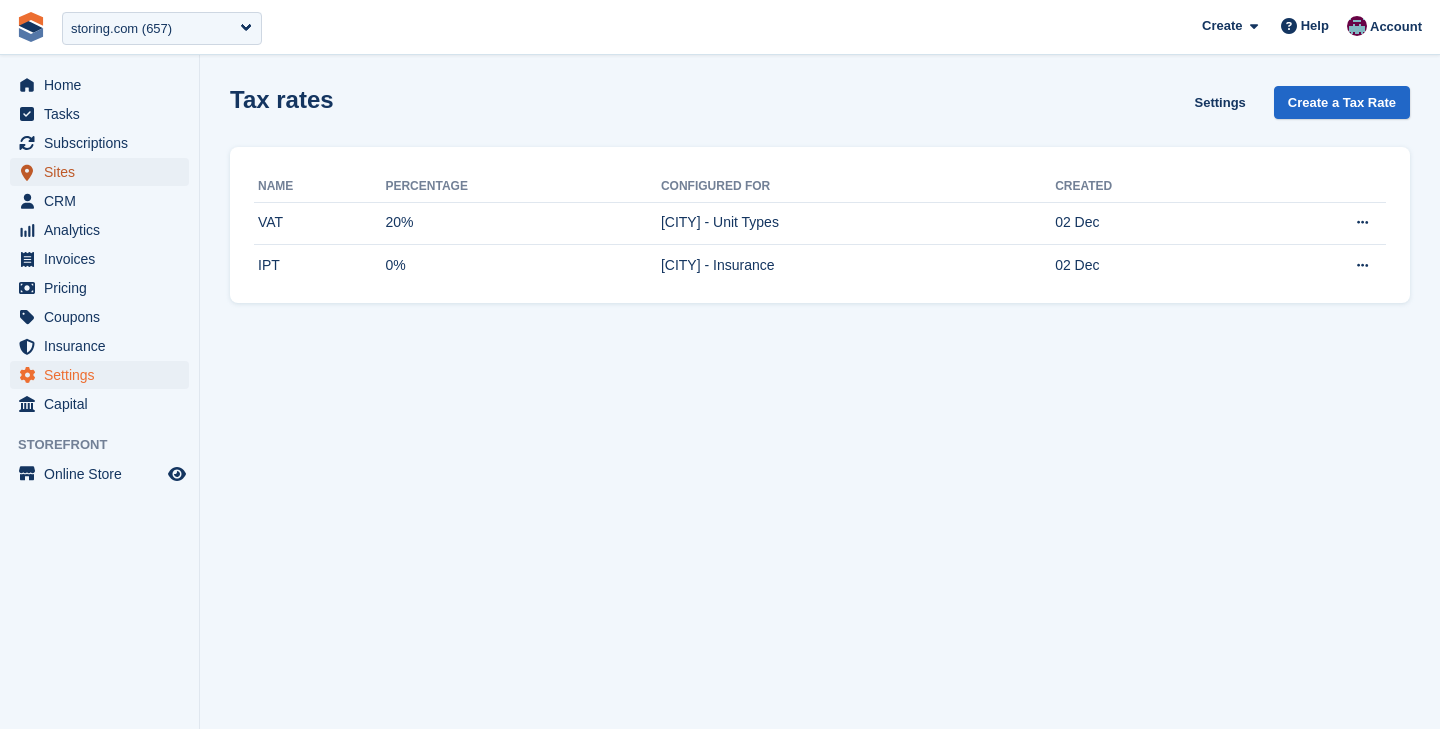 click on "Sites" at bounding box center [104, 172] 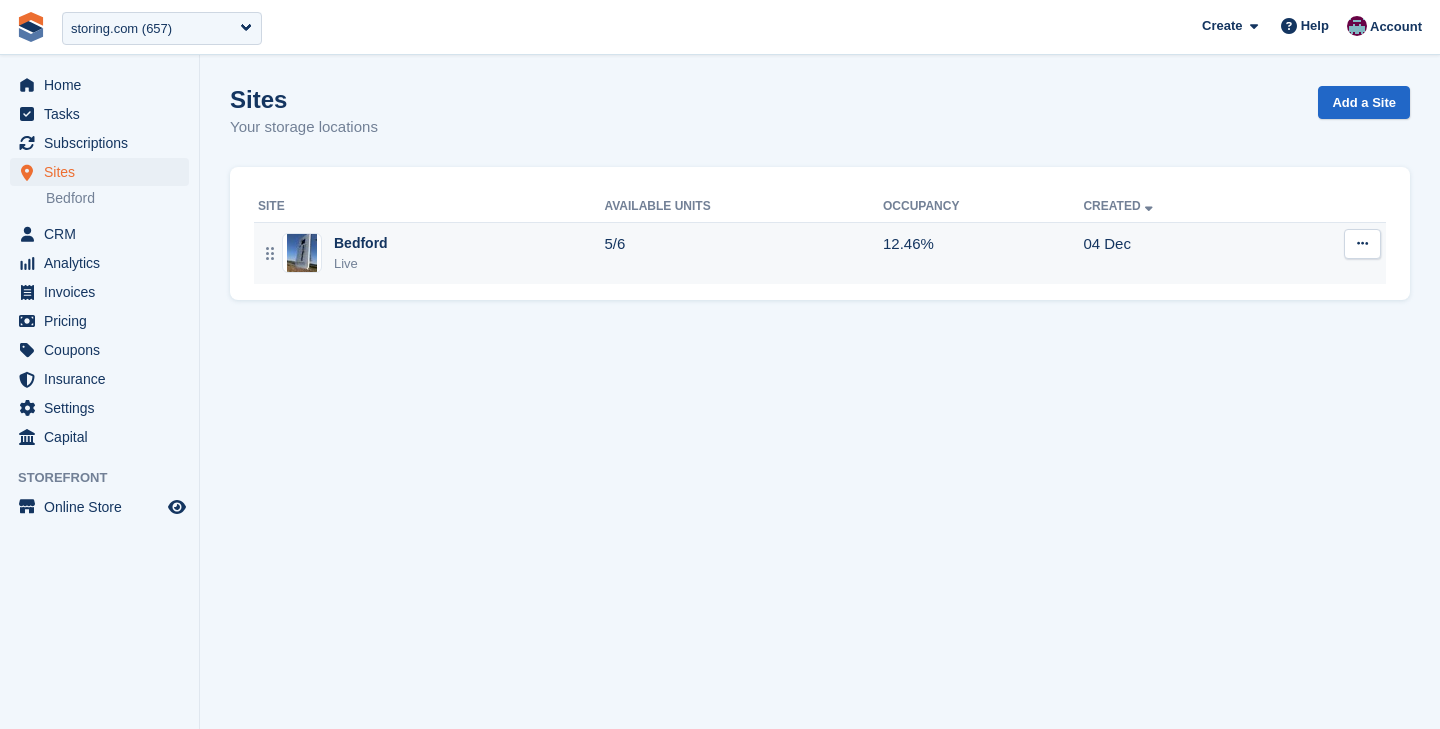 click on "Bedford
Live" at bounding box center [431, 253] 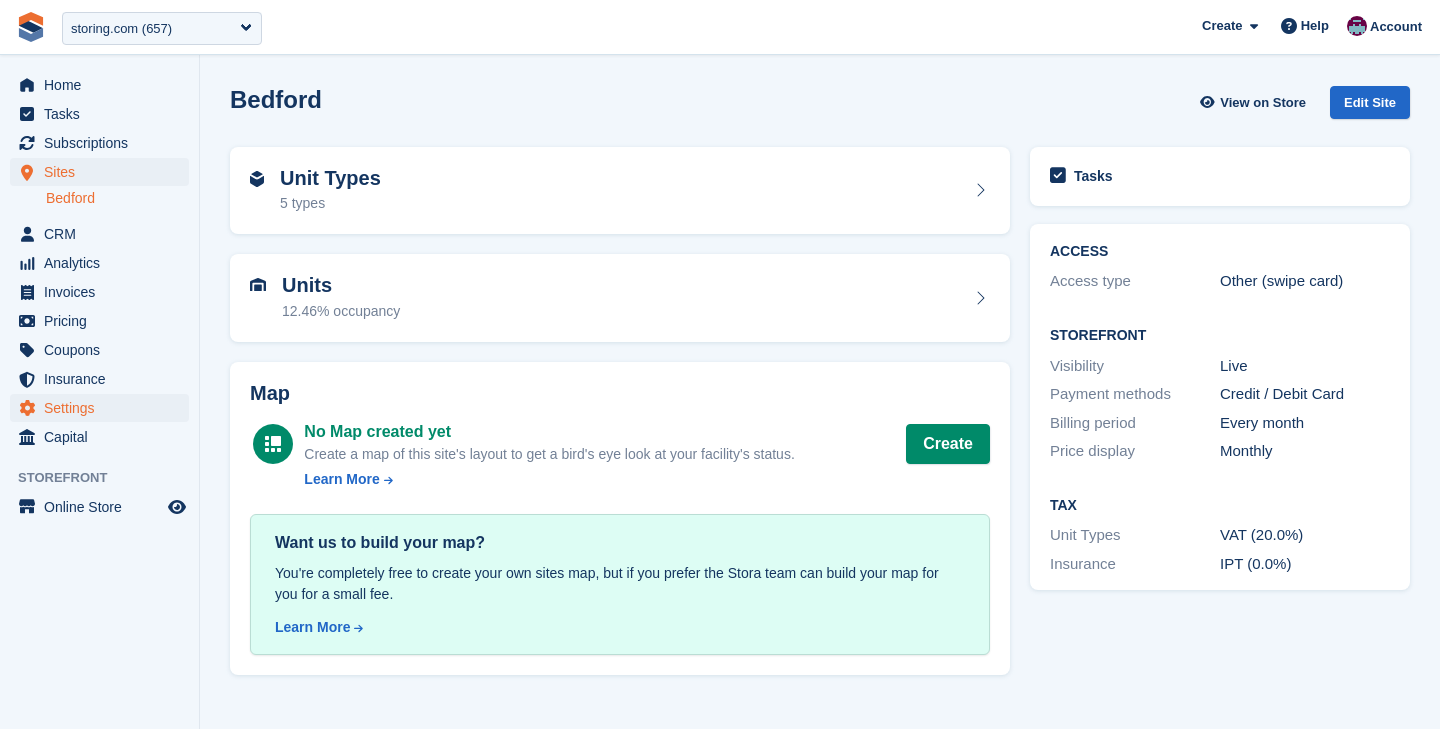 scroll, scrollTop: 0, scrollLeft: 0, axis: both 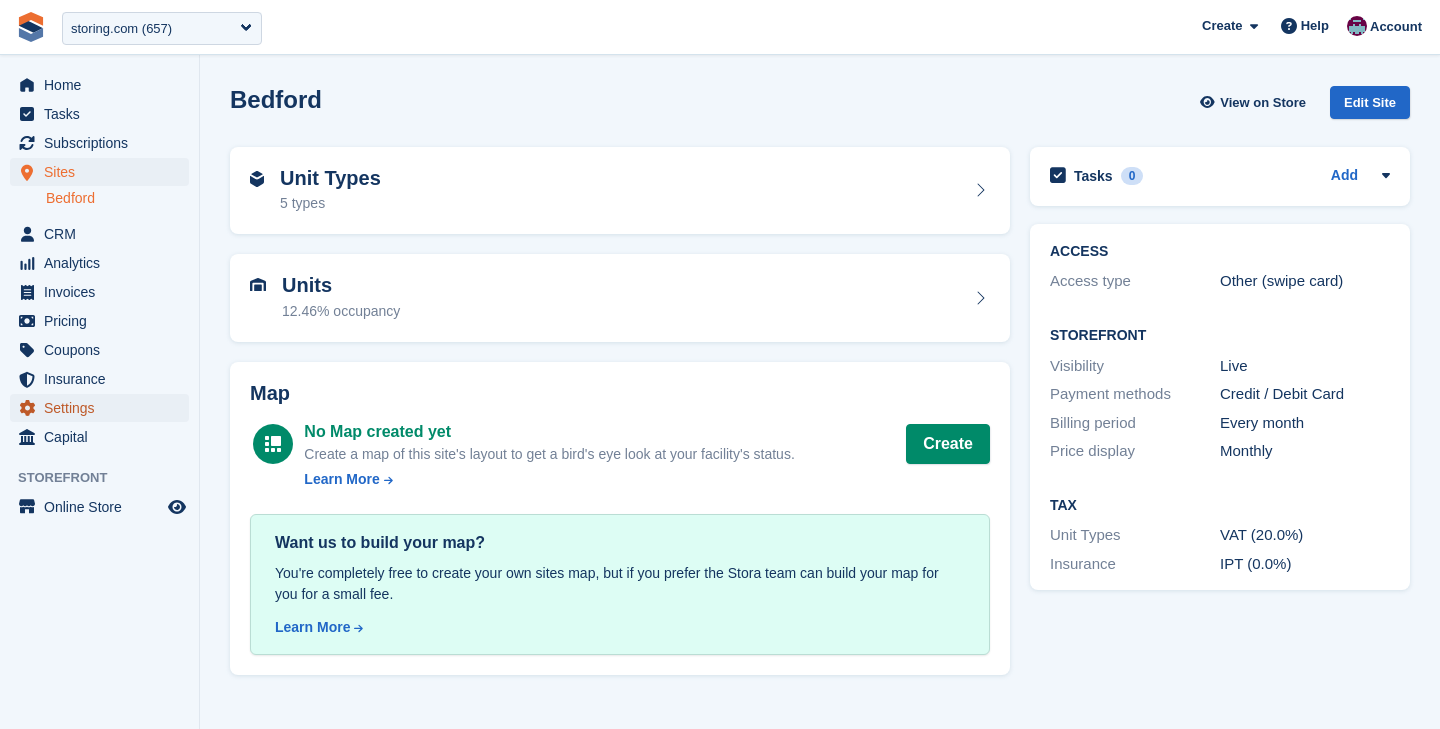 click on "Settings" at bounding box center [104, 408] 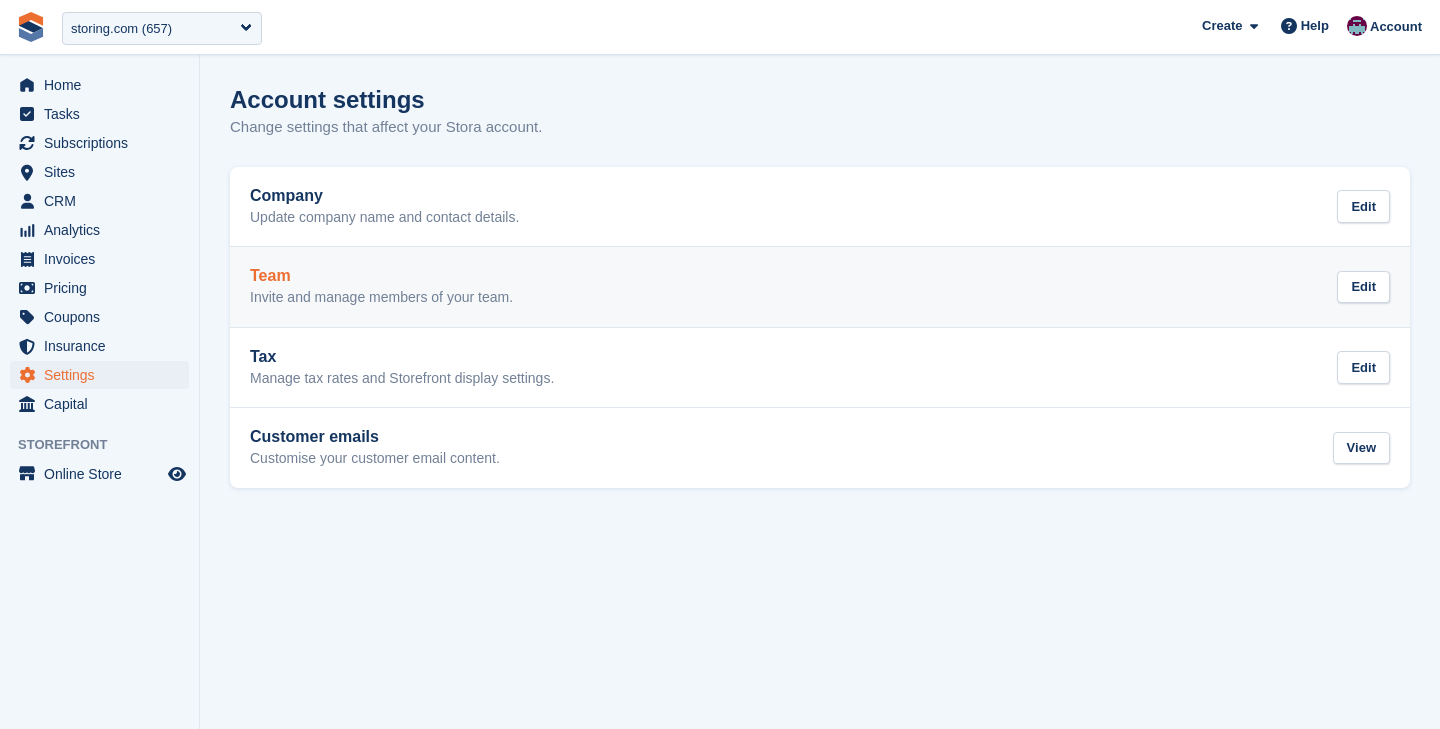 click on "Team
Invite and manage members of your team.
Edit" at bounding box center [820, 287] 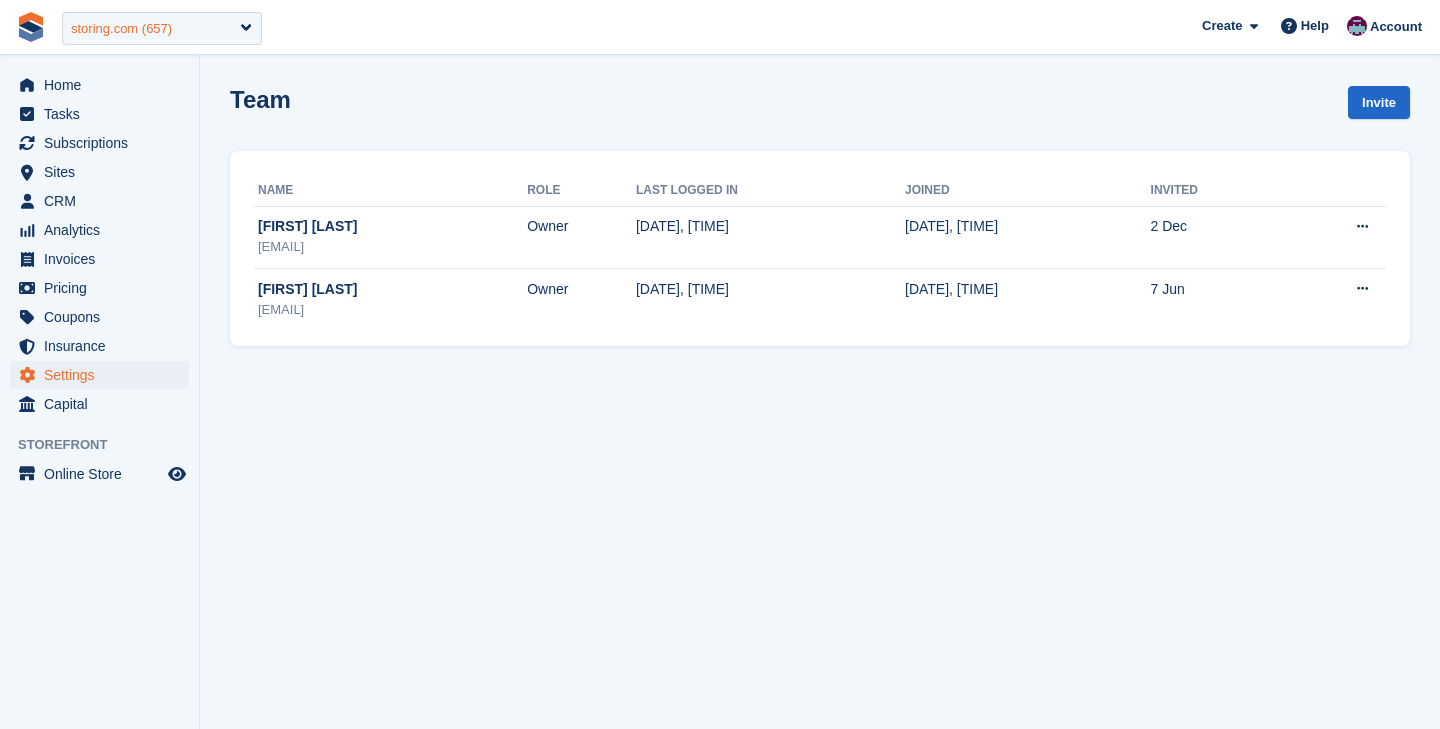 click on "storing.com (657)" at bounding box center (121, 29) 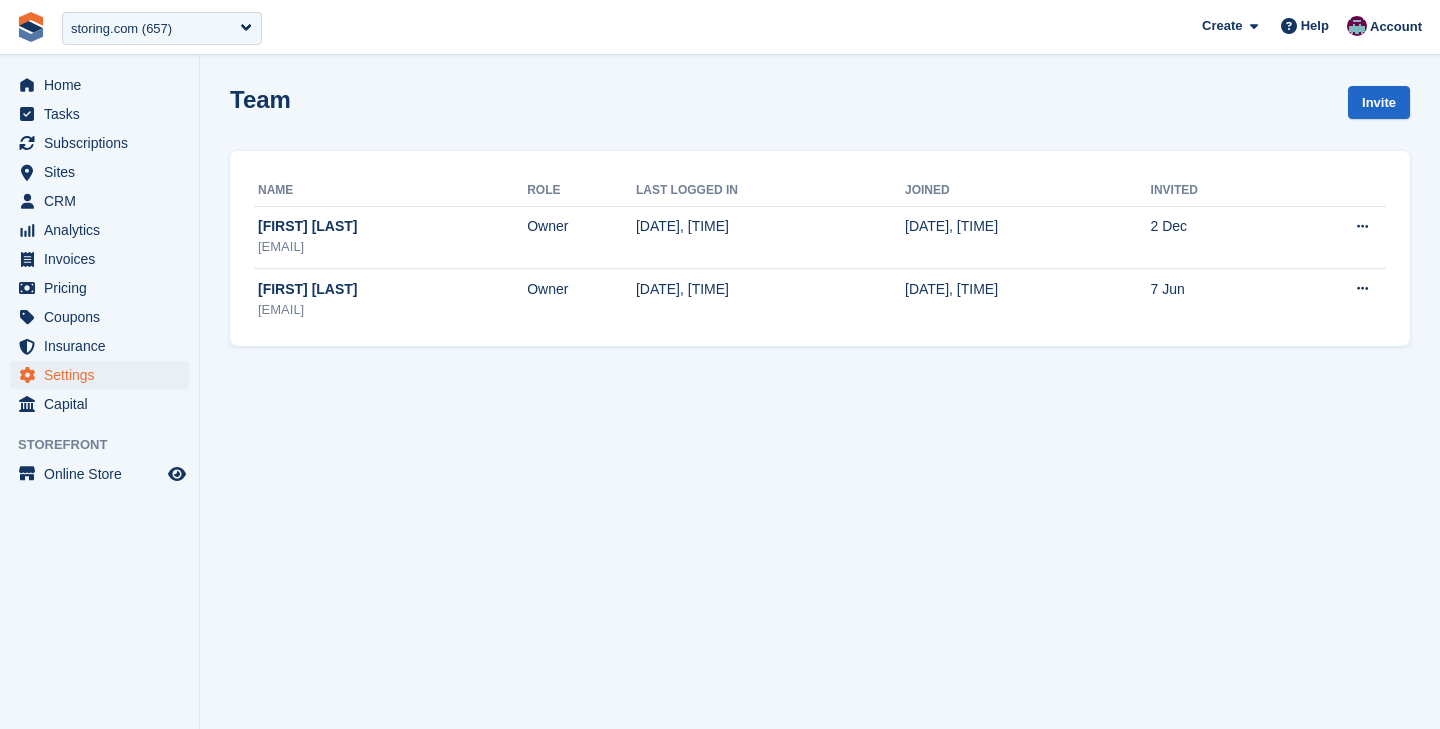click on "Team
Invite" at bounding box center (820, 114) 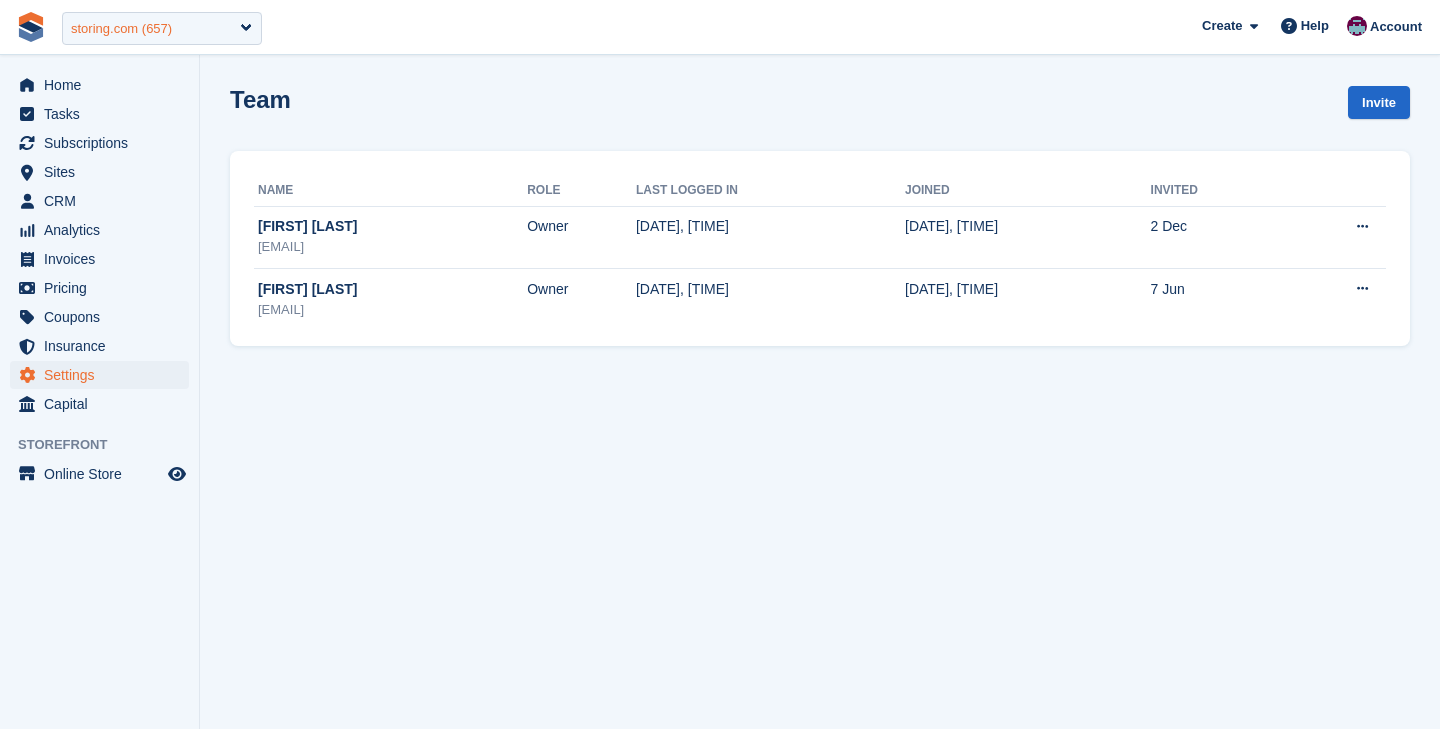 click on "storing.com (657)" at bounding box center [121, 29] 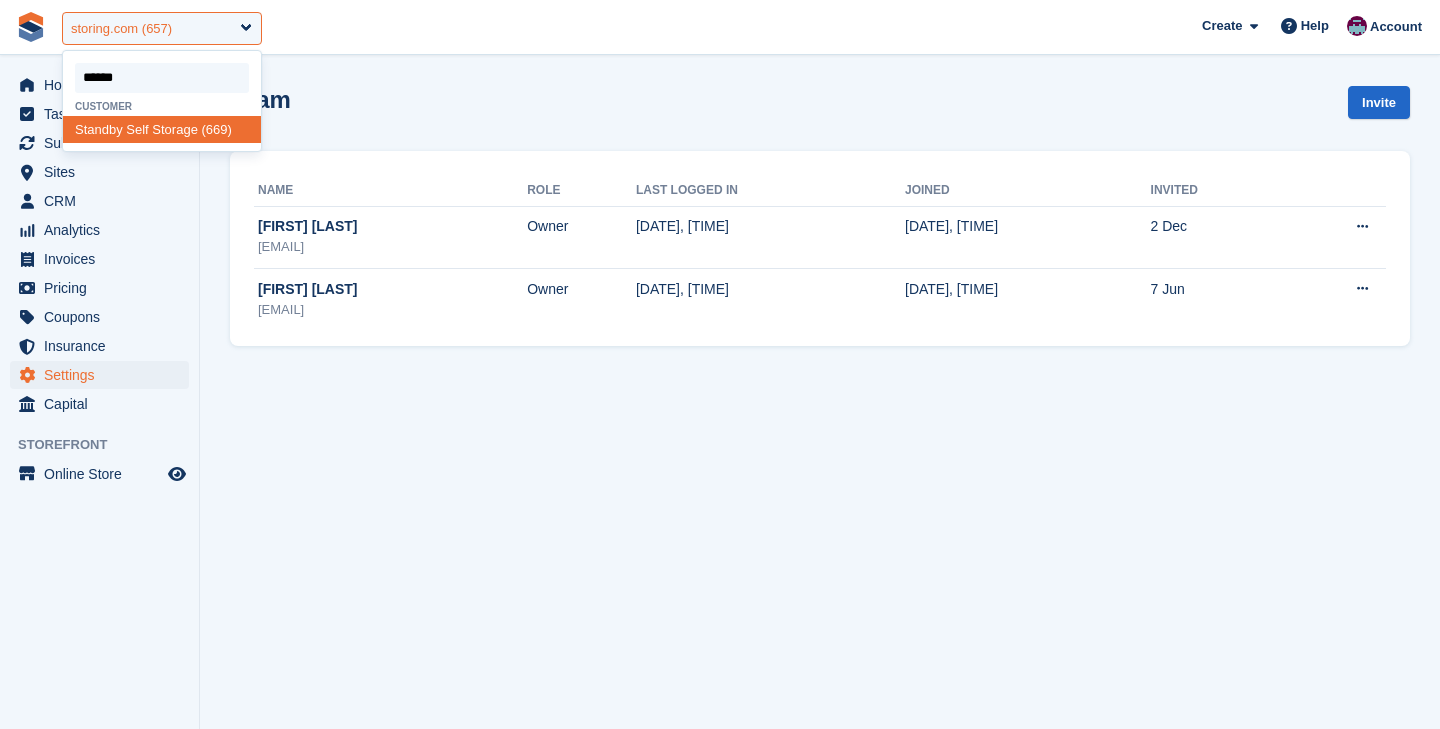 type on "*******" 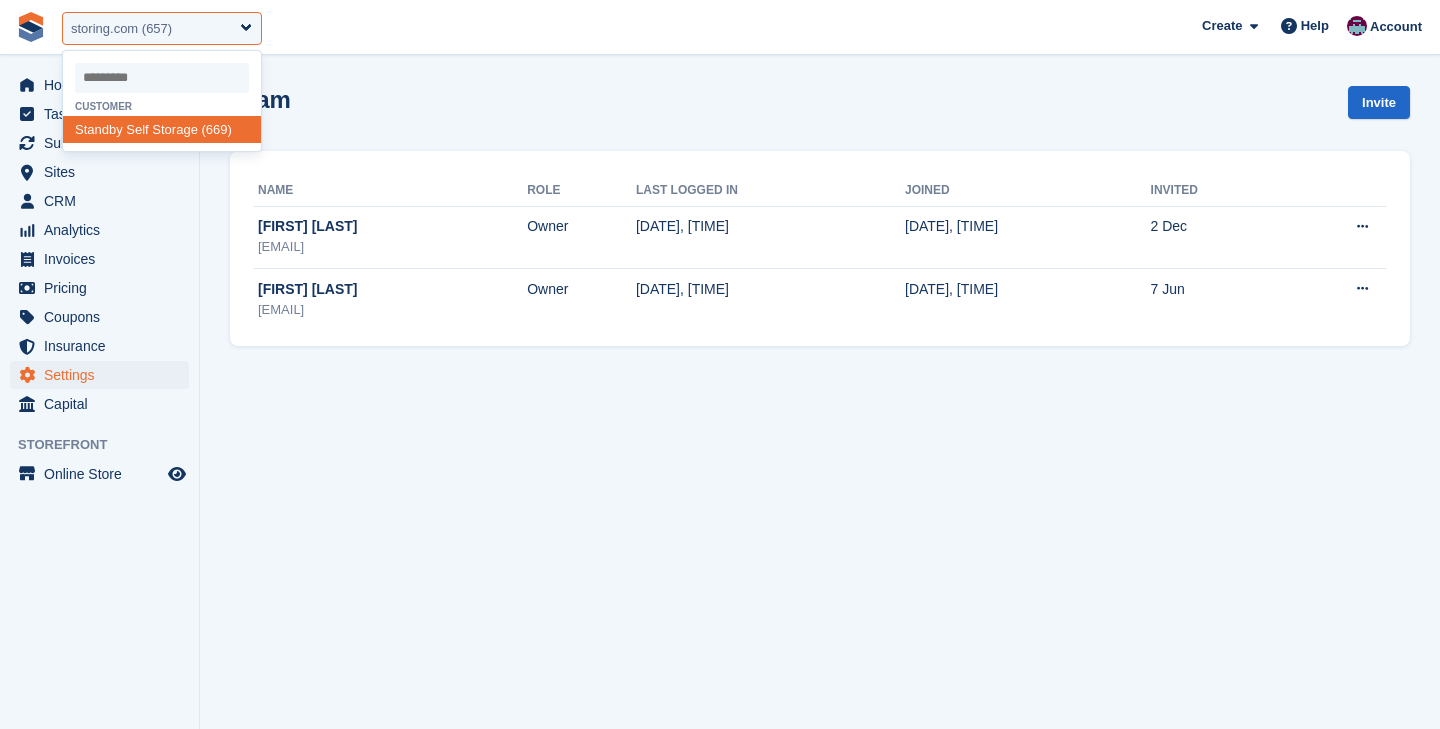 select on "***" 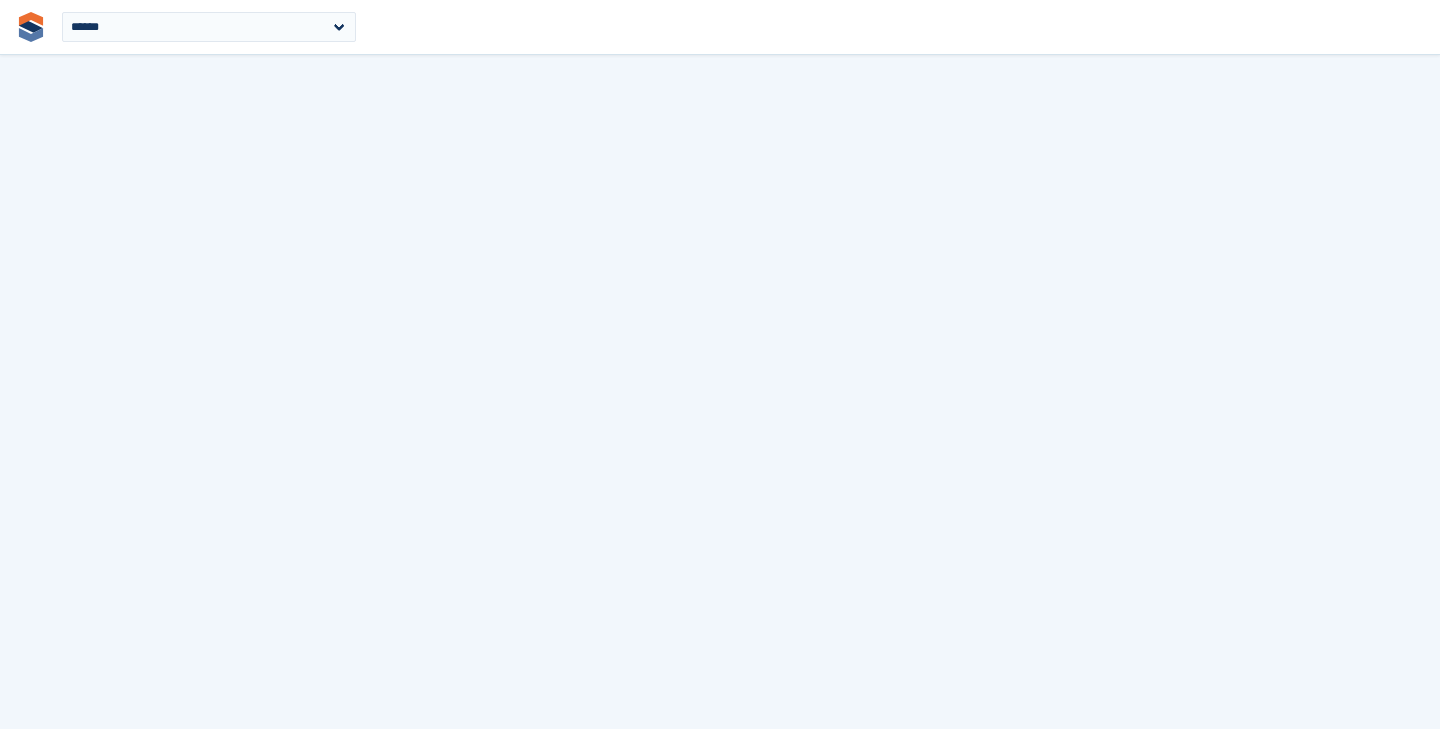 scroll, scrollTop: 0, scrollLeft: 0, axis: both 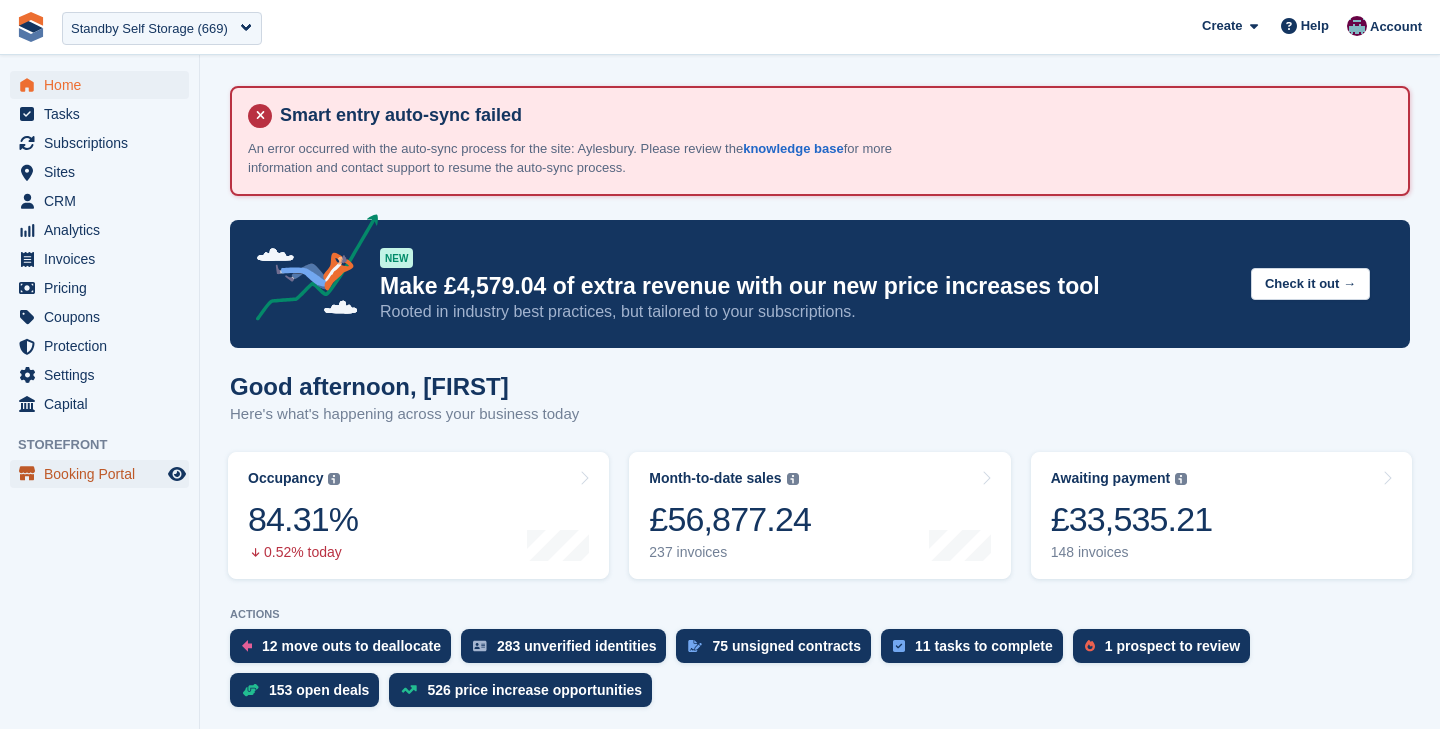 click on "Booking Portal" at bounding box center [104, 474] 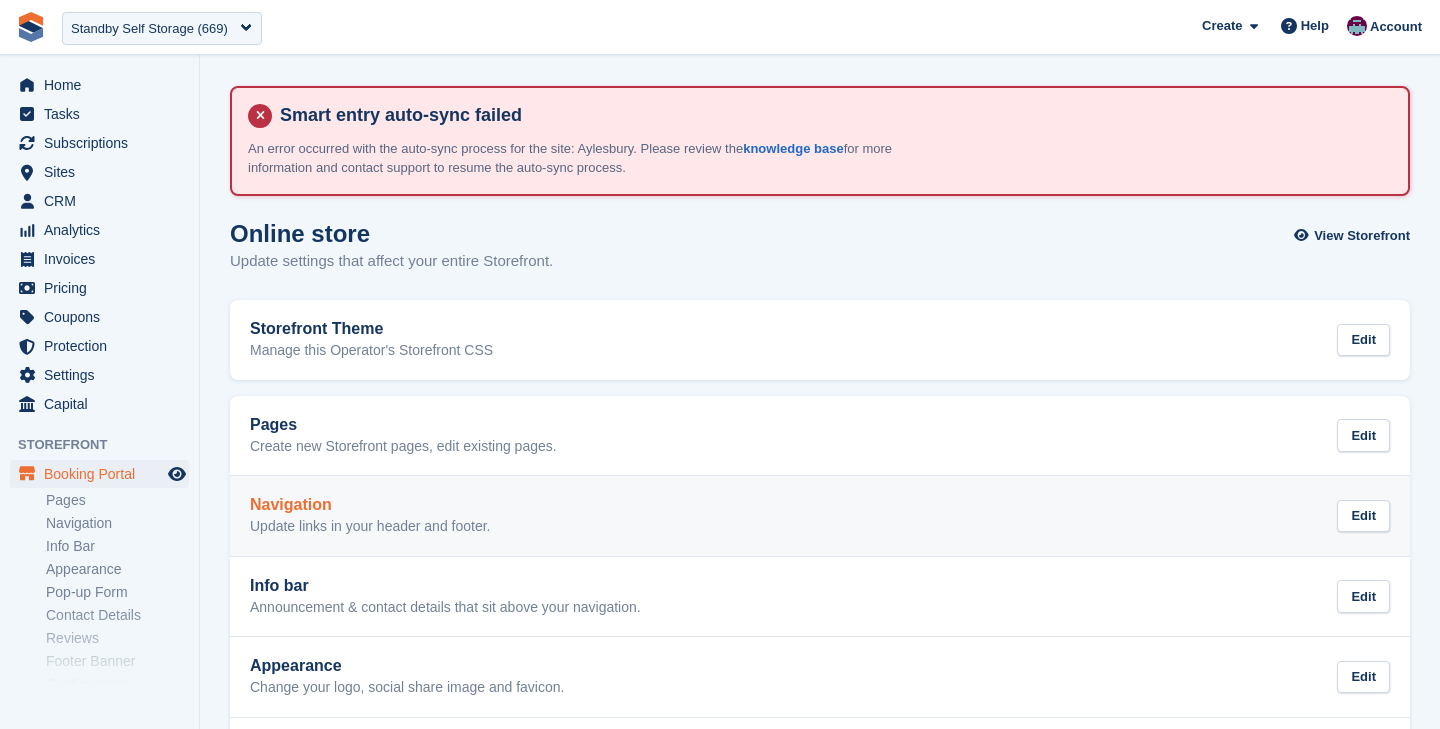 scroll, scrollTop: 661, scrollLeft: 0, axis: vertical 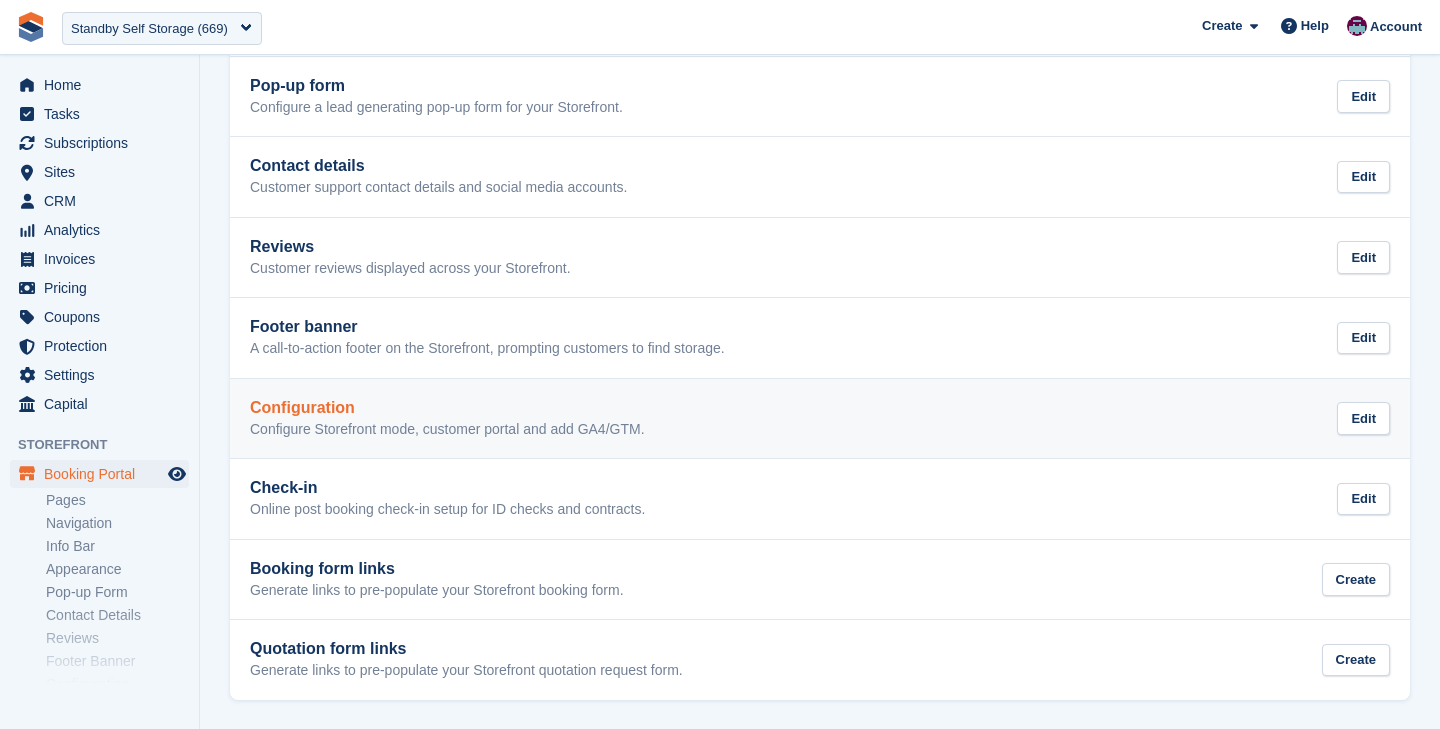 click on "Configure Storefront mode, customer portal and add GA4/GTM." at bounding box center (447, 430) 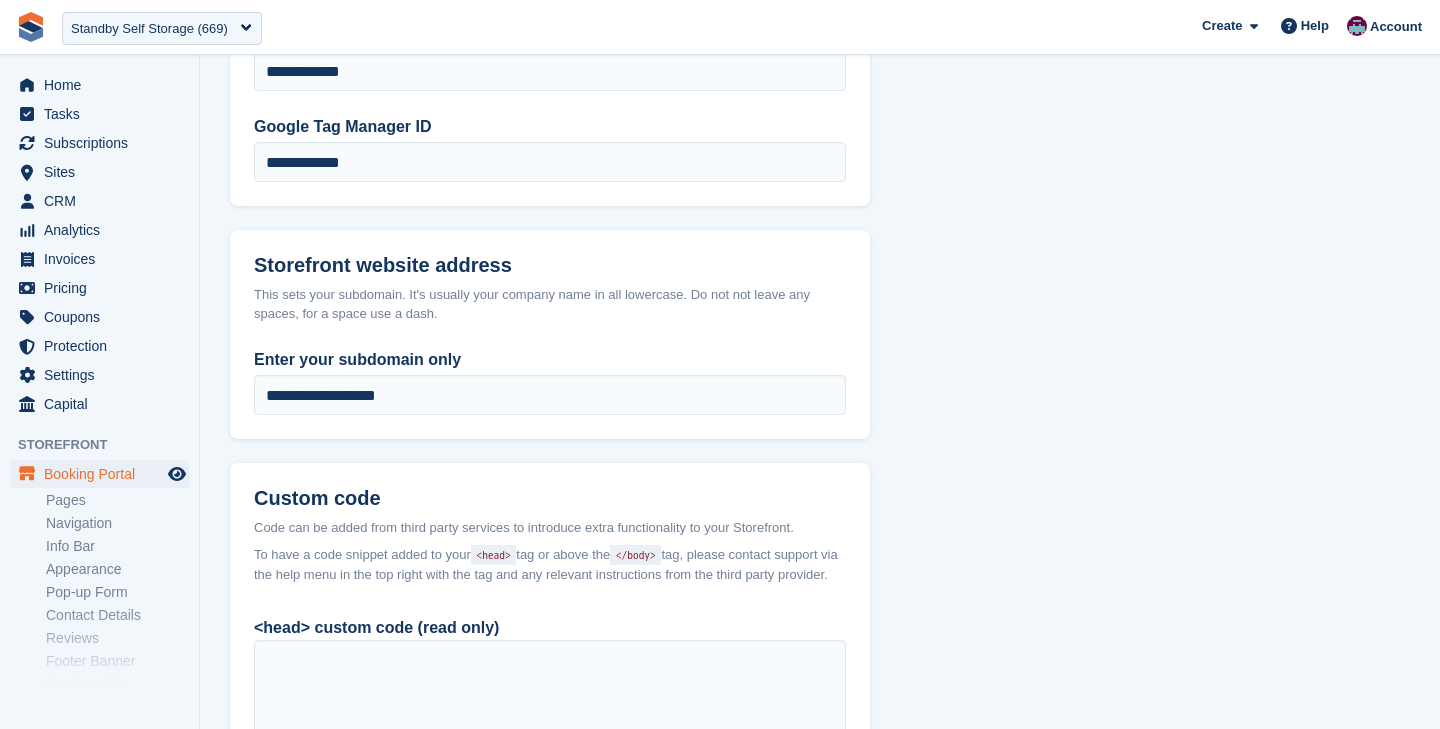 scroll, scrollTop: 1362, scrollLeft: 0, axis: vertical 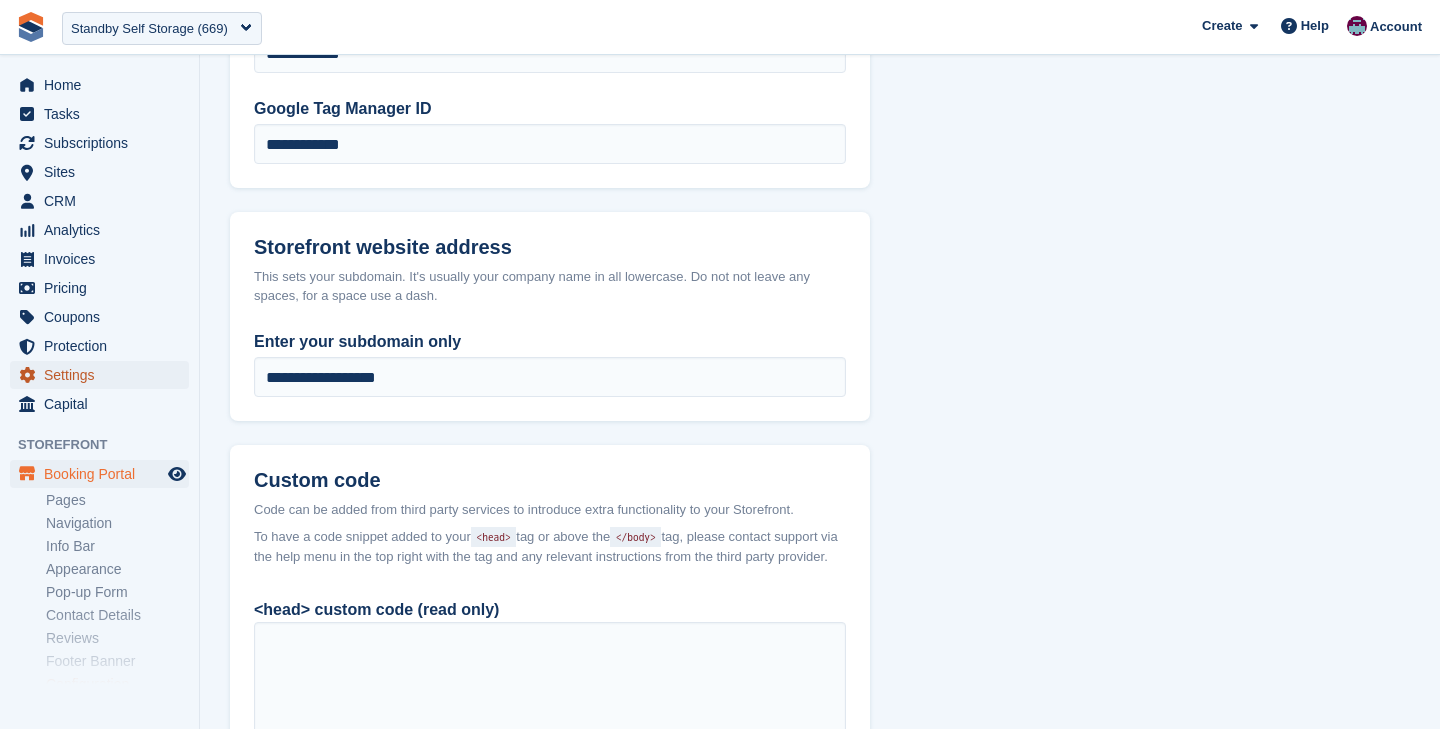 click on "Settings" at bounding box center (104, 375) 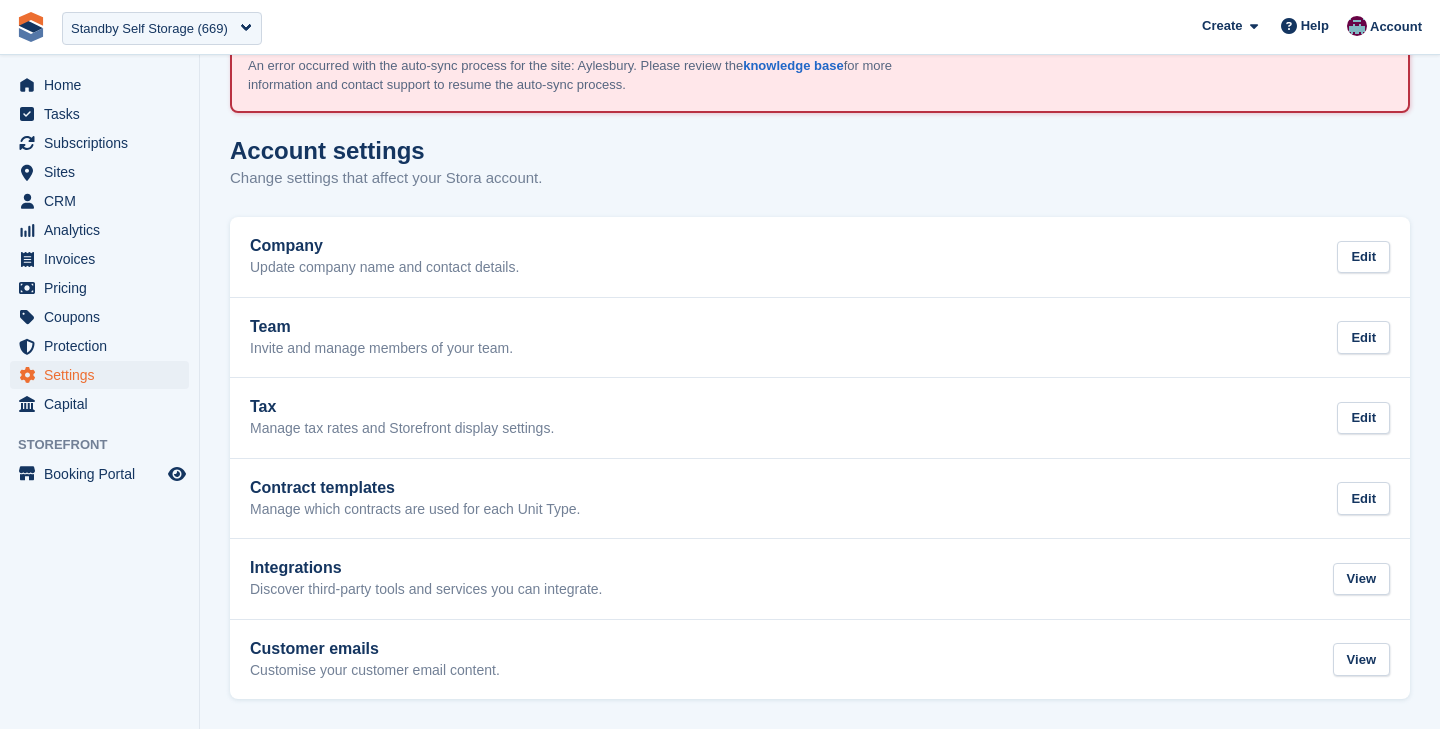 scroll, scrollTop: 0, scrollLeft: 0, axis: both 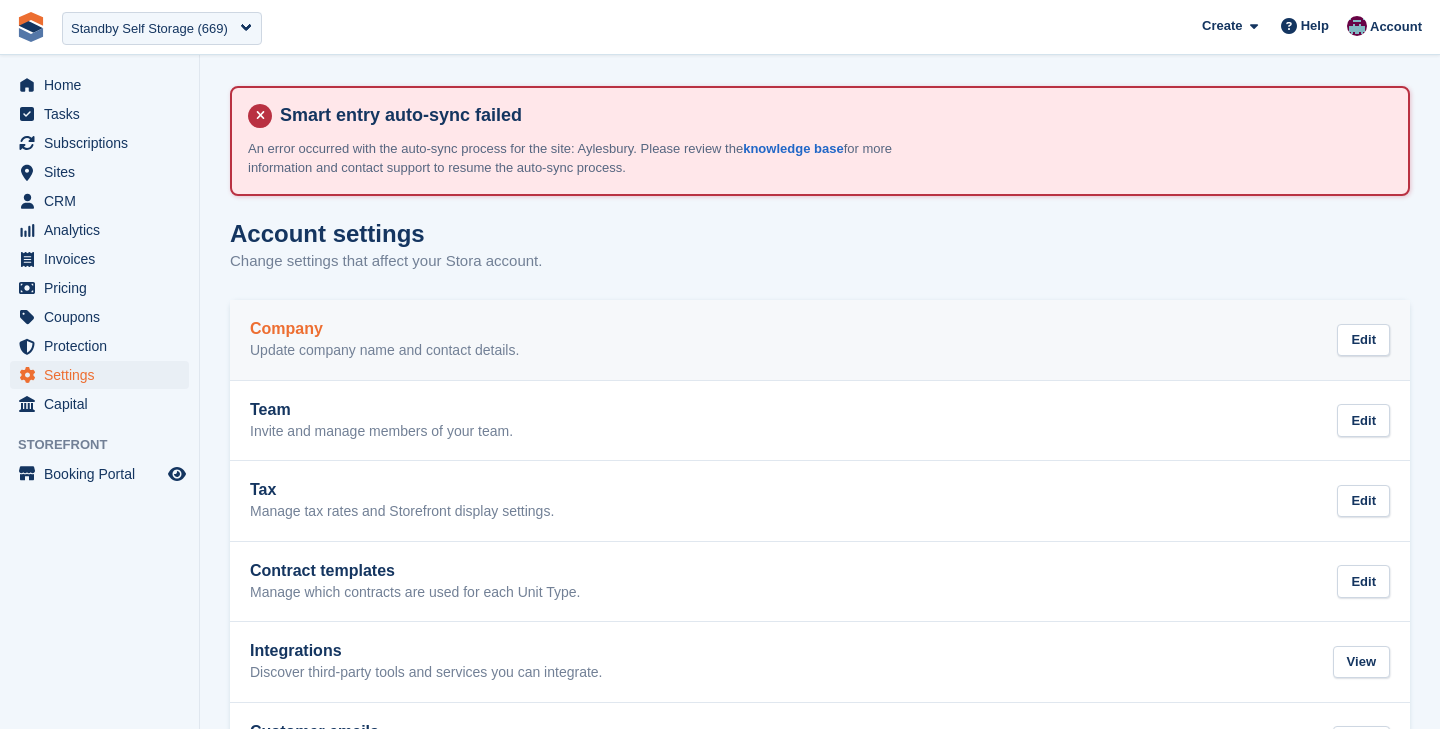 click on "Company
Update company name and contact details." at bounding box center [384, 340] 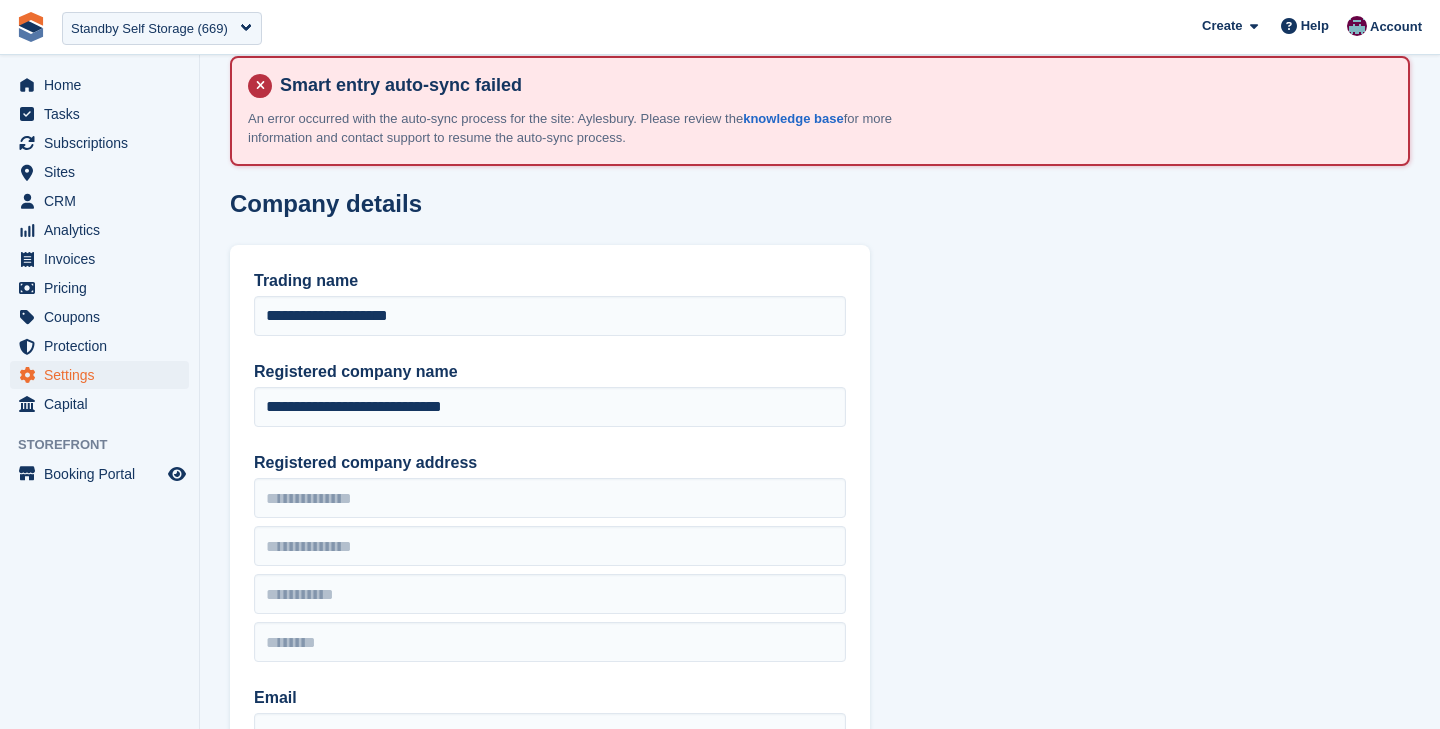 scroll, scrollTop: 34, scrollLeft: 0, axis: vertical 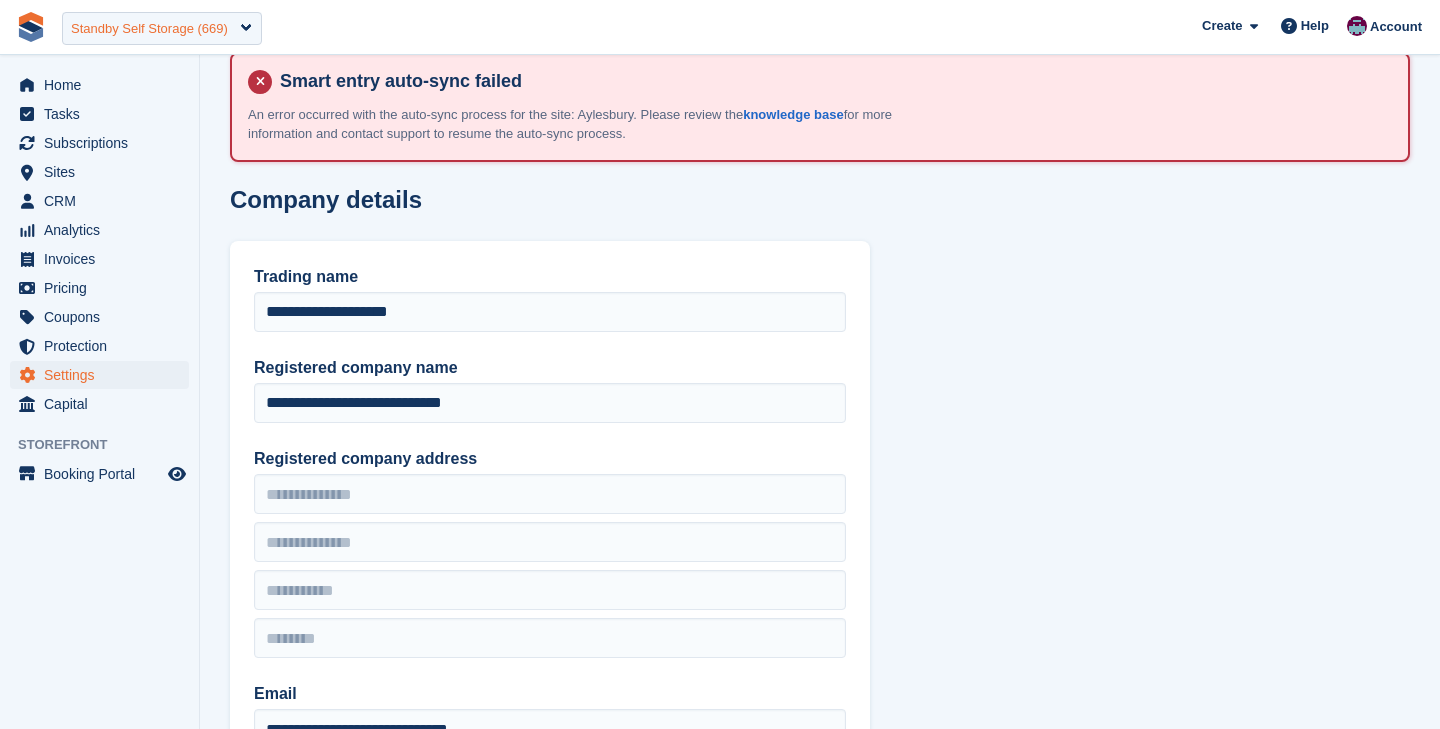 click on "Standby Self Storage (669)" at bounding box center [149, 29] 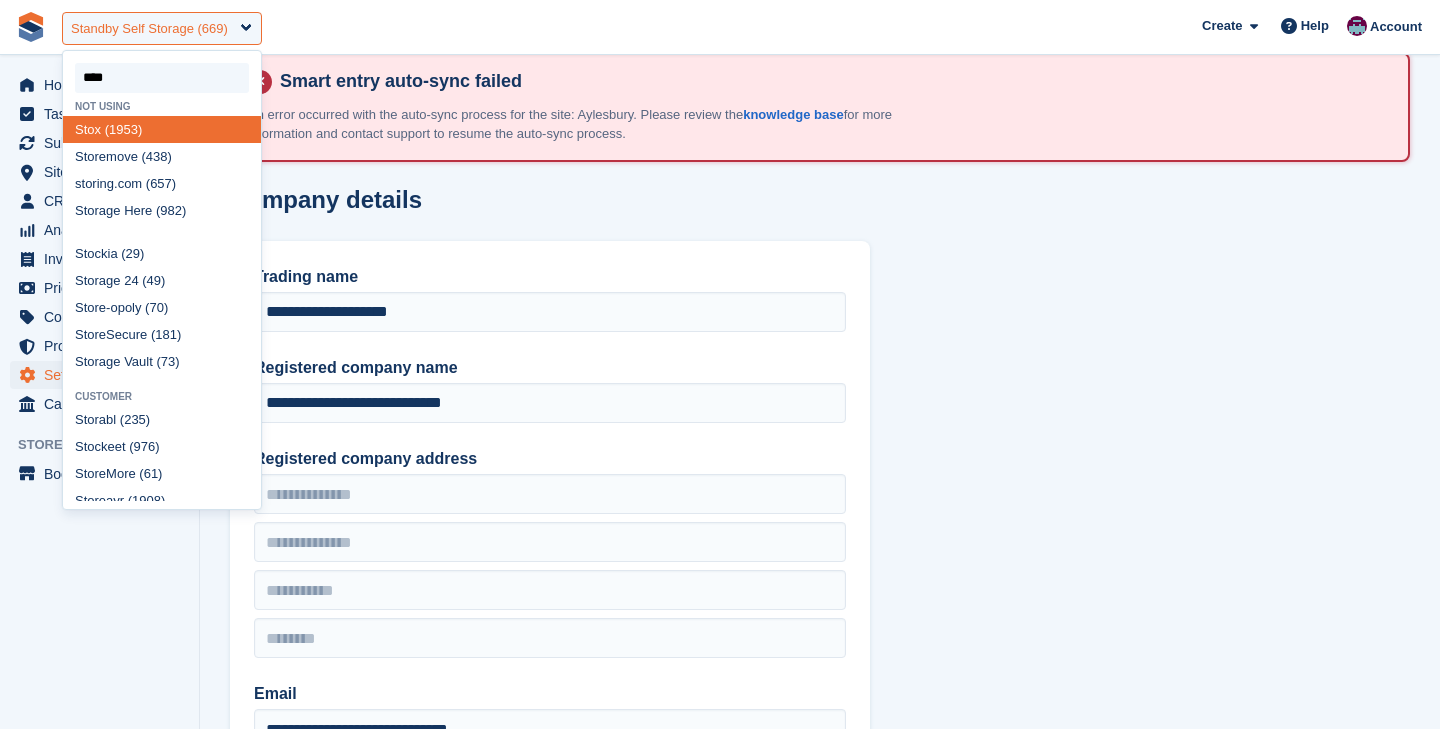type on "*****" 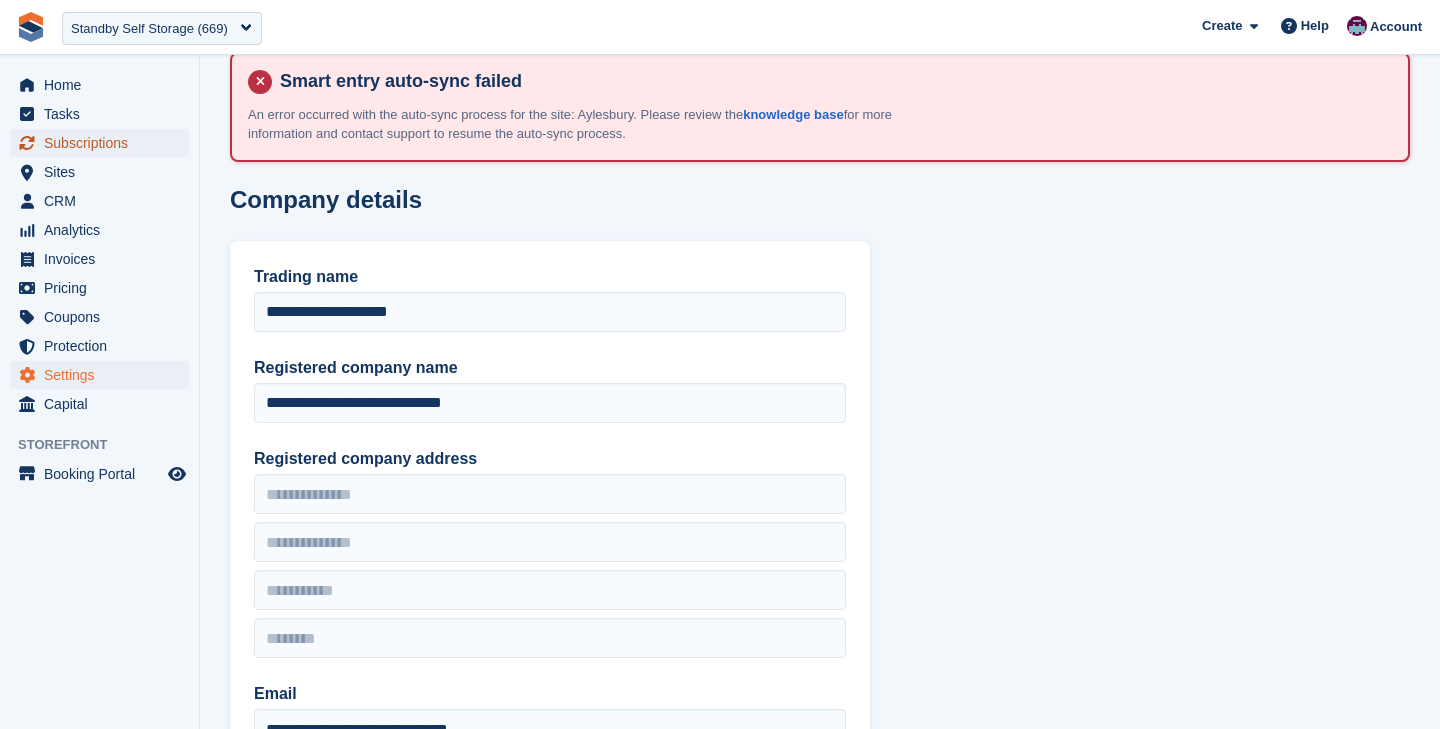 click on "Subscriptions" at bounding box center (104, 143) 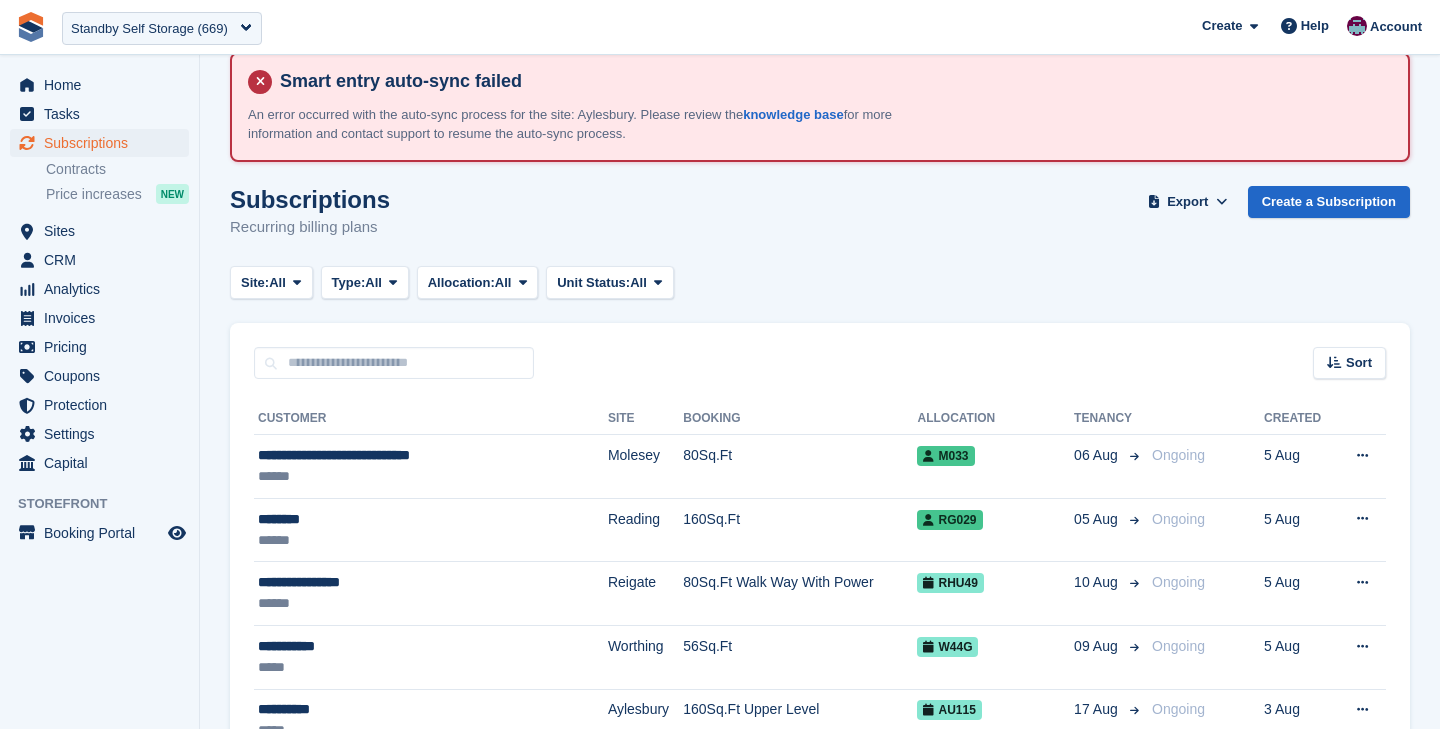 scroll, scrollTop: 0, scrollLeft: 0, axis: both 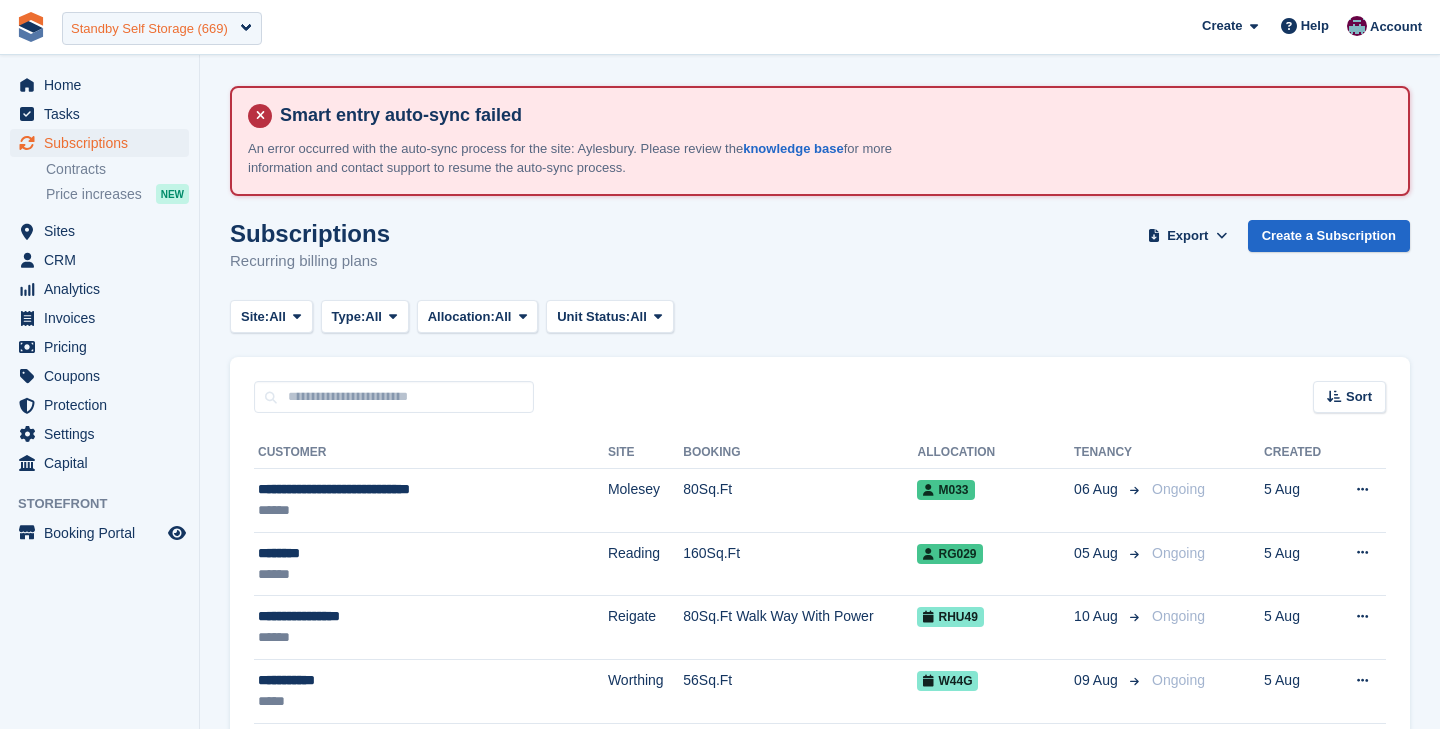 click on "Standby Self Storage (669)" at bounding box center (149, 29) 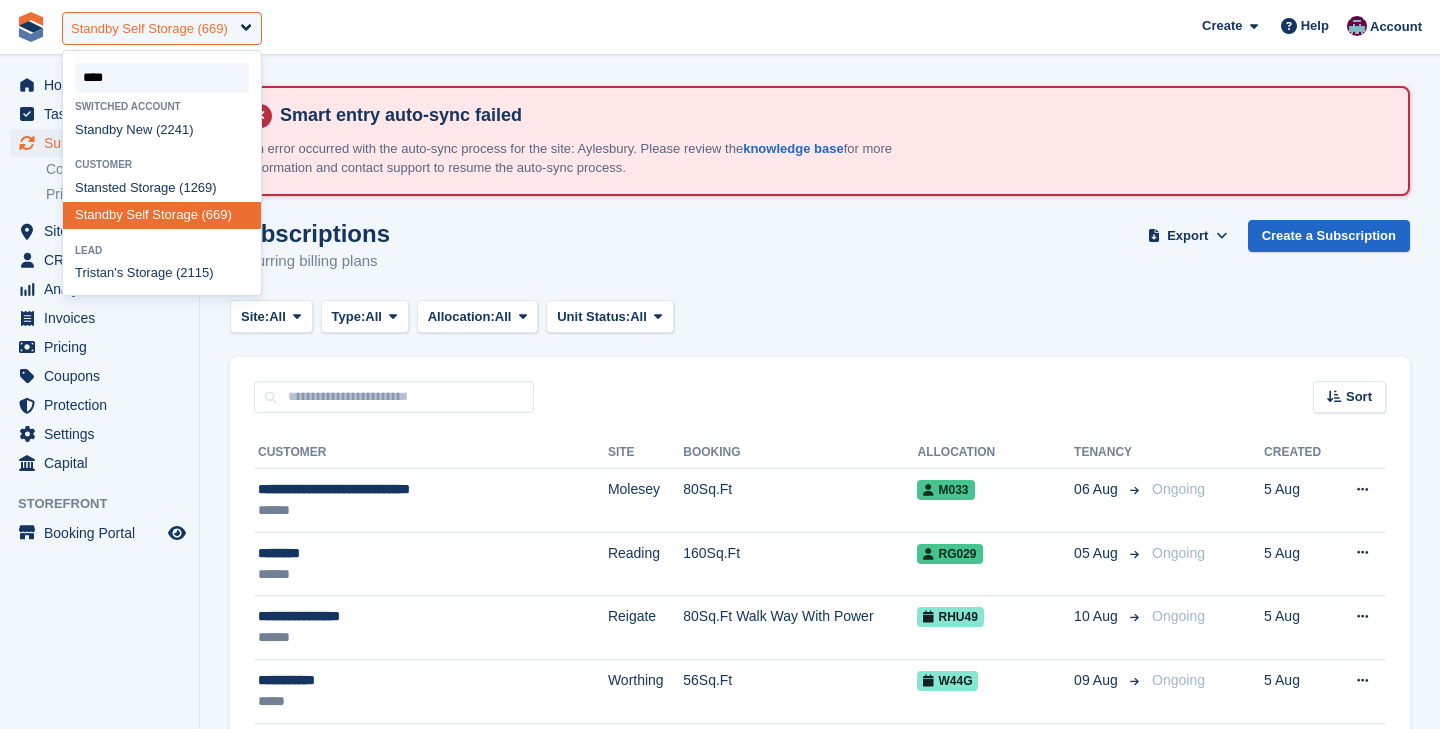 type on "*****" 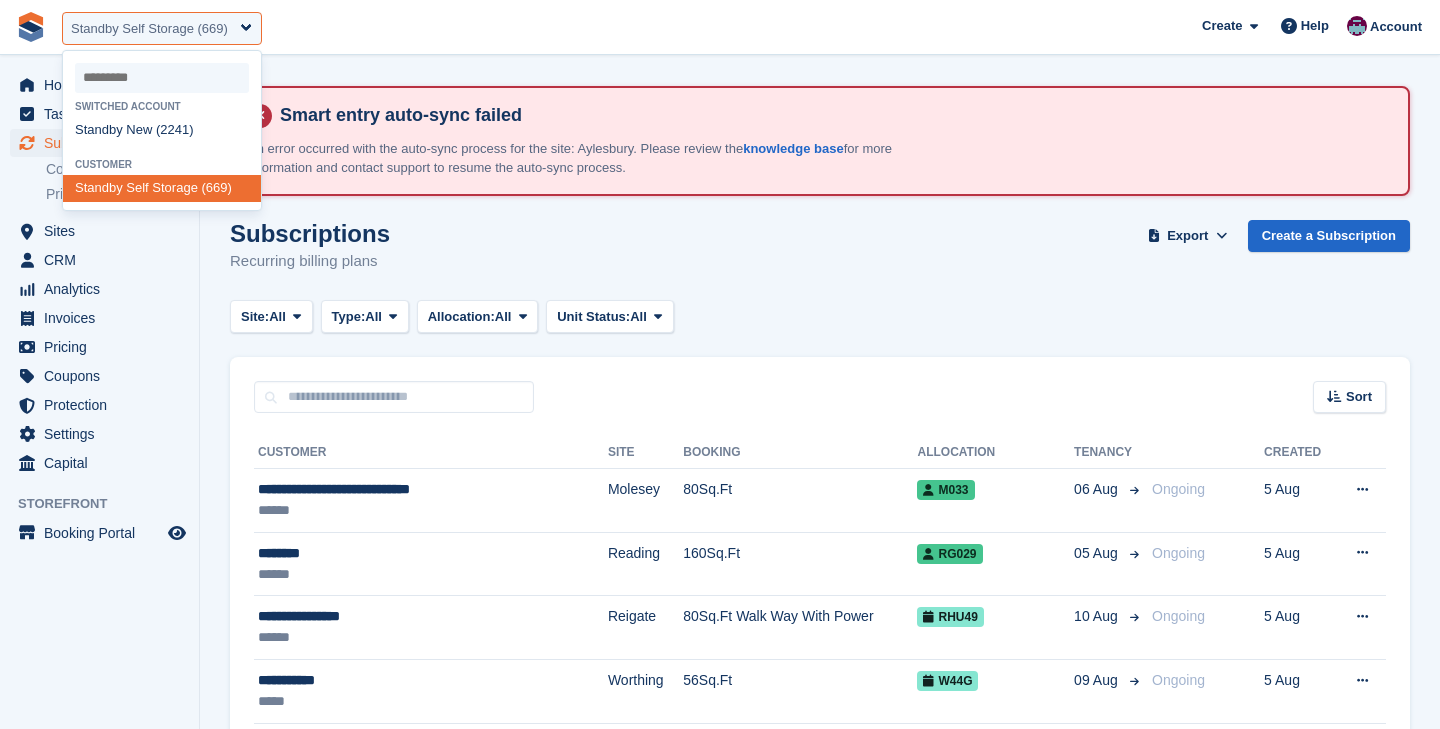 select on "****" 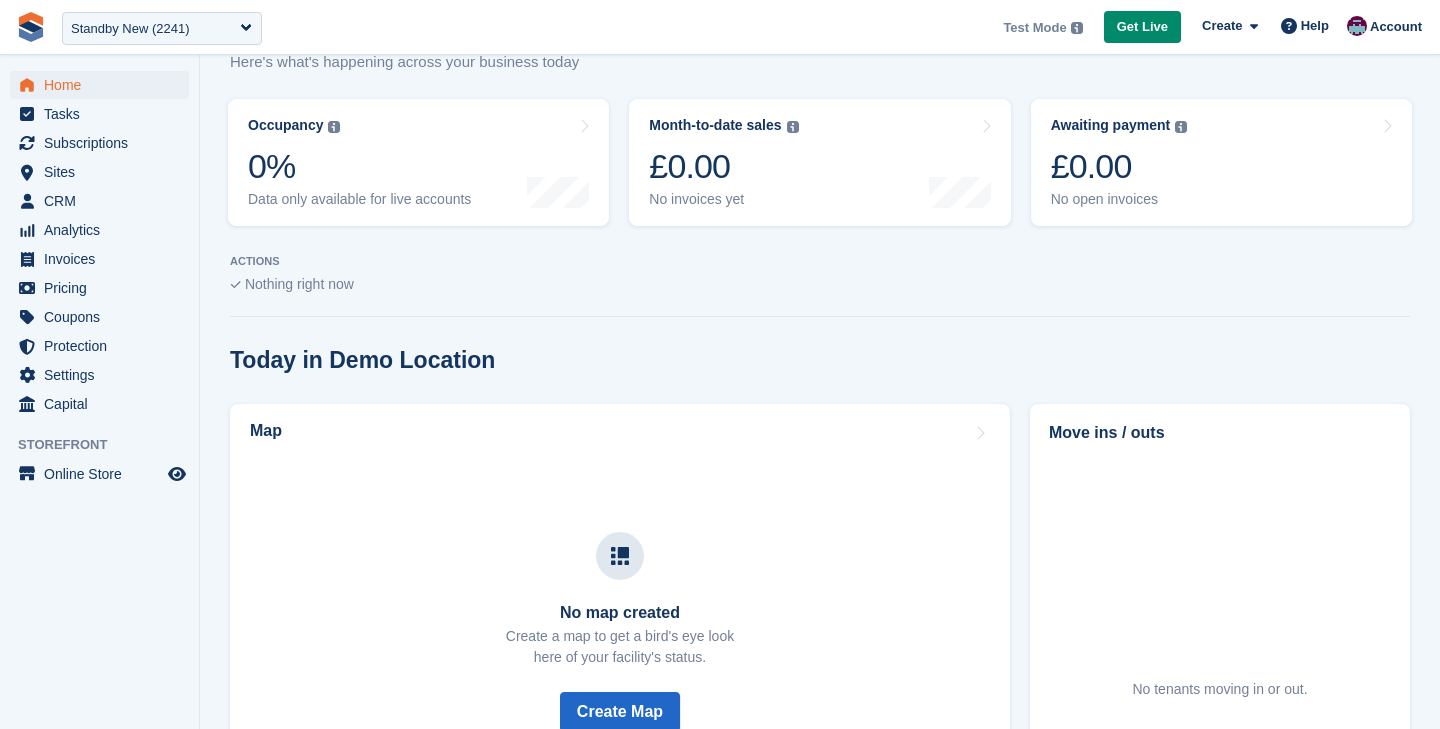 scroll, scrollTop: 0, scrollLeft: 0, axis: both 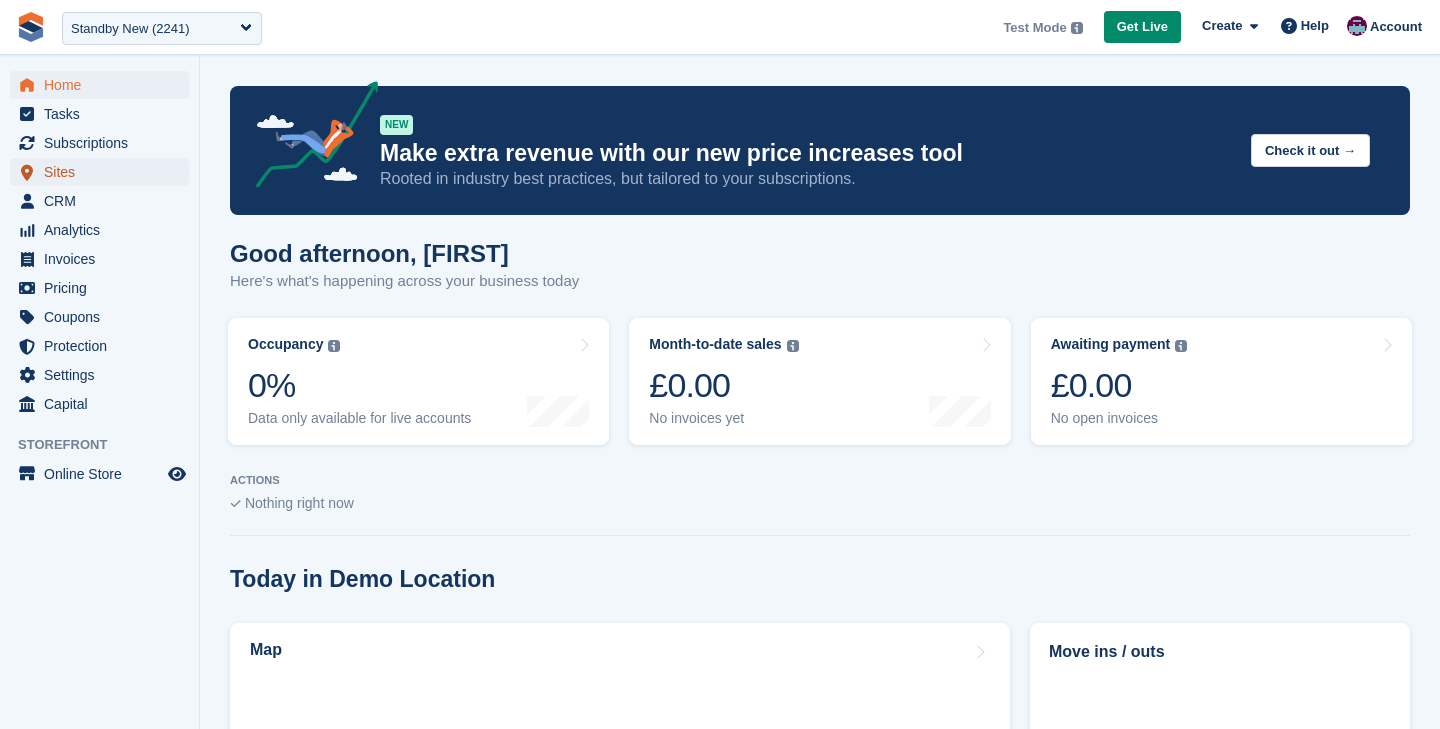 click on "Sites" at bounding box center [104, 172] 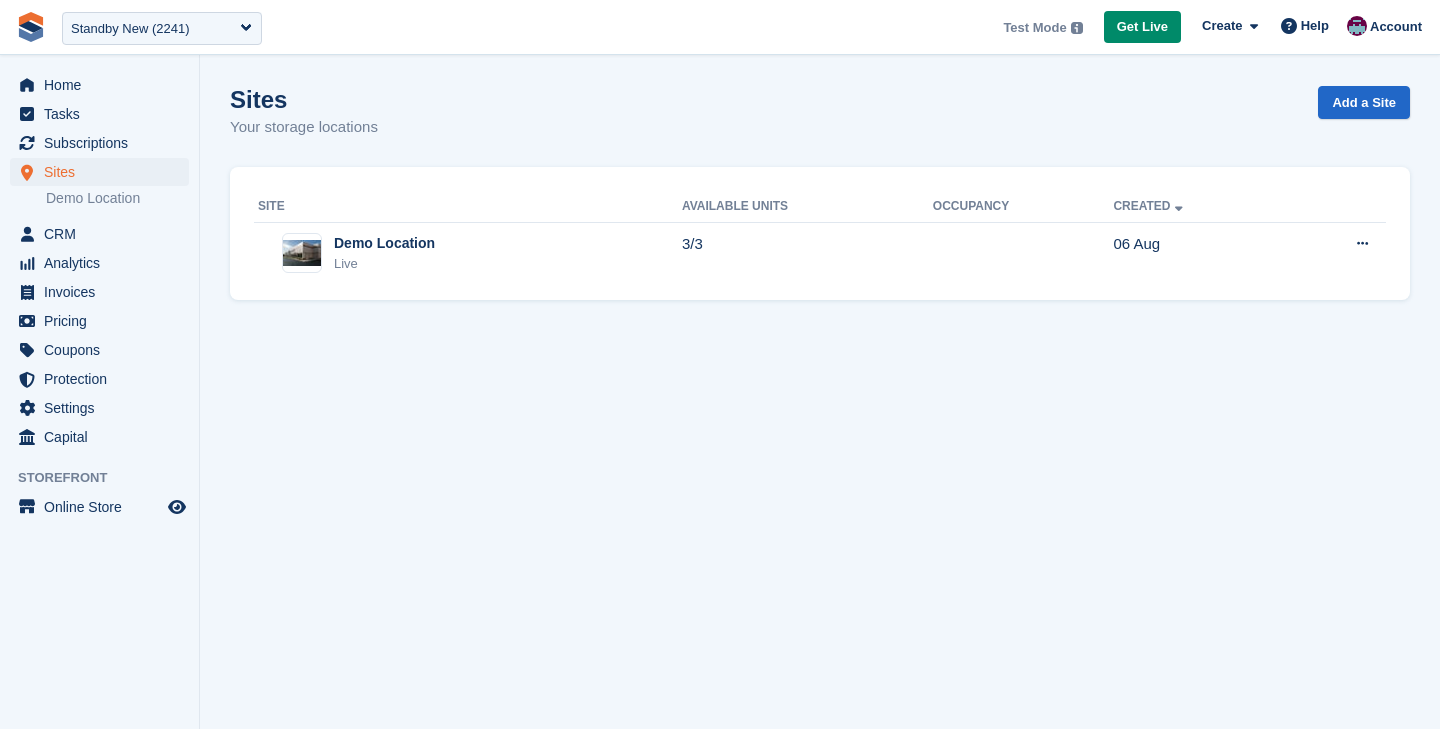 click on "Standby New (2241)" at bounding box center (130, 29) 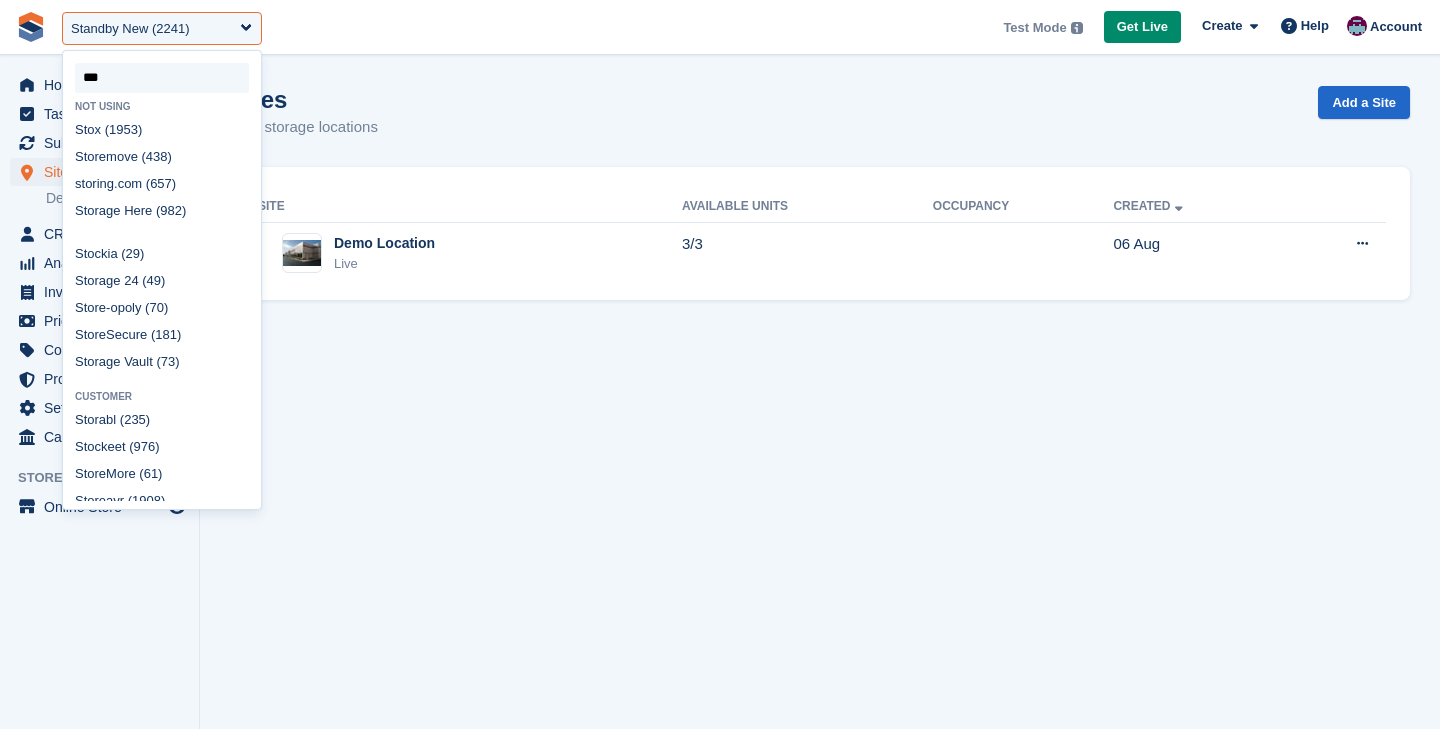 scroll, scrollTop: 0, scrollLeft: 0, axis: both 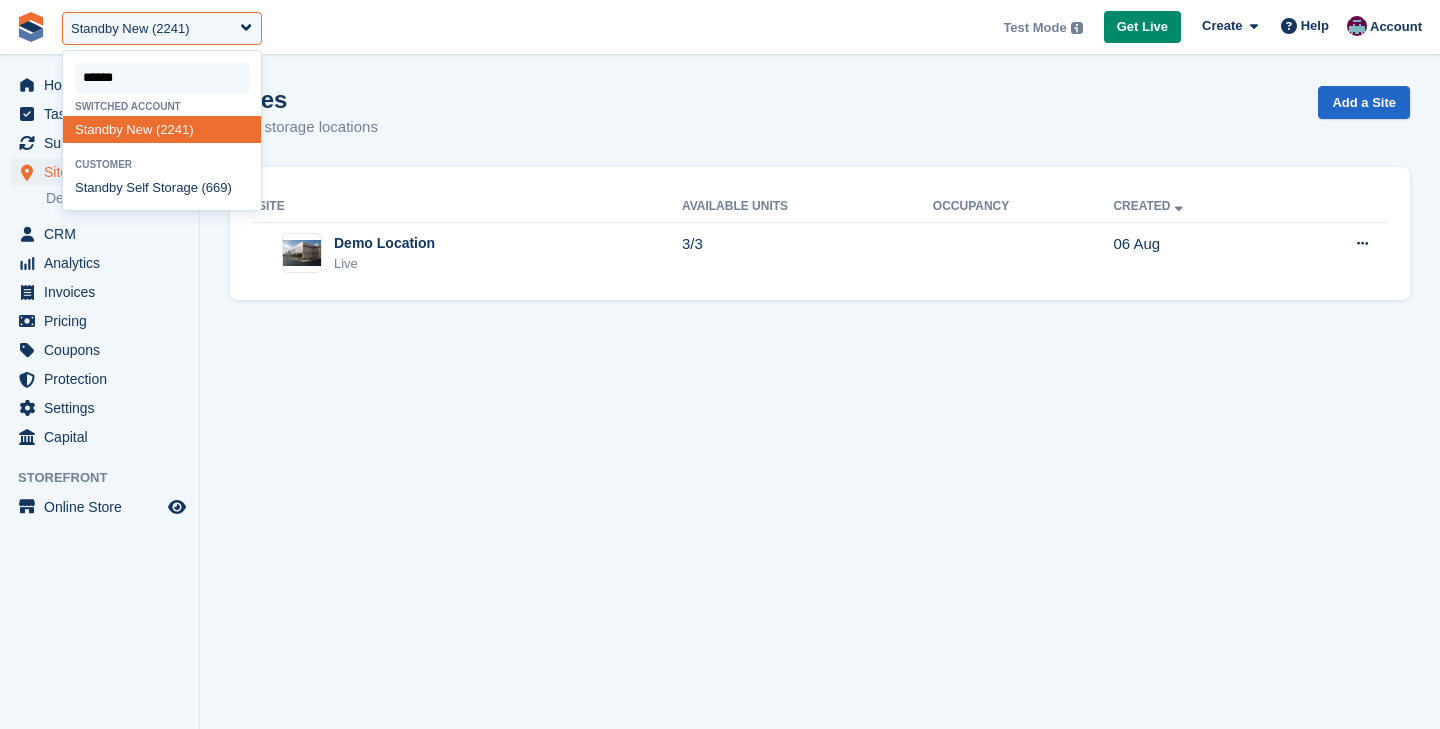 type on "*******" 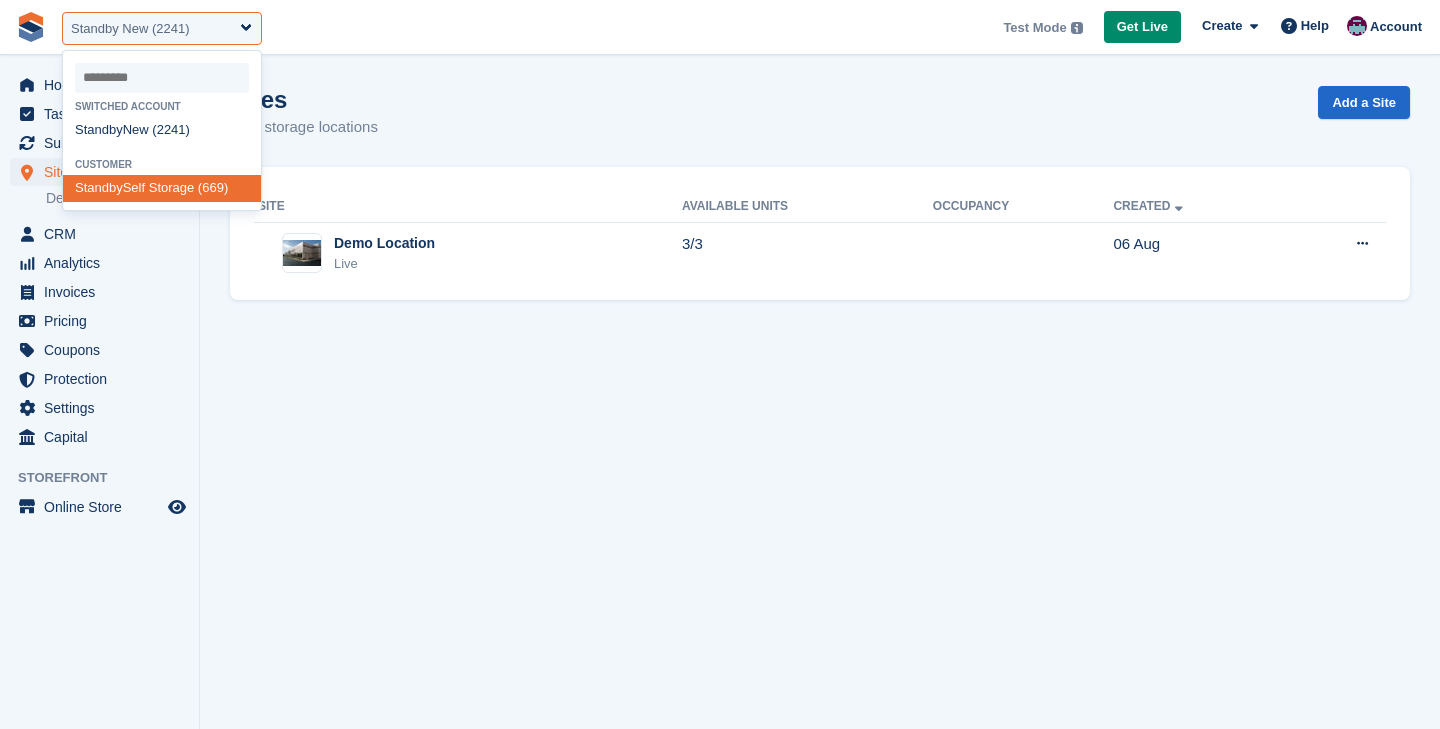 select on "***" 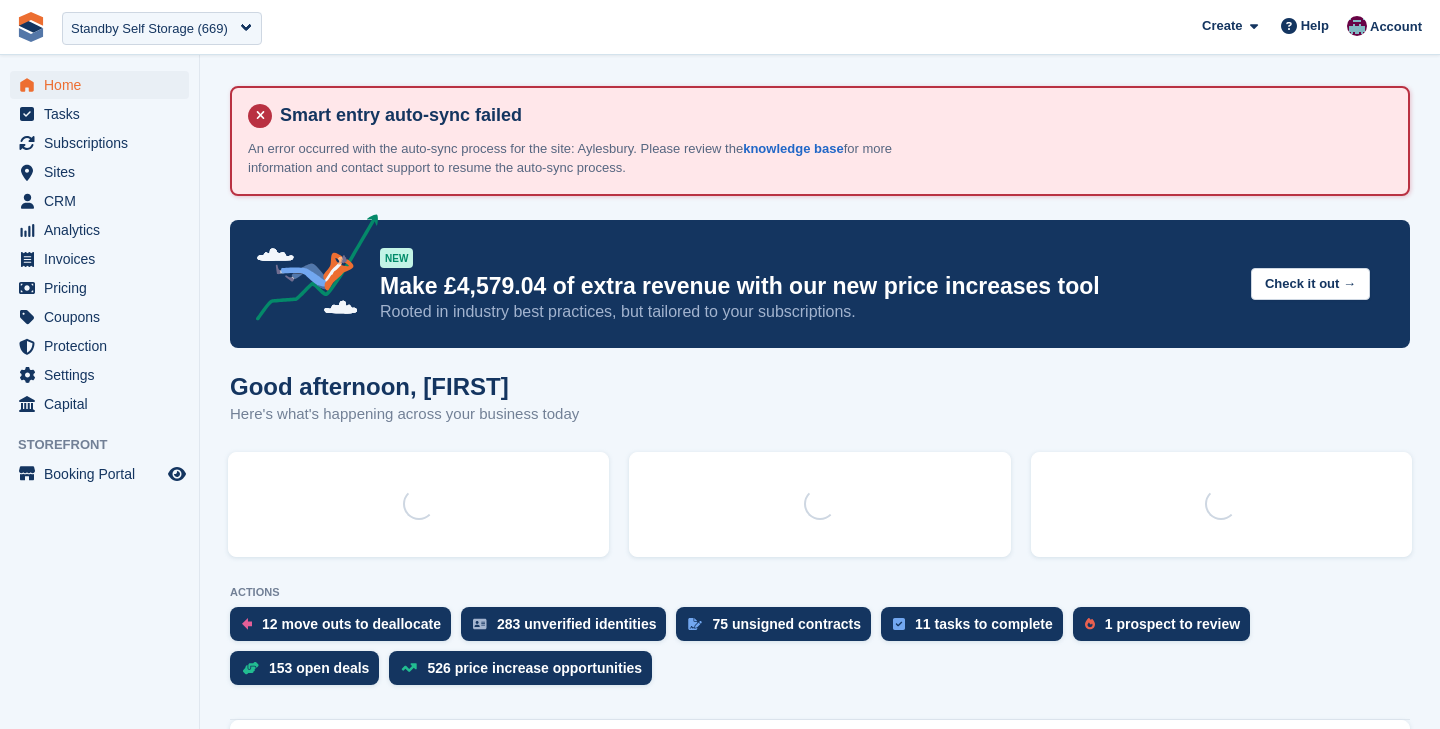 scroll, scrollTop: 0, scrollLeft: 0, axis: both 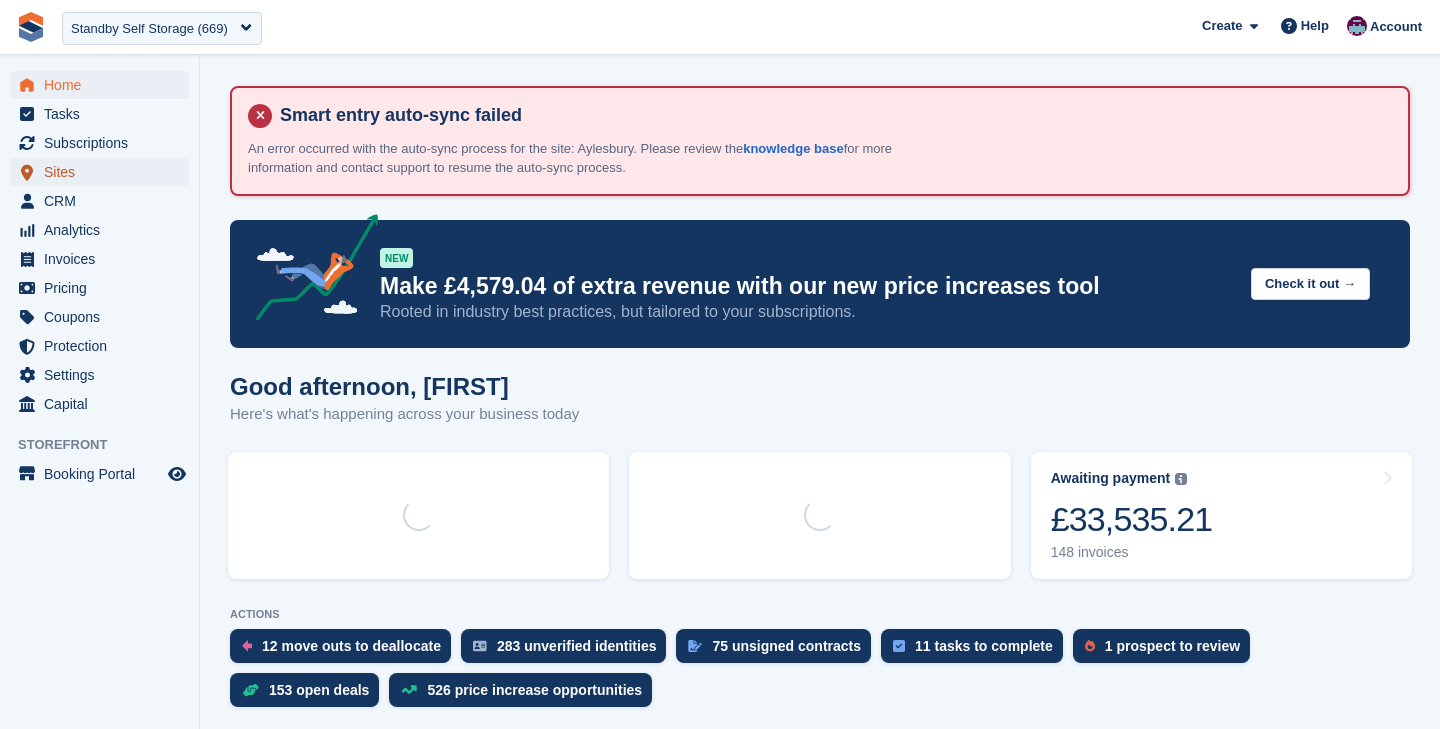 click on "Sites" at bounding box center (104, 172) 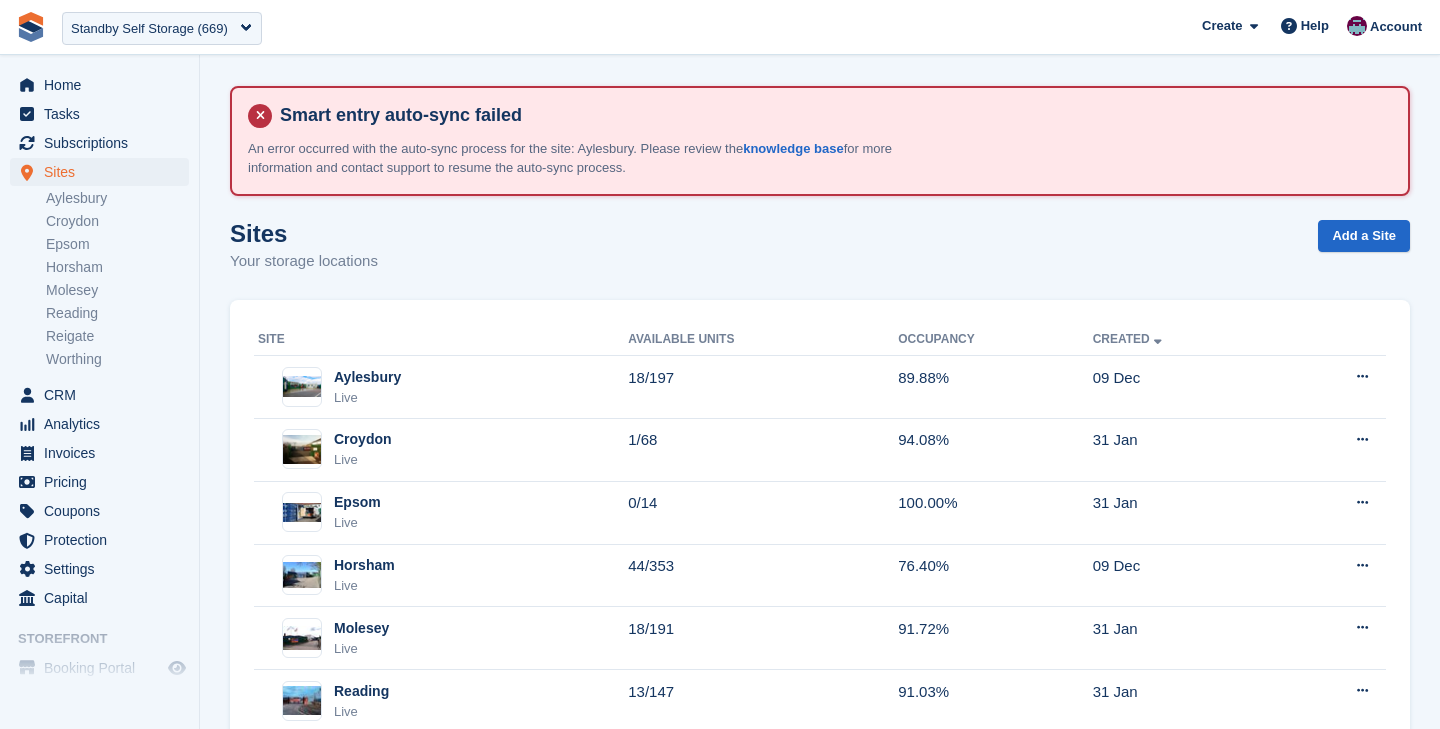 scroll, scrollTop: 186, scrollLeft: 0, axis: vertical 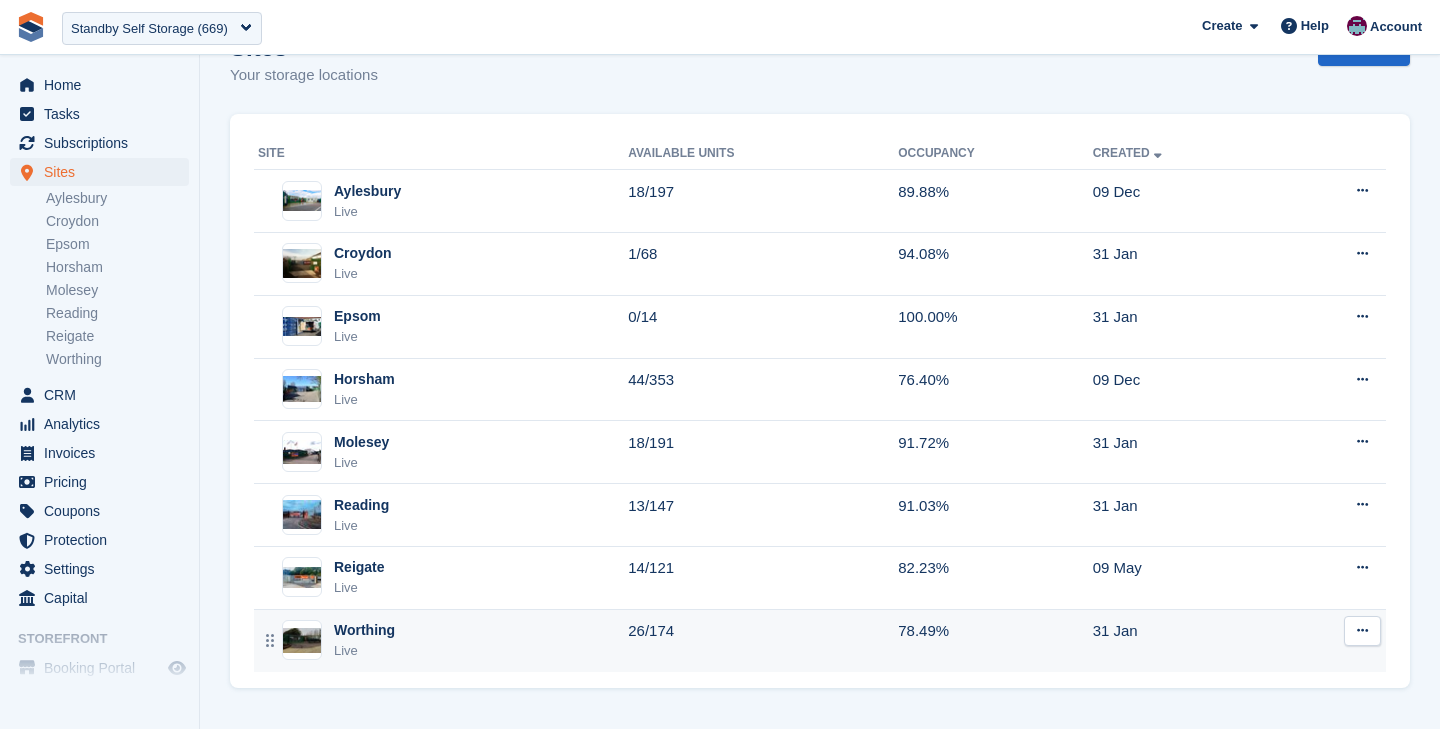 click on "Worthing
Live" at bounding box center [443, 640] 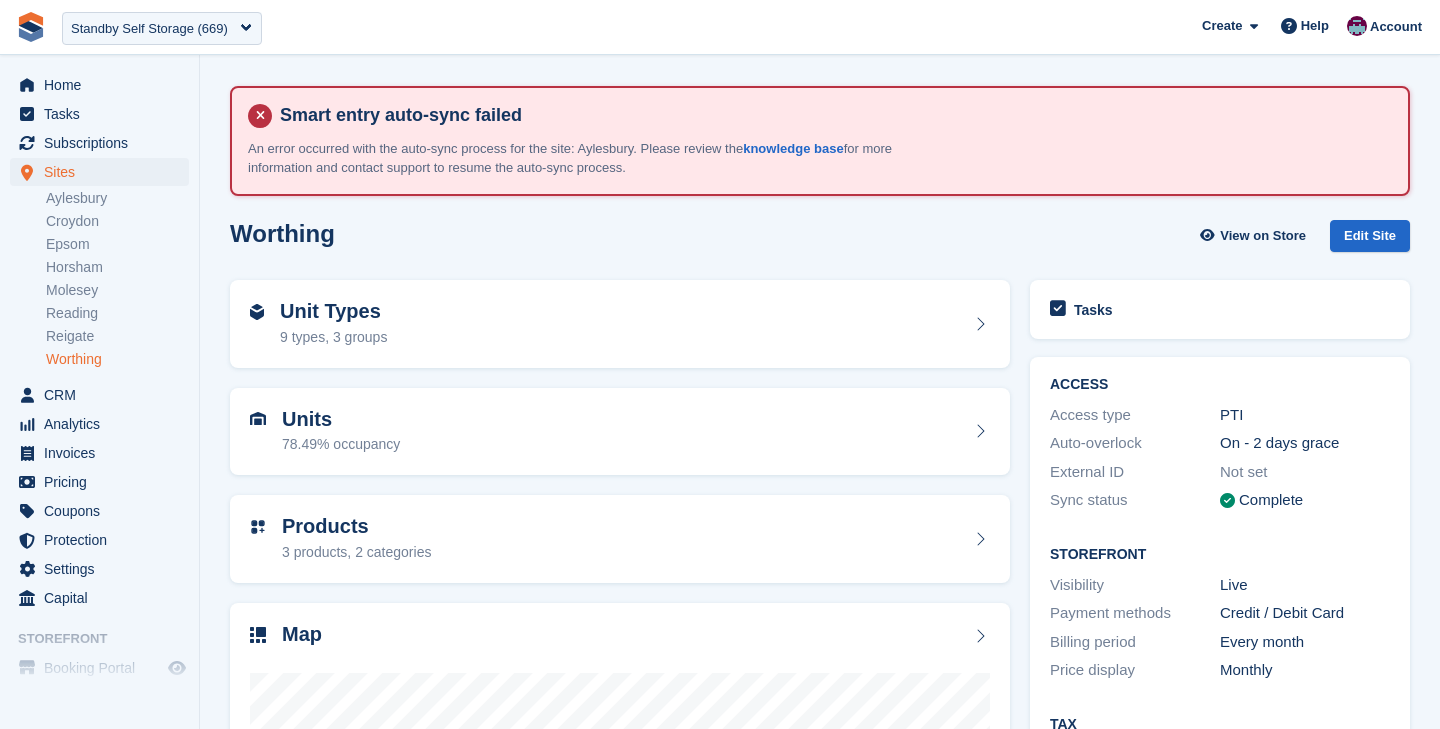 scroll, scrollTop: 0, scrollLeft: 0, axis: both 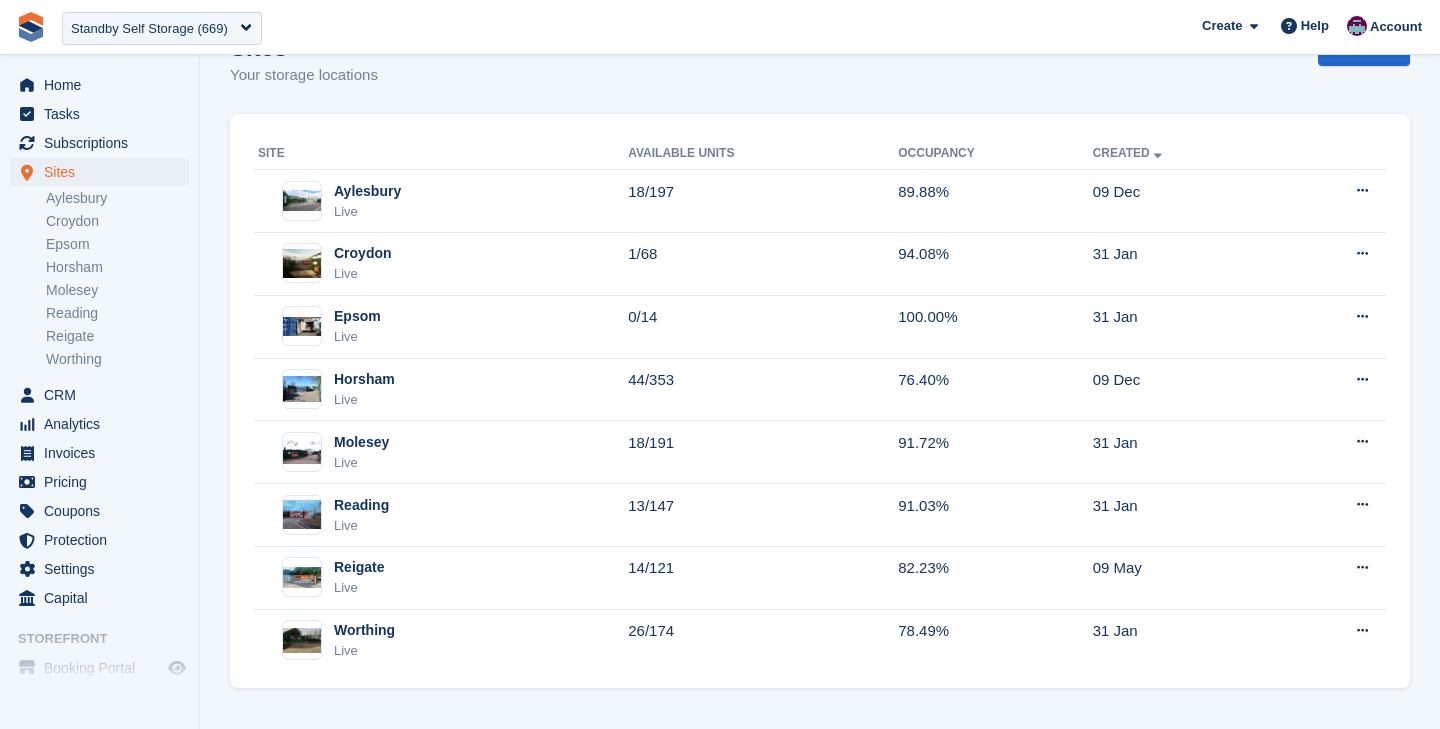 click on "Reigate
Live" at bounding box center [443, 577] 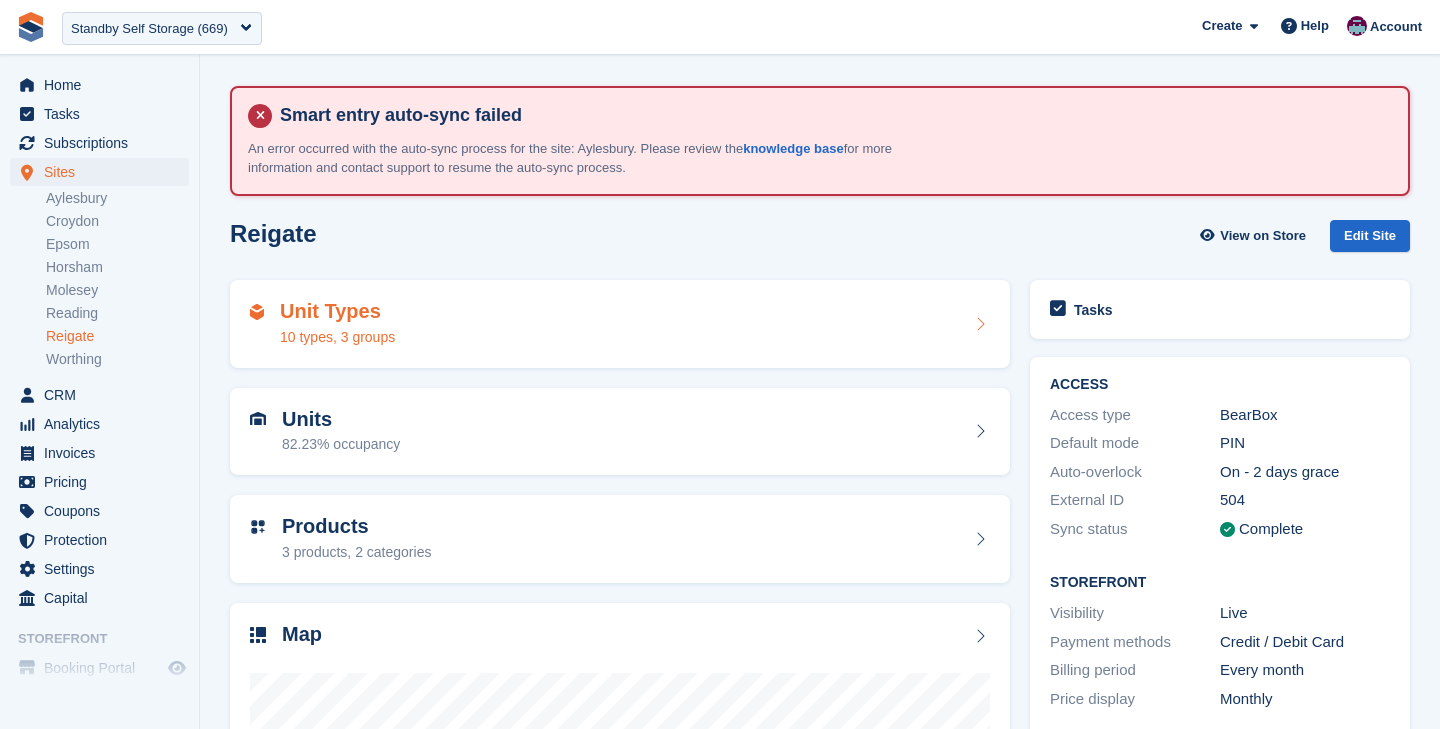 scroll, scrollTop: 0, scrollLeft: 0, axis: both 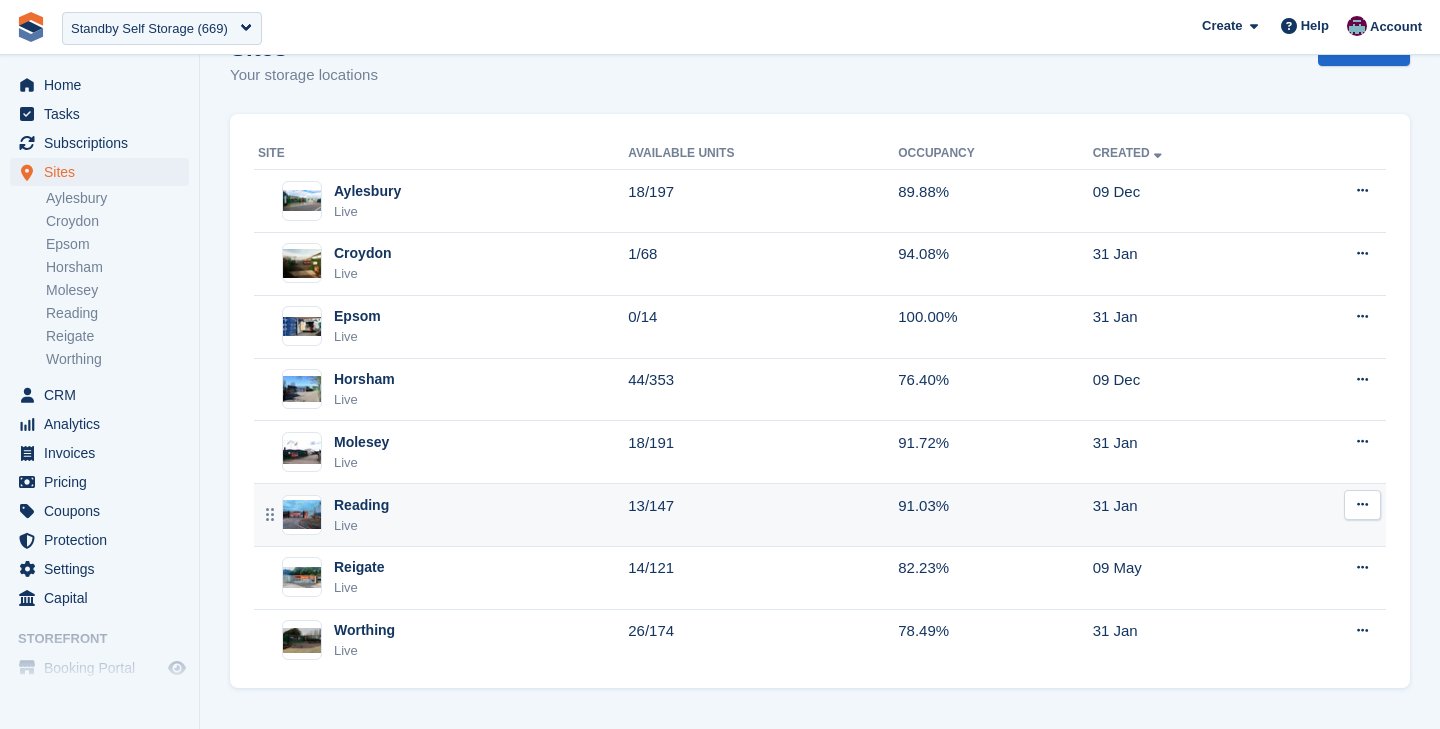 click on "Reading
Live" at bounding box center [443, 515] 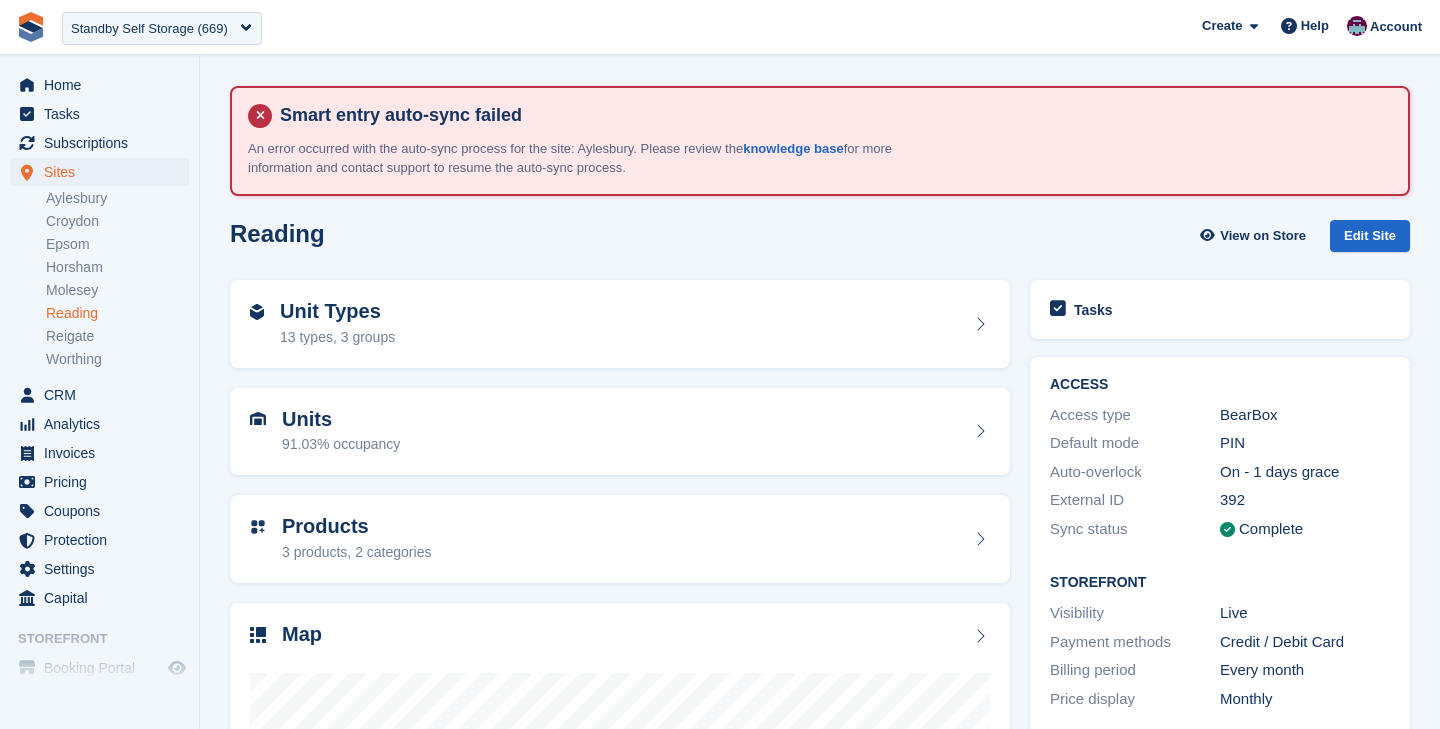 scroll, scrollTop: 0, scrollLeft: 0, axis: both 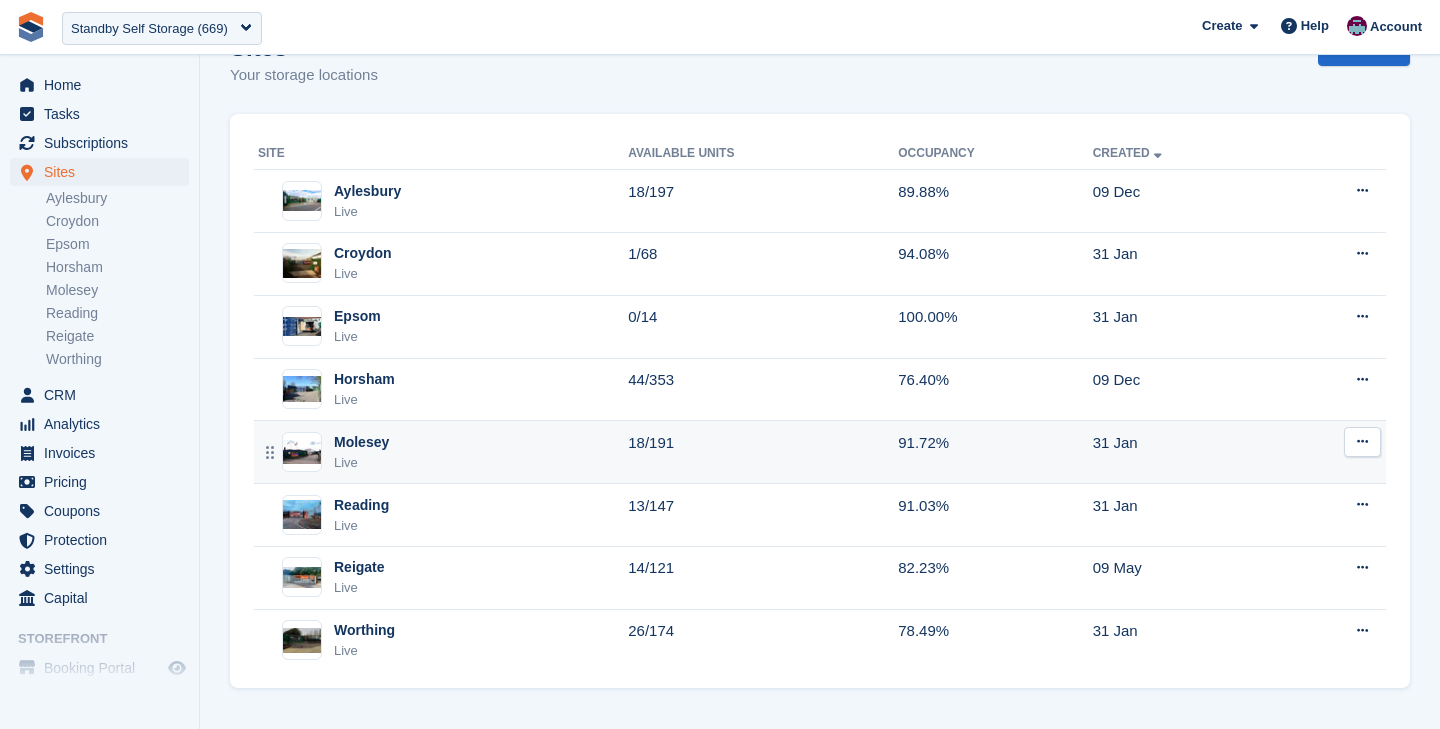 click on "Molesey
Live" at bounding box center [443, 452] 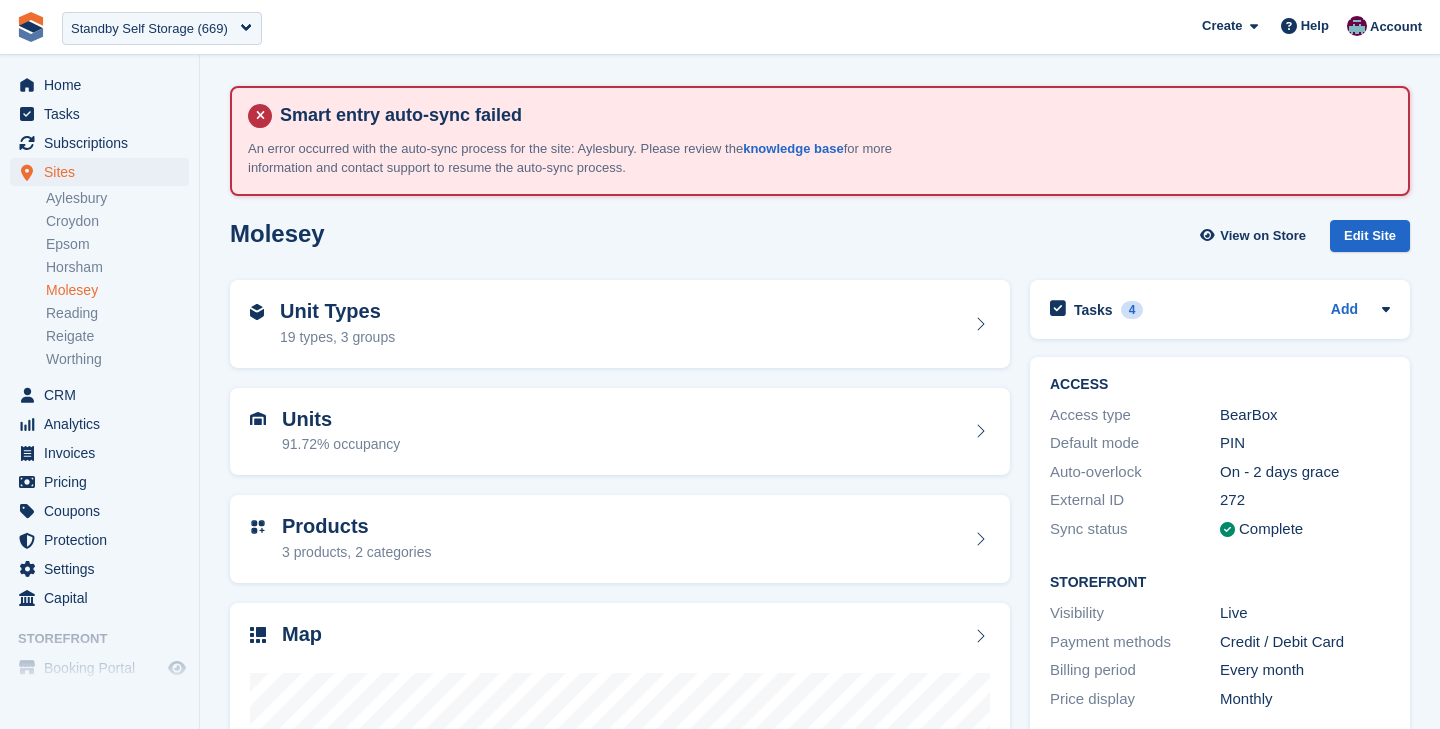 scroll, scrollTop: 0, scrollLeft: 0, axis: both 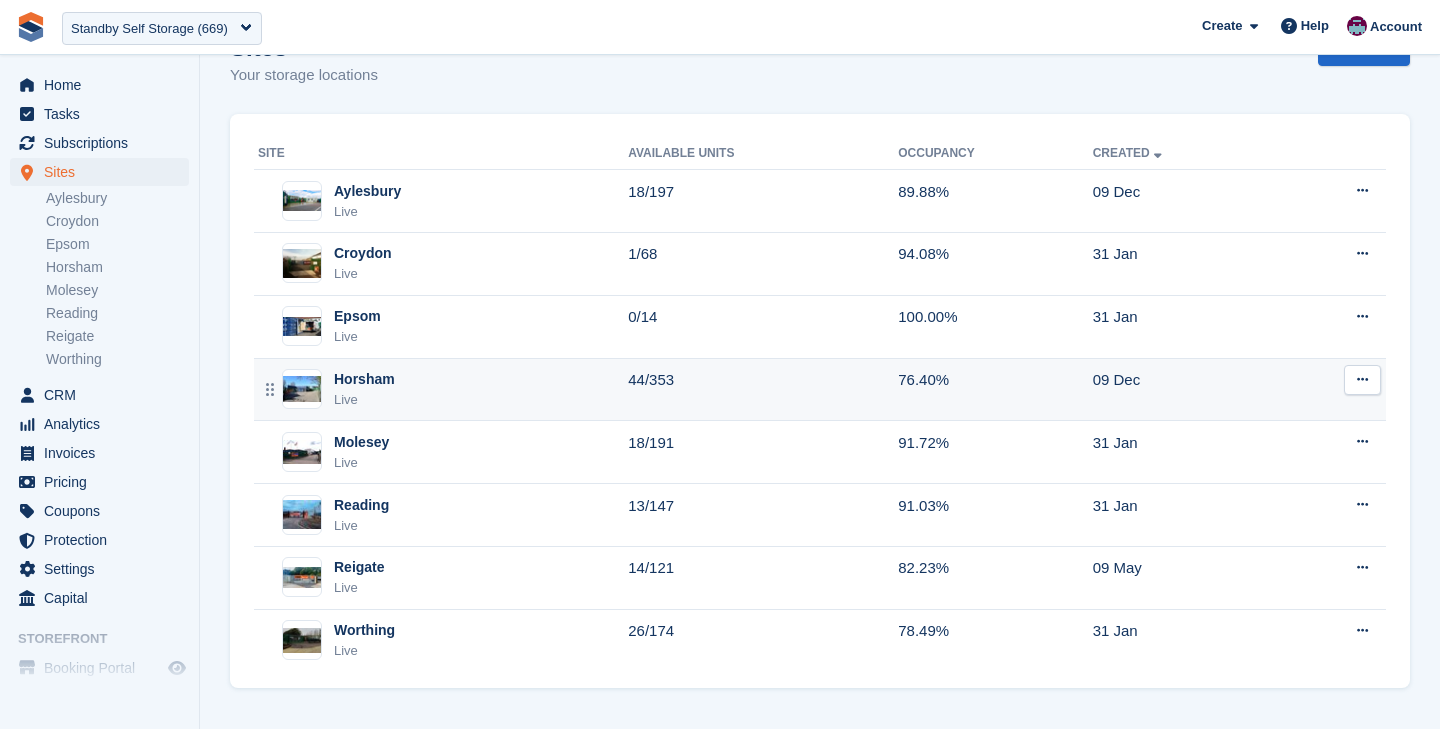 click on "Horsham
Live" at bounding box center [443, 389] 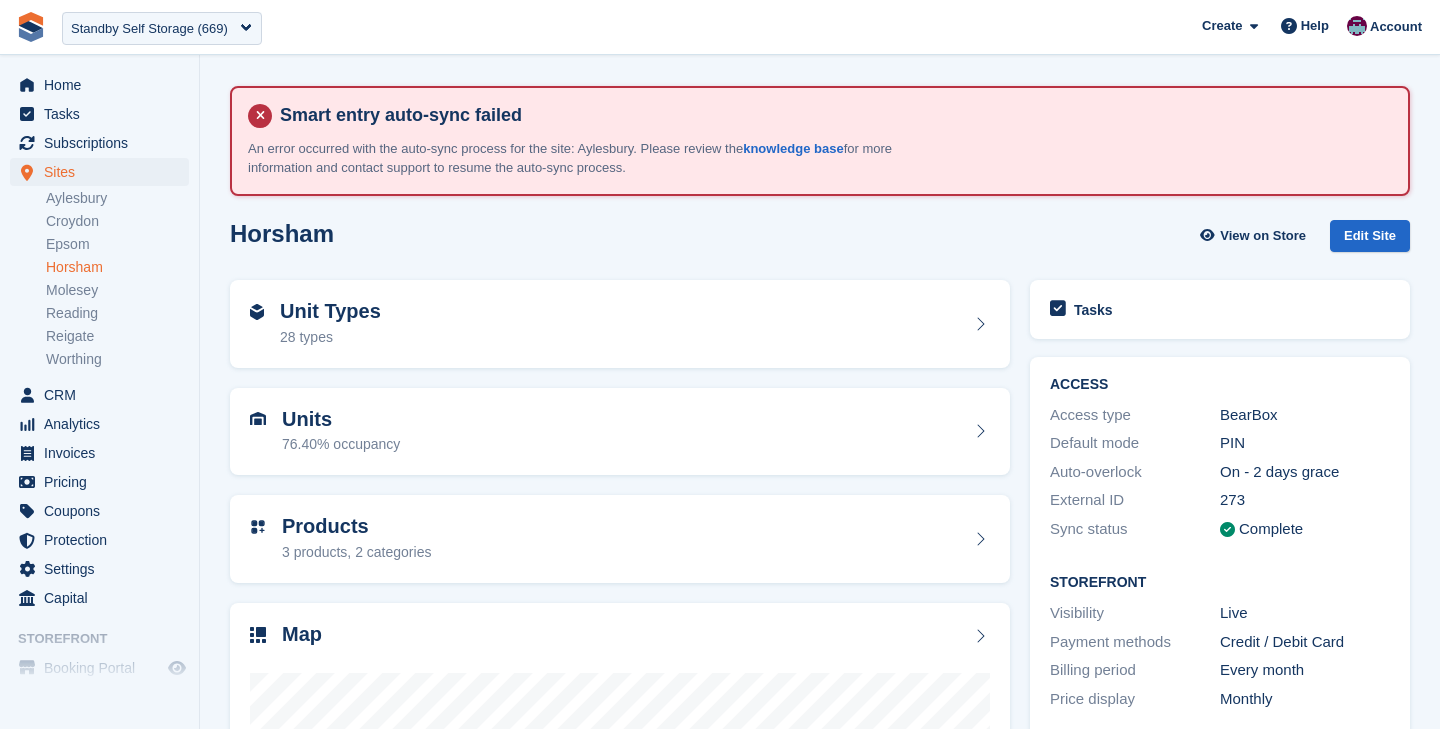 scroll, scrollTop: 0, scrollLeft: 0, axis: both 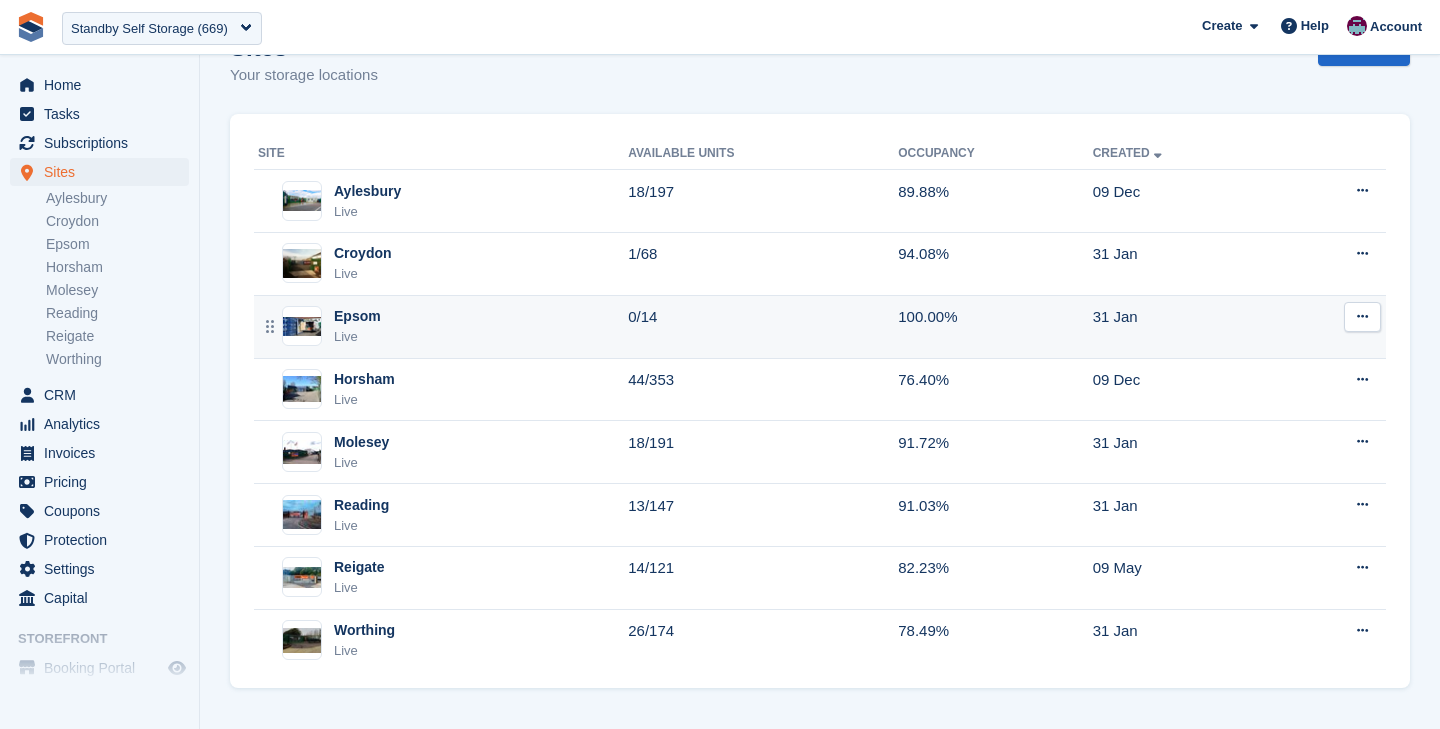 click on "Epsom
Live" at bounding box center (443, 326) 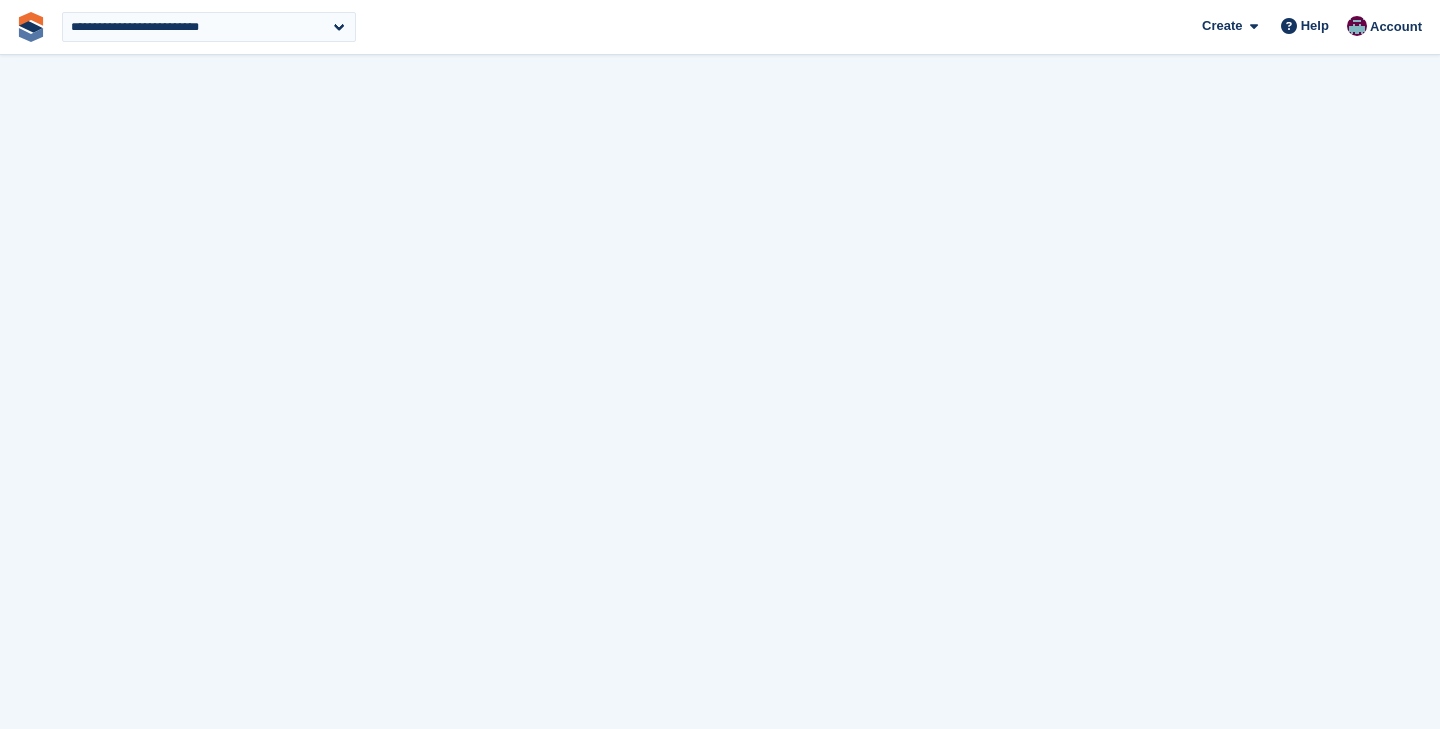 scroll, scrollTop: 0, scrollLeft: 0, axis: both 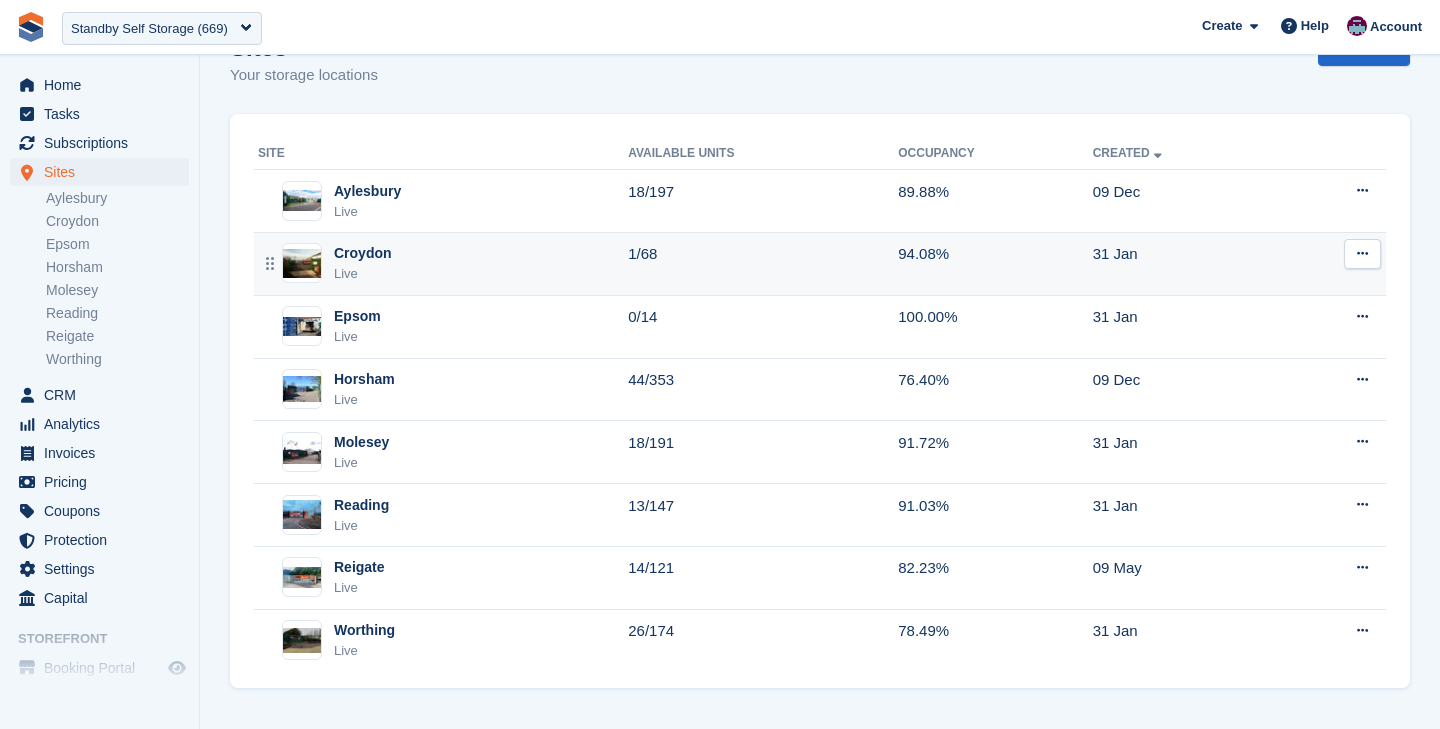 click on "Croydon
Live" at bounding box center (443, 263) 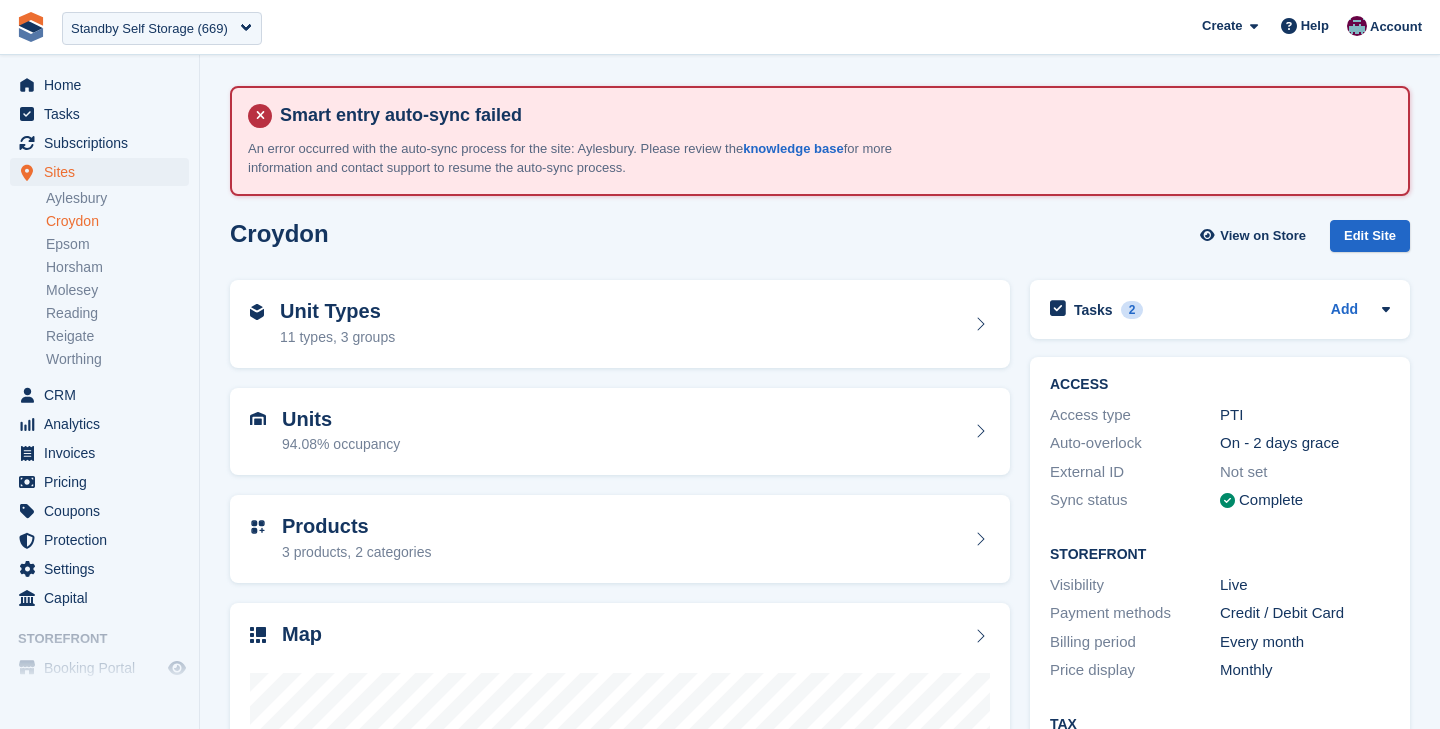 scroll, scrollTop: 0, scrollLeft: 0, axis: both 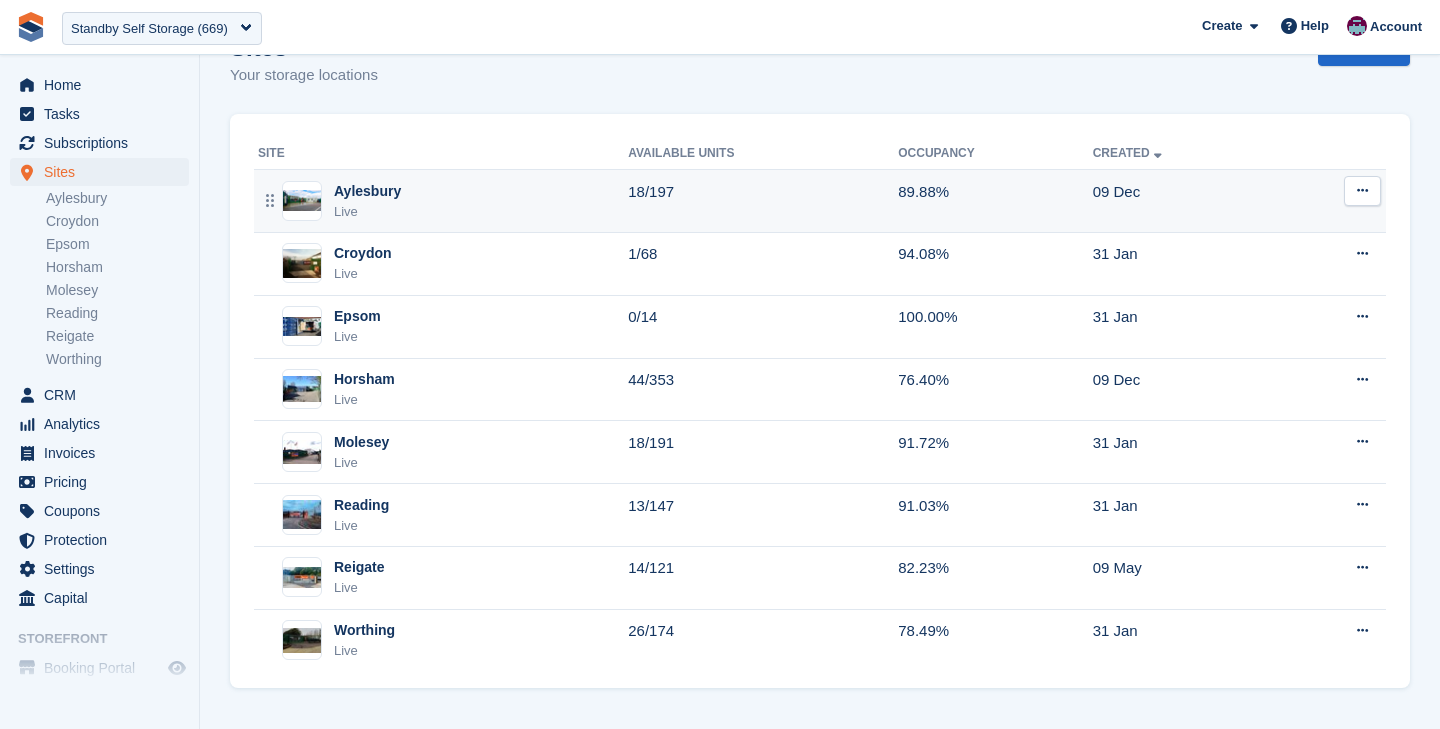 click on "Aylesbury
Live" at bounding box center [443, 201] 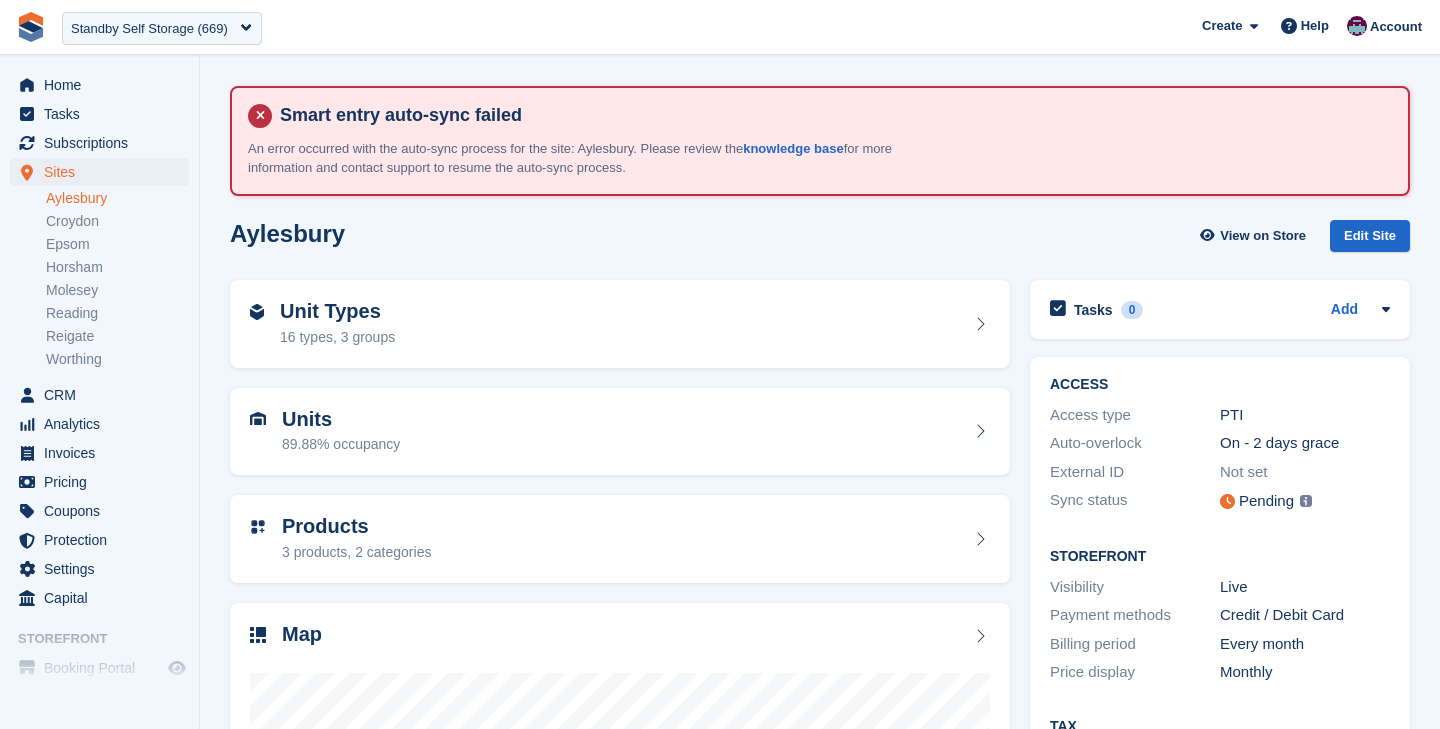 scroll, scrollTop: 0, scrollLeft: 0, axis: both 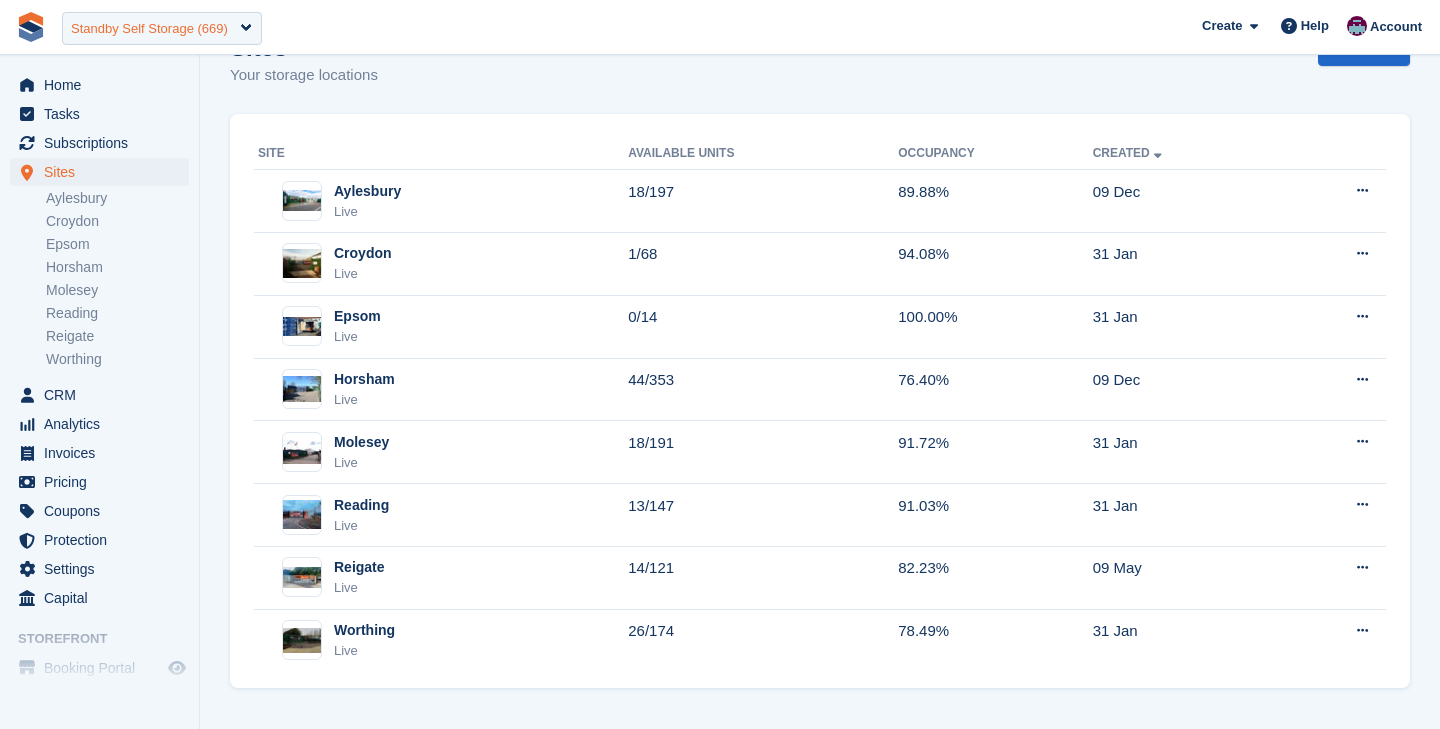 click on "Standby Self Storage (669)" at bounding box center [149, 29] 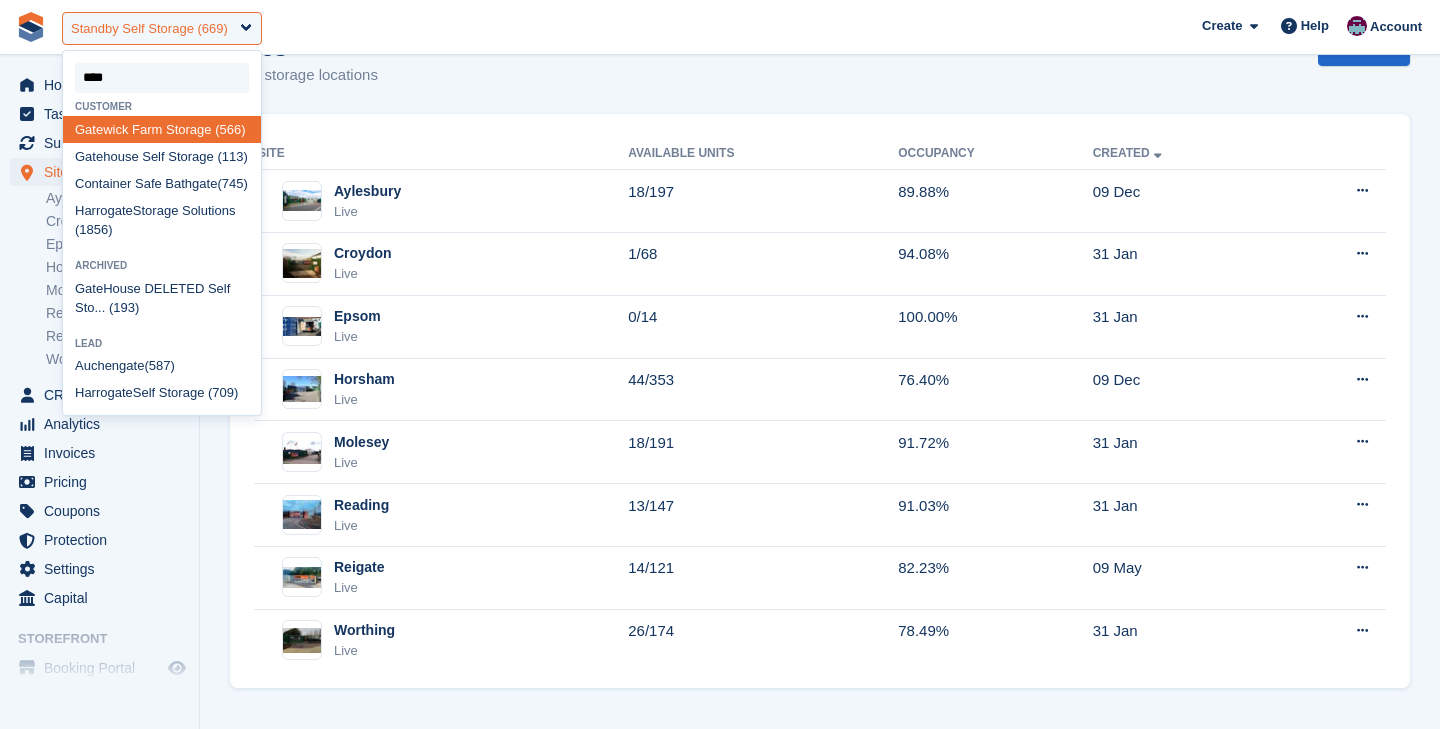 type on "*****" 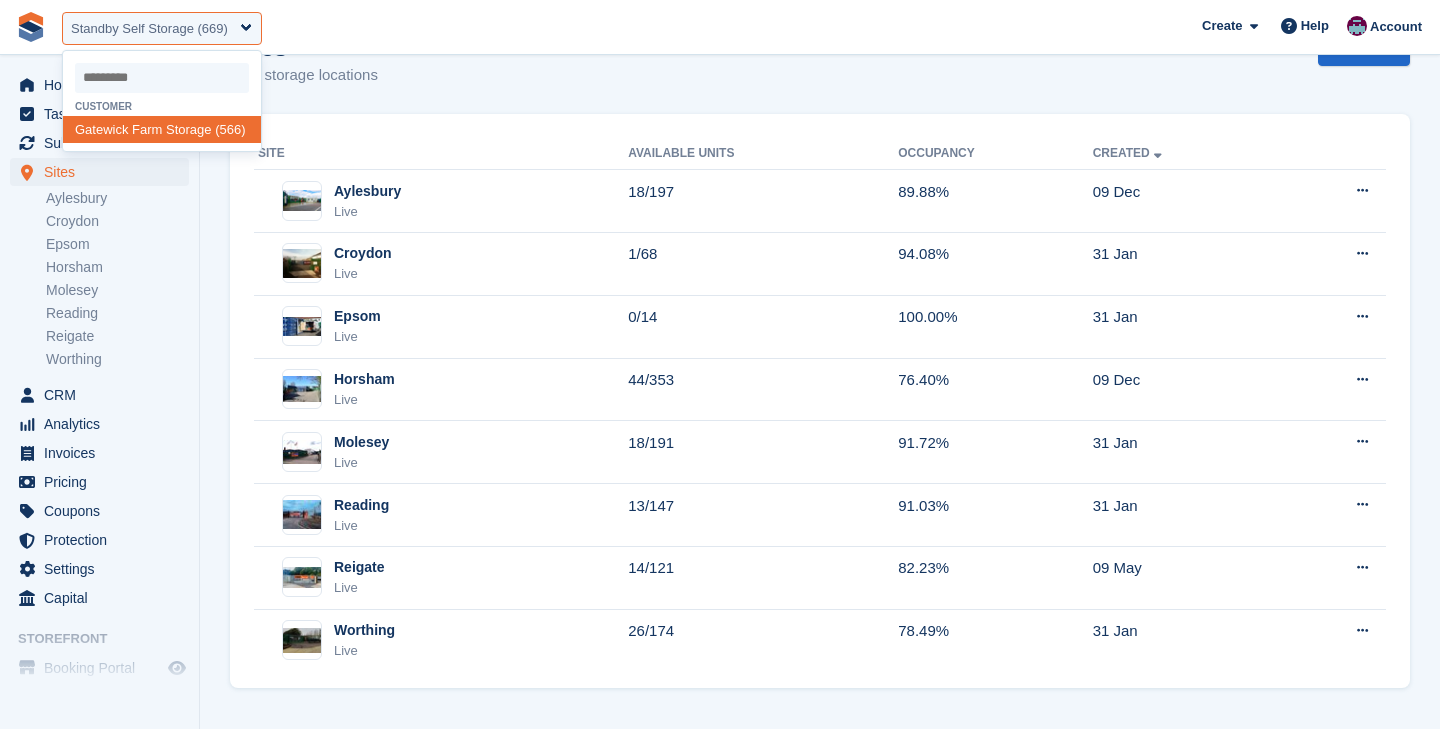 select on "***" 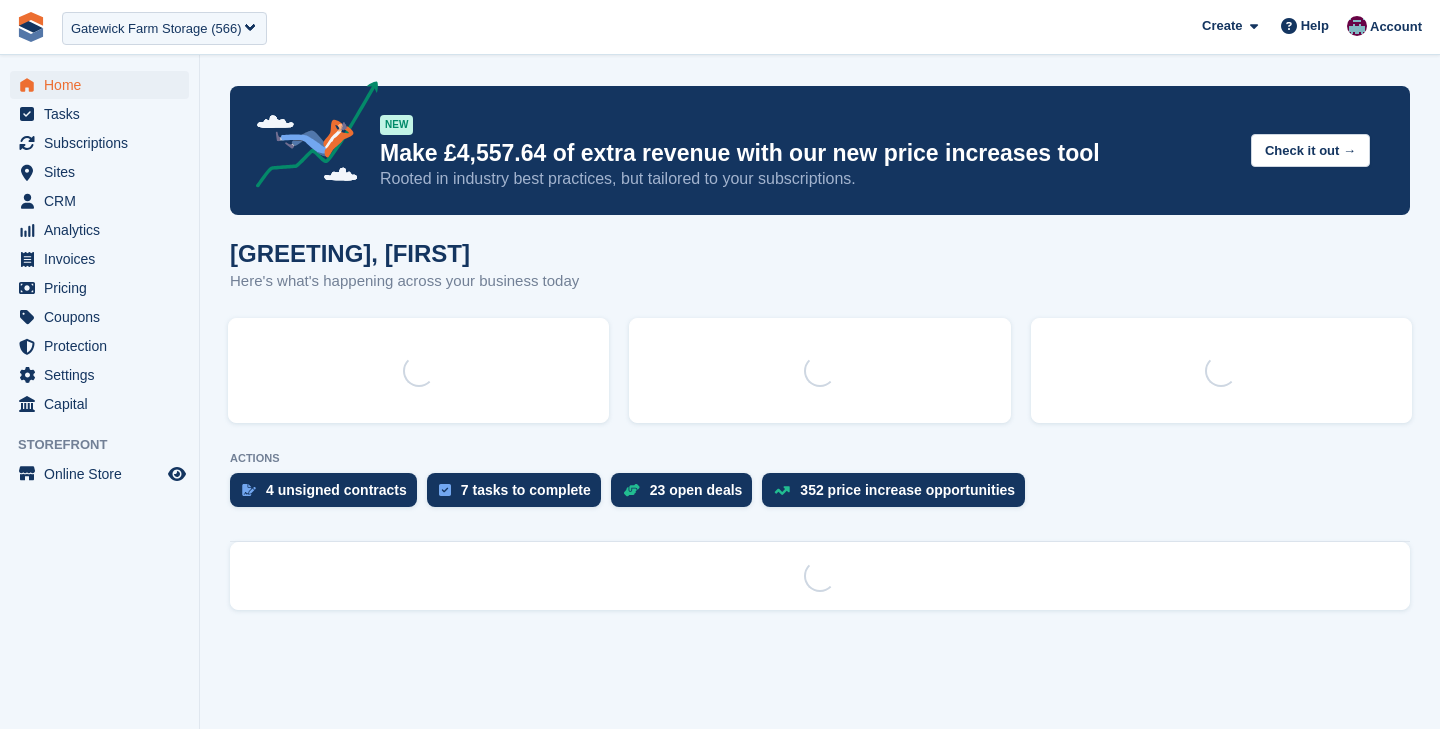 scroll, scrollTop: 0, scrollLeft: 0, axis: both 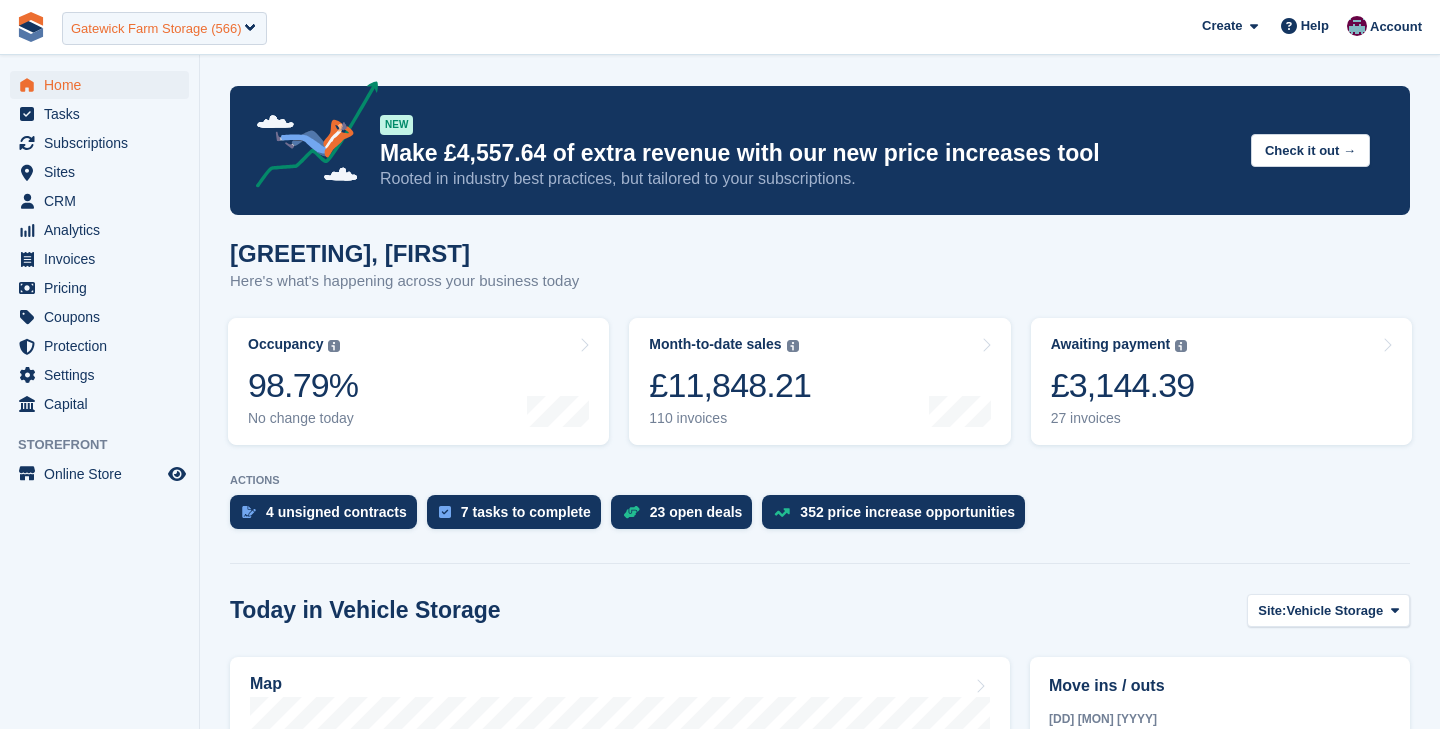 click on "Gatewick Farm Storage (566)" at bounding box center (156, 29) 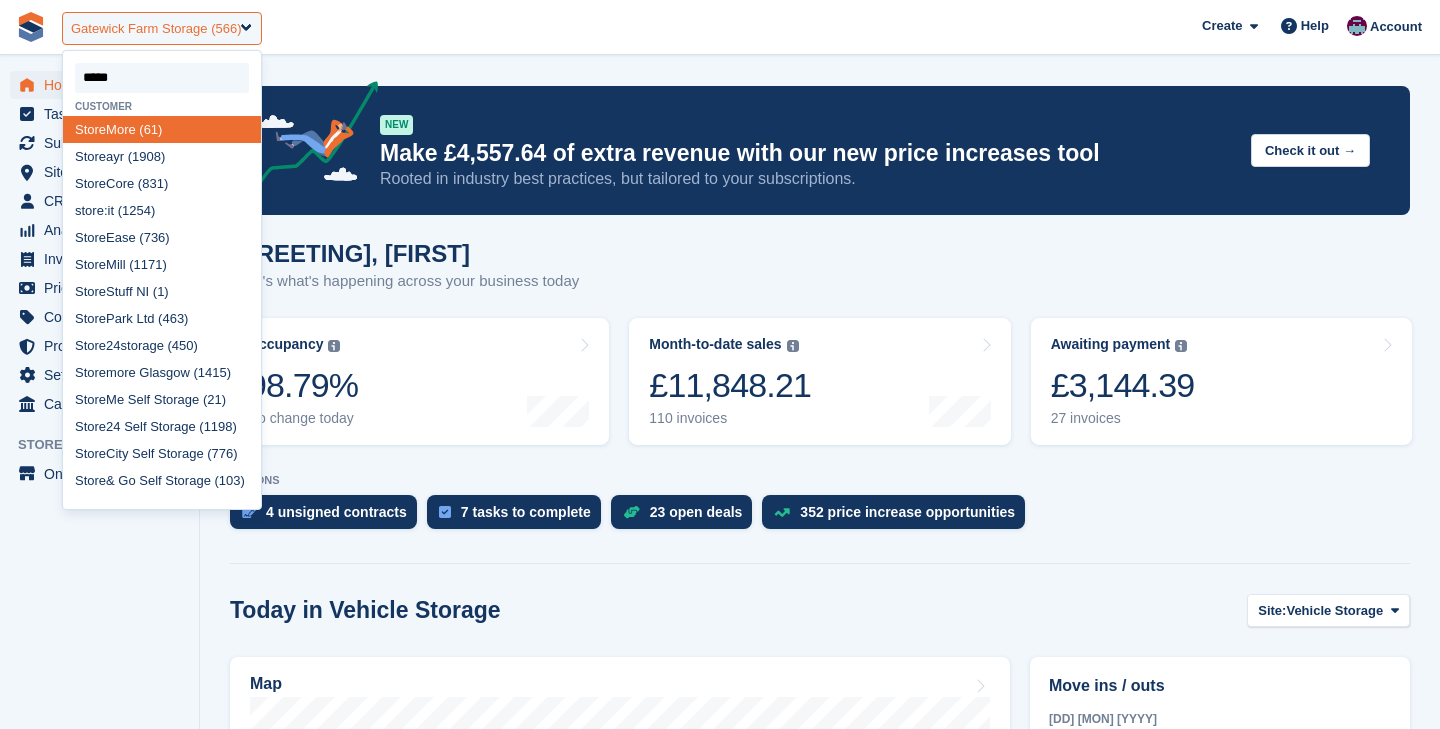 type on "******" 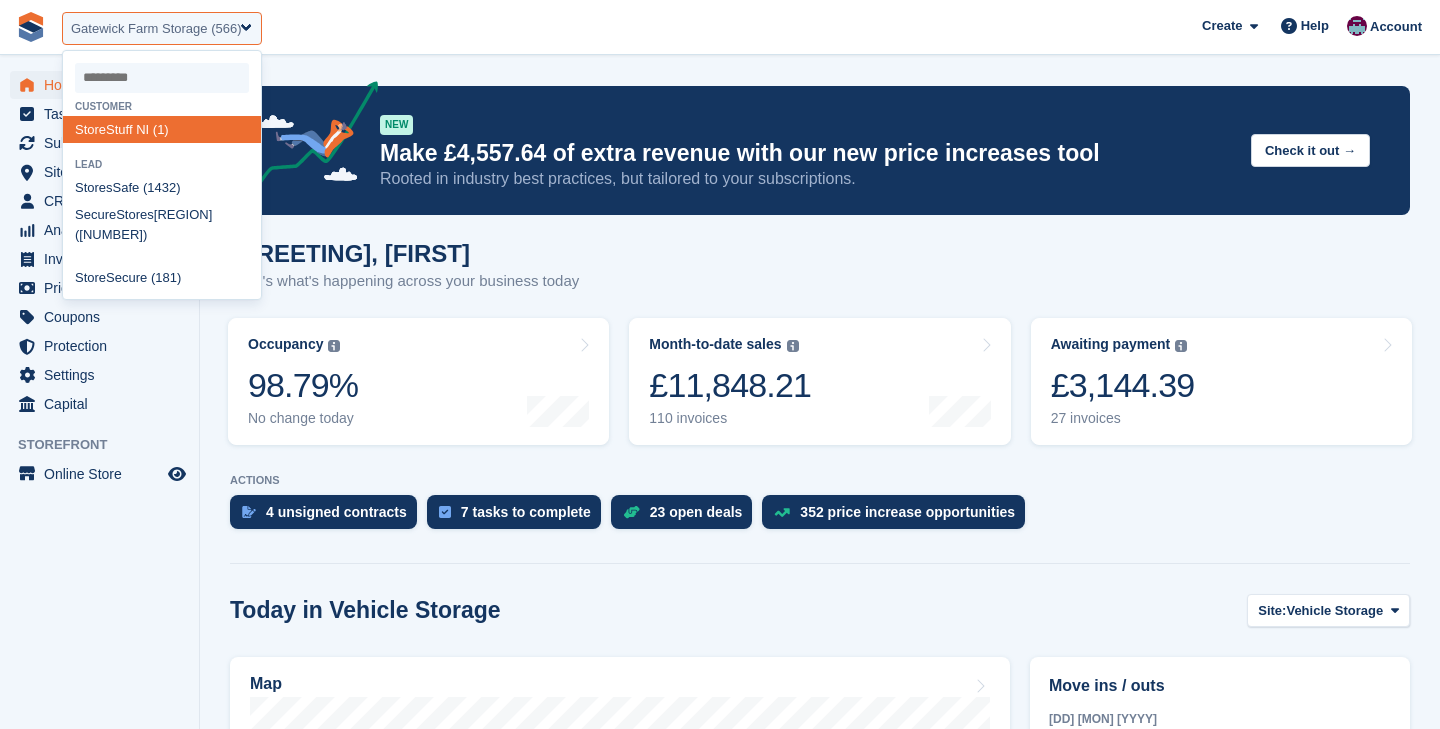 select on "*" 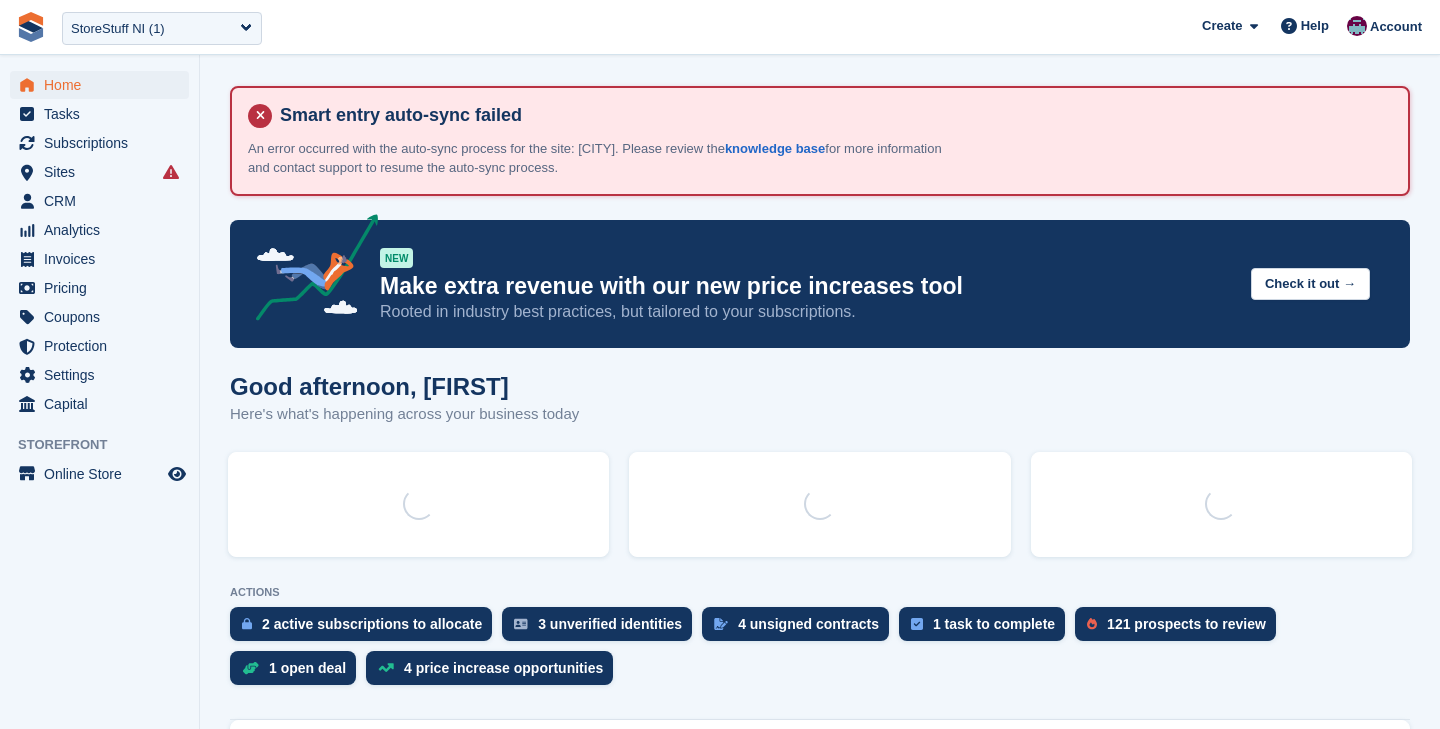scroll, scrollTop: 0, scrollLeft: 0, axis: both 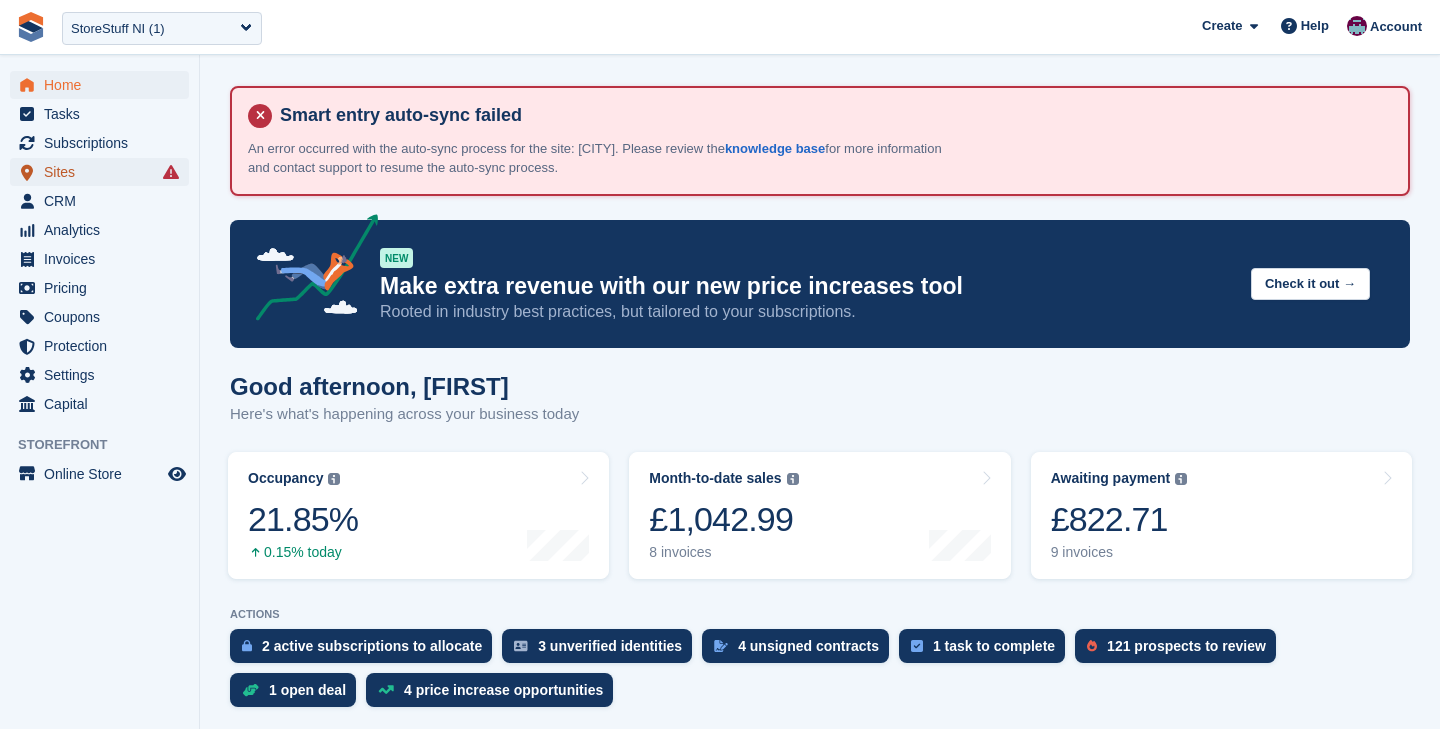 click on "Sites" at bounding box center (104, 172) 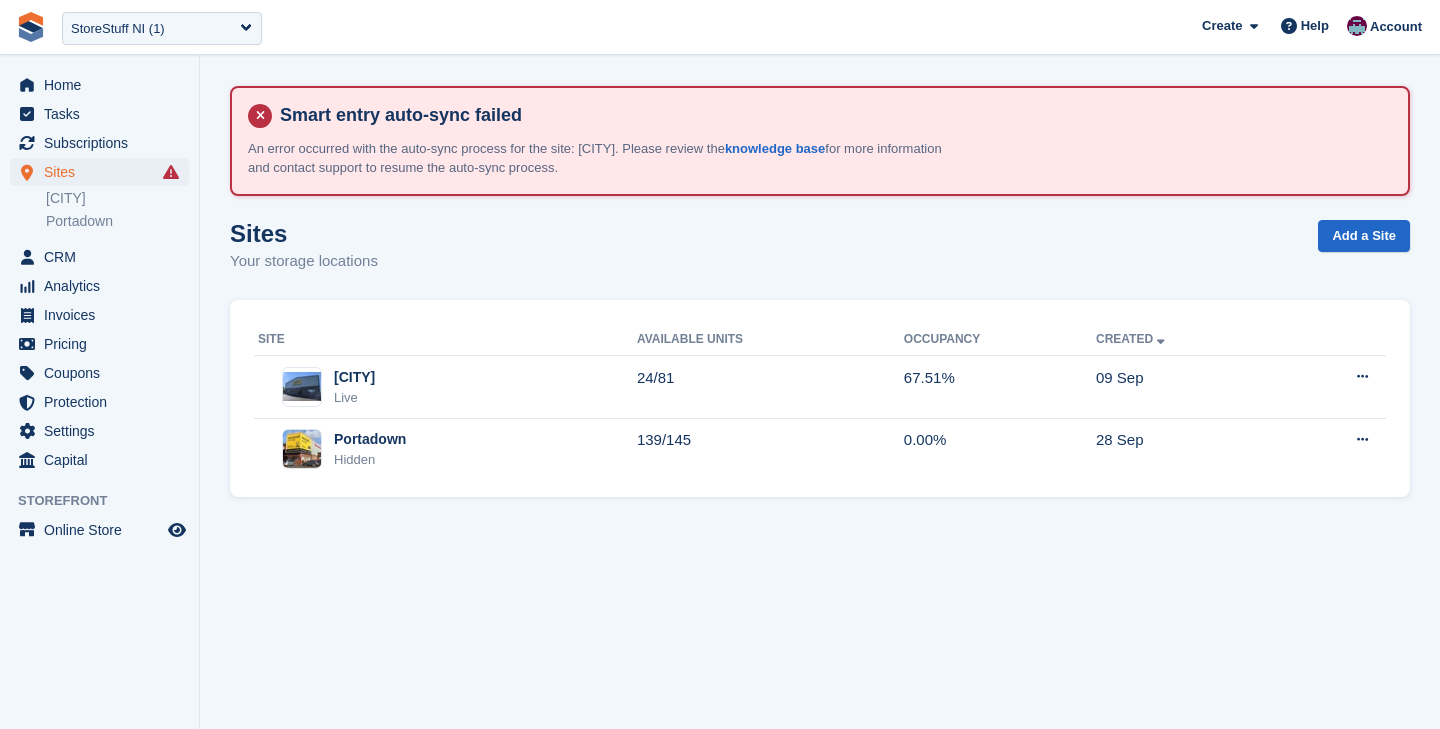 scroll, scrollTop: 0, scrollLeft: 0, axis: both 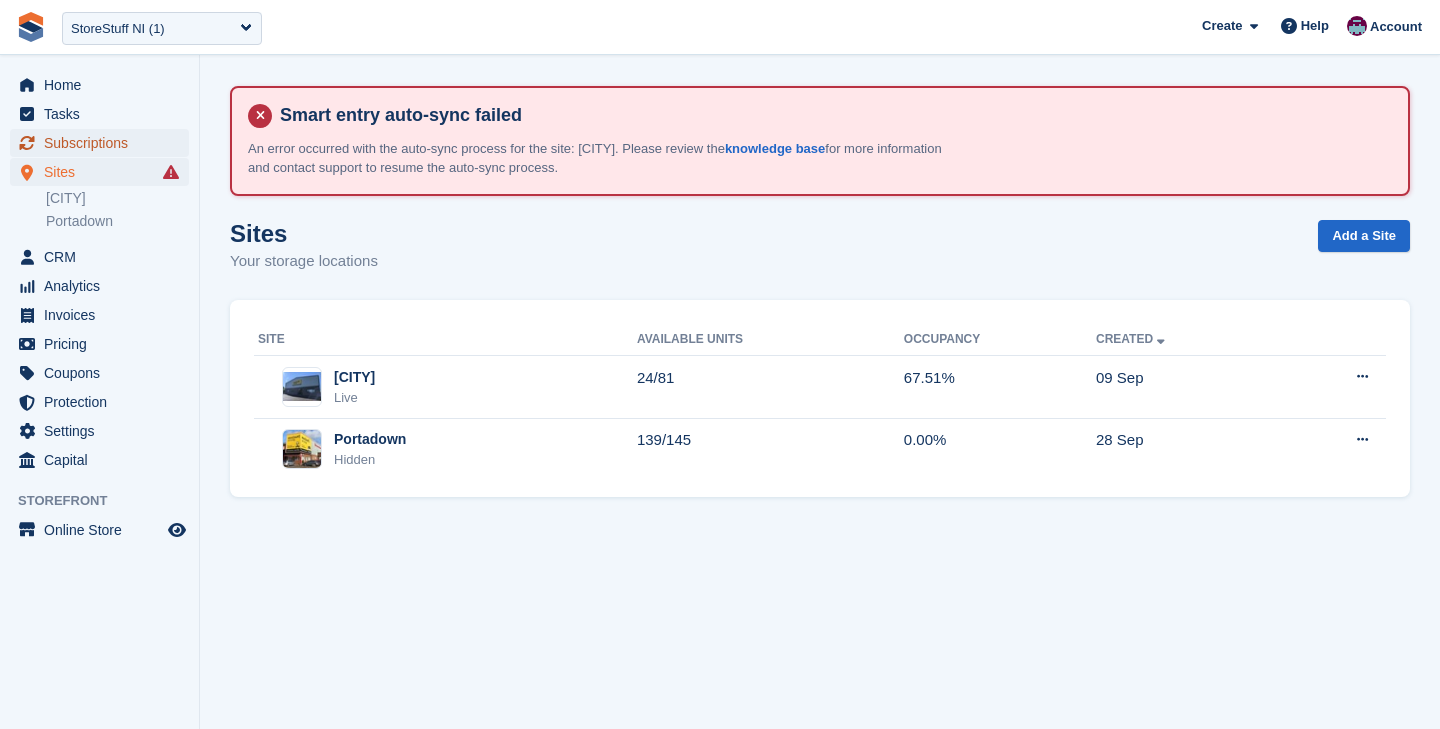 click on "Subscriptions" at bounding box center (104, 143) 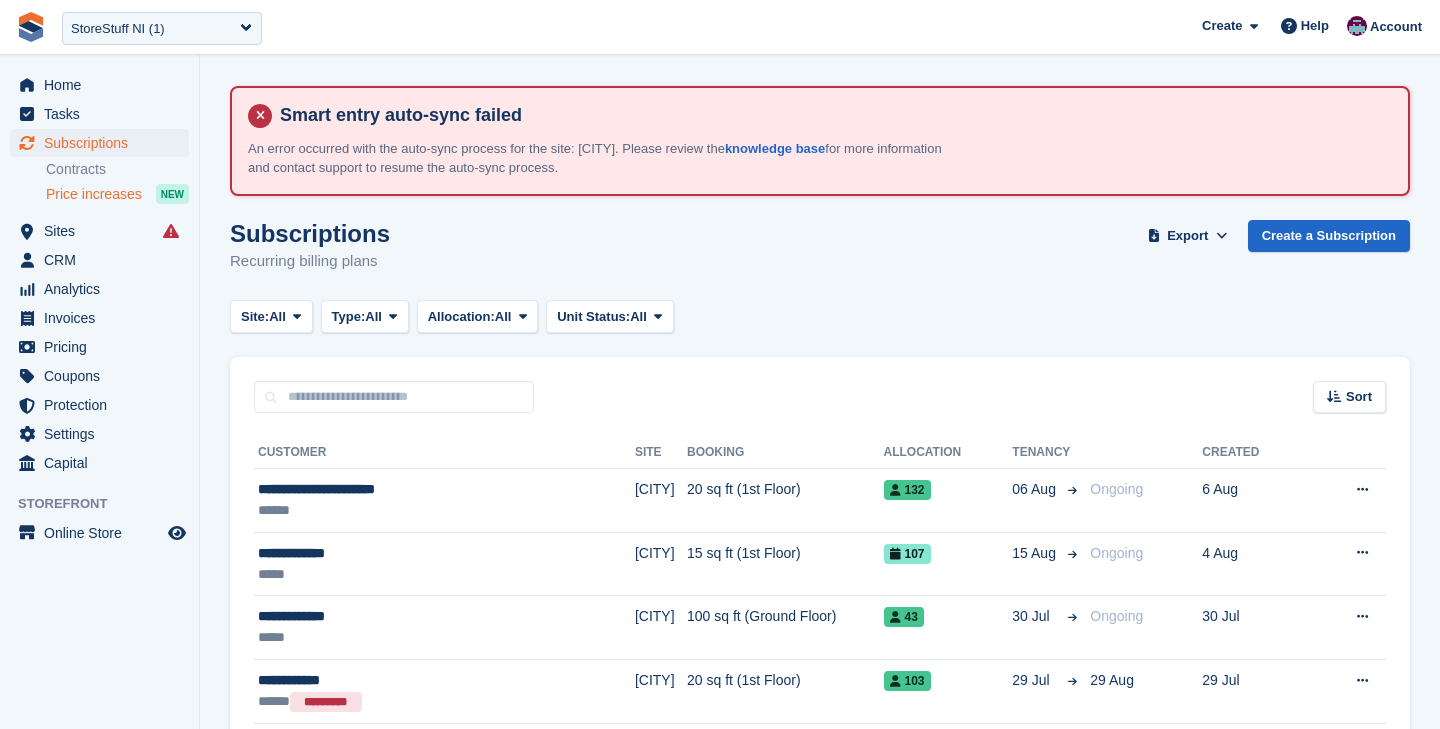 click on "Price increases" at bounding box center (94, 194) 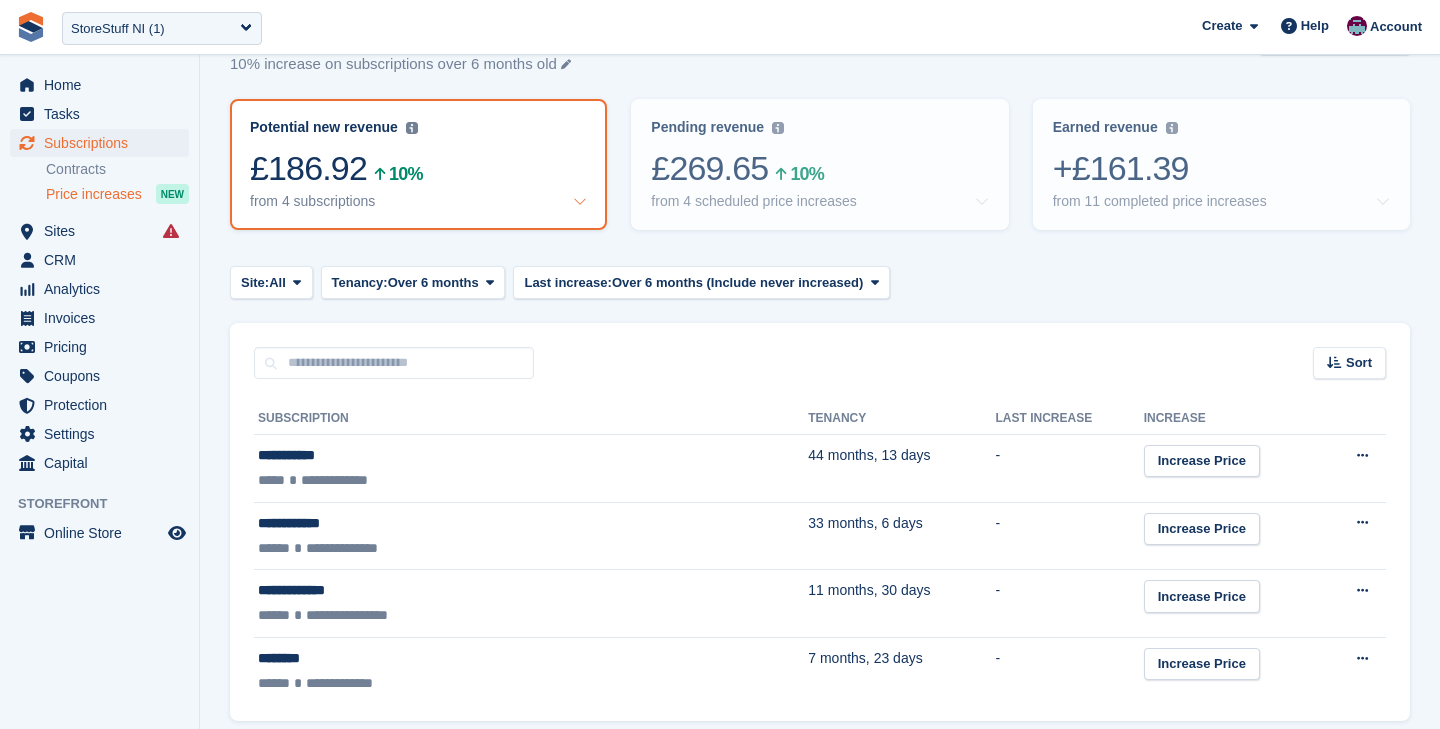 scroll, scrollTop: 180, scrollLeft: 0, axis: vertical 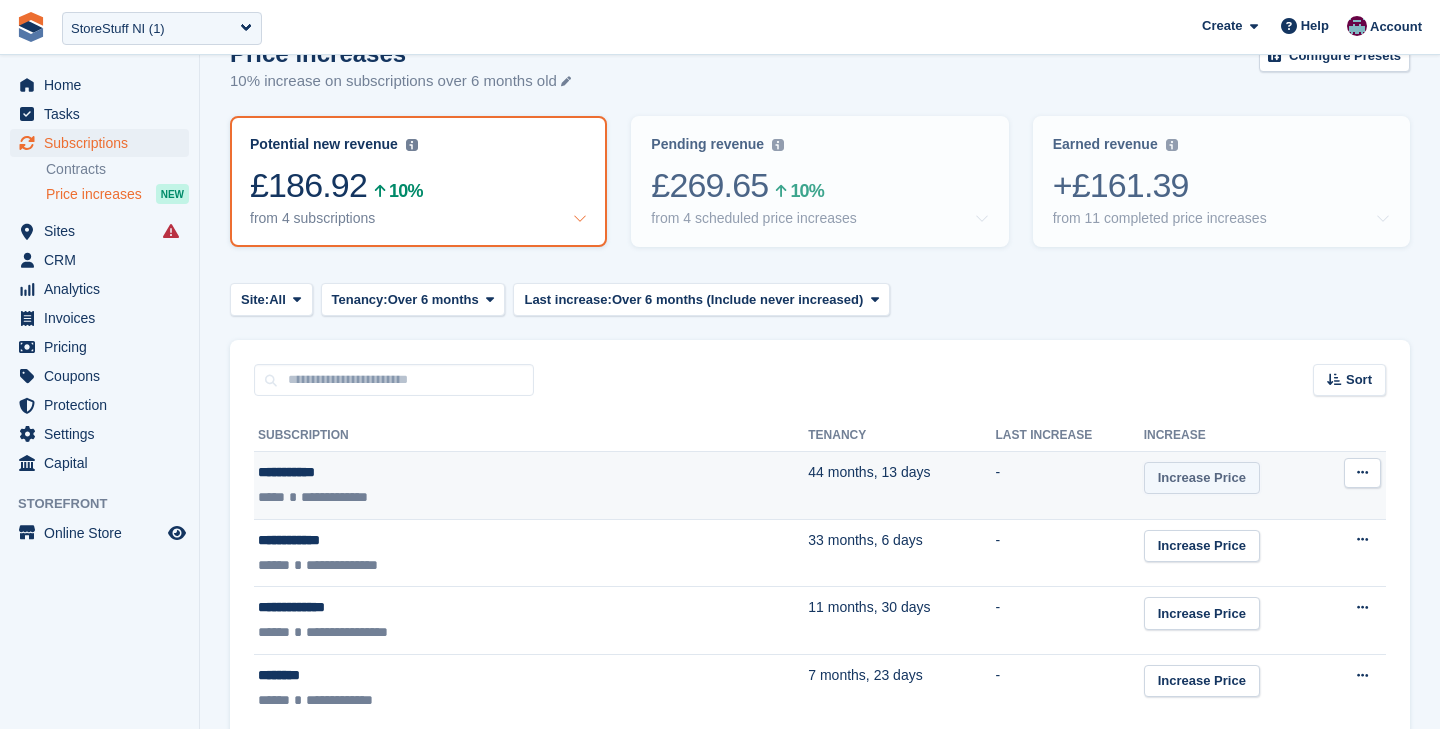 click on "Increase Price" at bounding box center [1202, 478] 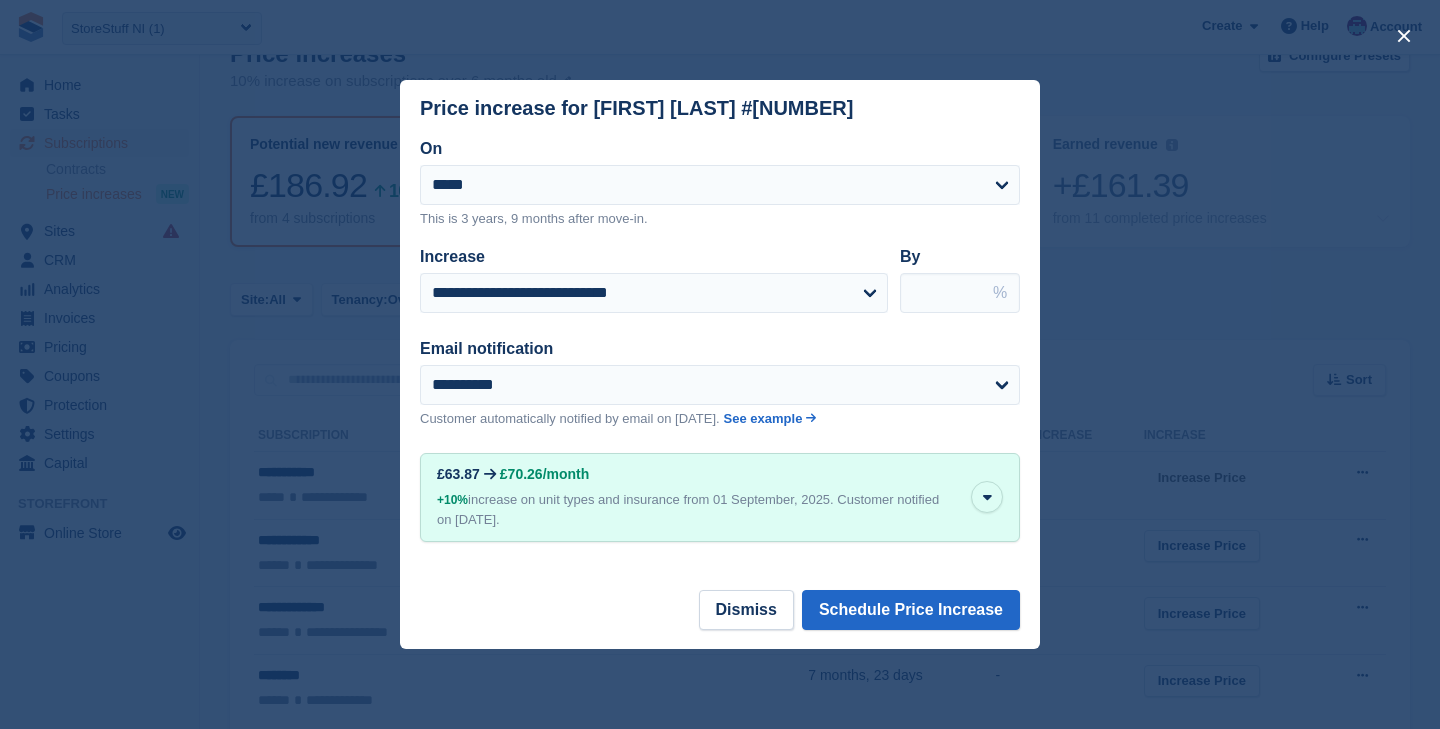 scroll, scrollTop: 237, scrollLeft: 0, axis: vertical 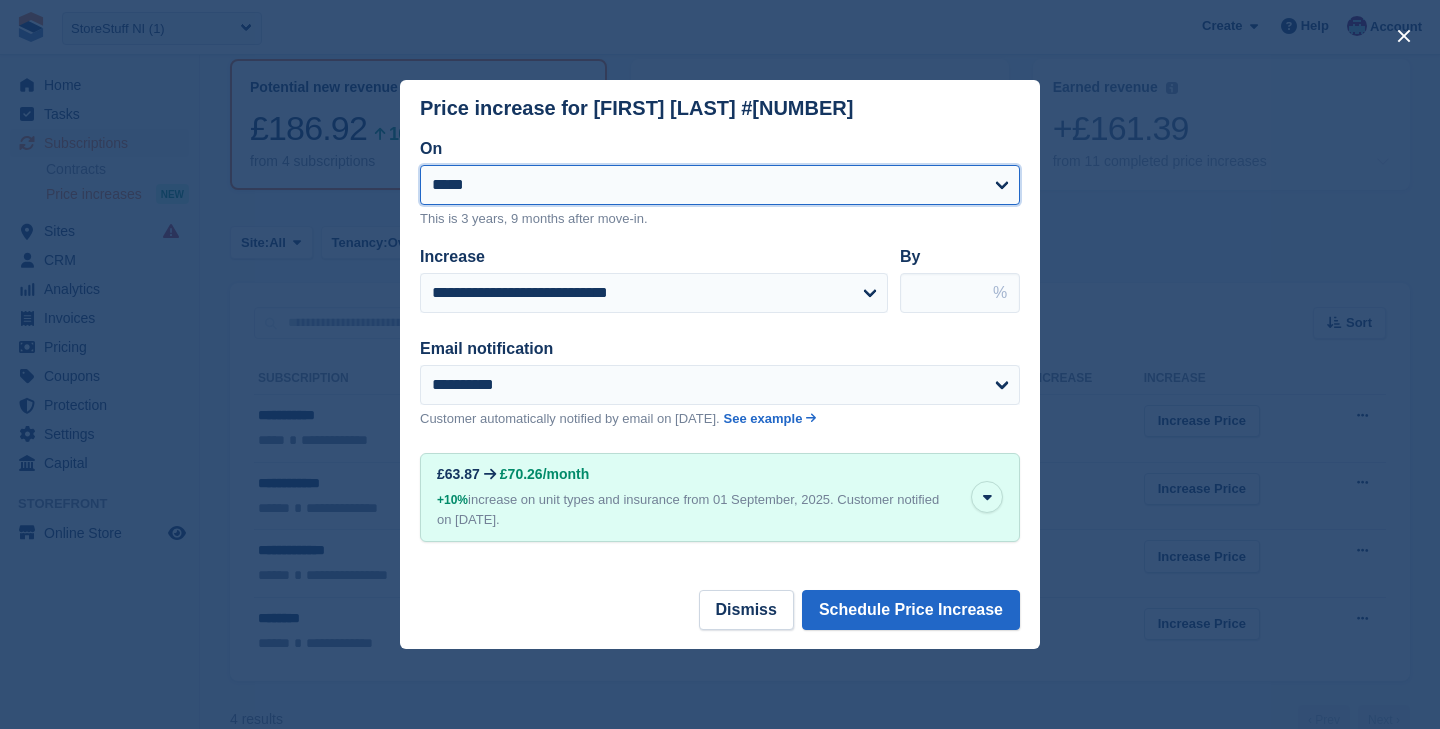 click on "**********" at bounding box center [720, 185] 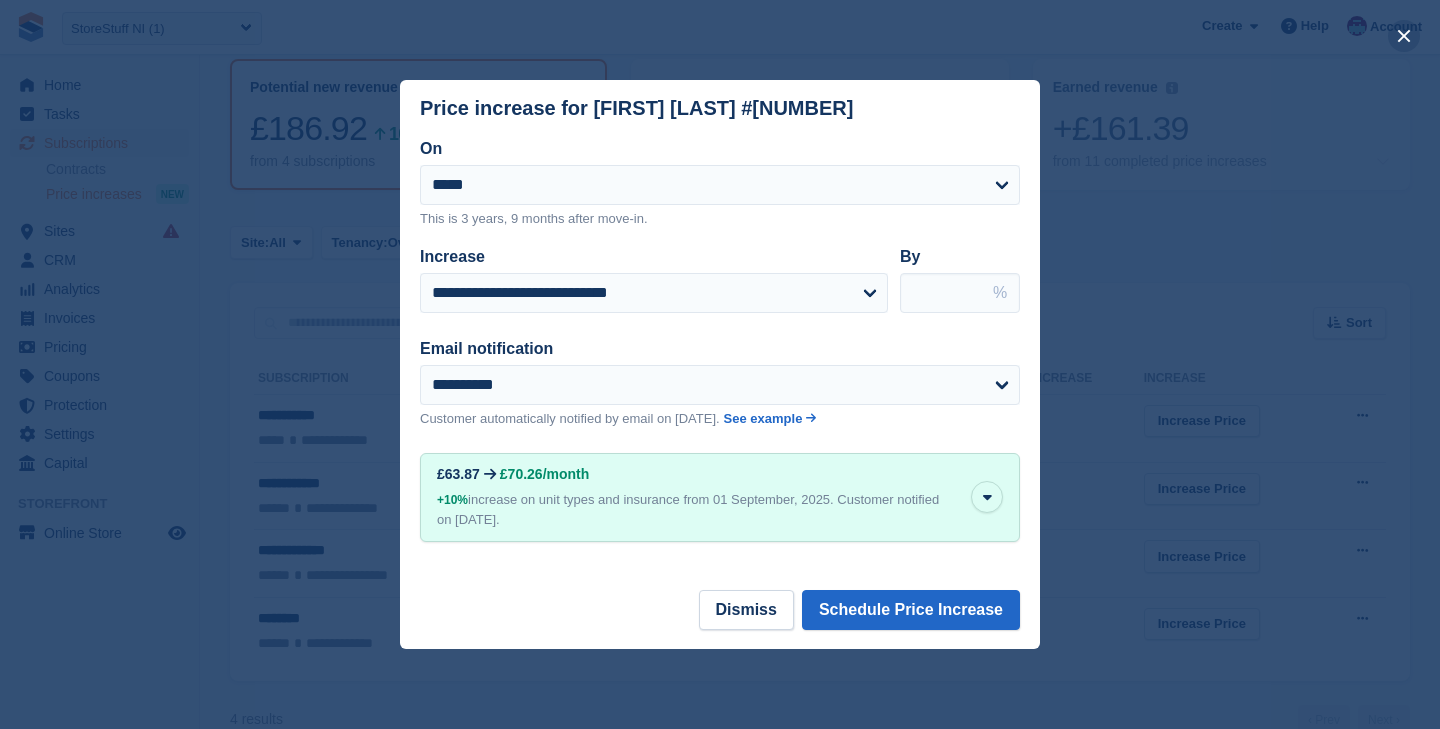 click at bounding box center (1404, 36) 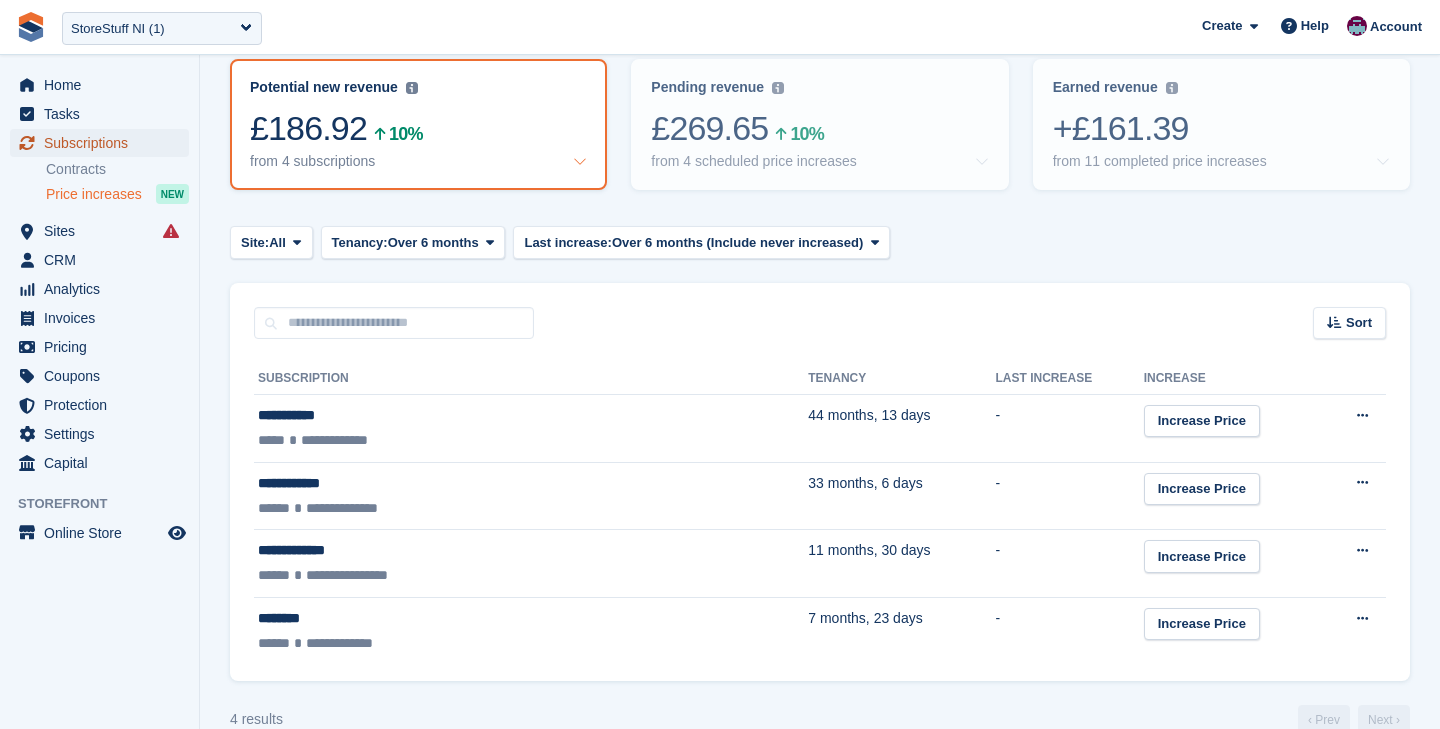 click on "Subscriptions" at bounding box center [104, 143] 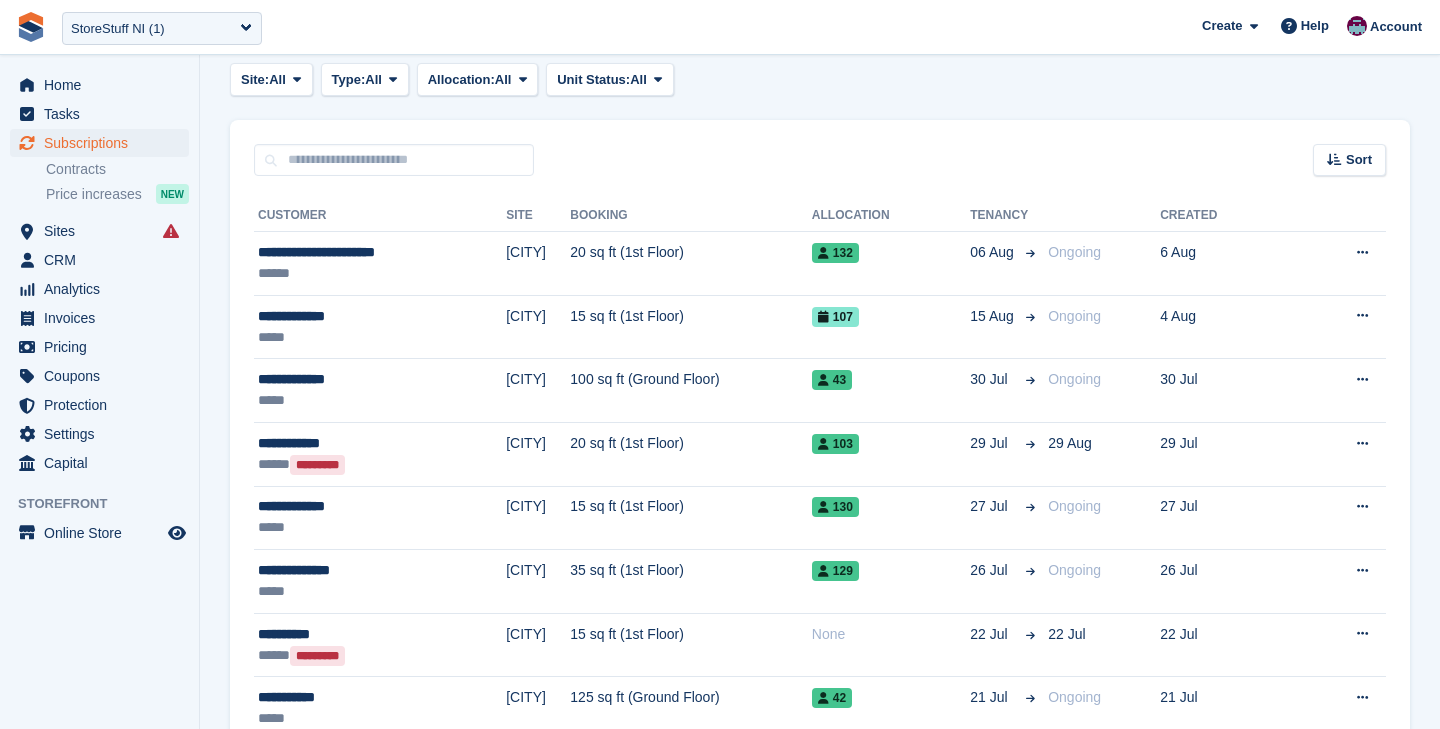 scroll, scrollTop: 0, scrollLeft: 0, axis: both 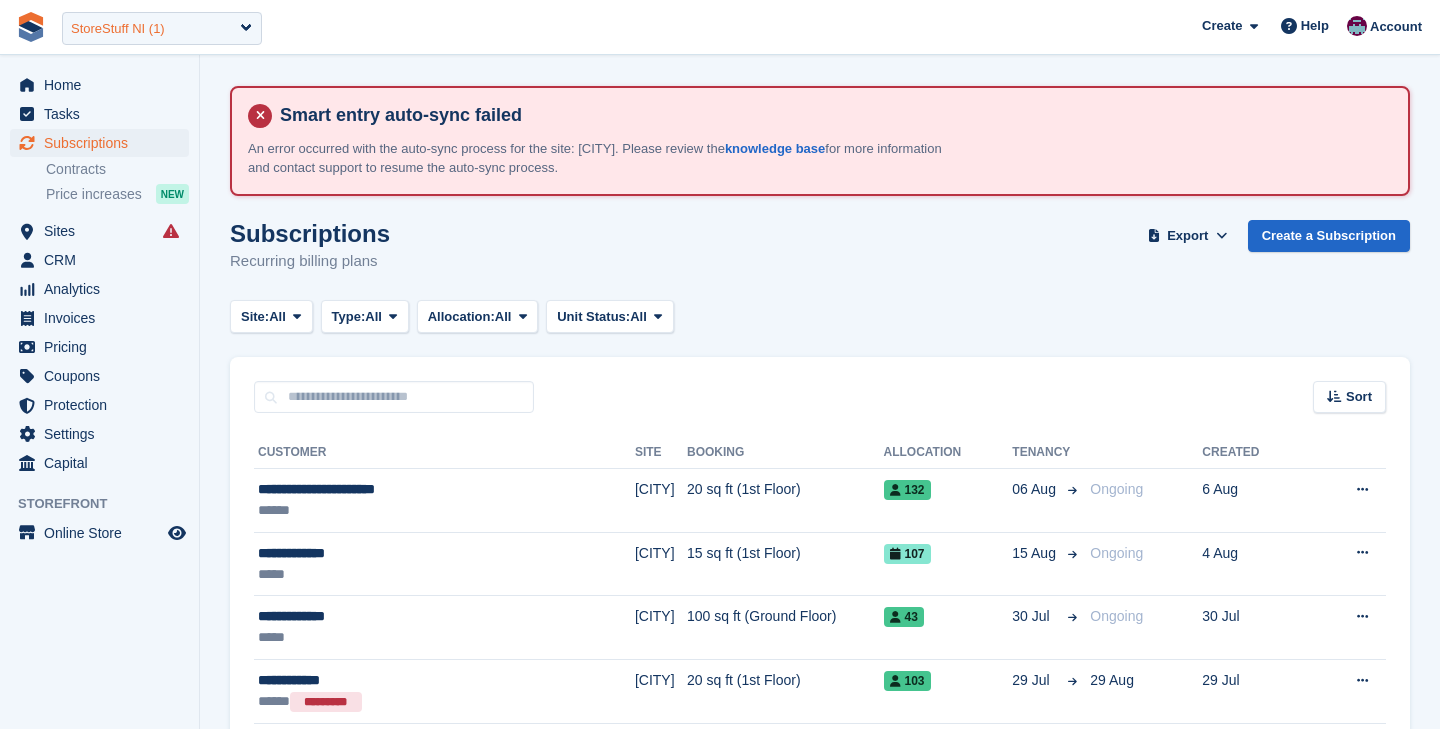 click on "StoreStuff NI (1)" at bounding box center (118, 29) 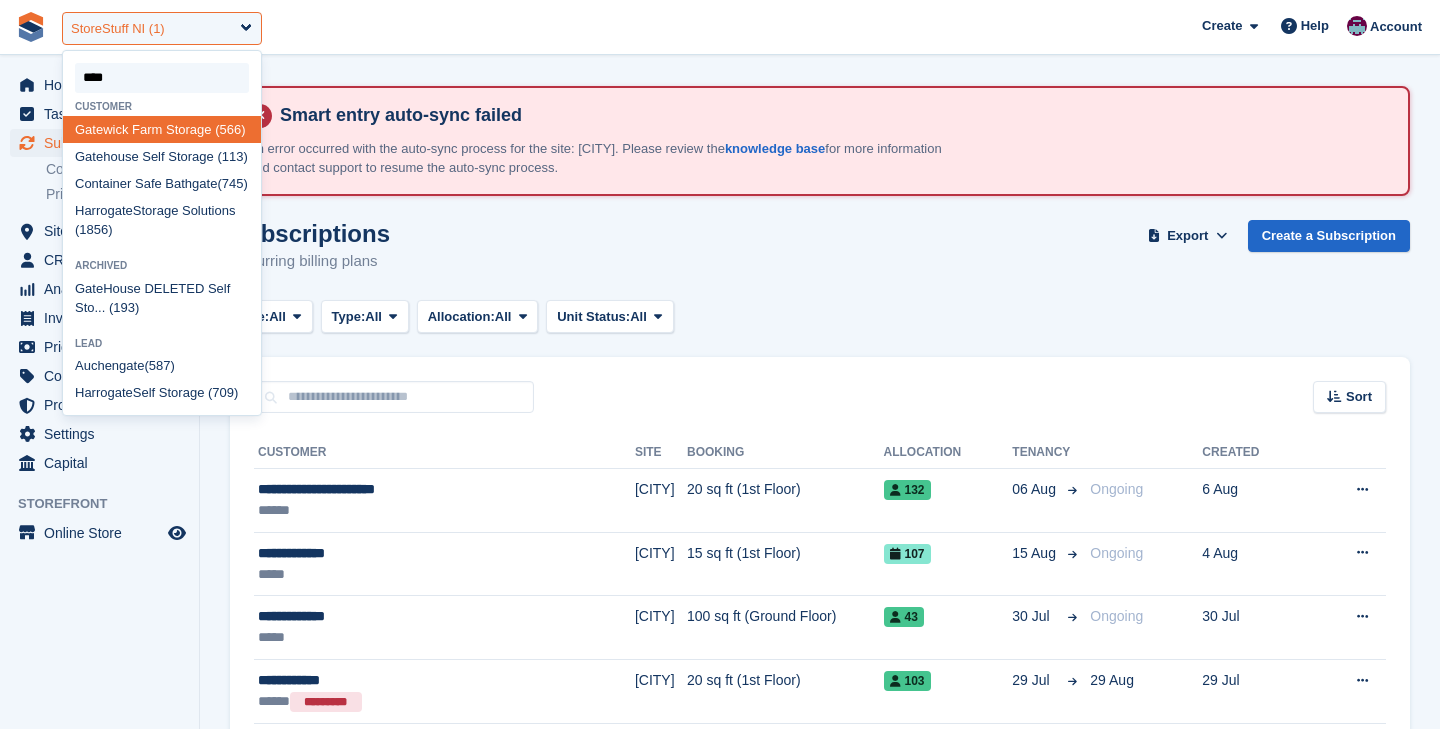 type on "*****" 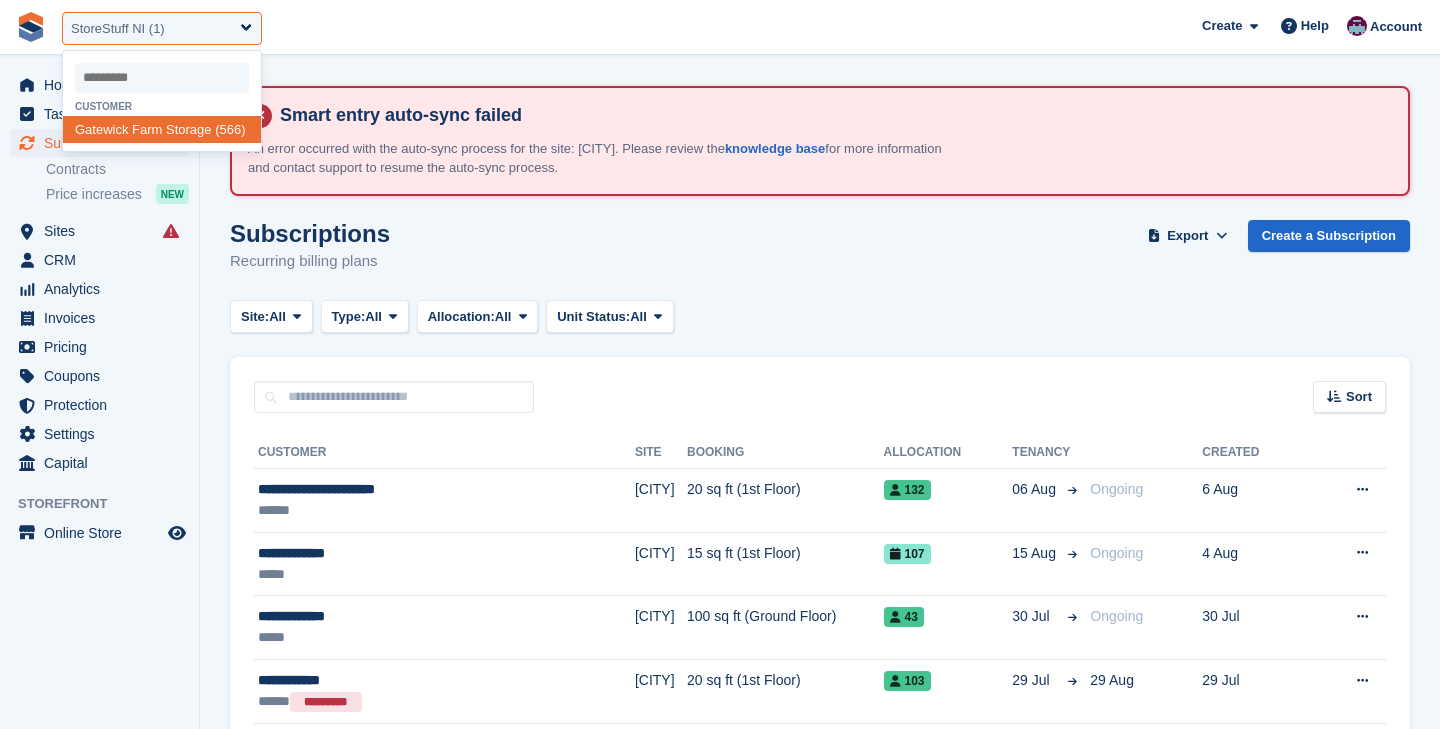 select on "***" 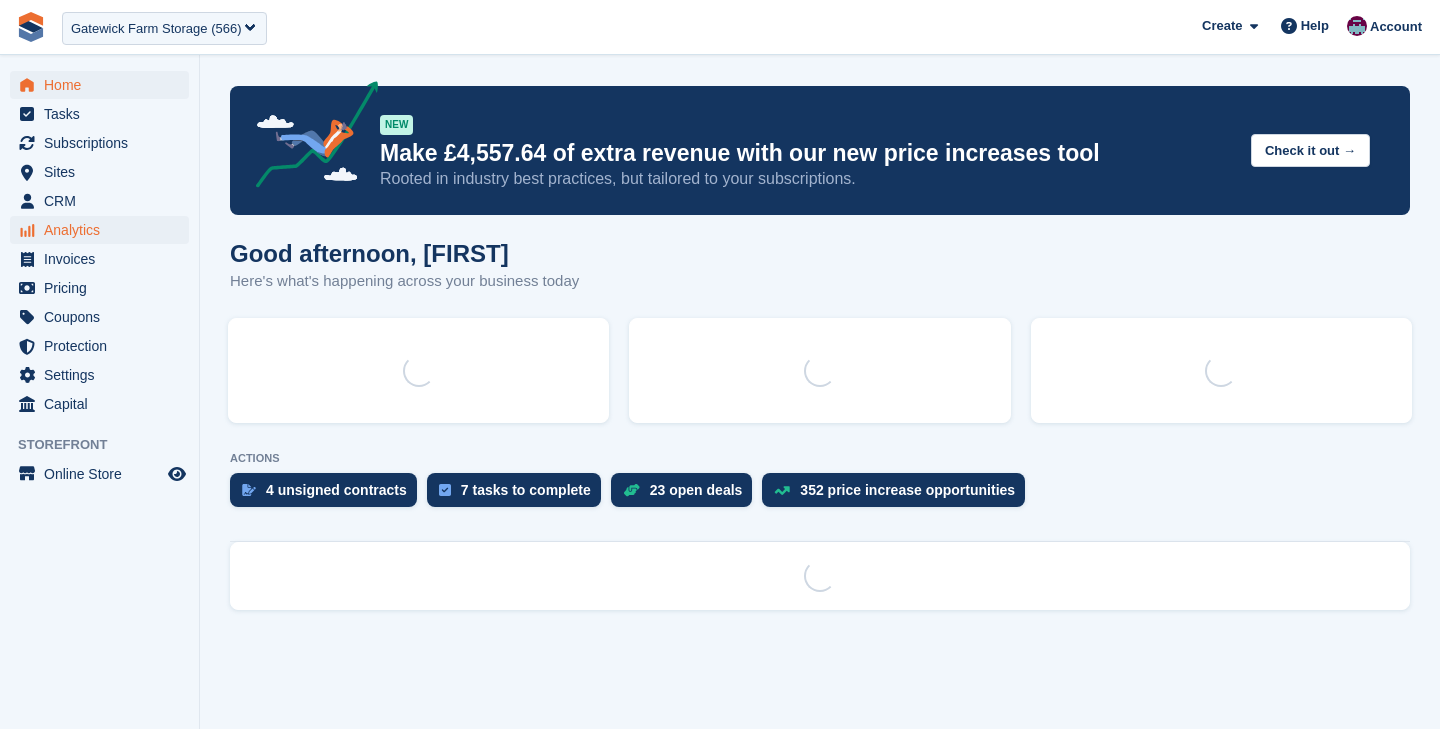 scroll, scrollTop: 0, scrollLeft: 0, axis: both 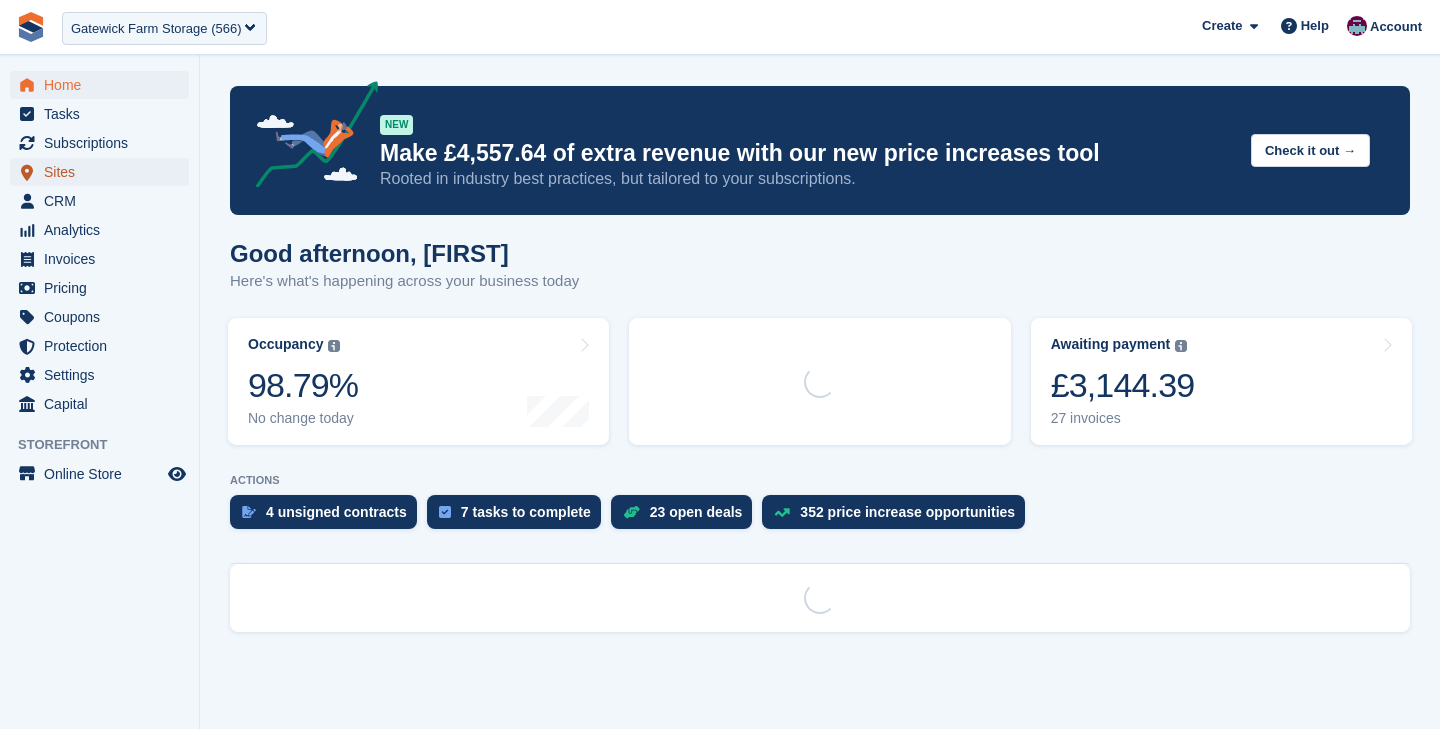 click on "Sites" at bounding box center (104, 172) 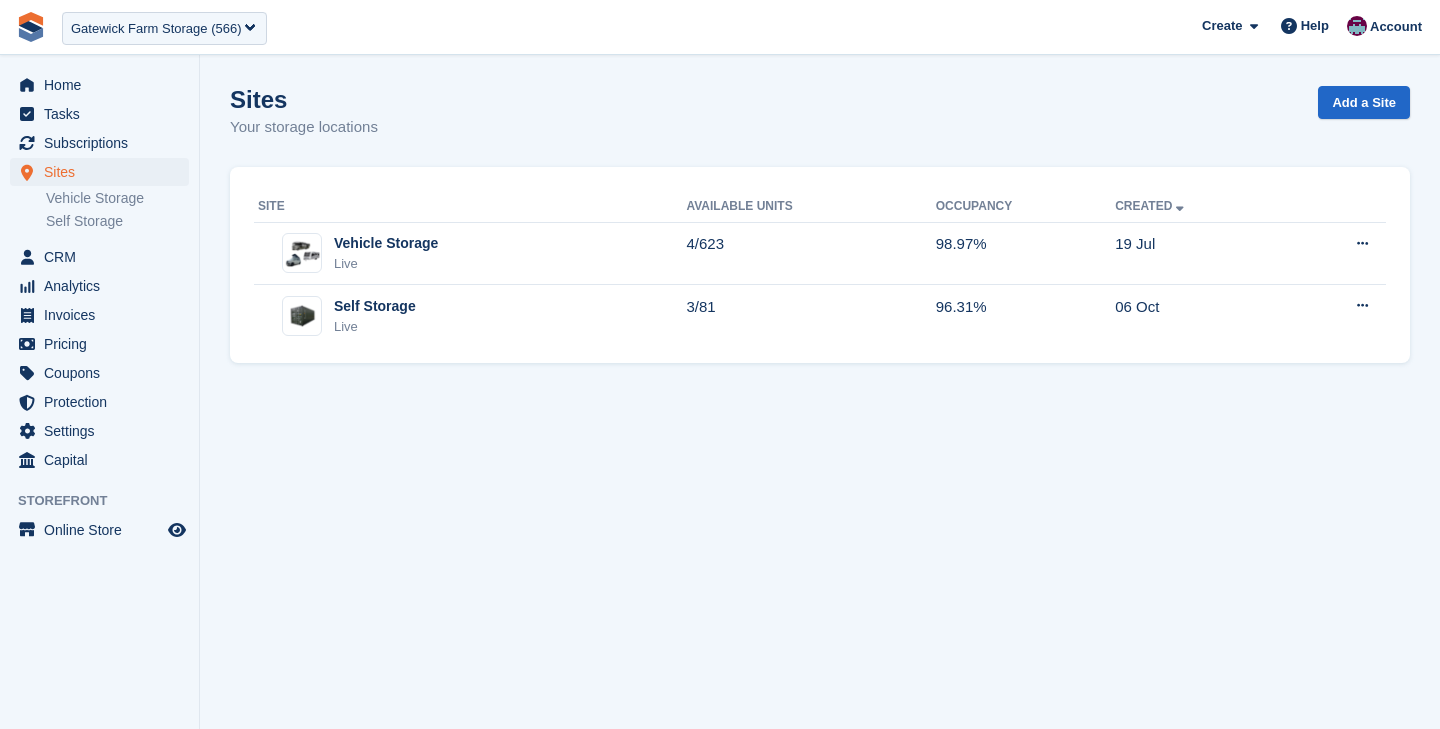 scroll, scrollTop: 0, scrollLeft: 0, axis: both 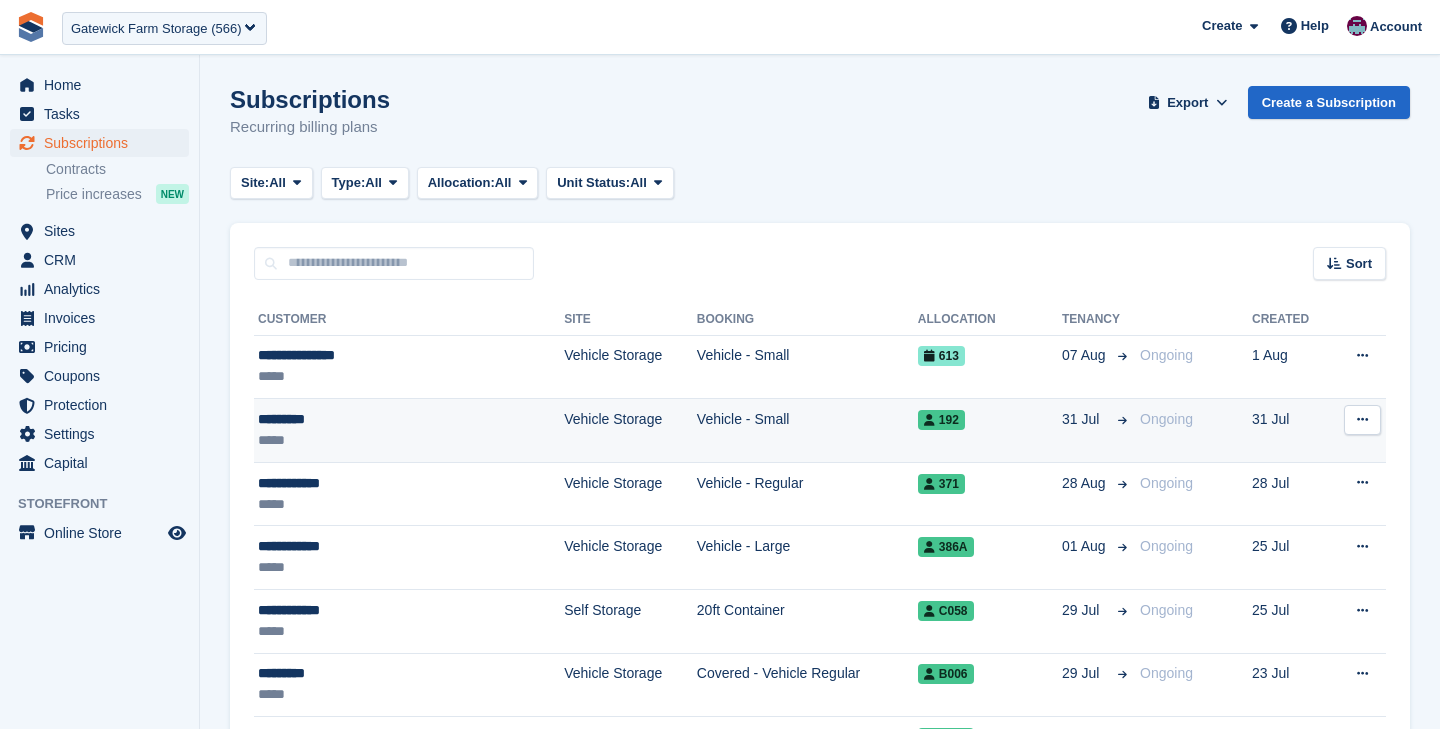 click on "*********" at bounding box center (370, 419) 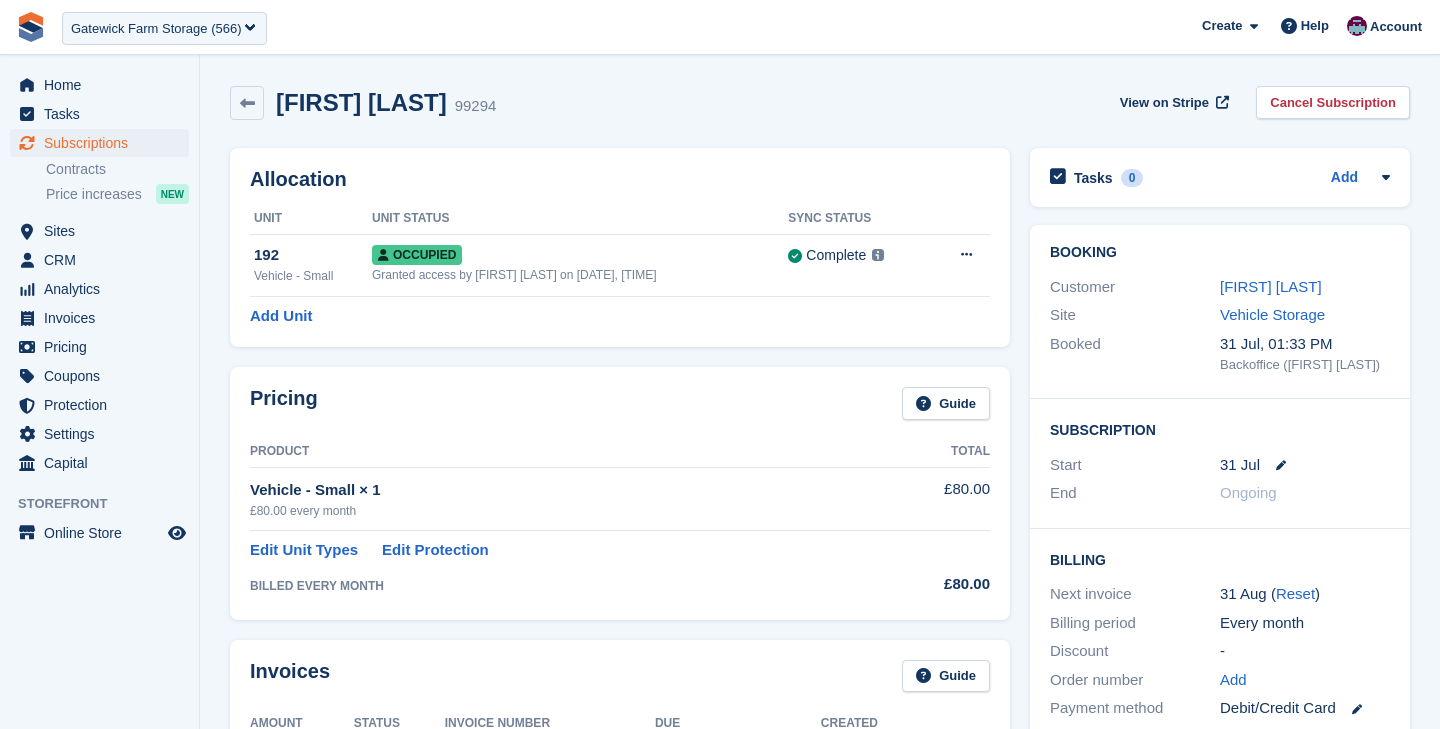 scroll, scrollTop: 0, scrollLeft: 0, axis: both 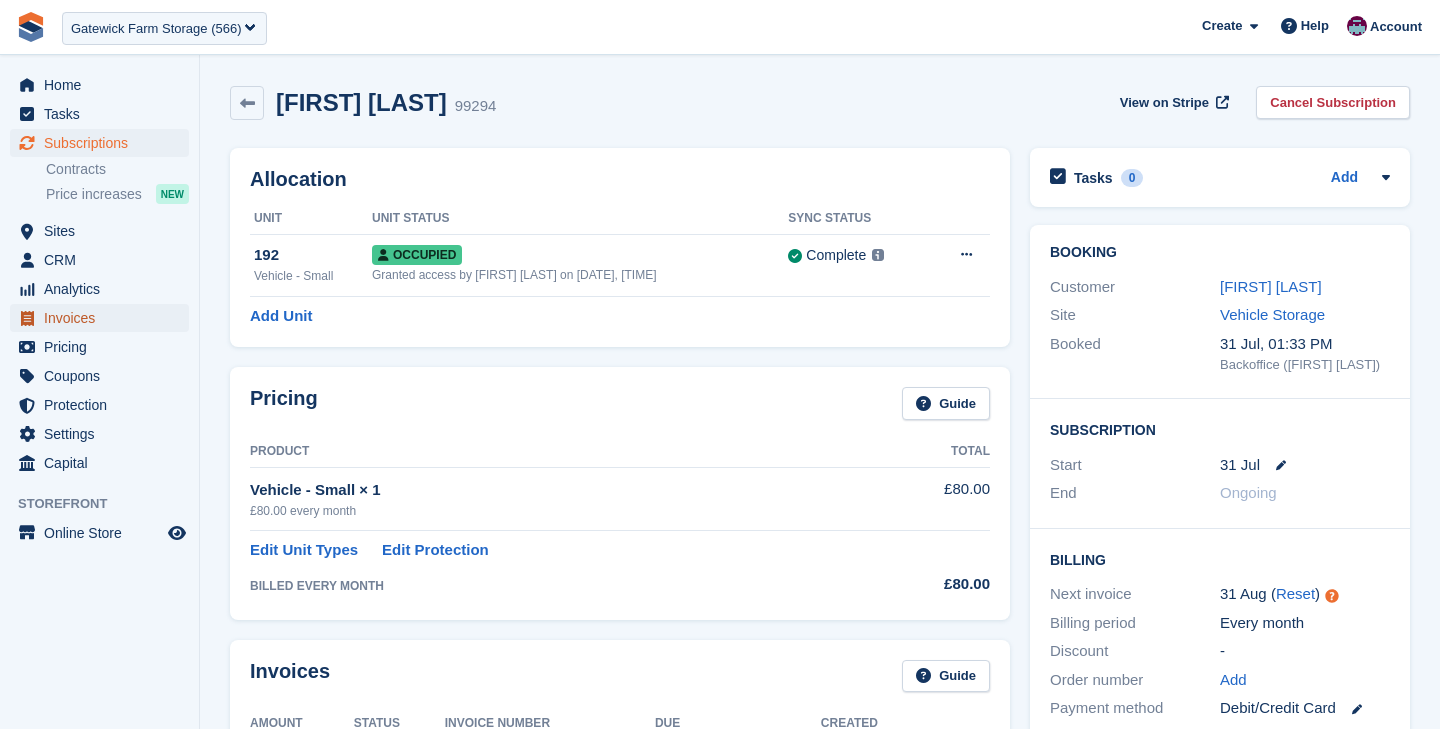 click on "Invoices" at bounding box center (104, 318) 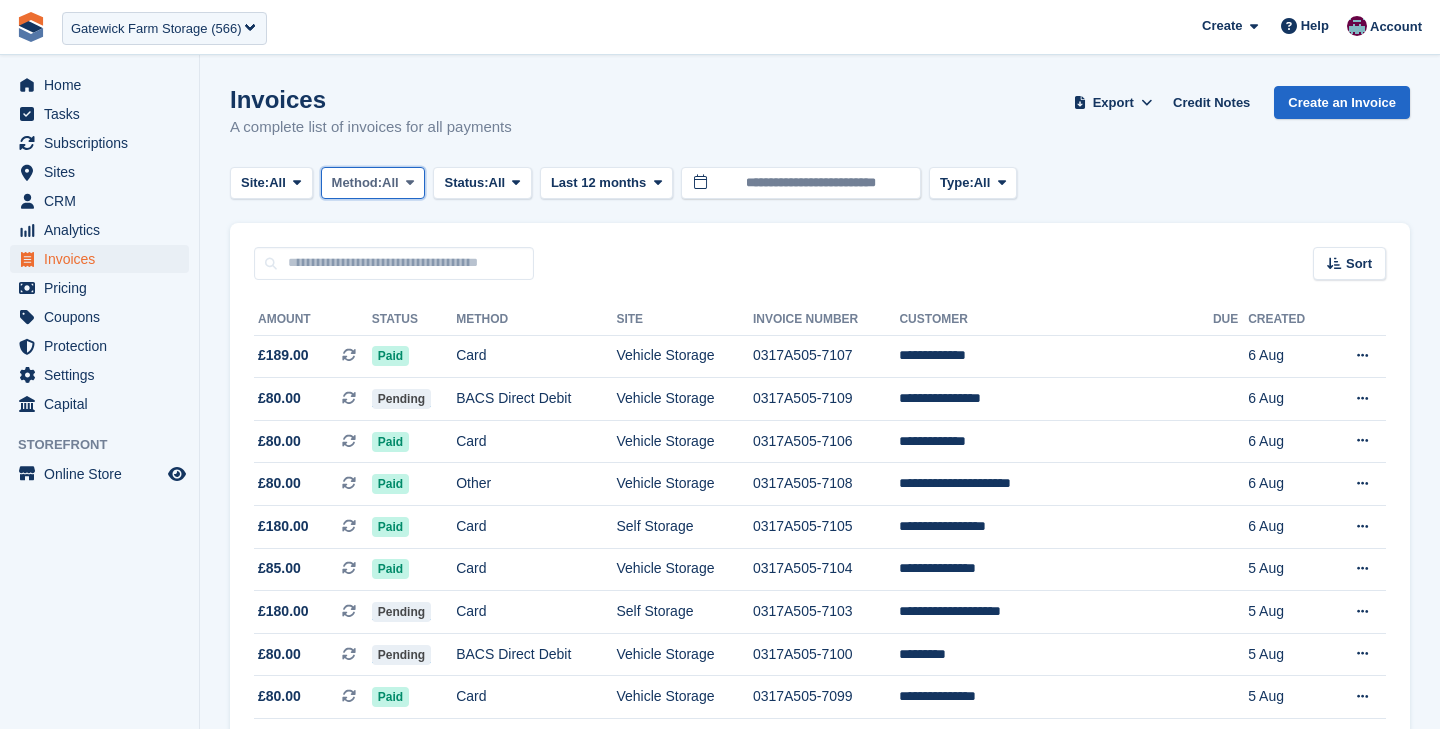 click on "Method:
All" at bounding box center [373, 183] 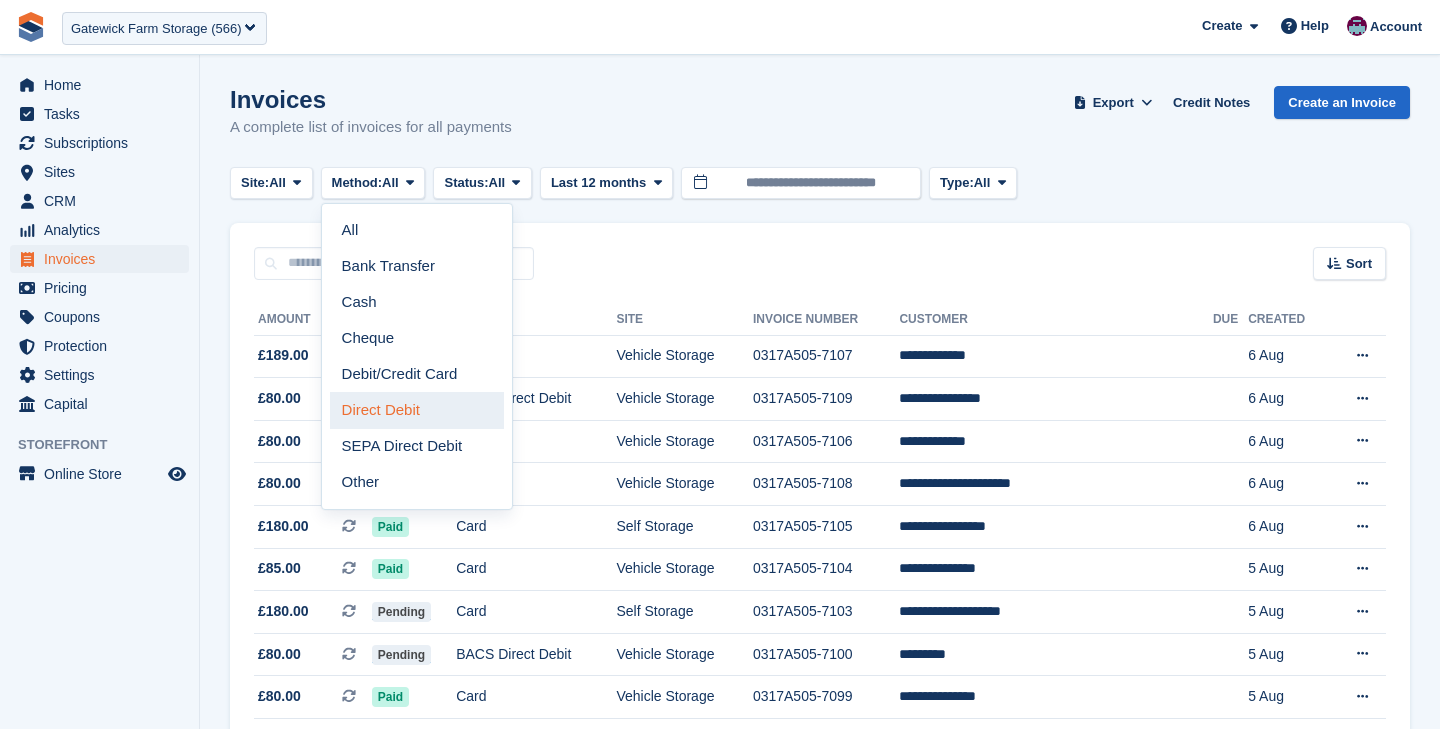 click on "Direct Debit" at bounding box center [417, 410] 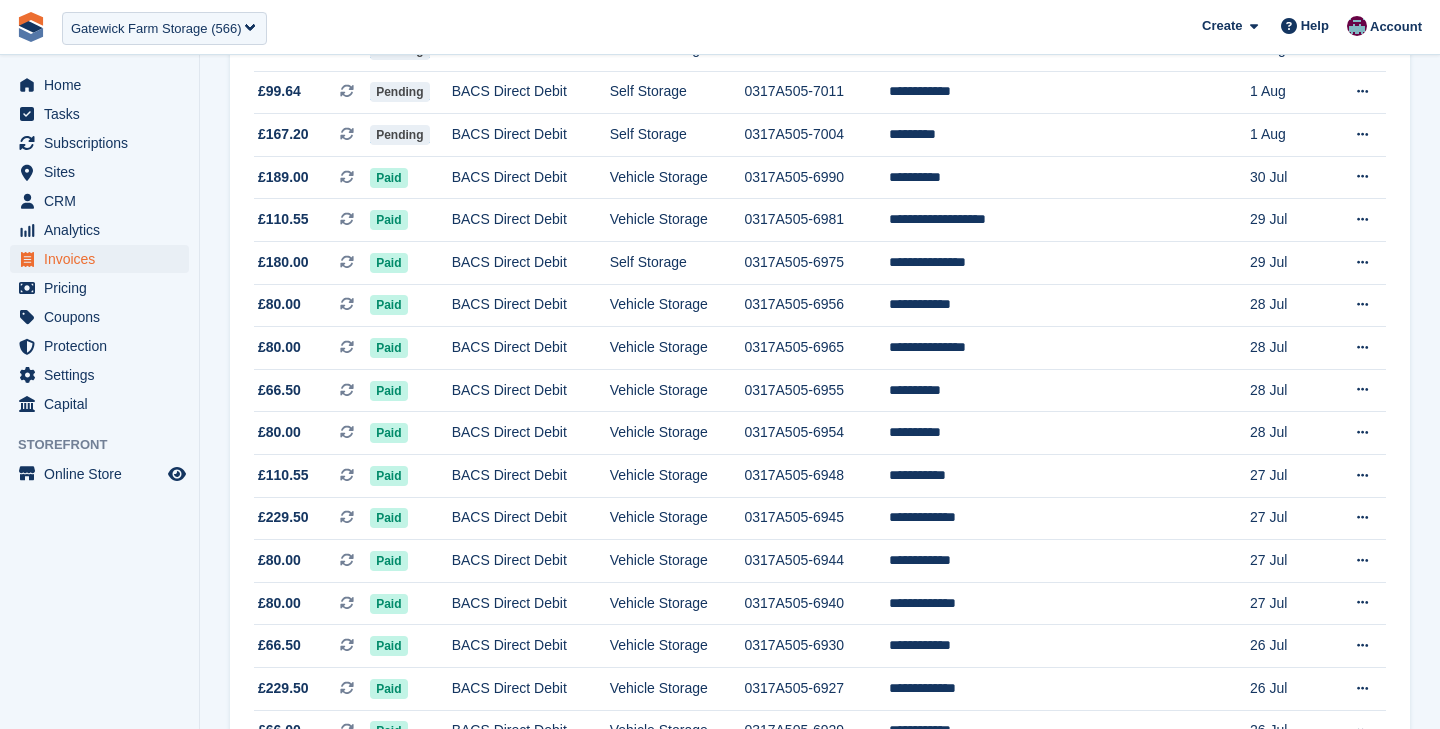 scroll, scrollTop: 1835, scrollLeft: 0, axis: vertical 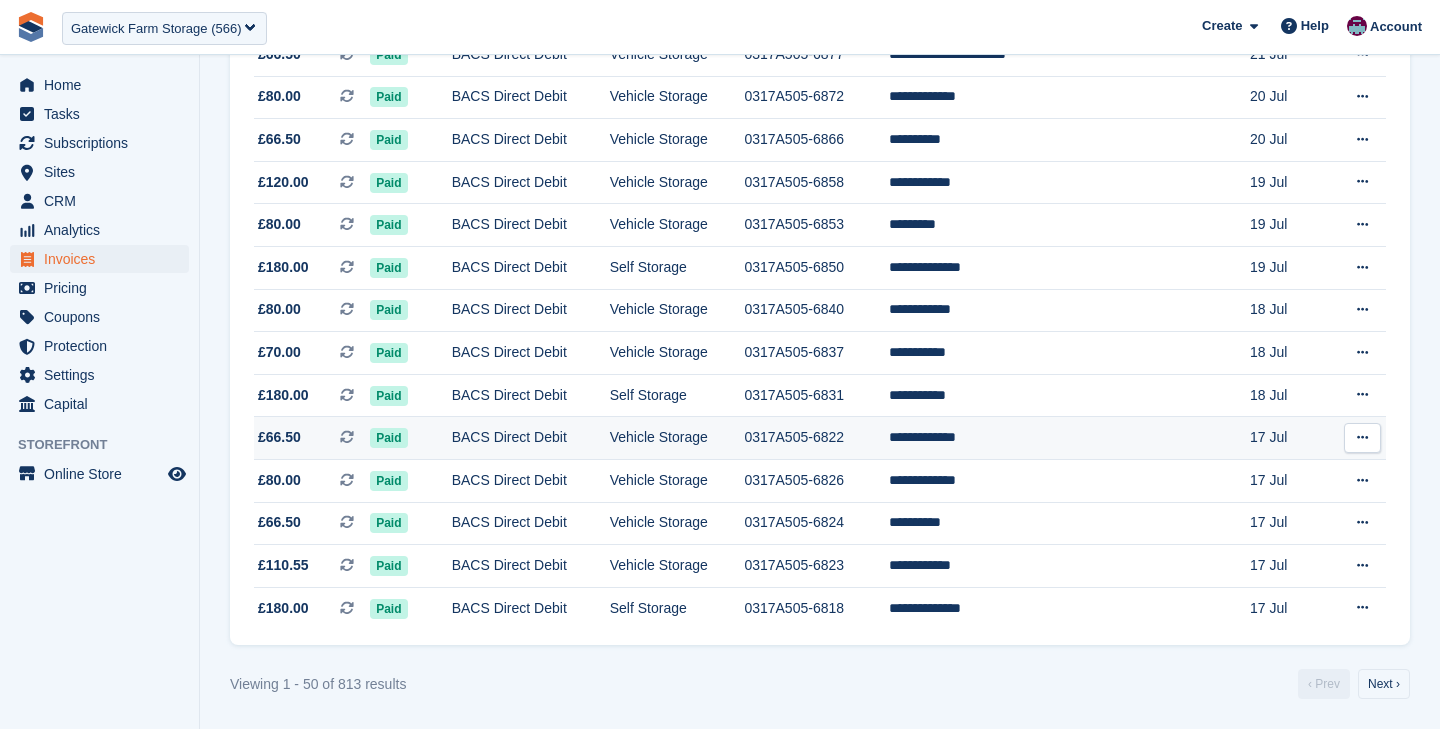 click on "BACS Direct Debit" at bounding box center (531, 438) 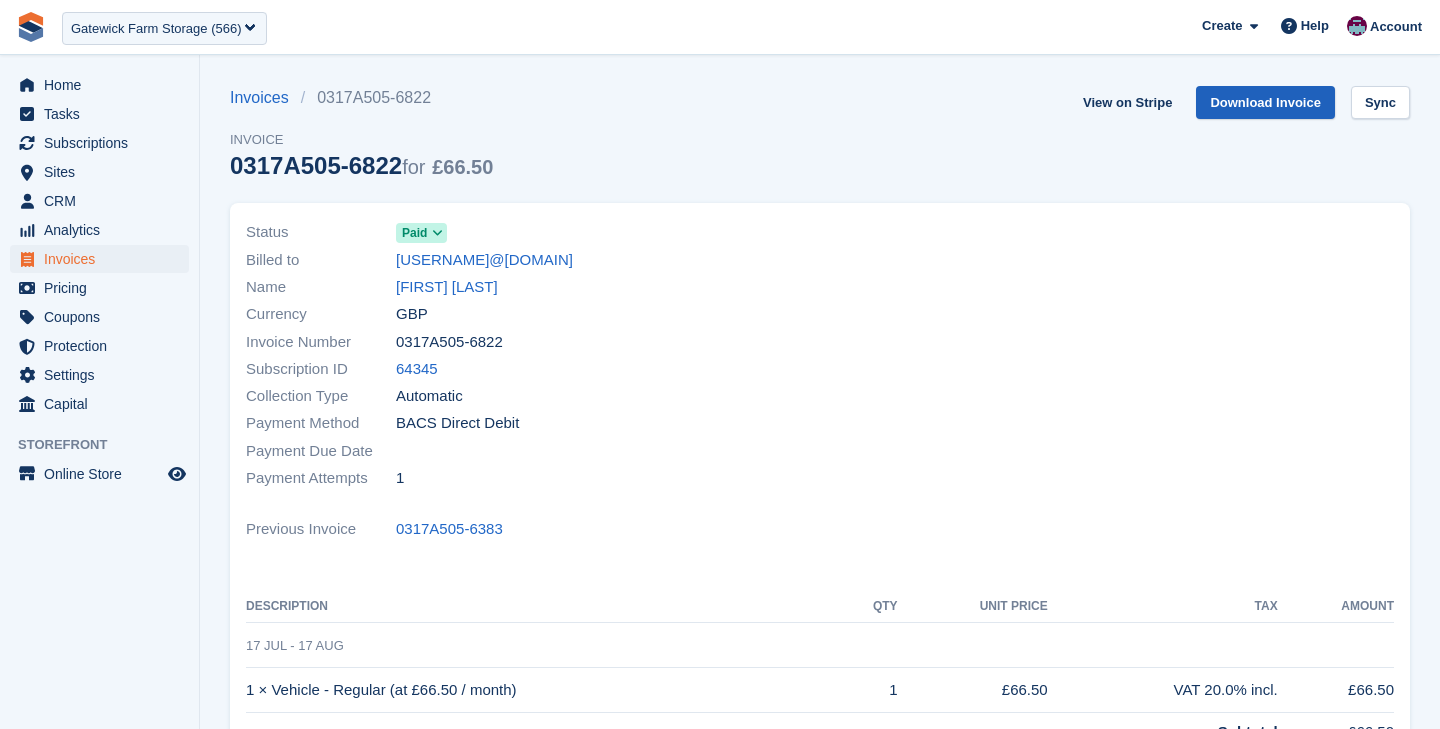 scroll, scrollTop: 0, scrollLeft: 0, axis: both 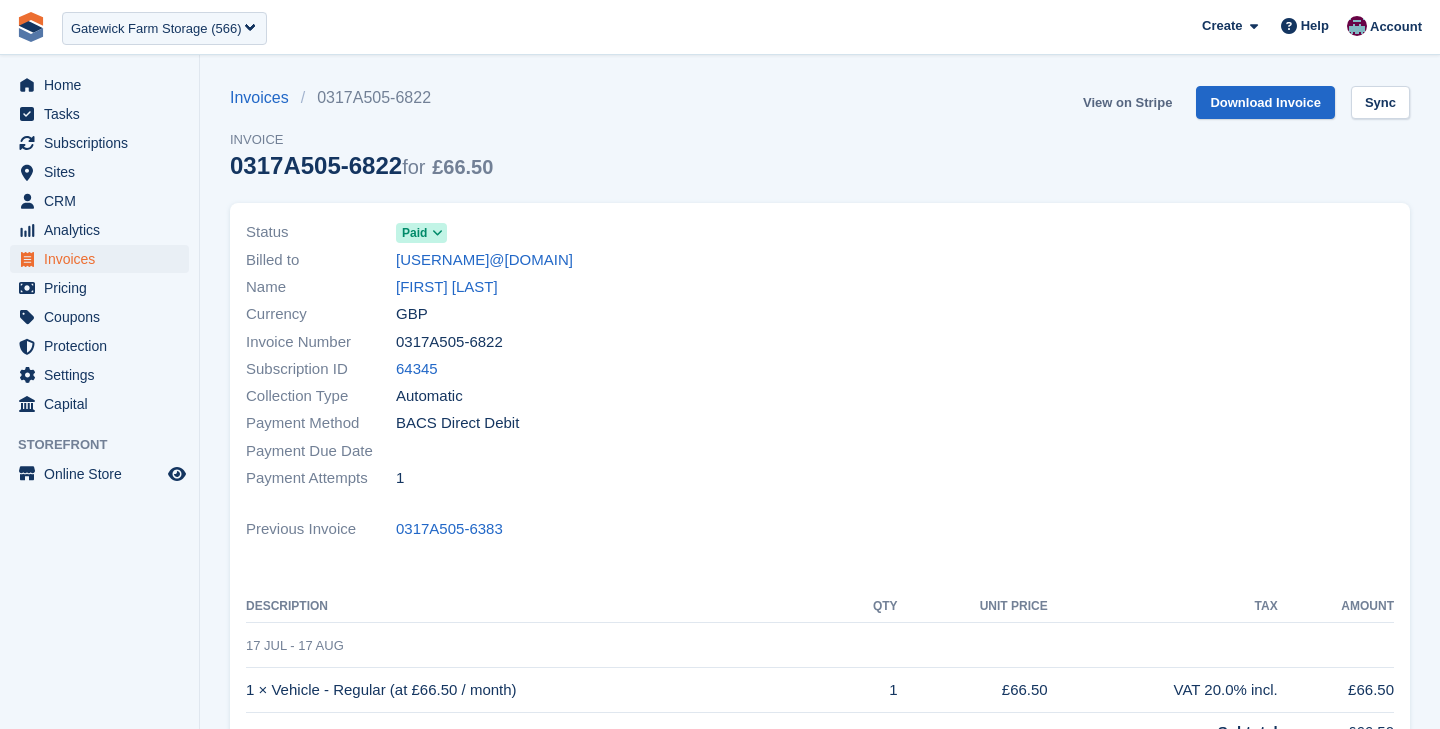 click on "View on Stripe" at bounding box center (1127, 102) 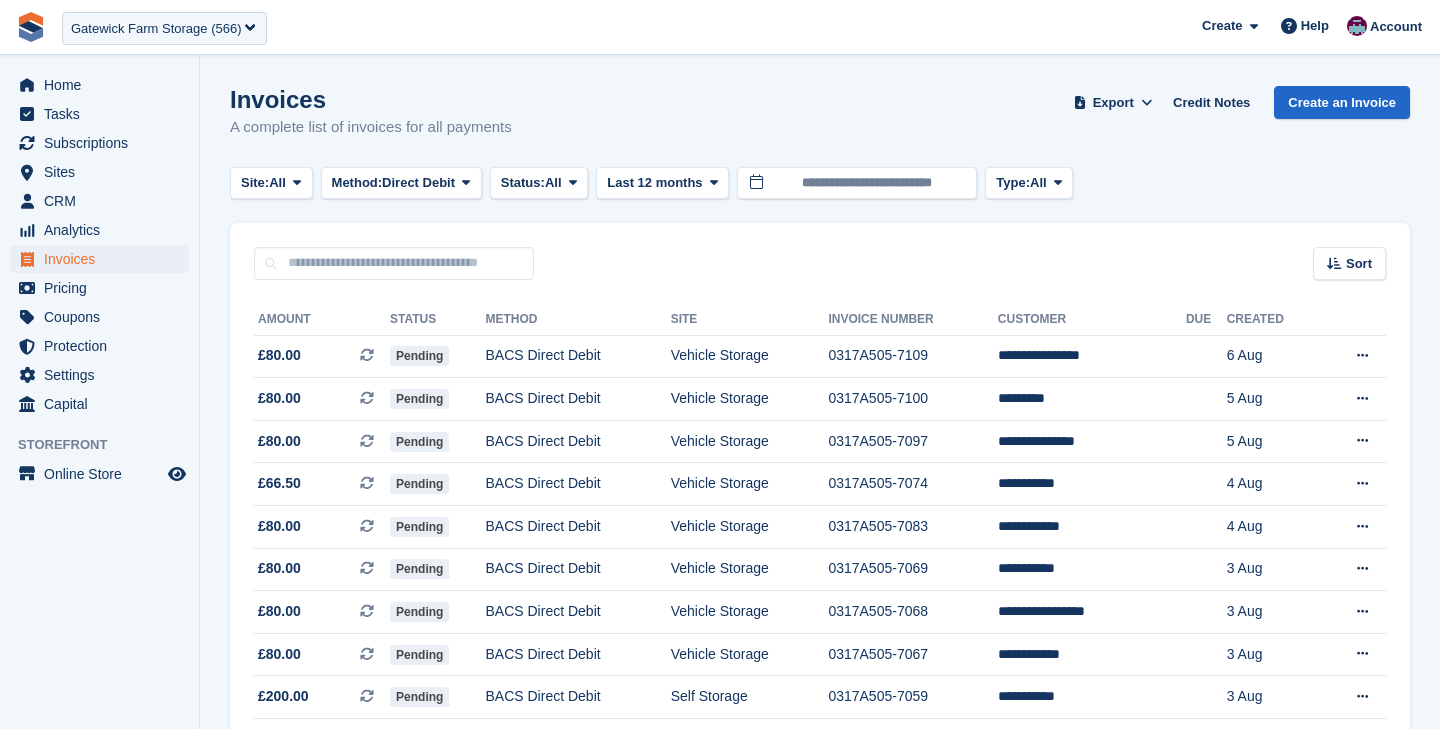 scroll, scrollTop: 1835, scrollLeft: 0, axis: vertical 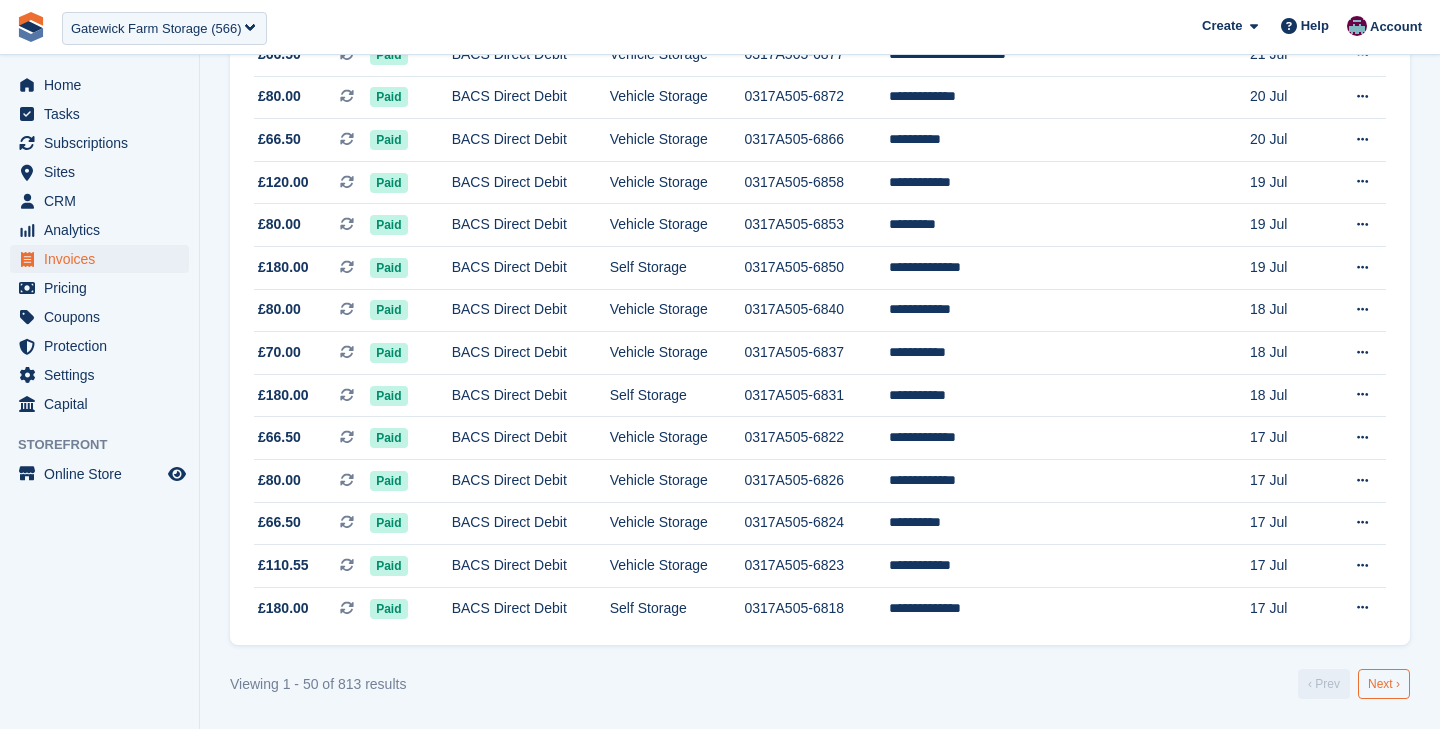 click on "Next ›" at bounding box center (1384, 684) 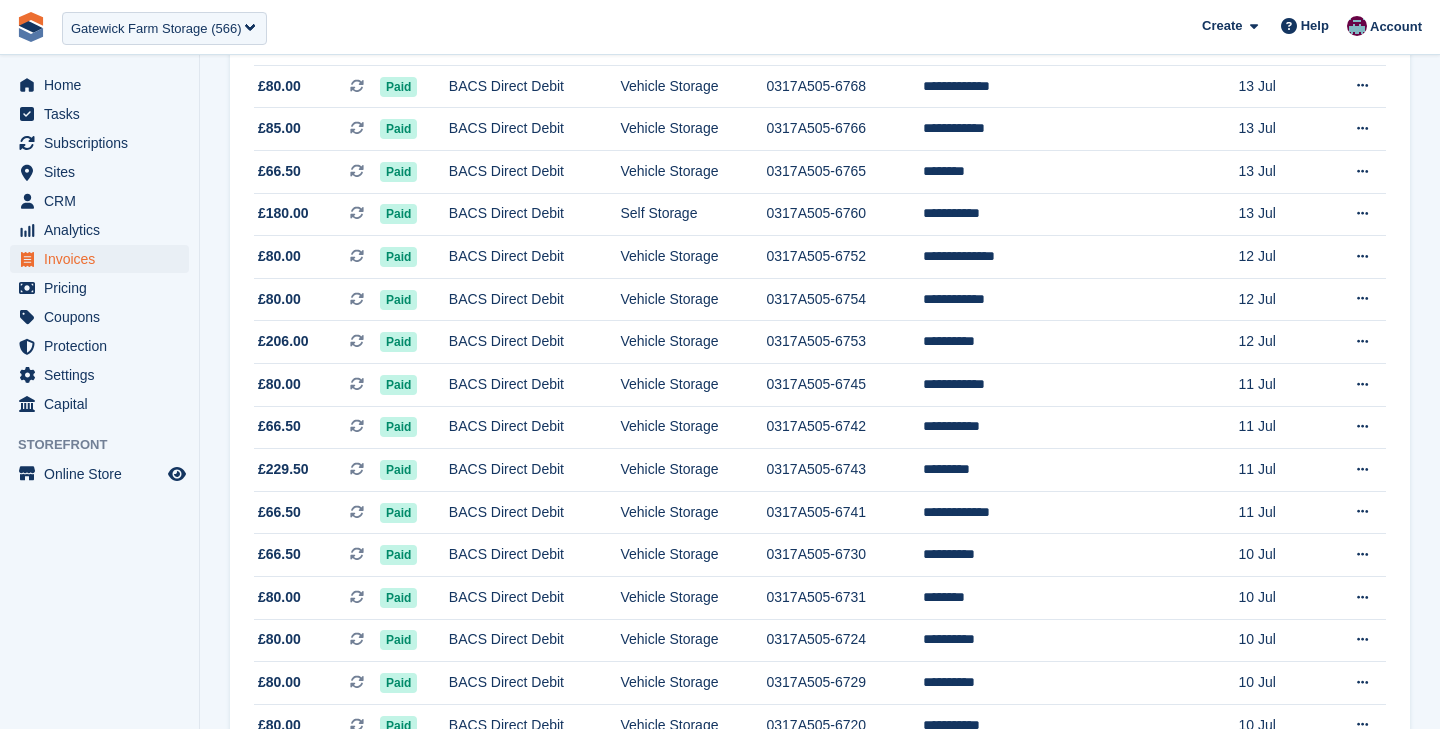 scroll, scrollTop: 1281, scrollLeft: 0, axis: vertical 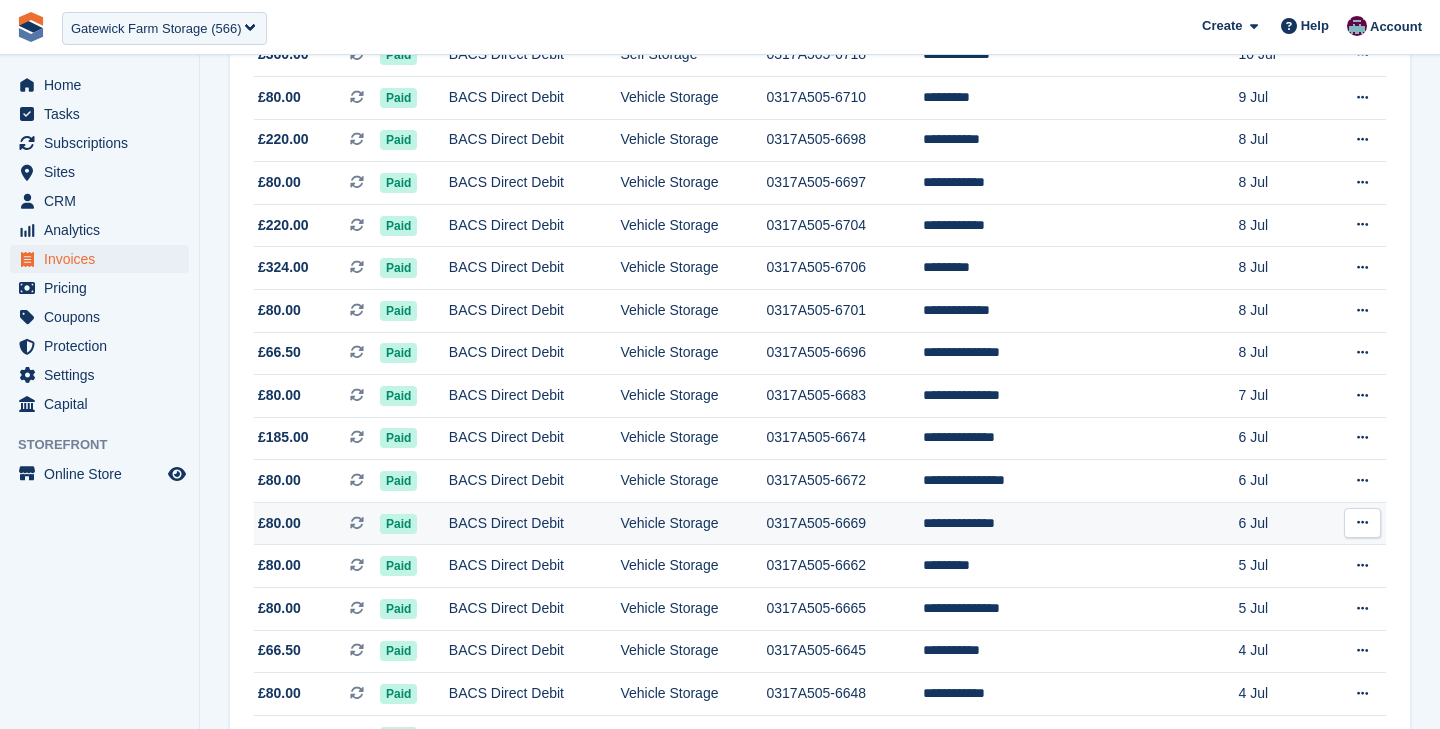 click on "Vehicle Storage" at bounding box center (693, 523) 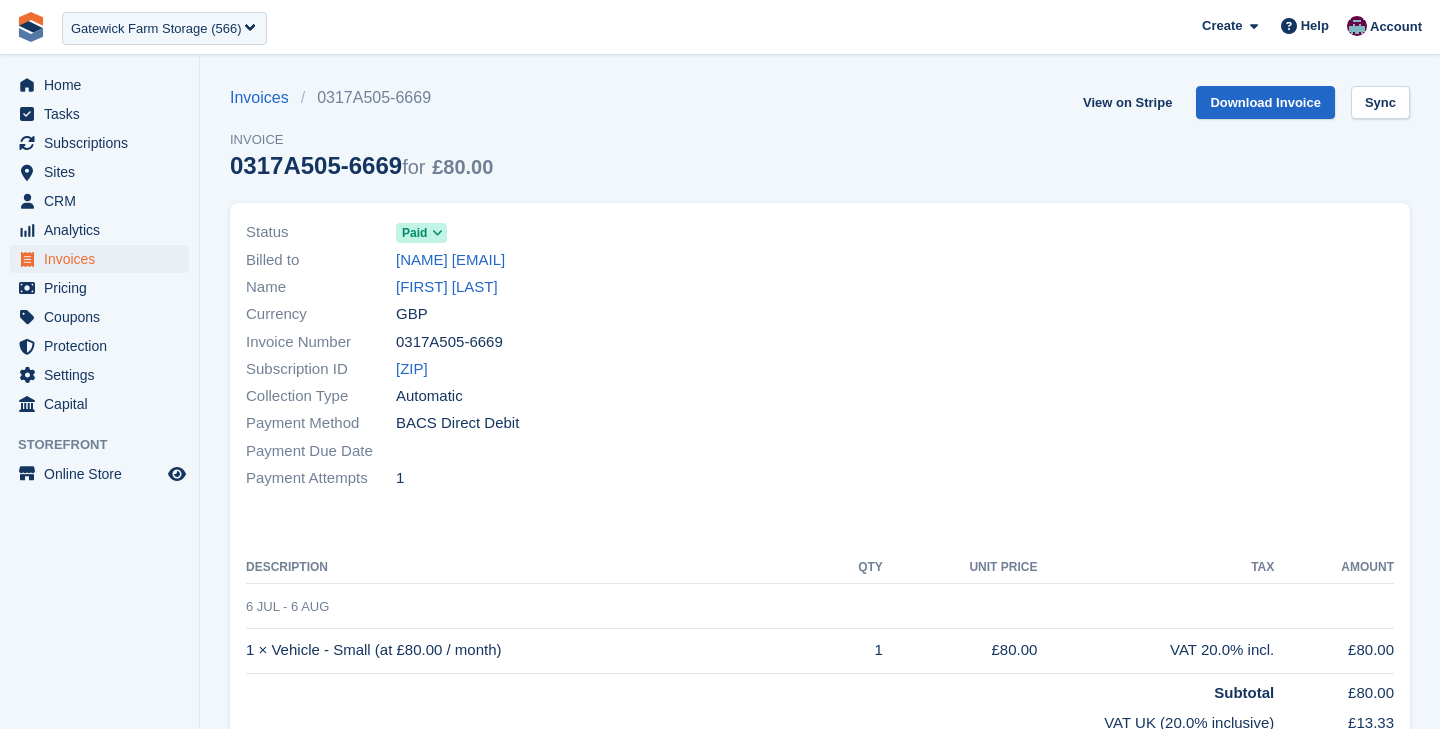 scroll, scrollTop: 0, scrollLeft: 0, axis: both 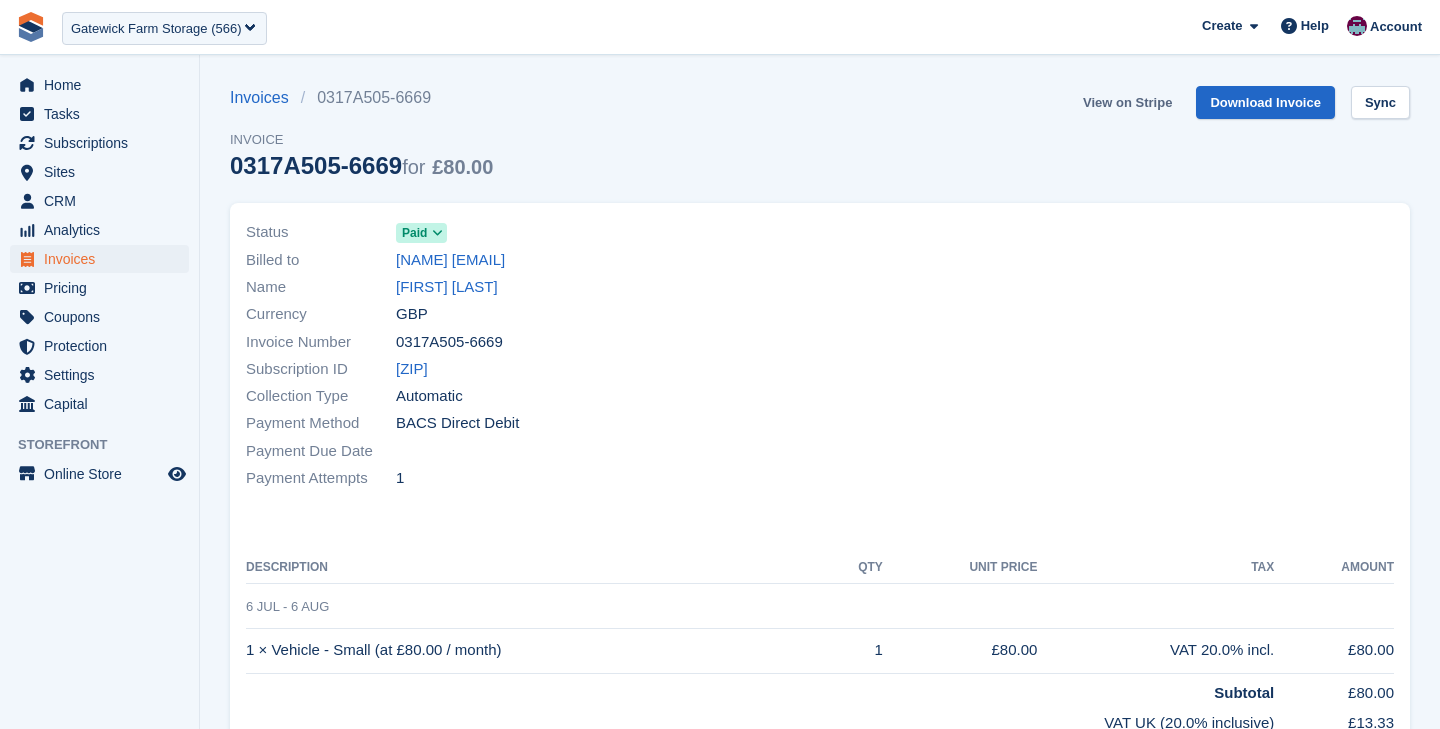 click on "View on Stripe" at bounding box center [1127, 102] 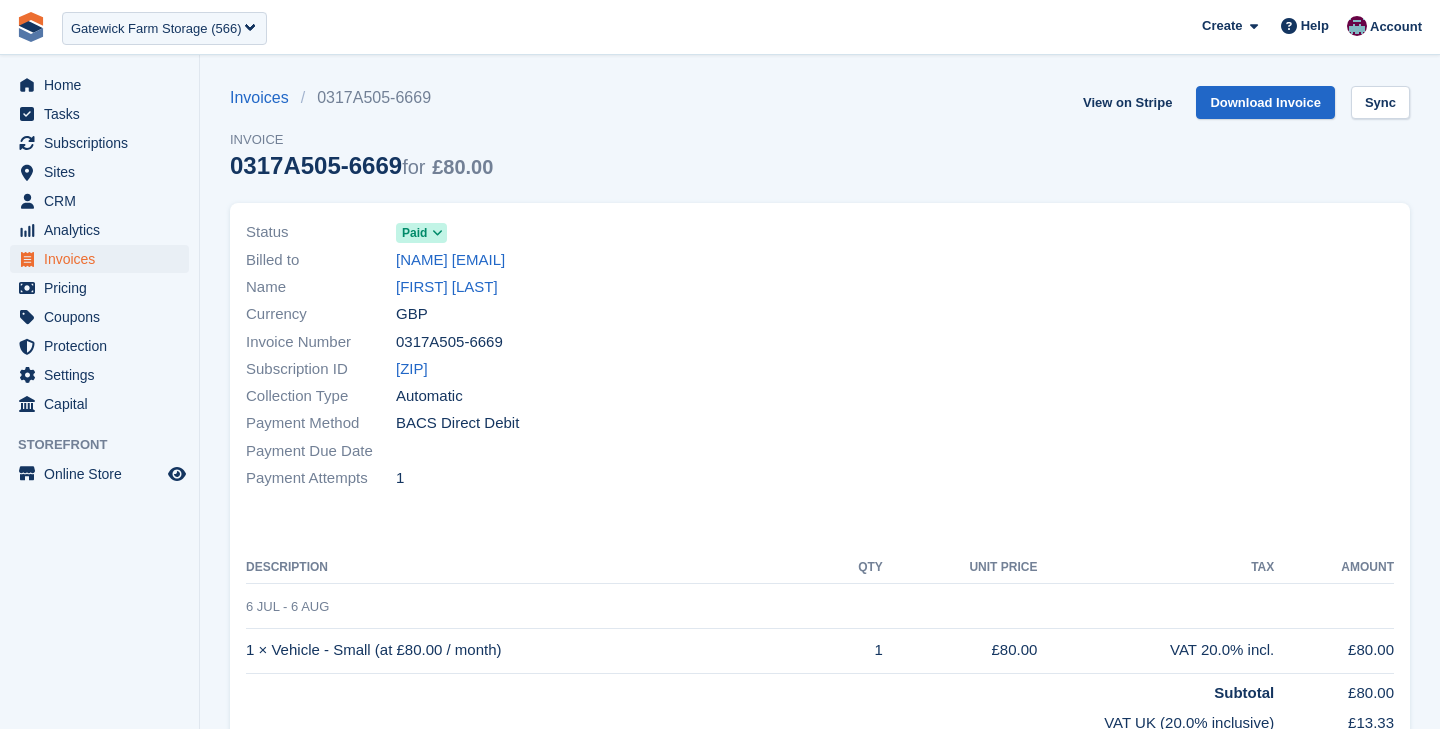 click on "**********" at bounding box center (720, 27) 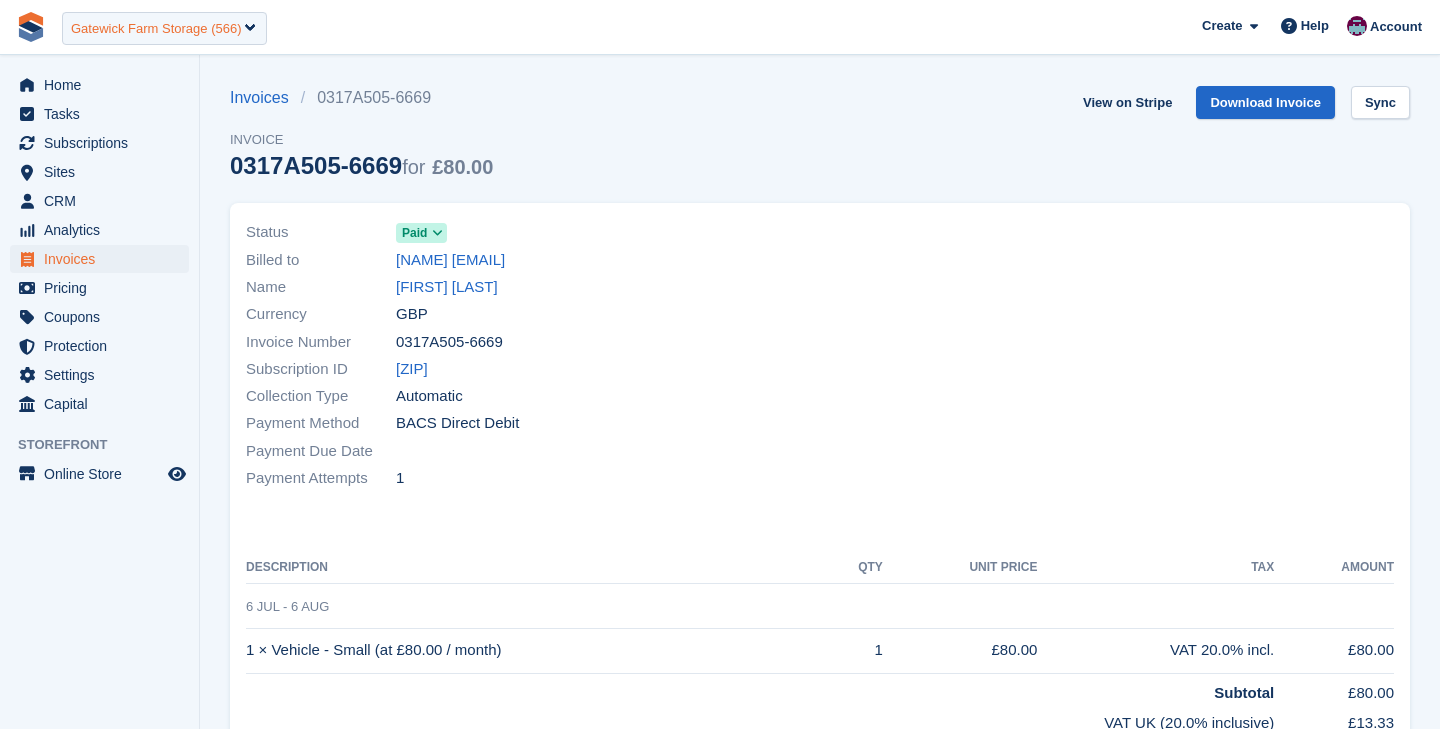 click on "Gatewick Farm Storage (566)" at bounding box center (156, 29) 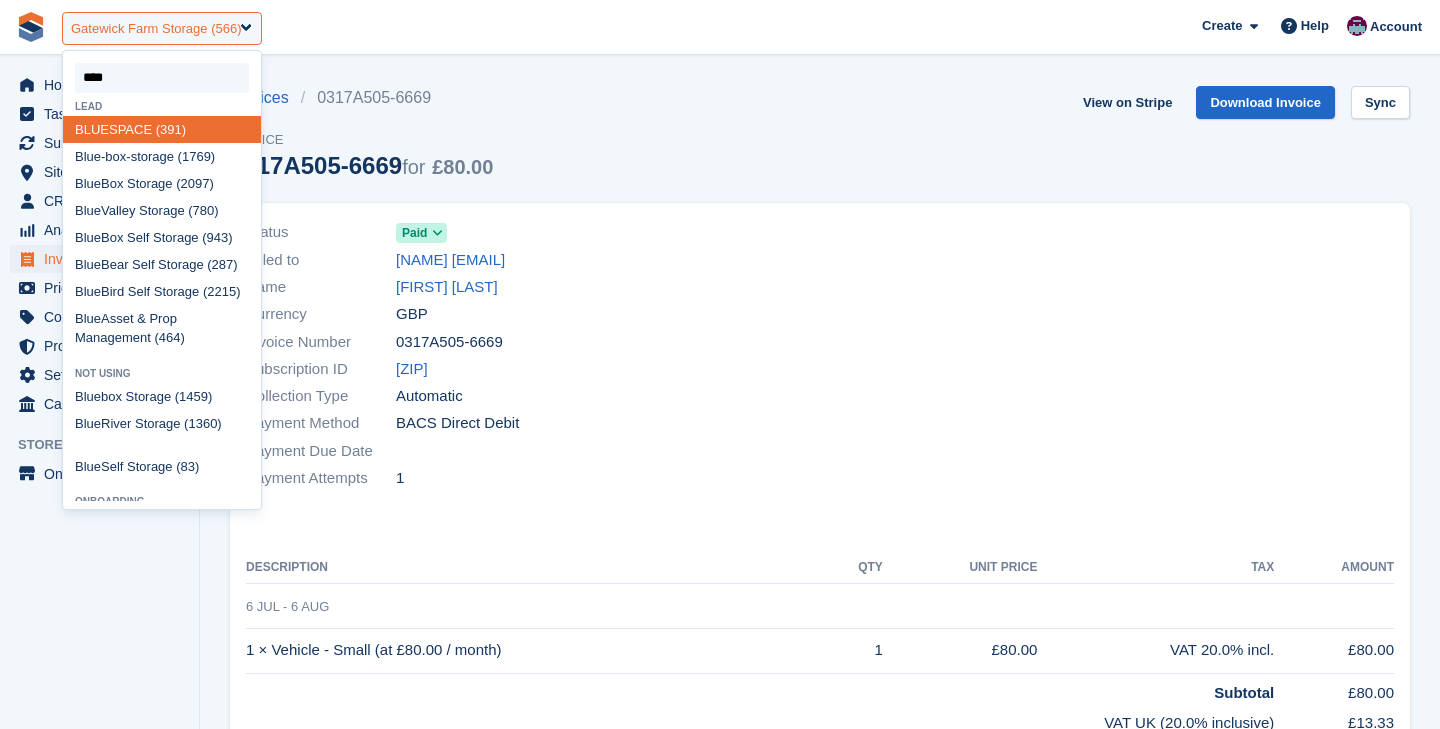 type on "*****" 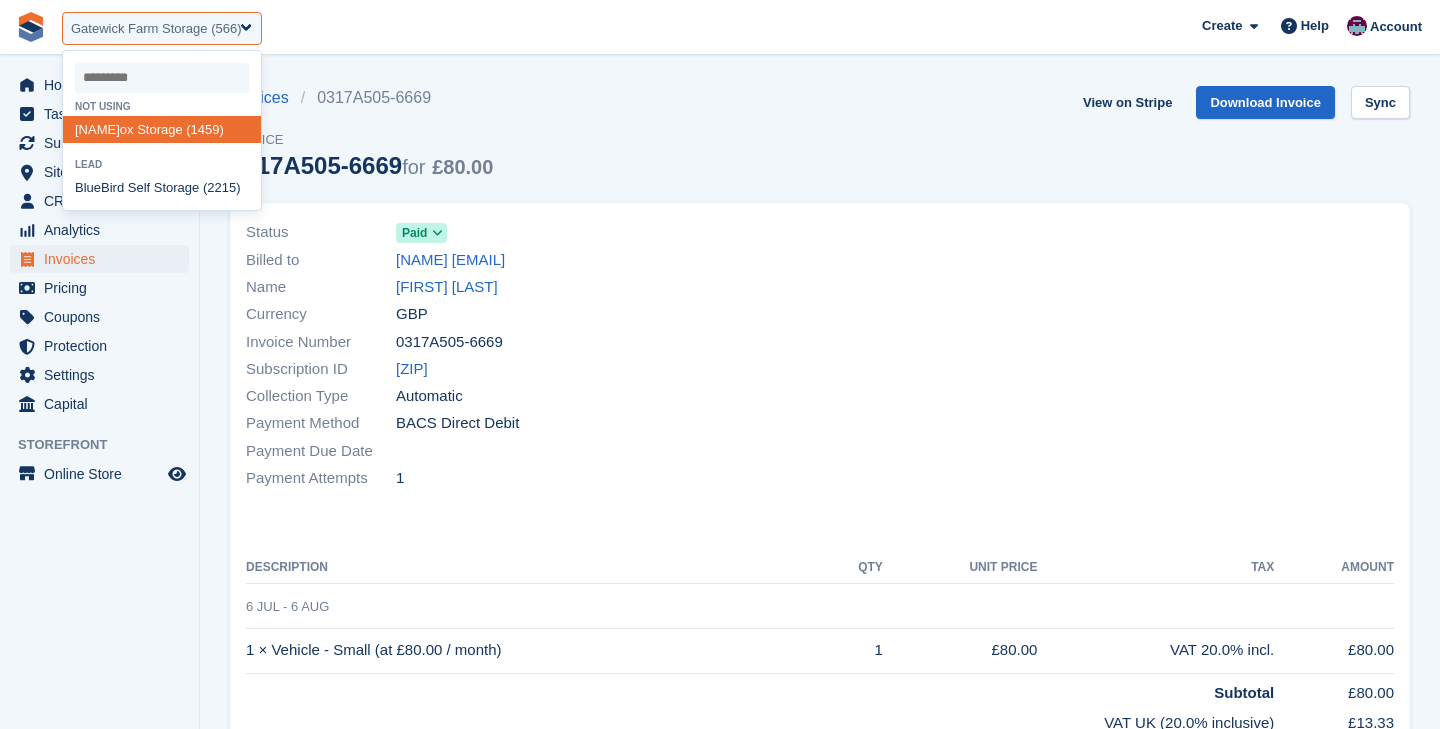 select on "****" 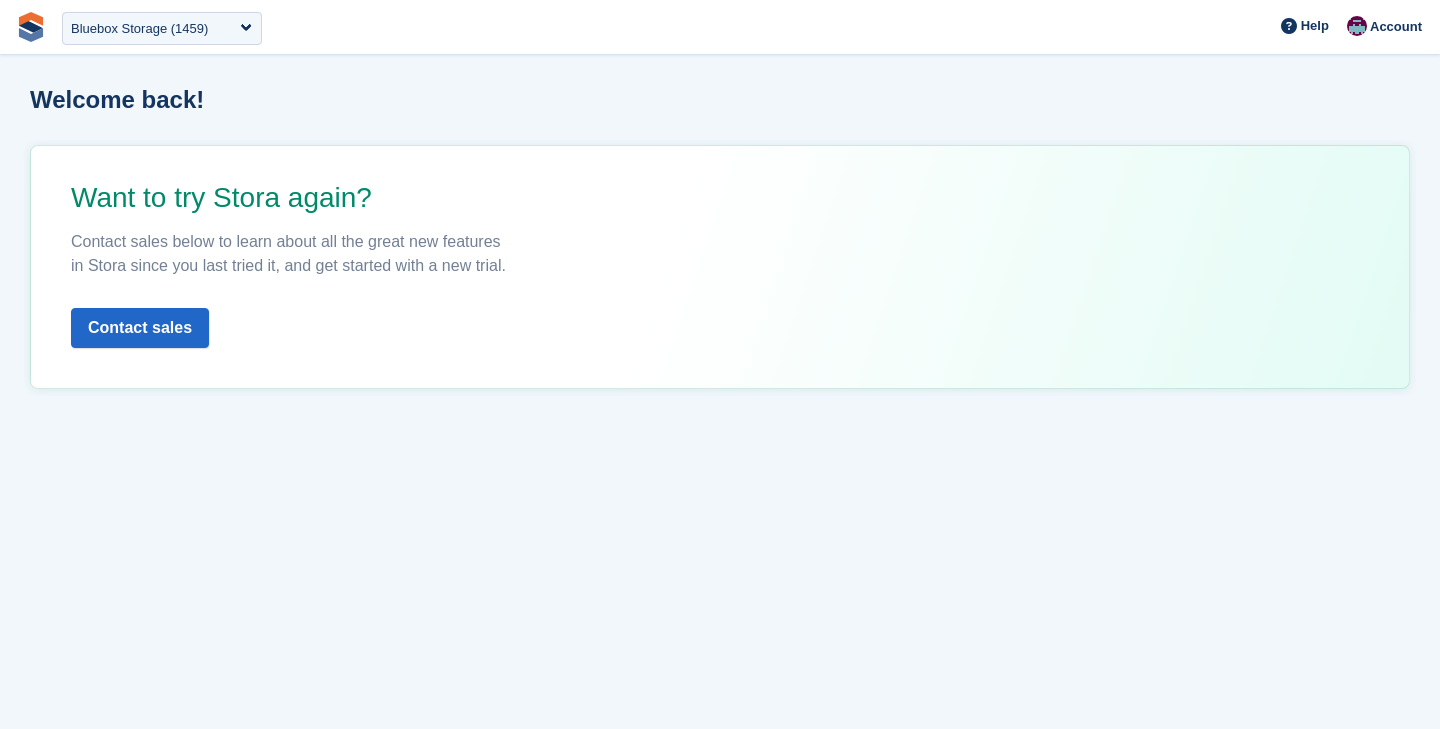 scroll, scrollTop: 0, scrollLeft: 0, axis: both 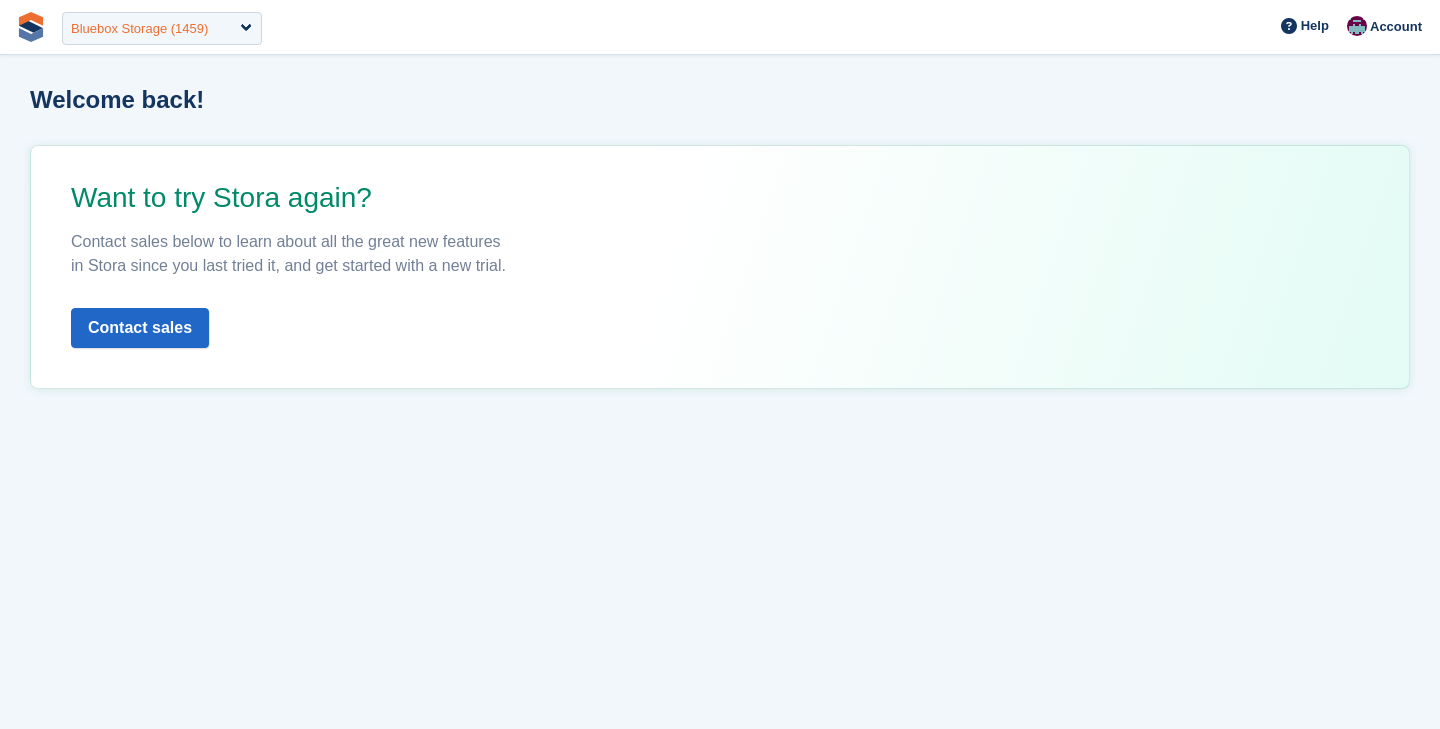click on "Bluebox Storage (1459)" at bounding box center (139, 29) 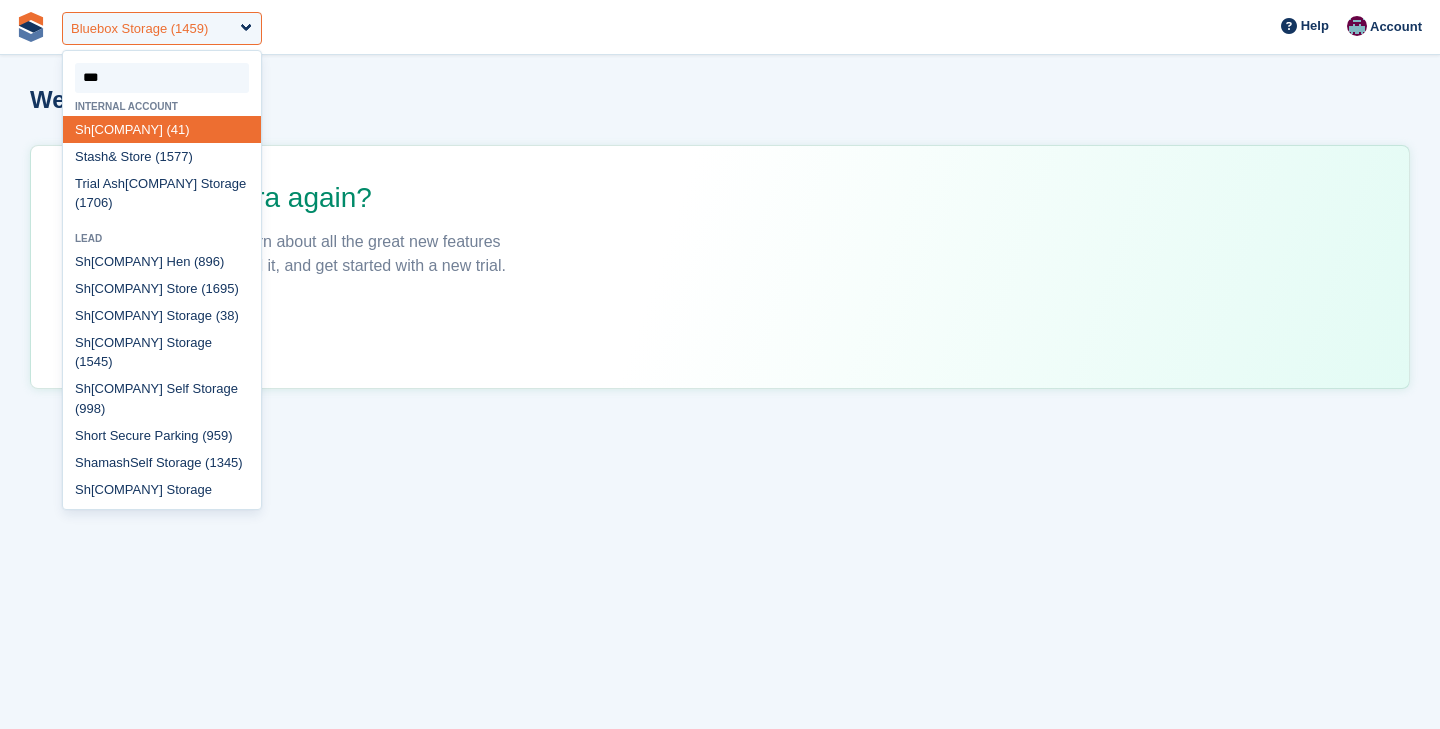 type on "****" 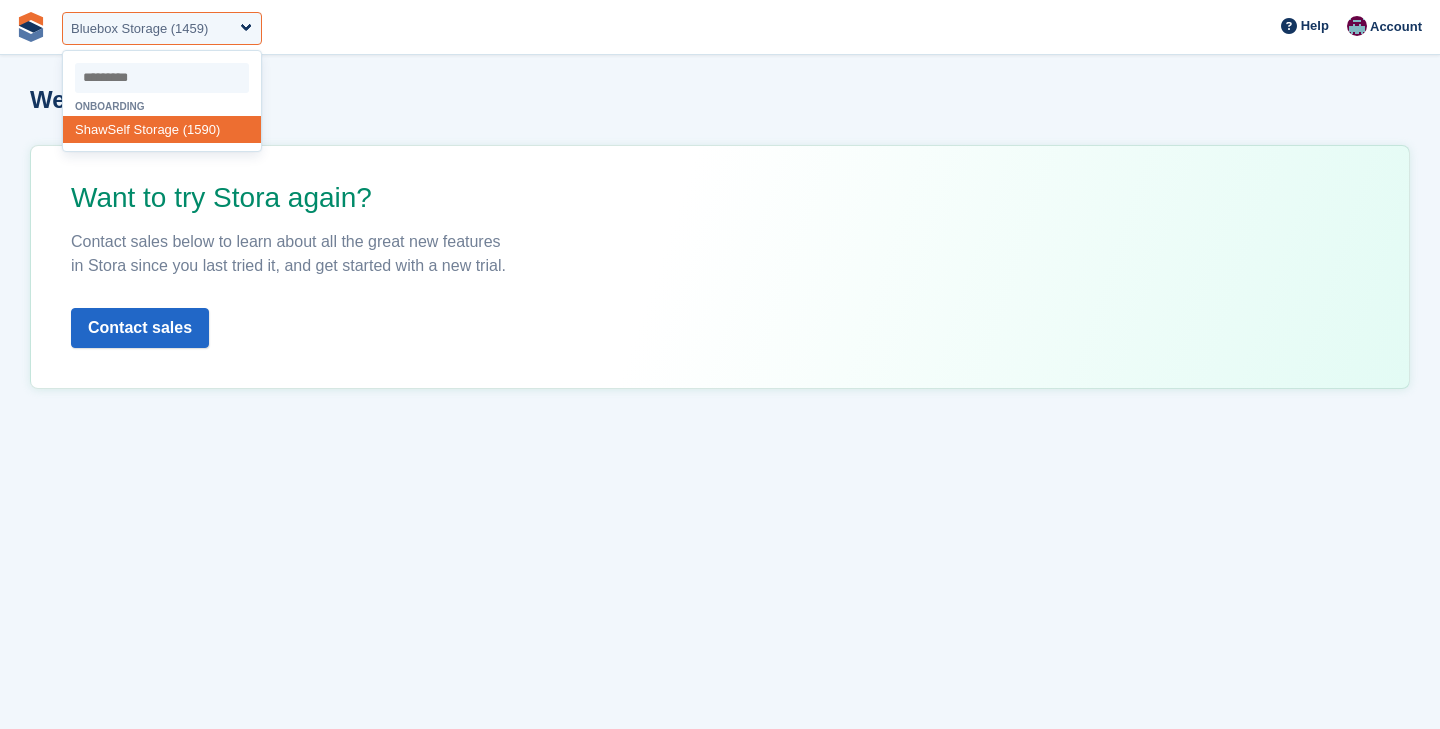select on "****" 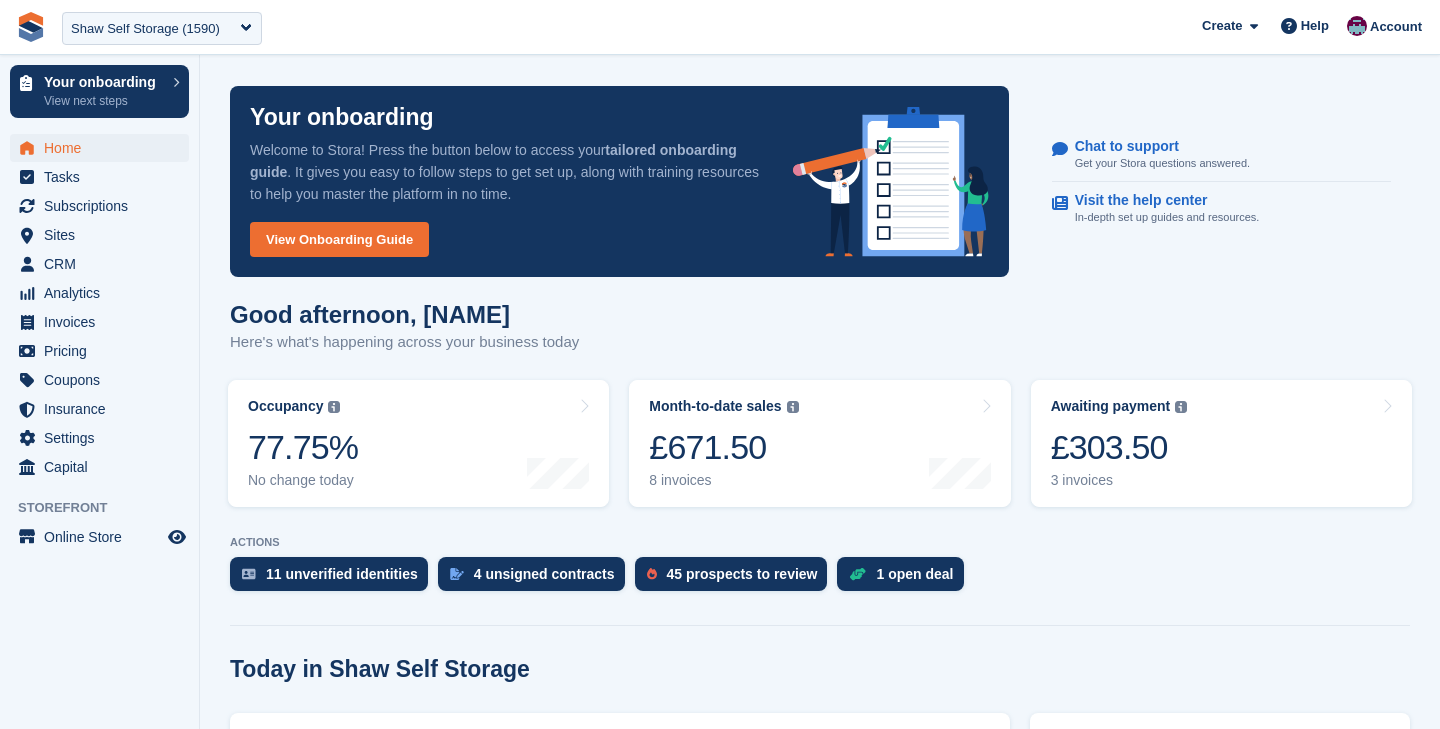 scroll, scrollTop: 0, scrollLeft: 0, axis: both 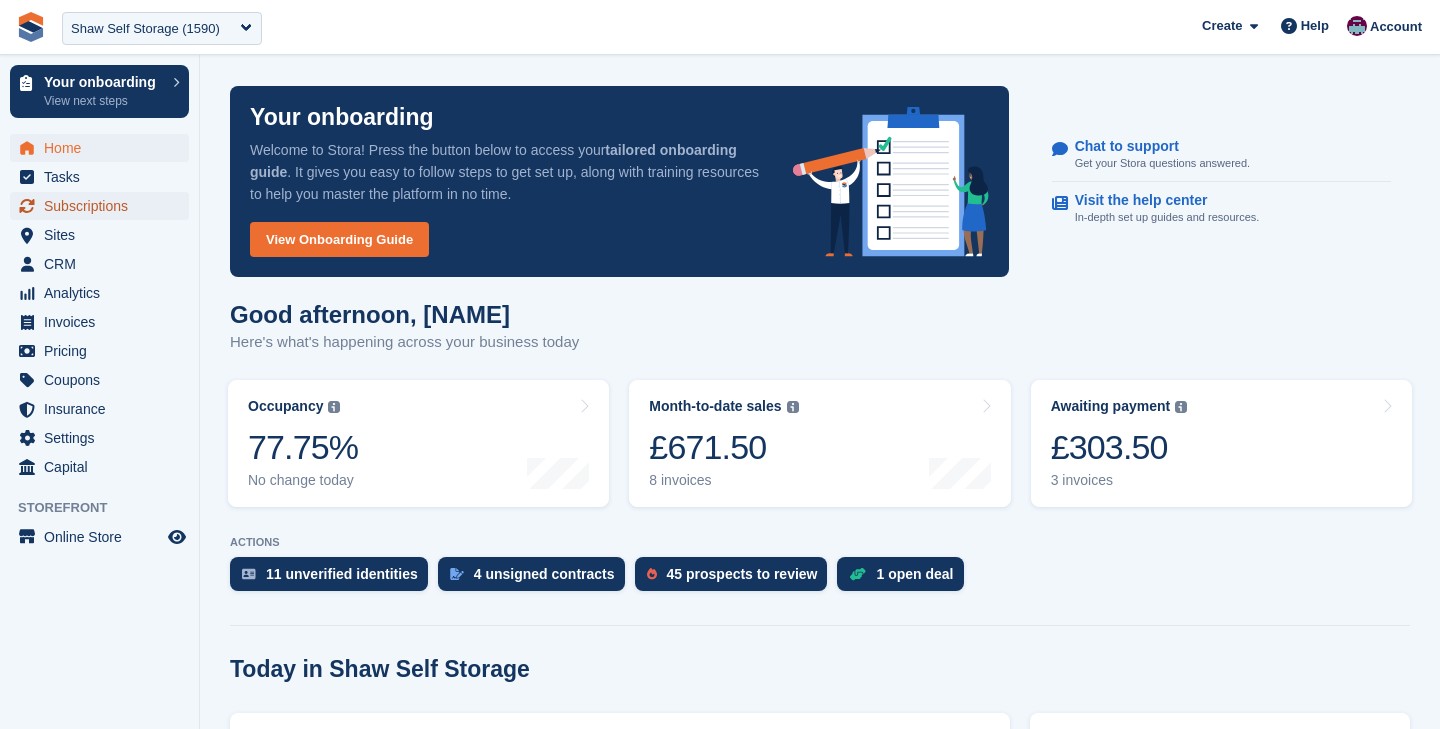 click on "Subscriptions" at bounding box center [104, 206] 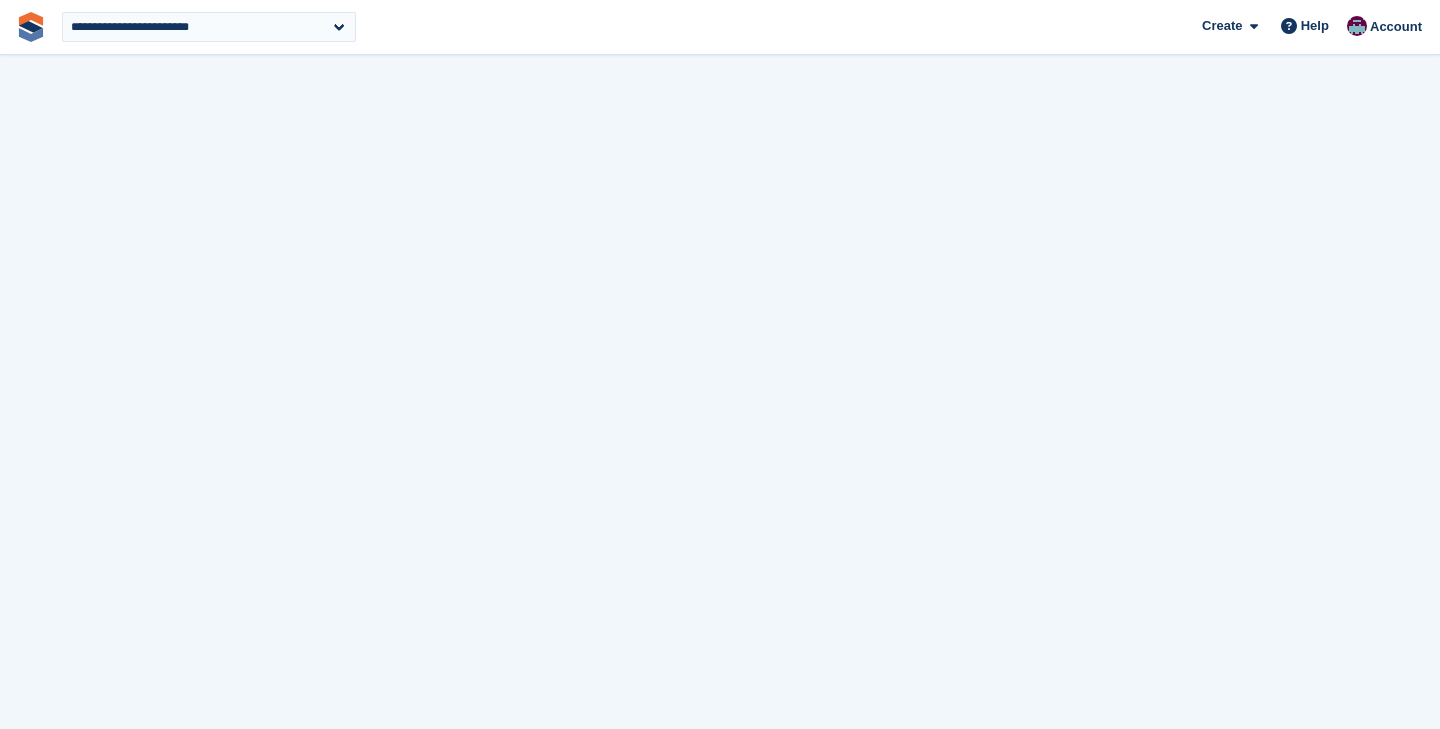 scroll, scrollTop: 0, scrollLeft: 0, axis: both 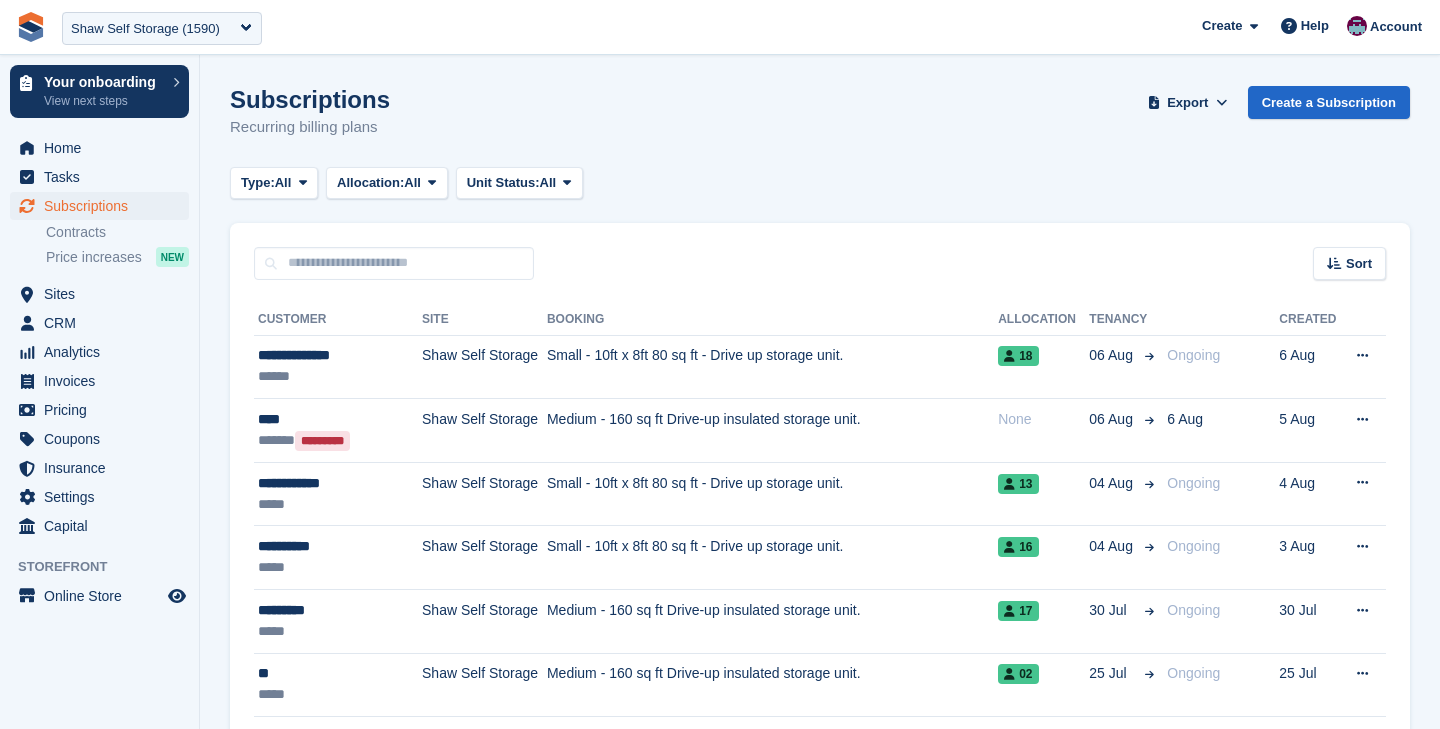 select on "****" 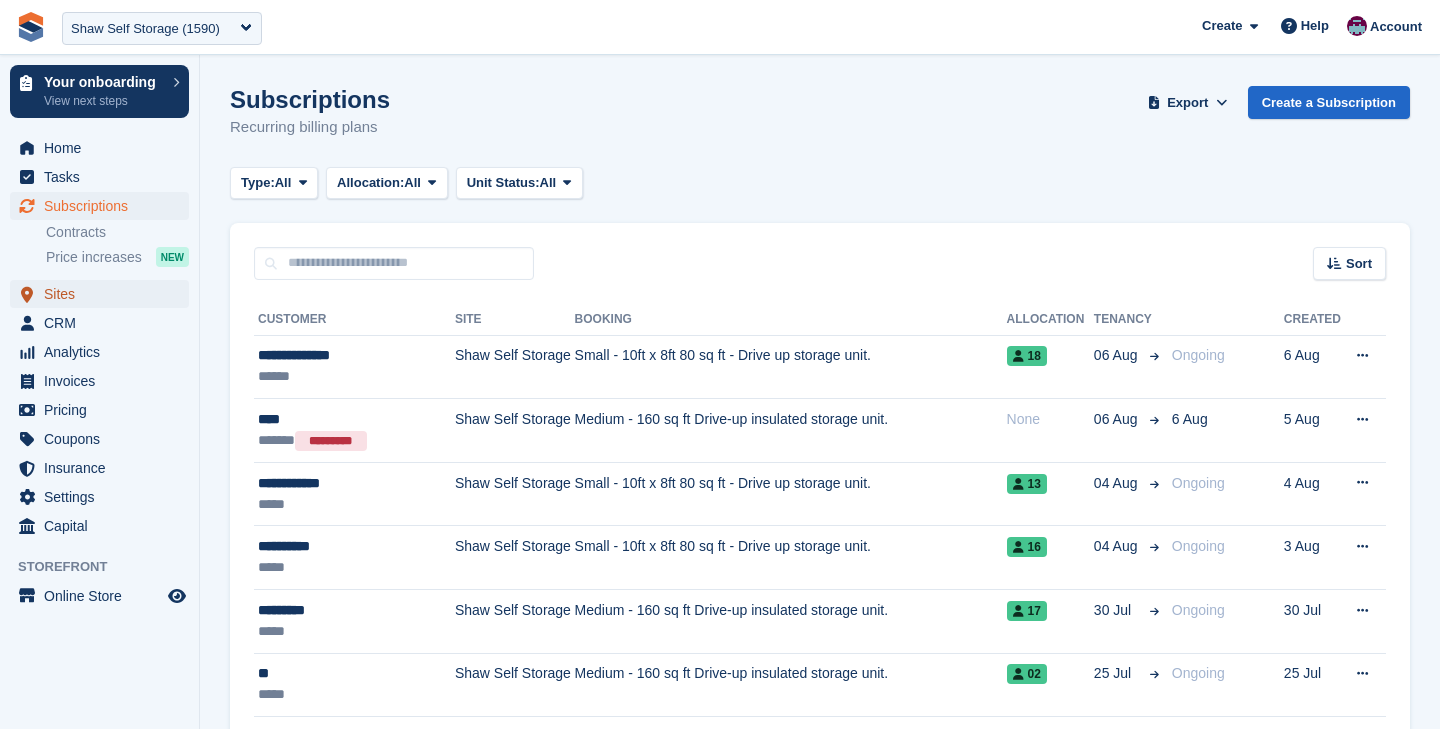 click on "Sites" at bounding box center (104, 294) 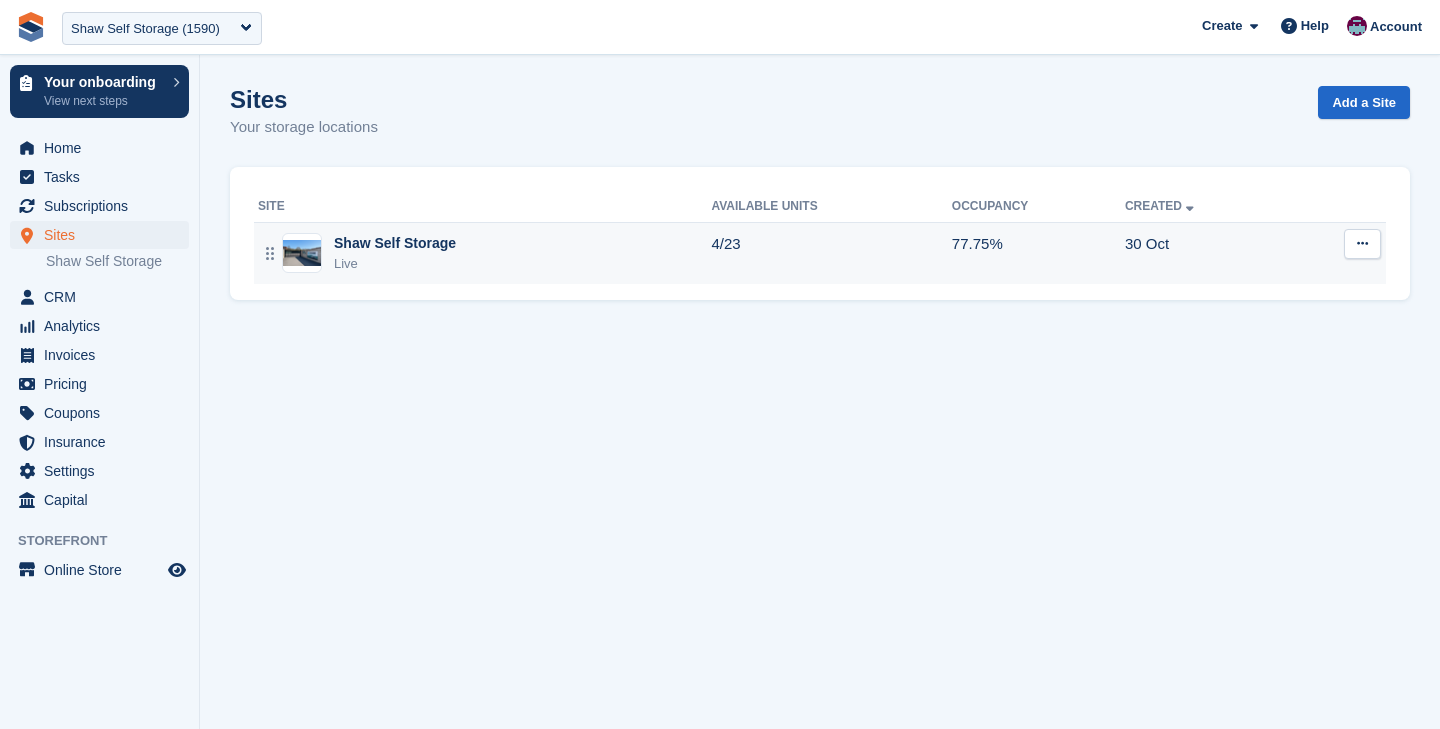 click on "Shaw Self Storage" at bounding box center (395, 243) 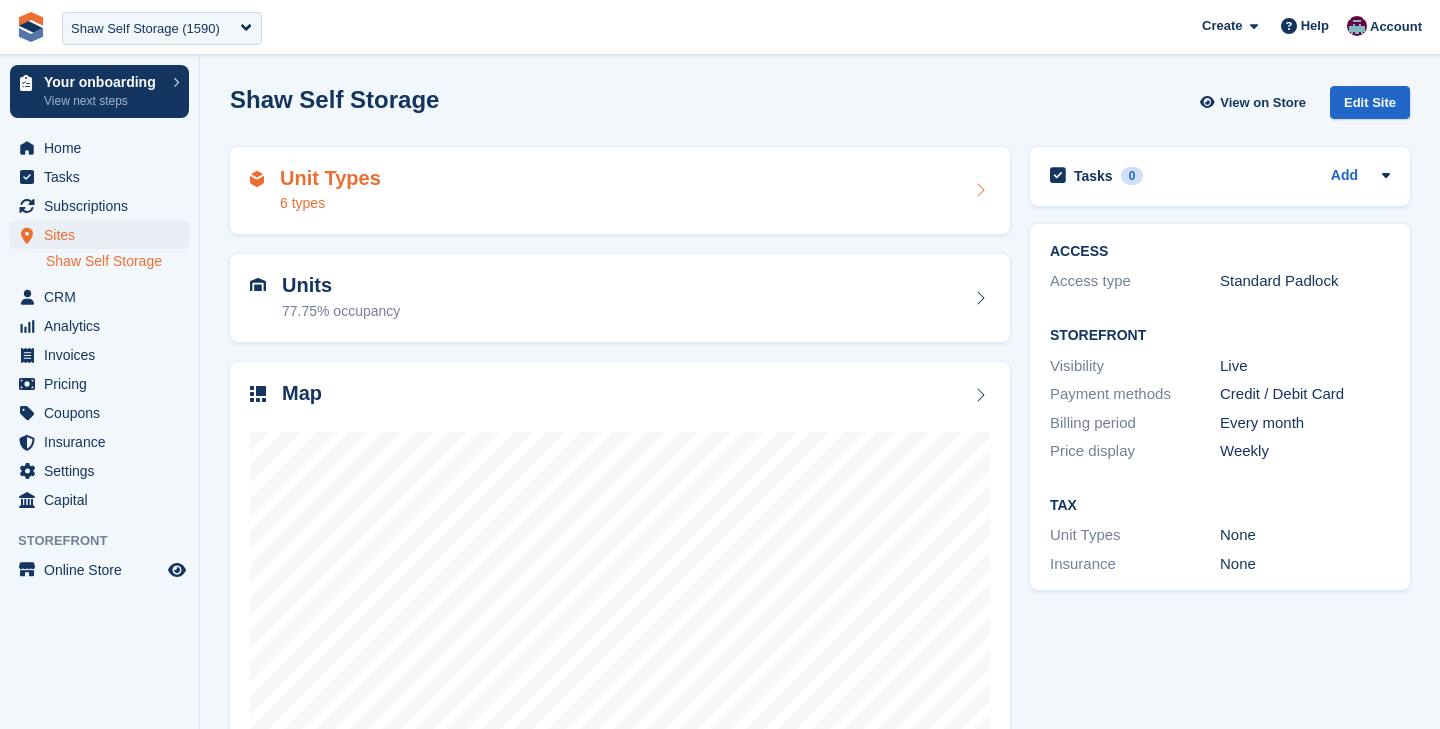 scroll, scrollTop: 0, scrollLeft: 0, axis: both 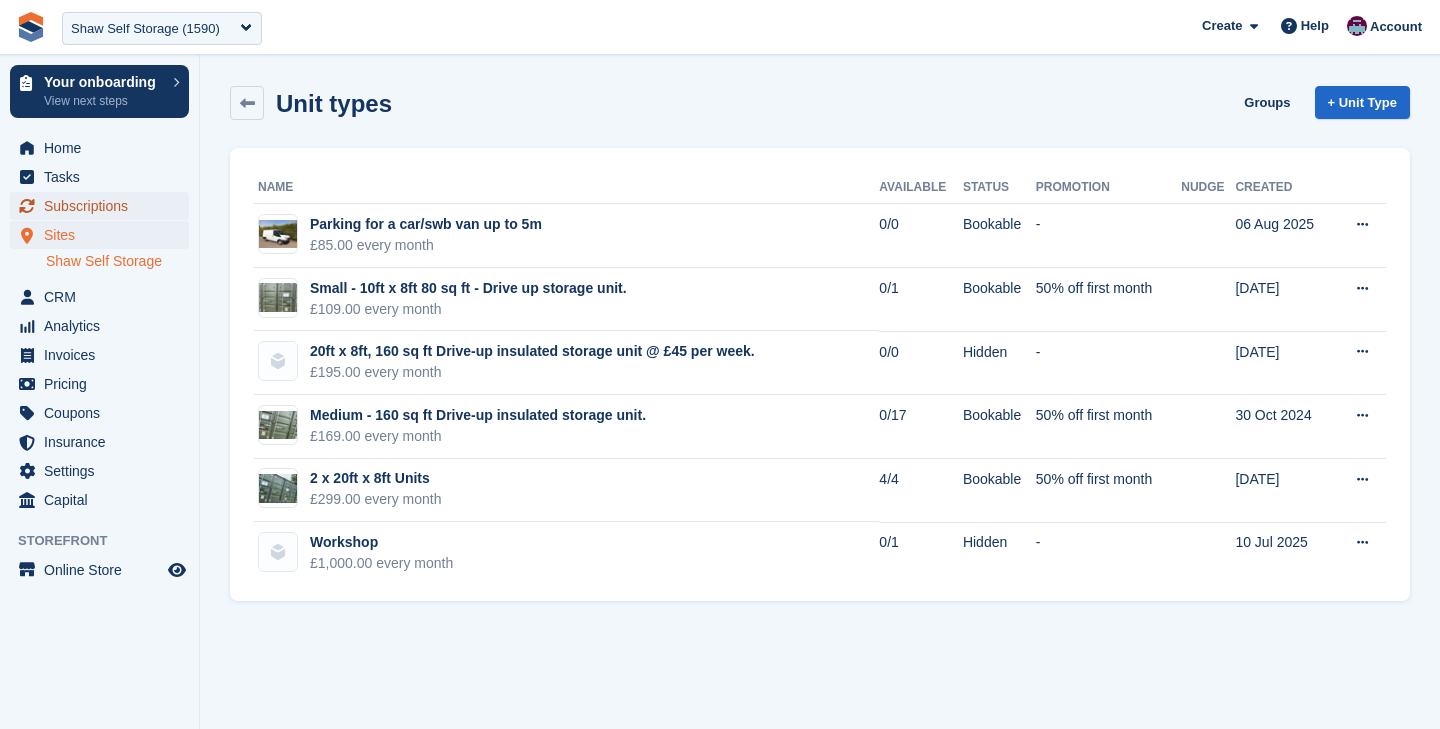 click on "Subscriptions" at bounding box center (104, 206) 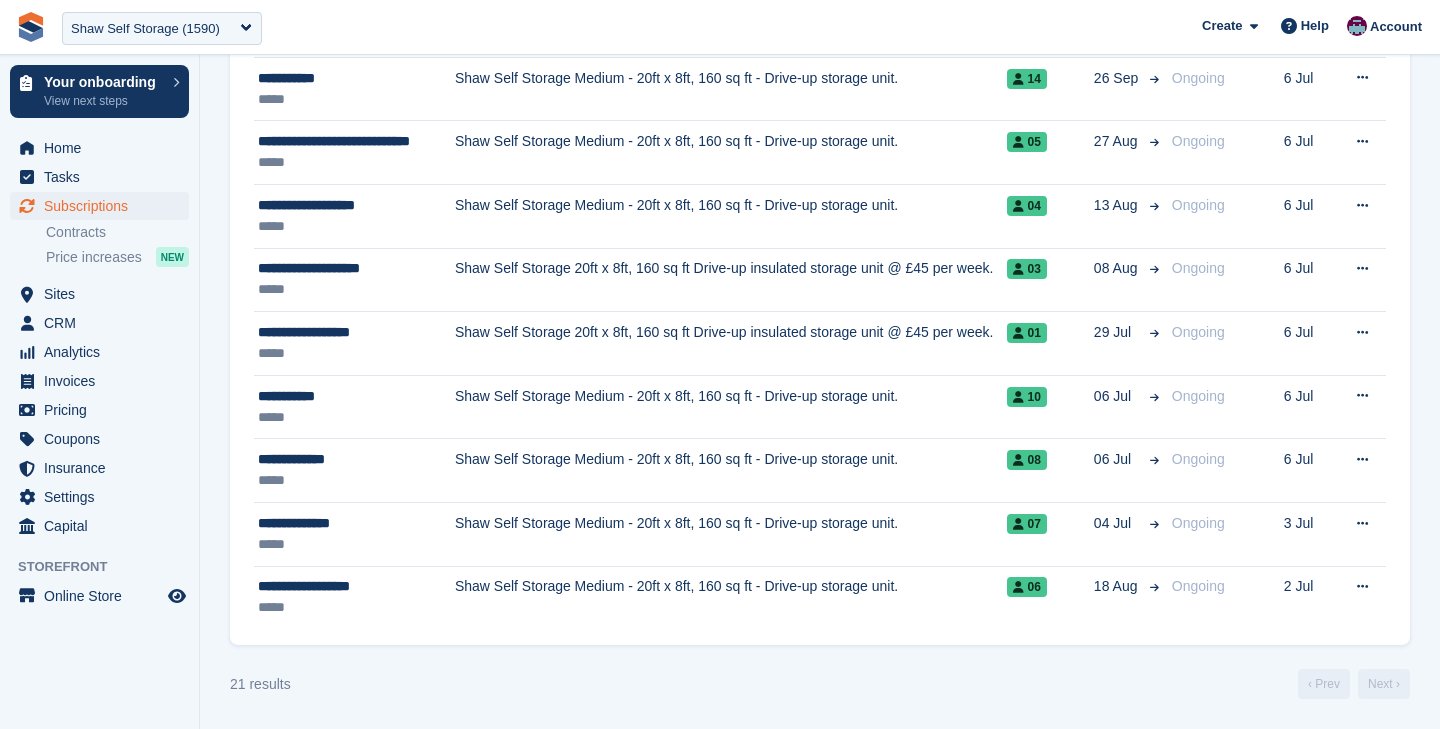 scroll, scrollTop: 0, scrollLeft: 0, axis: both 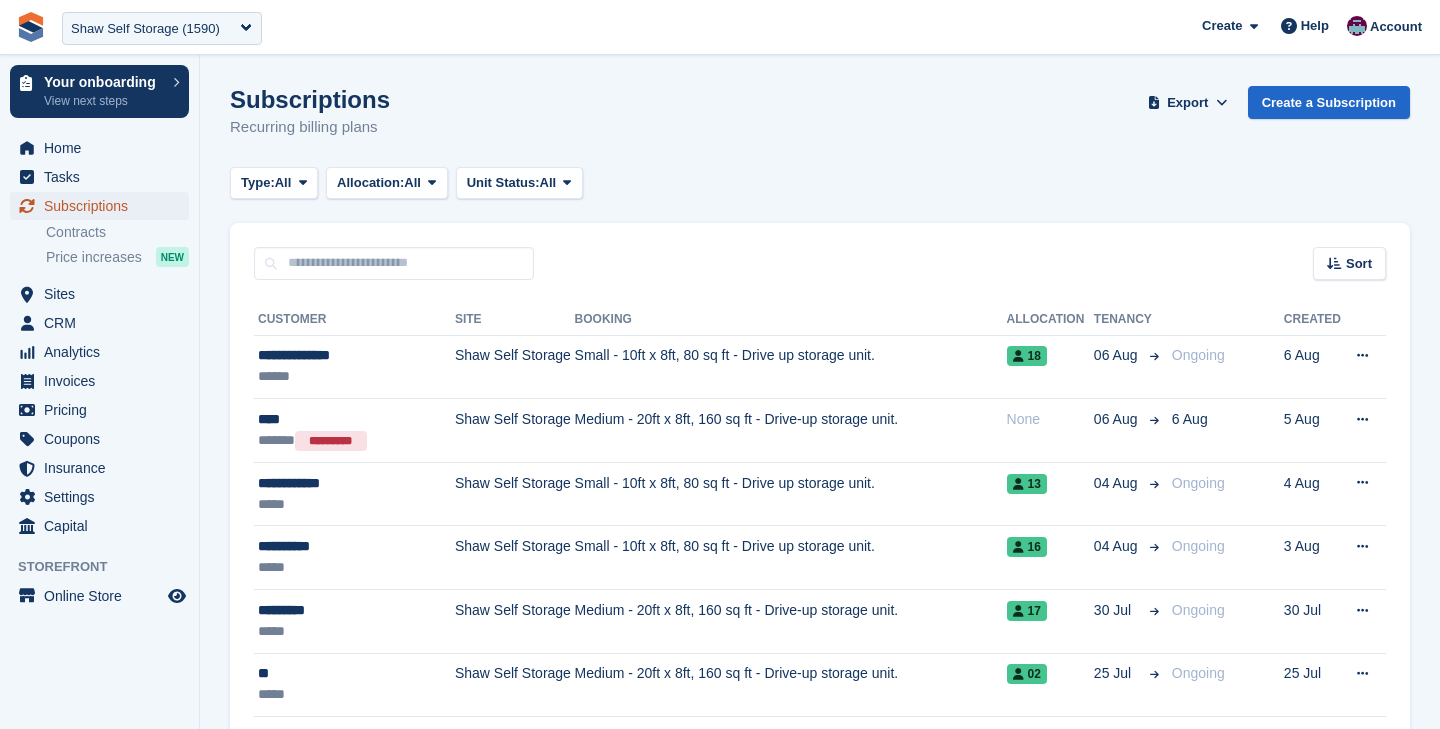 click on "Subscriptions" at bounding box center [104, 206] 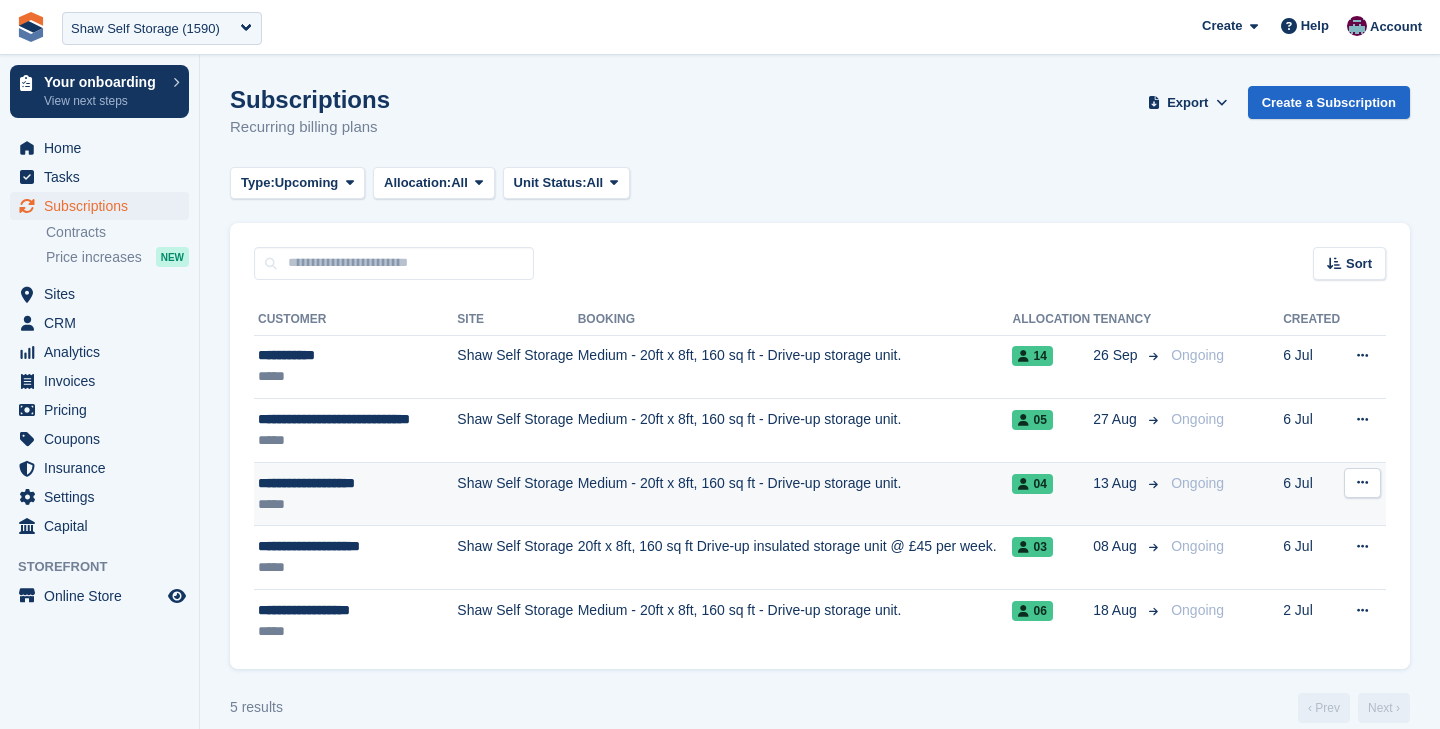 scroll, scrollTop: 0, scrollLeft: 0, axis: both 